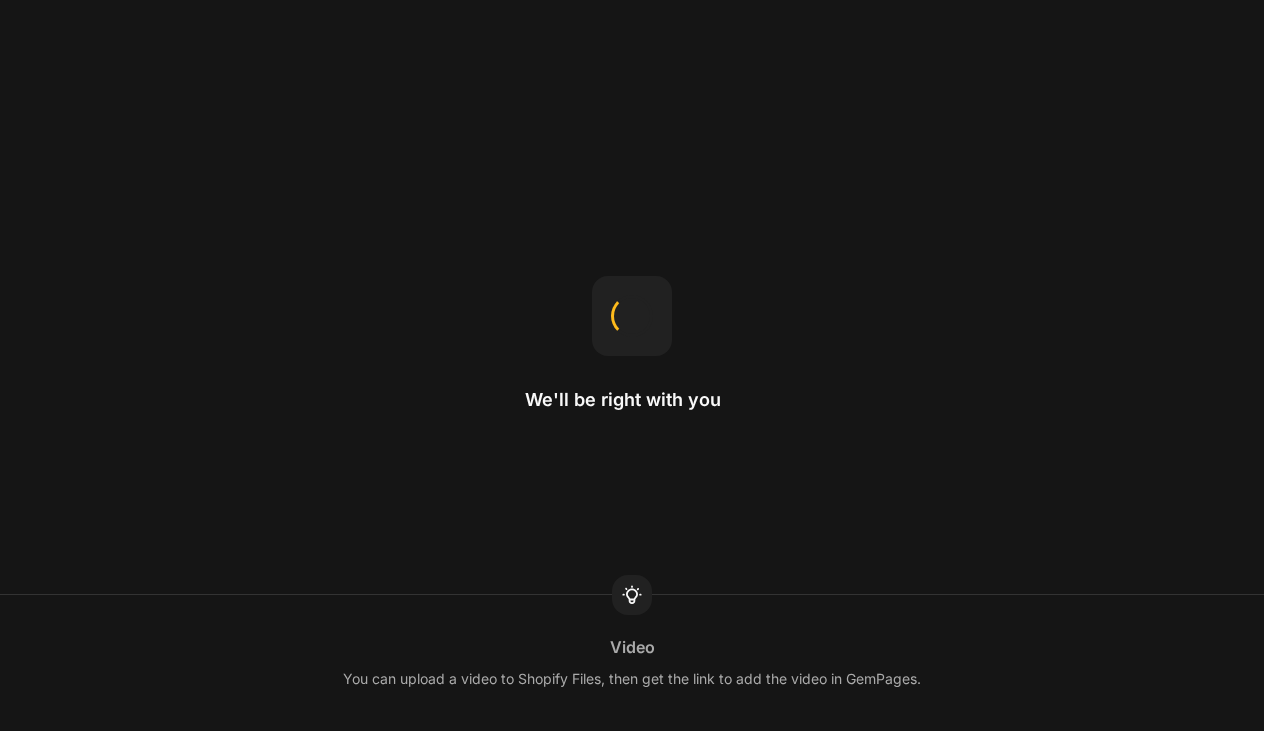 scroll, scrollTop: 0, scrollLeft: 0, axis: both 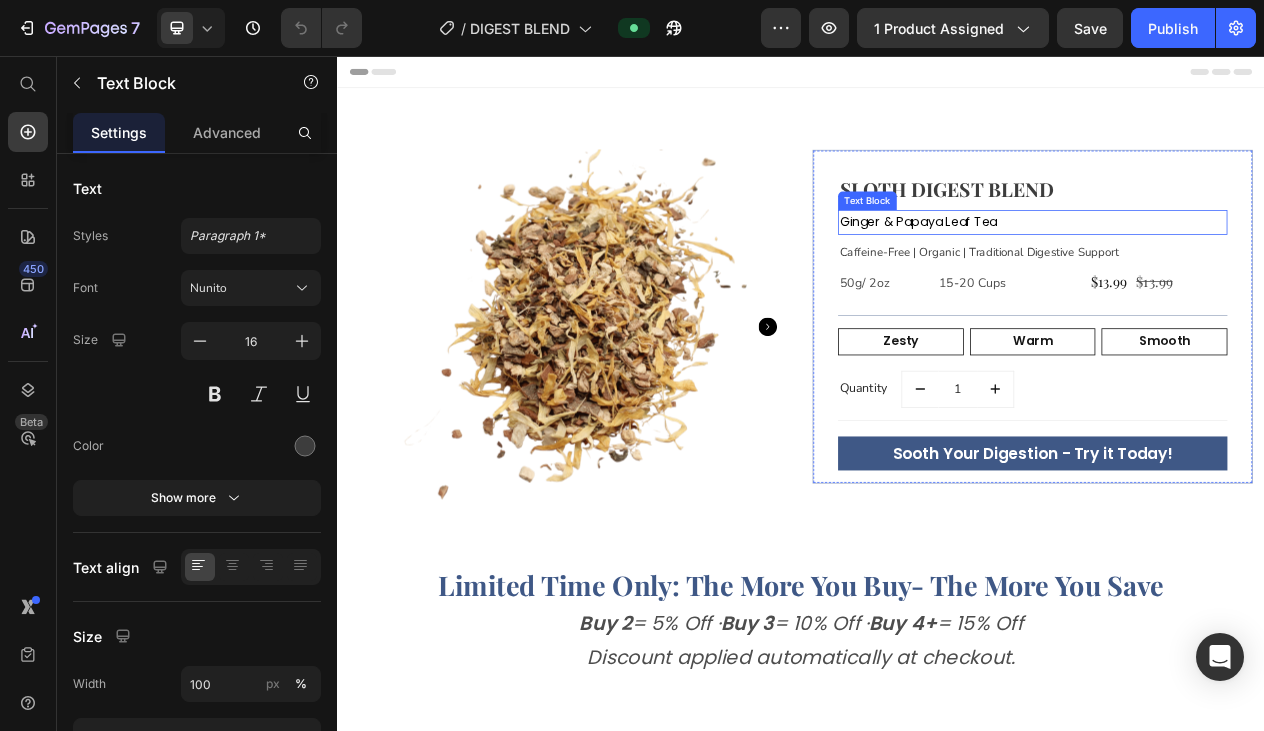 click on "Ginger & Papaya Leaf Tea" at bounding box center [1089, 270] 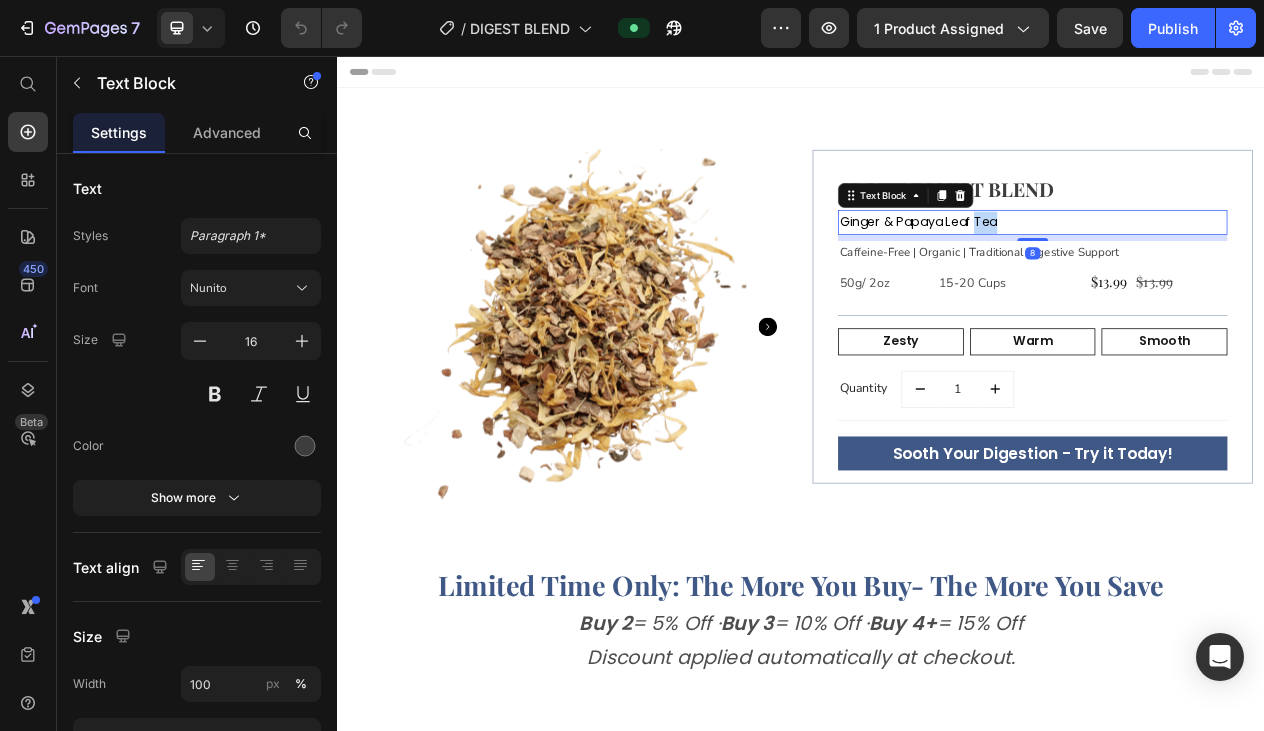 click on "Ginger & Papaya Leaf Tea" at bounding box center [1089, 270] 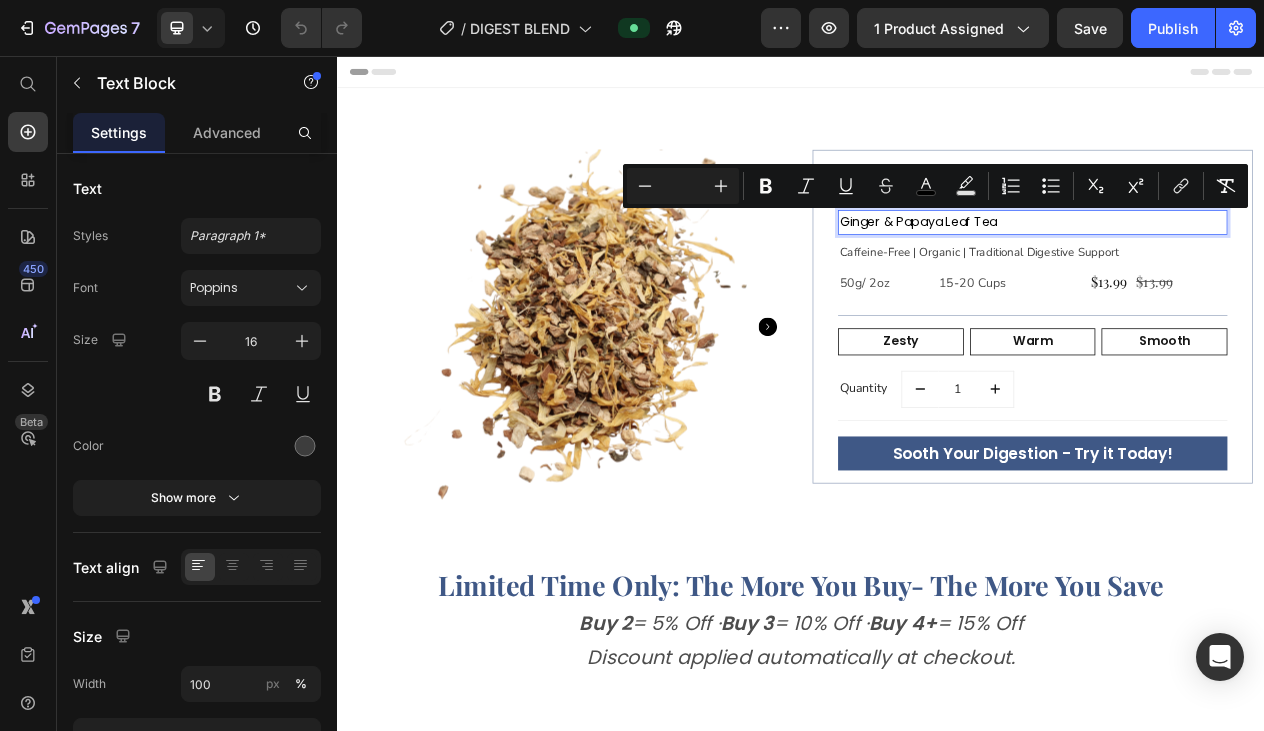 click on "Ginger & Papaya Leaf Tea" at bounding box center [1237, 271] 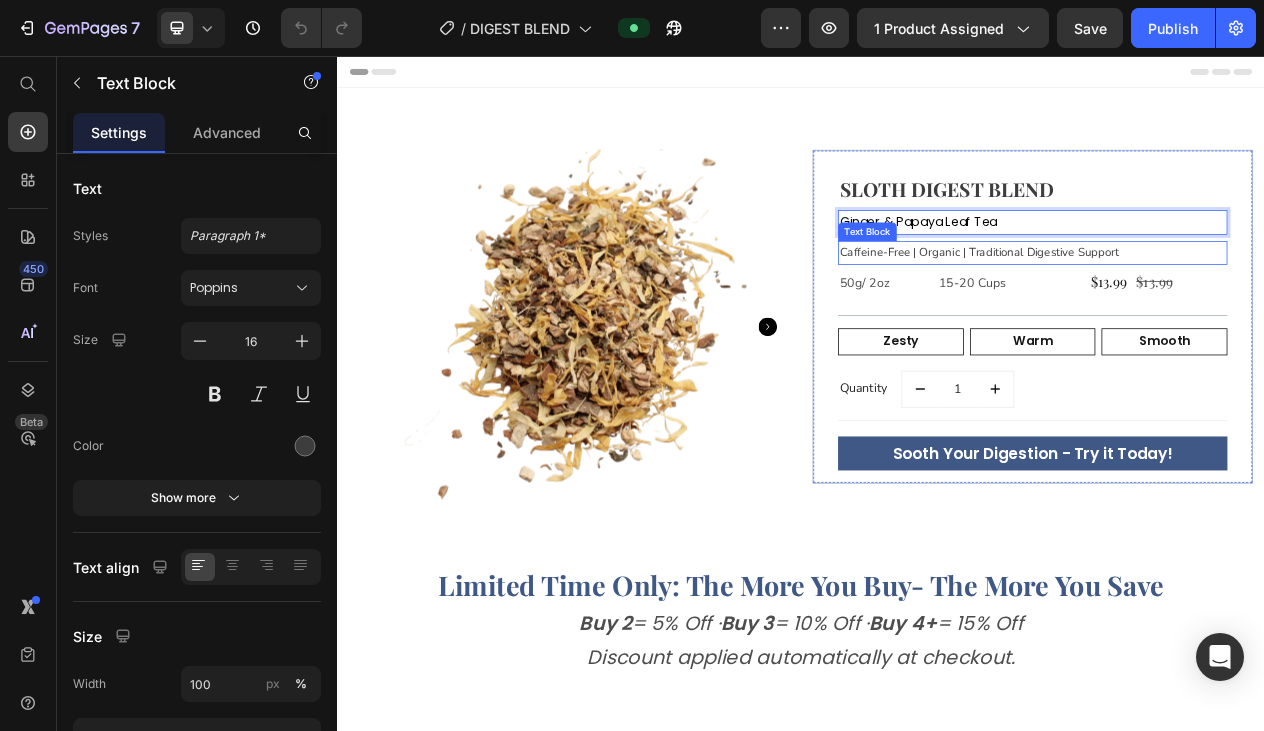 click on "Caffeine-Free | Organic | Traditional Digestive Support" at bounding box center [1237, 310] 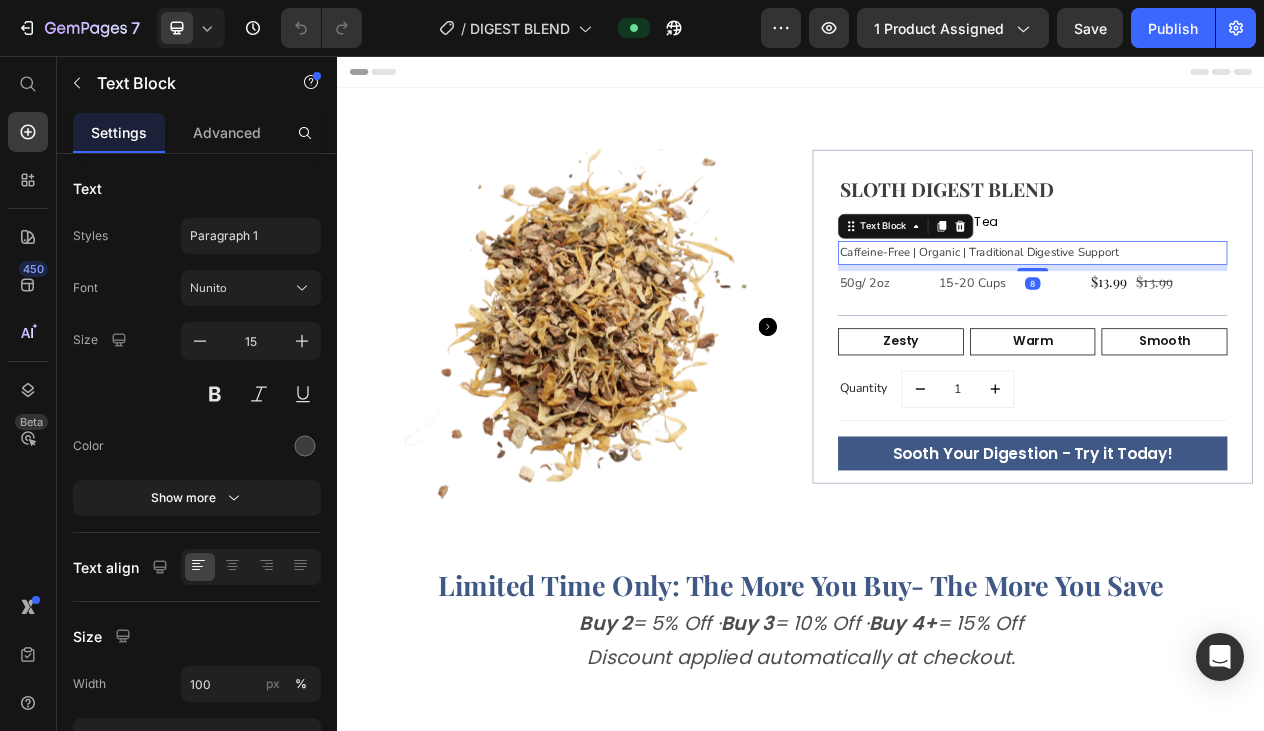click on "Caffeine-Free | Organic | Traditional Digestive Support" at bounding box center (1237, 310) 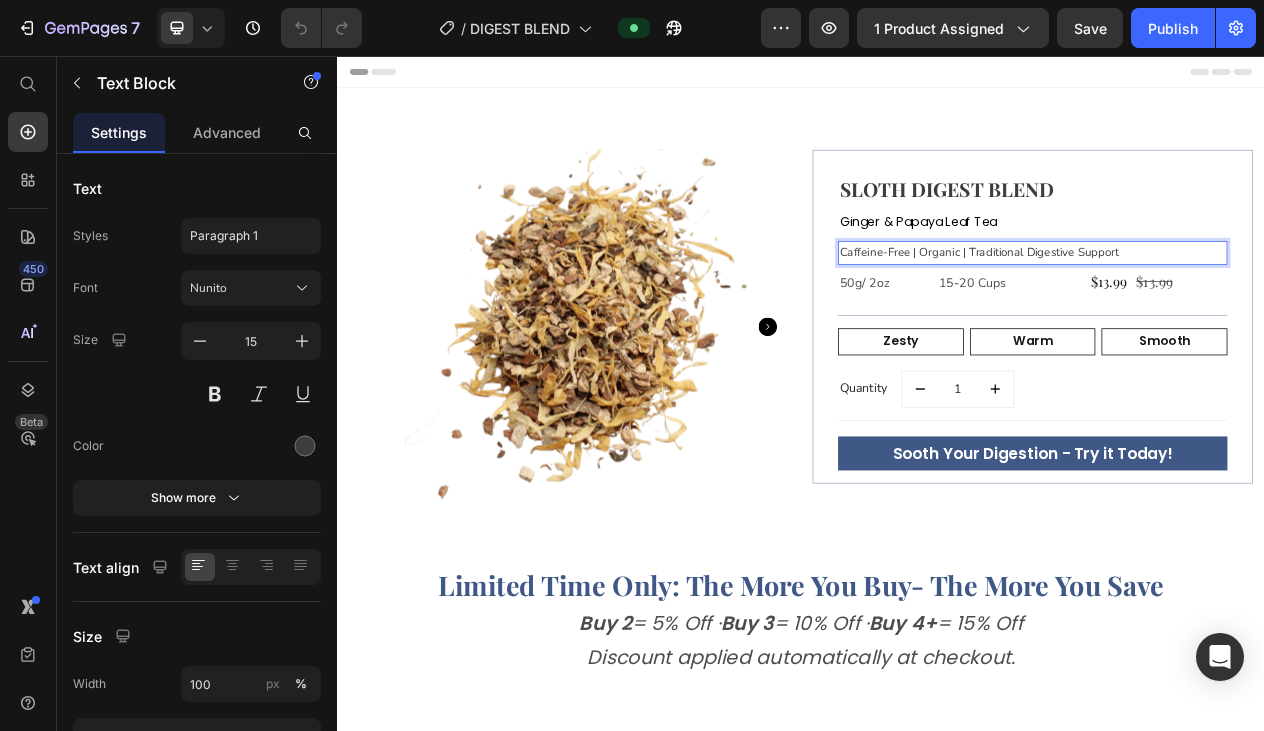 click on "Caffeine-Free | Organic | Traditional Digestive Support" at bounding box center [1237, 310] 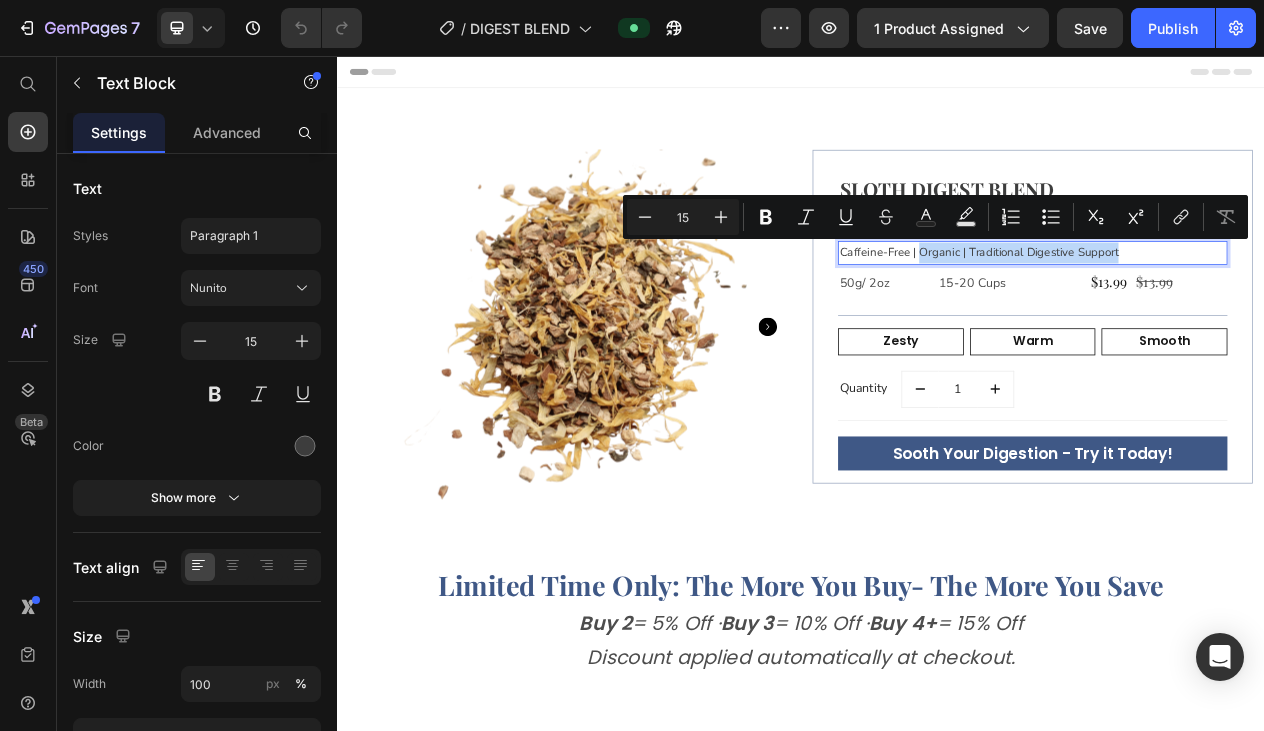 drag, startPoint x: 1383, startPoint y: 308, endPoint x: 1090, endPoint y: 307, distance: 293.0017 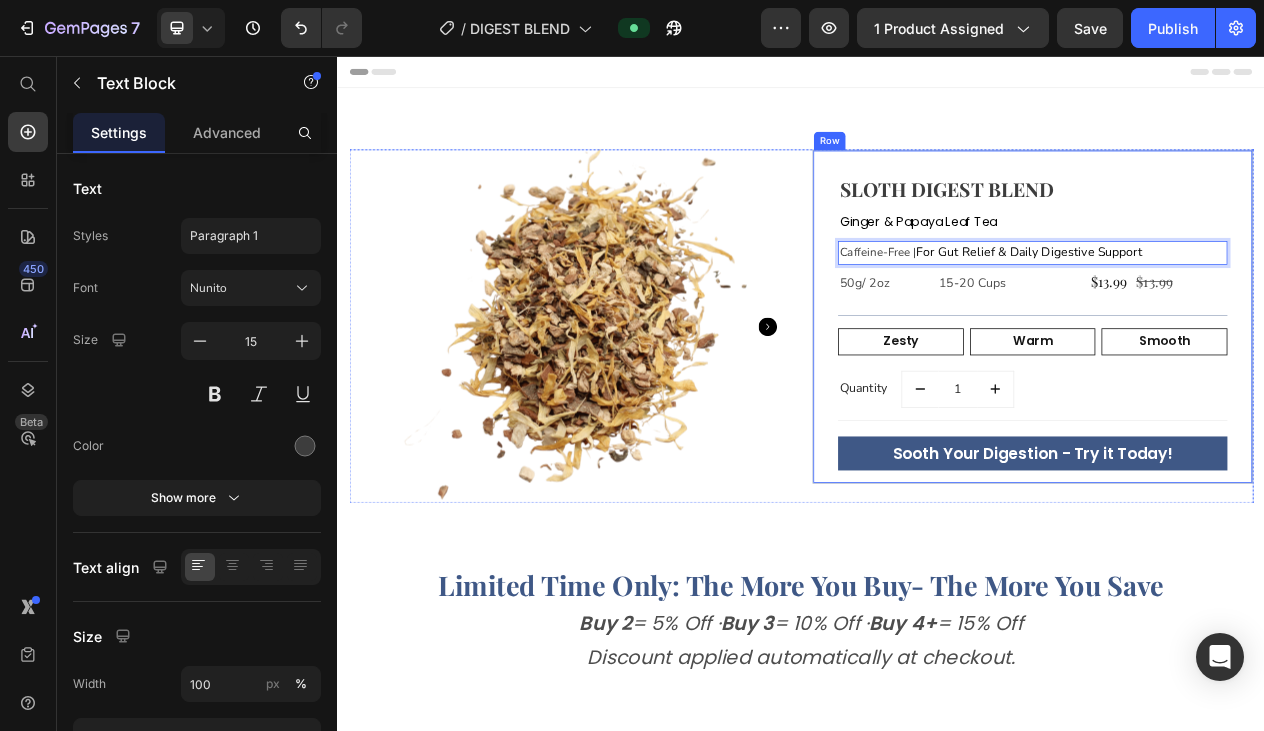 drag, startPoint x: 1089, startPoint y: 317, endPoint x: 979, endPoint y: 317, distance: 110 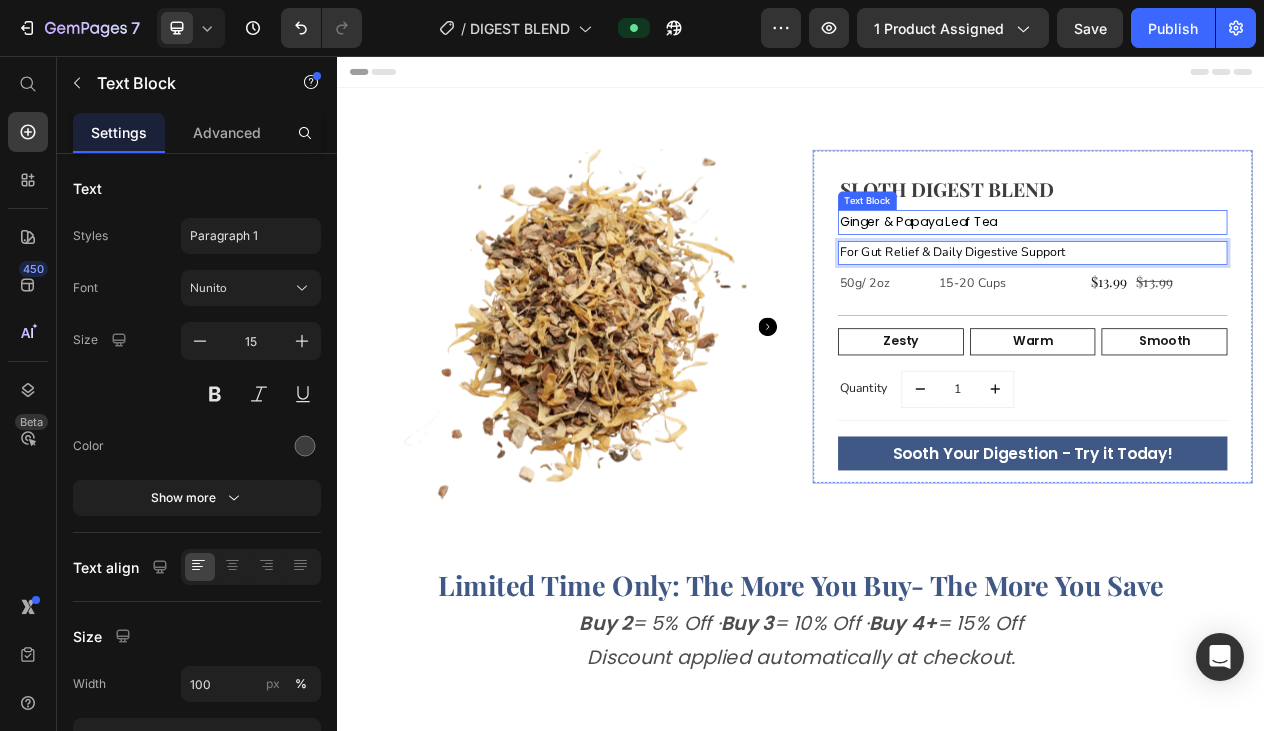 click on "Ginger & Papaya Leaf Tea" at bounding box center [1237, 271] 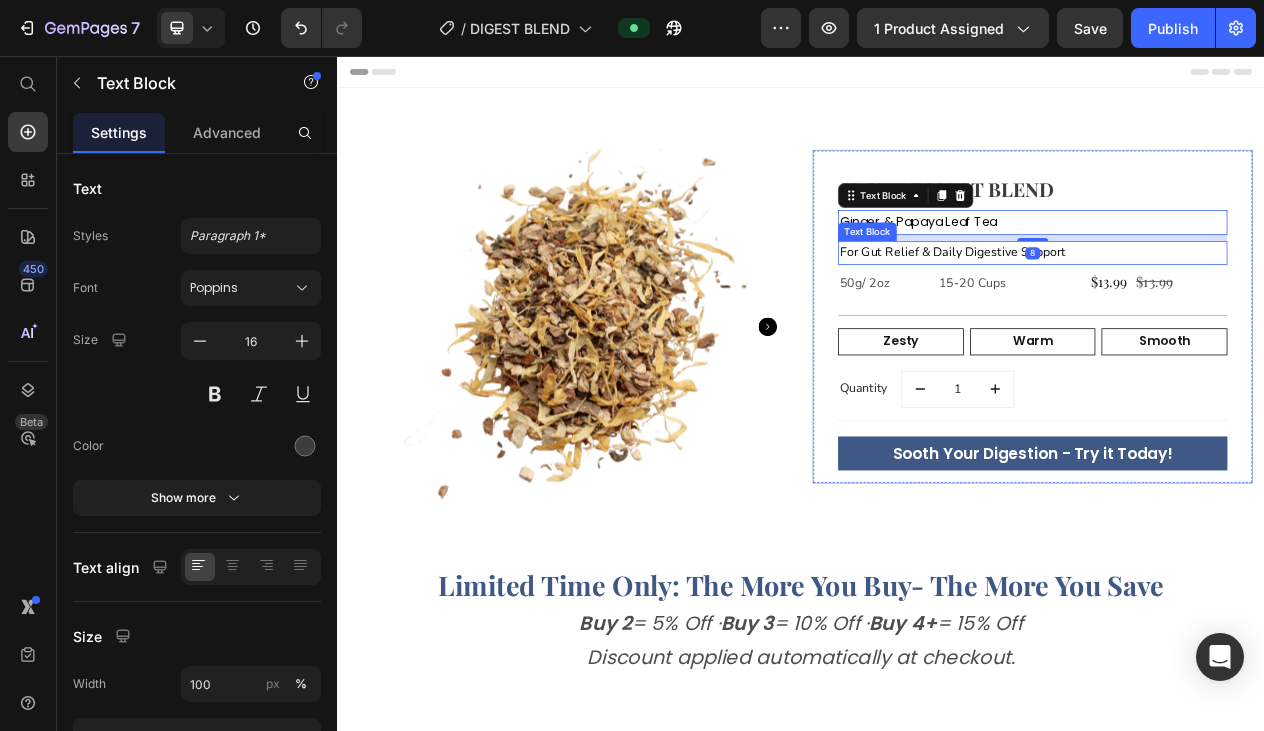 click on "For Gut Relief & Daily Digestive Support" at bounding box center [1237, 310] 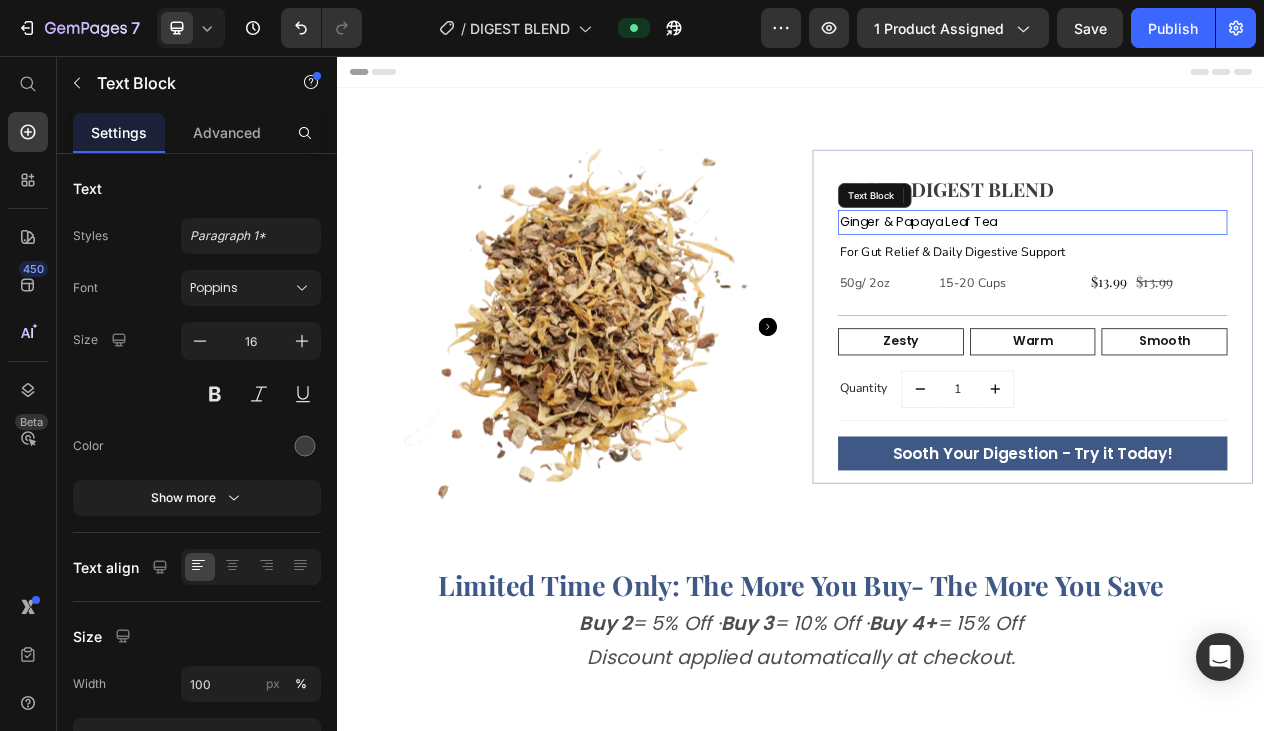 click on "Ginger & Papaya Leaf Tea" at bounding box center [1237, 271] 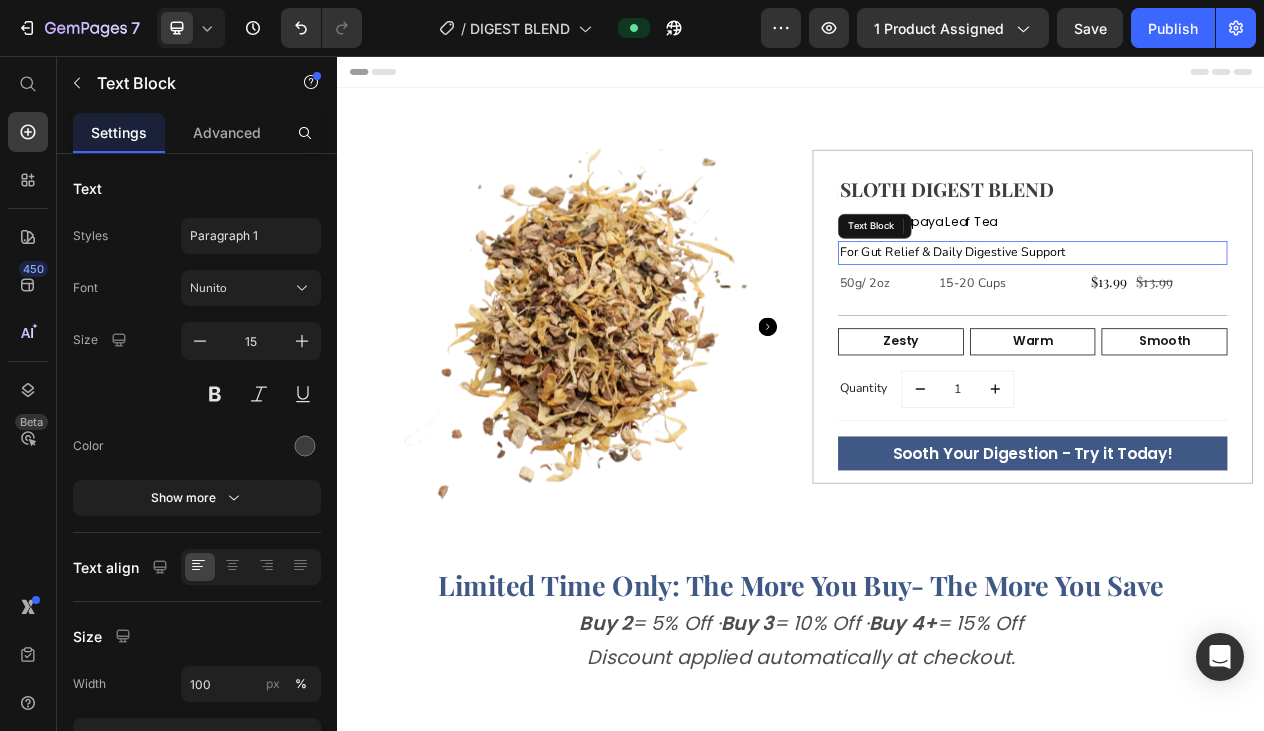 click on "For Gut Relief & Daily Digestive Support" at bounding box center (1237, 310) 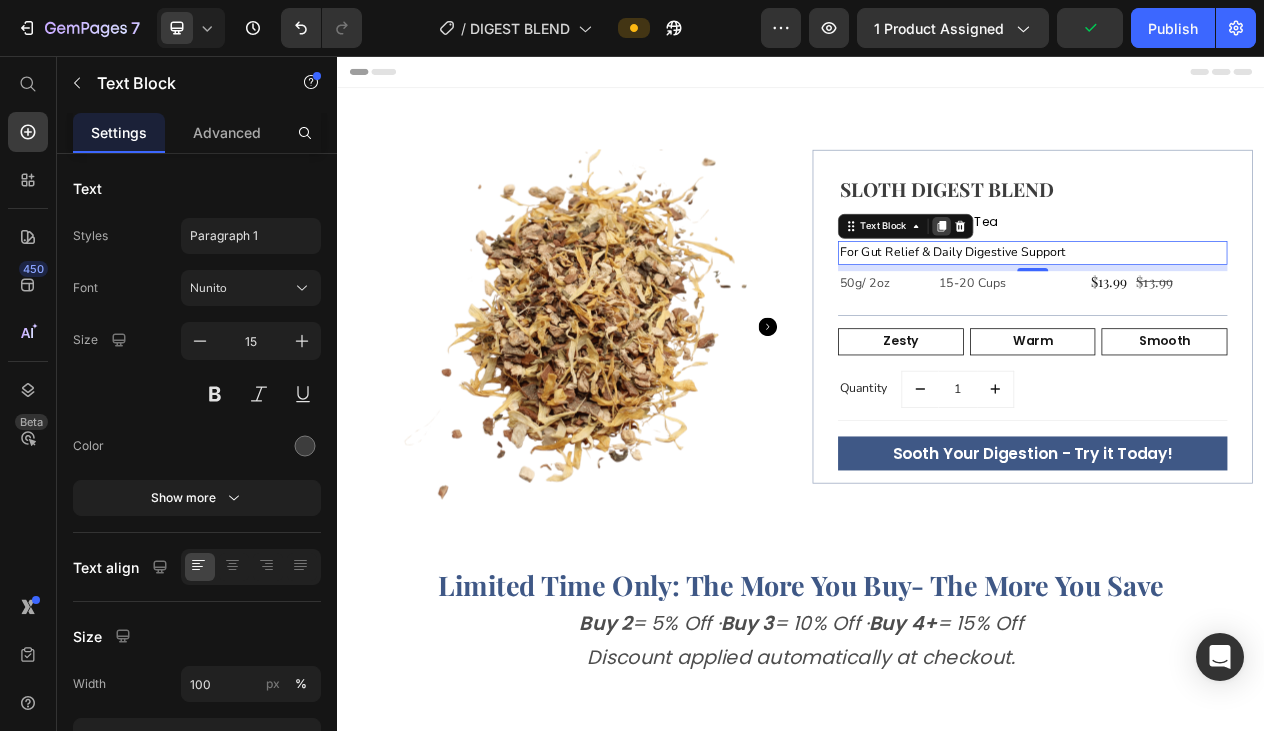 click 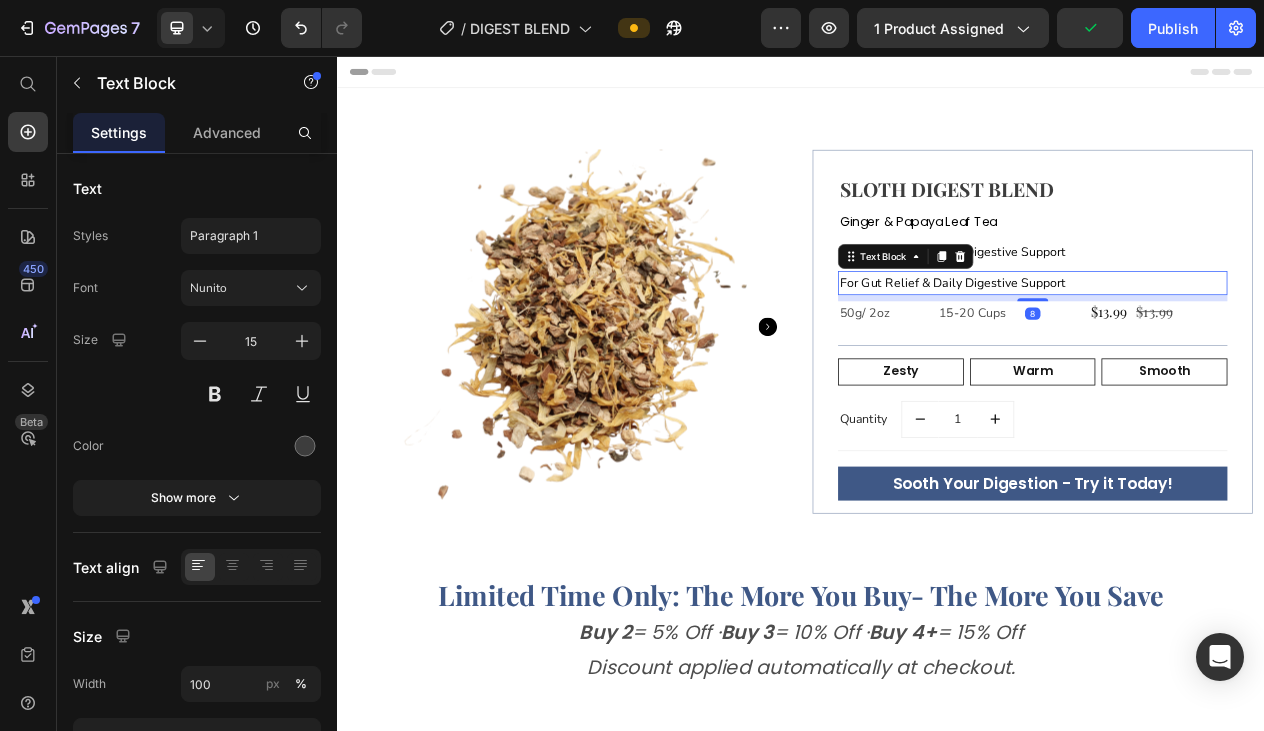 click on "For Gut Relief & Daily Digestive Support" at bounding box center [1237, 349] 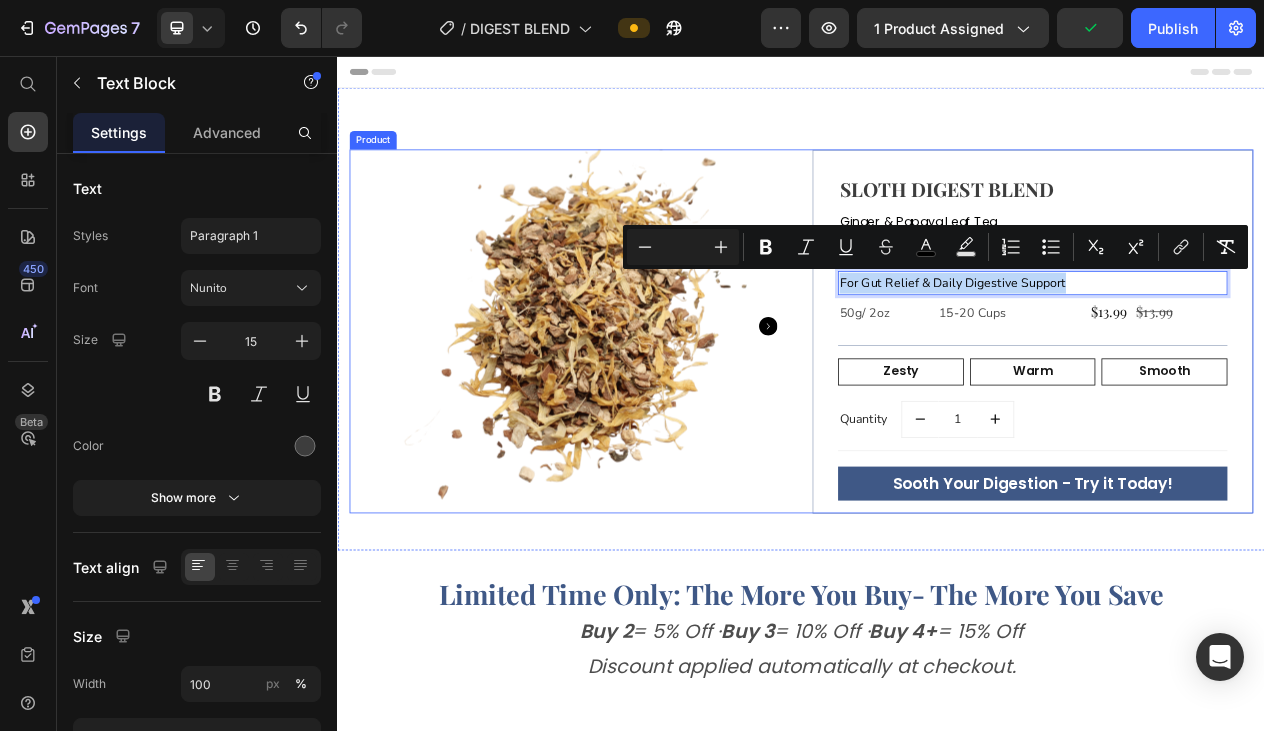drag, startPoint x: 1288, startPoint y: 346, endPoint x: 944, endPoint y: 349, distance: 344.0131 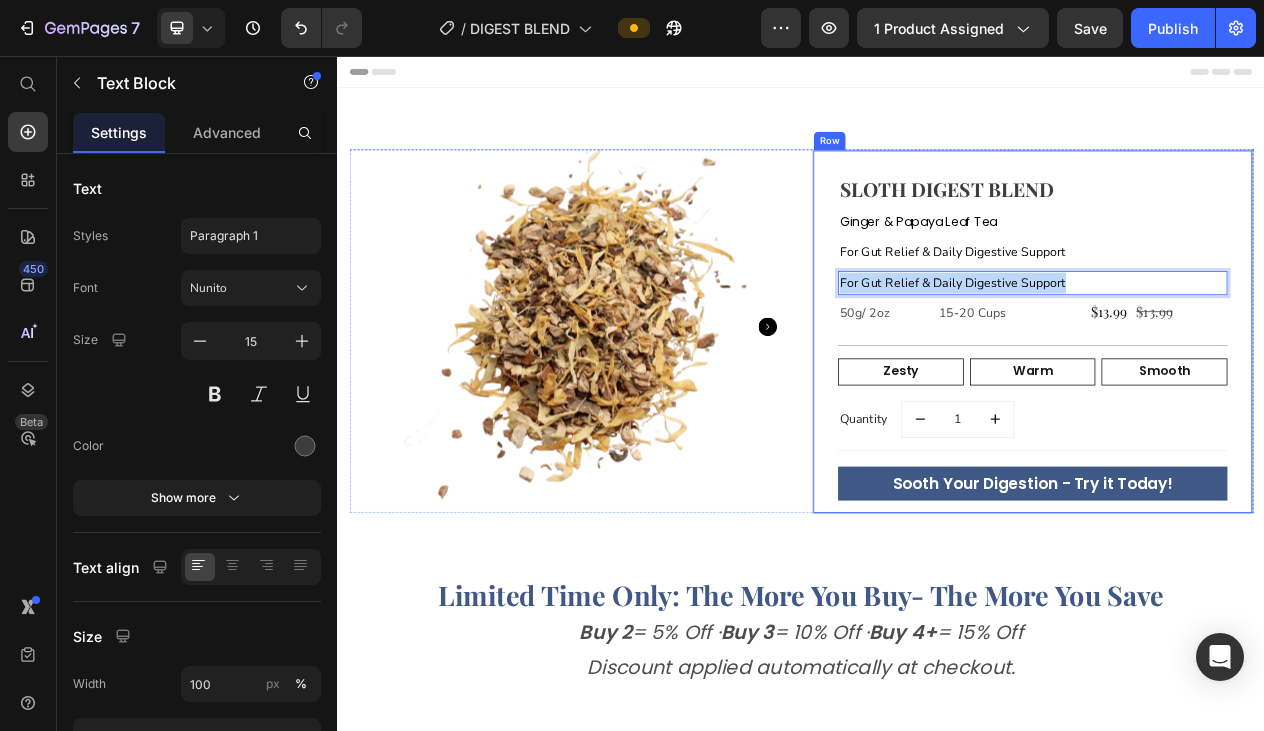 drag, startPoint x: 1298, startPoint y: 351, endPoint x: 930, endPoint y: 352, distance: 368.00137 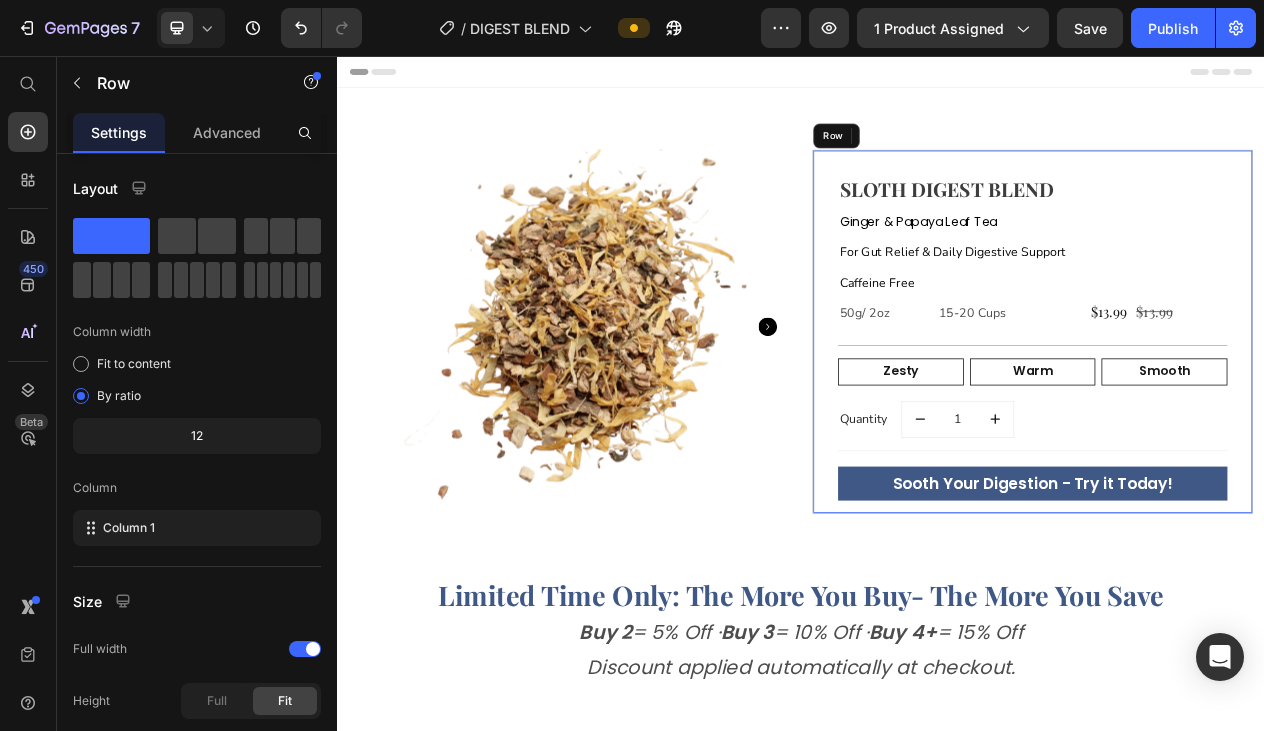 click on "SLOTH DIGEST BLEND Heading Ginger & Papaya Leaf Tea Text Block For Gut Relief & Daily Digestive Support Text Block Caffeine Free Text Block   8 50g/ 2oz  Text Block 15-20 Cups Text Block $13.99 Product Price $13.99 Product Price Row Row                Title Line Zesty Text Block Warm  Text Block Smooth Text Block Row Quantity Text block 1 (P) Quantity Row                Title Line Text Block Sooth Your Digestion - Try it Today! (P) Cart Button Row" at bounding box center (1237, 412) 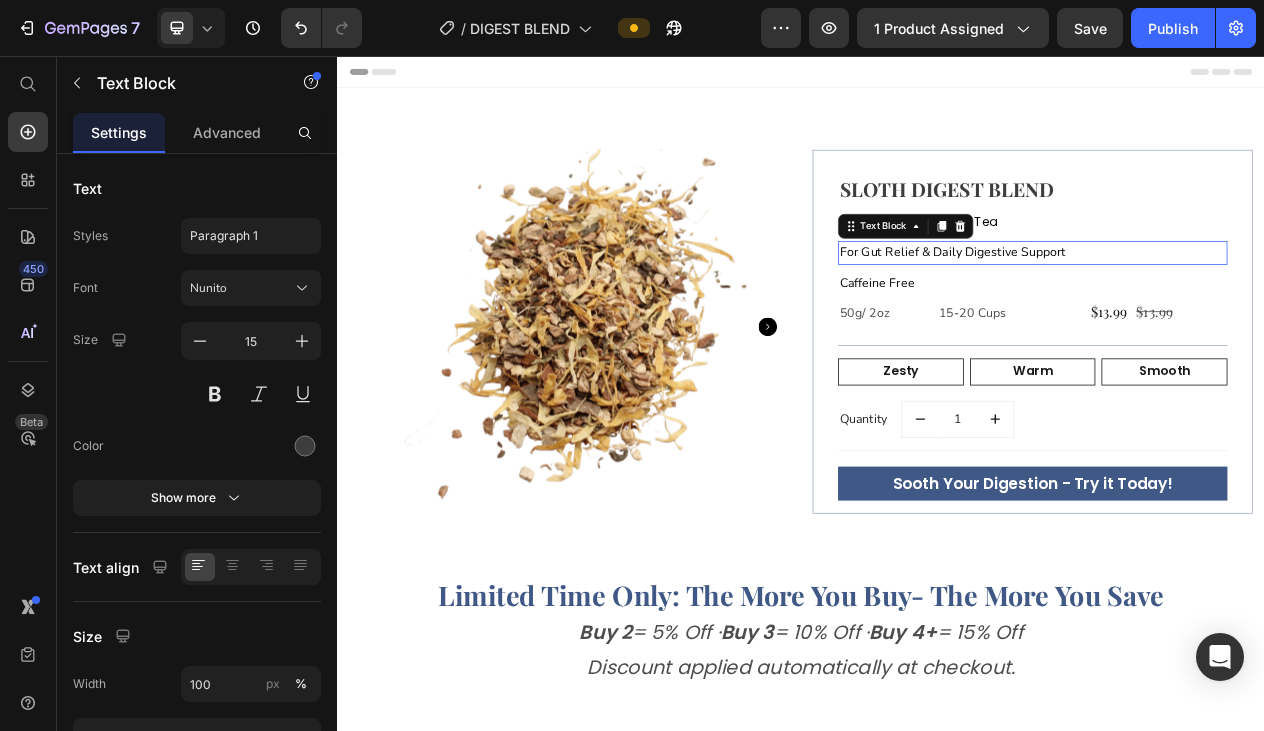 click on "For Gut Relief & Daily Digestive Support" at bounding box center [1133, 310] 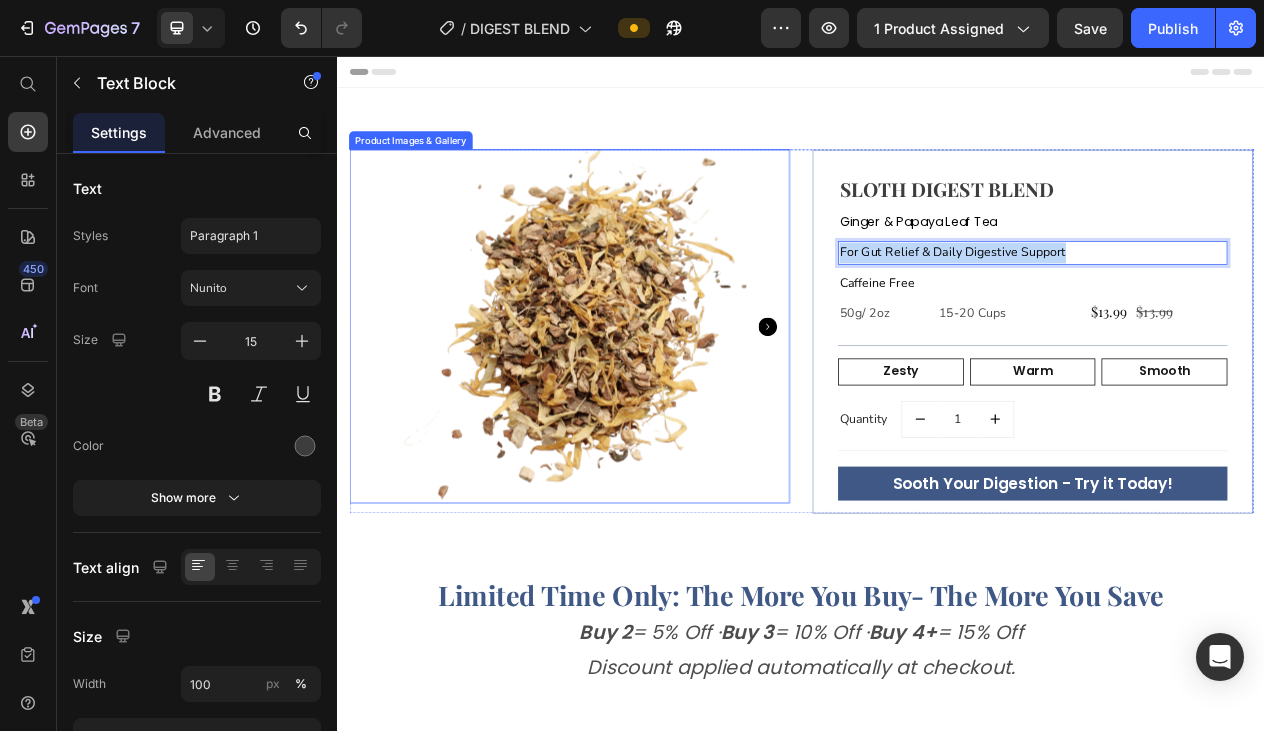 drag, startPoint x: 1304, startPoint y: 314, endPoint x: 841, endPoint y: 314, distance: 463 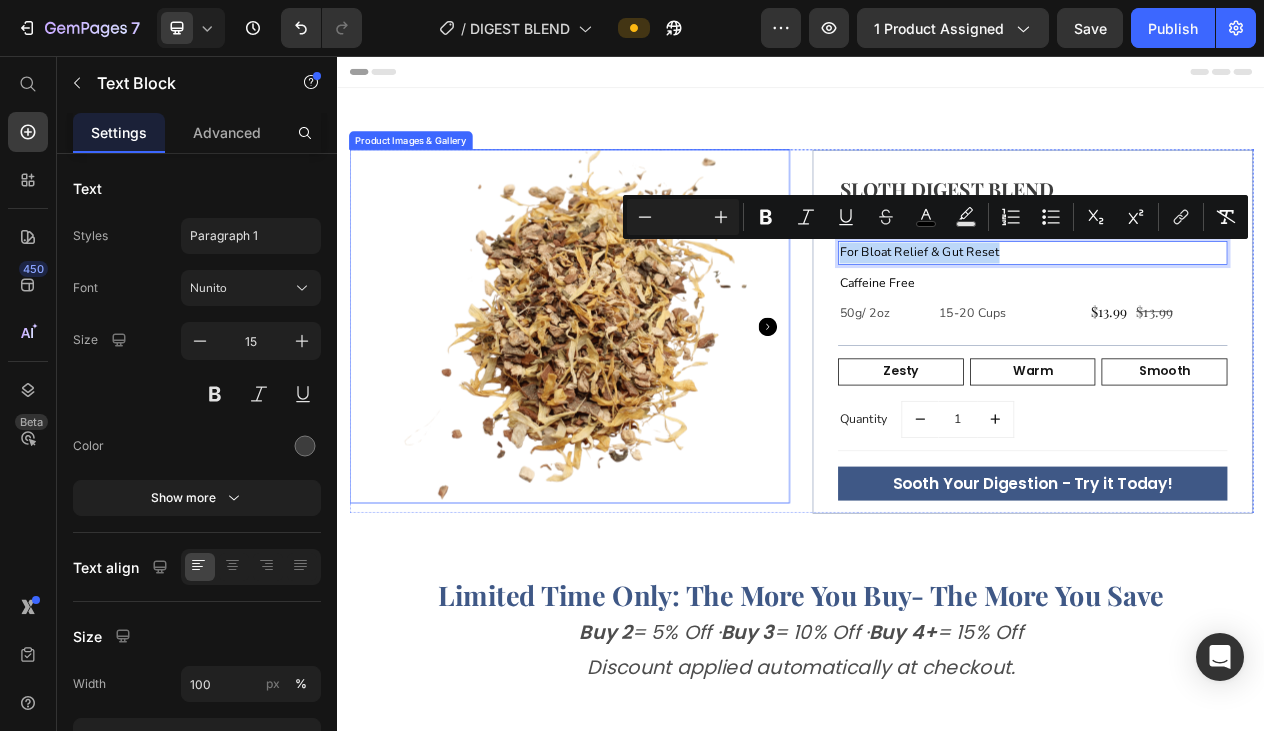 drag, startPoint x: 1209, startPoint y: 302, endPoint x: 886, endPoint y: 315, distance: 323.2615 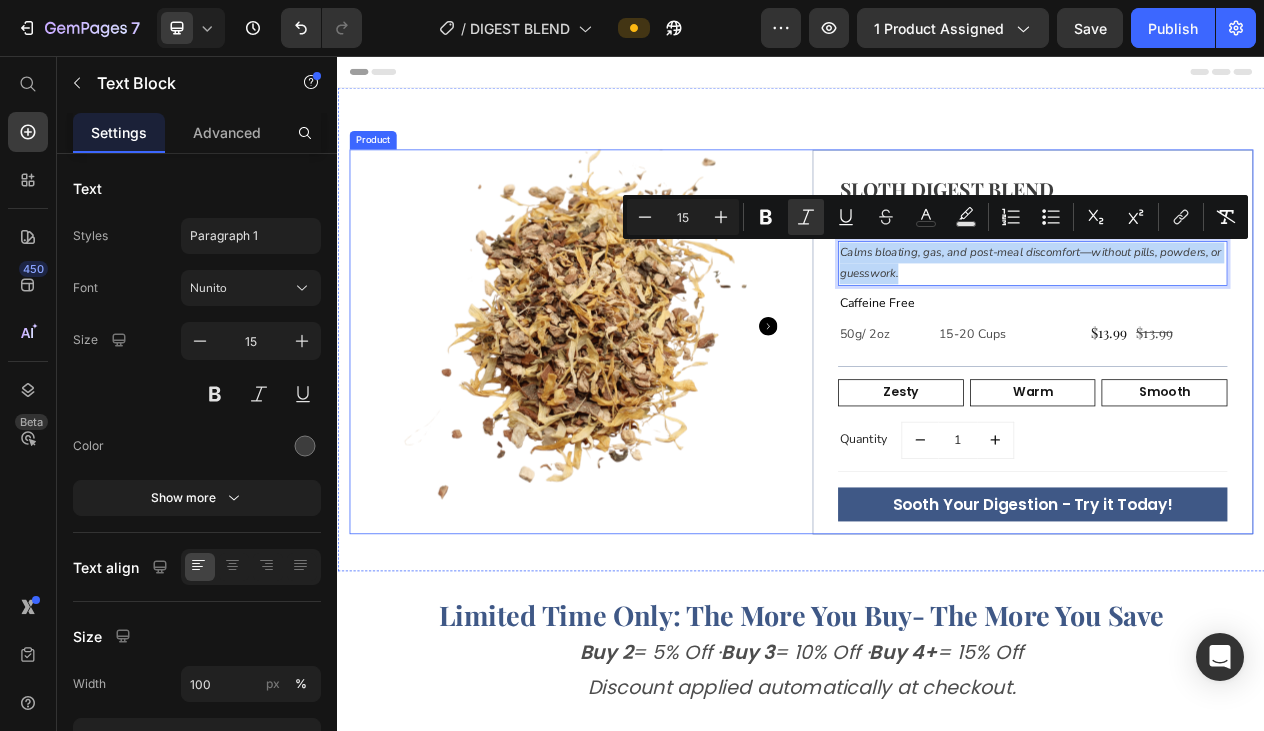 drag, startPoint x: 1101, startPoint y: 337, endPoint x: 926, endPoint y: 292, distance: 180.69312 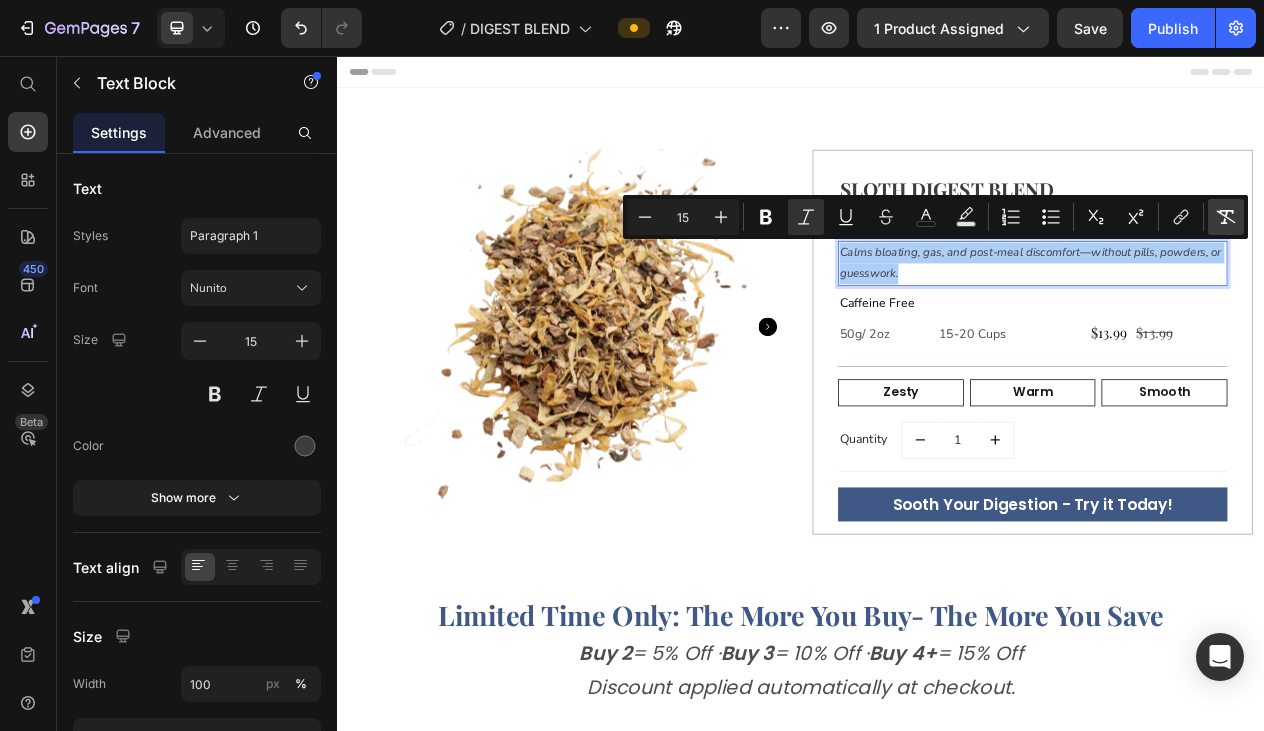 click 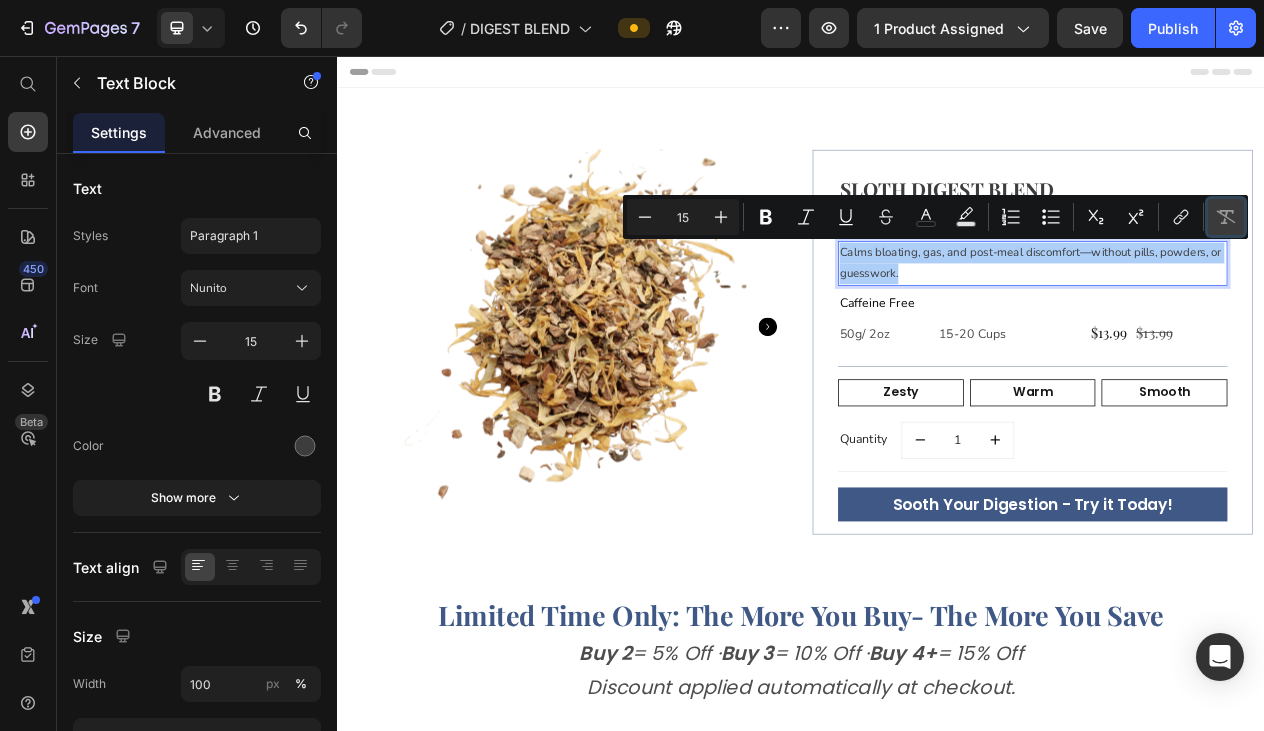 click 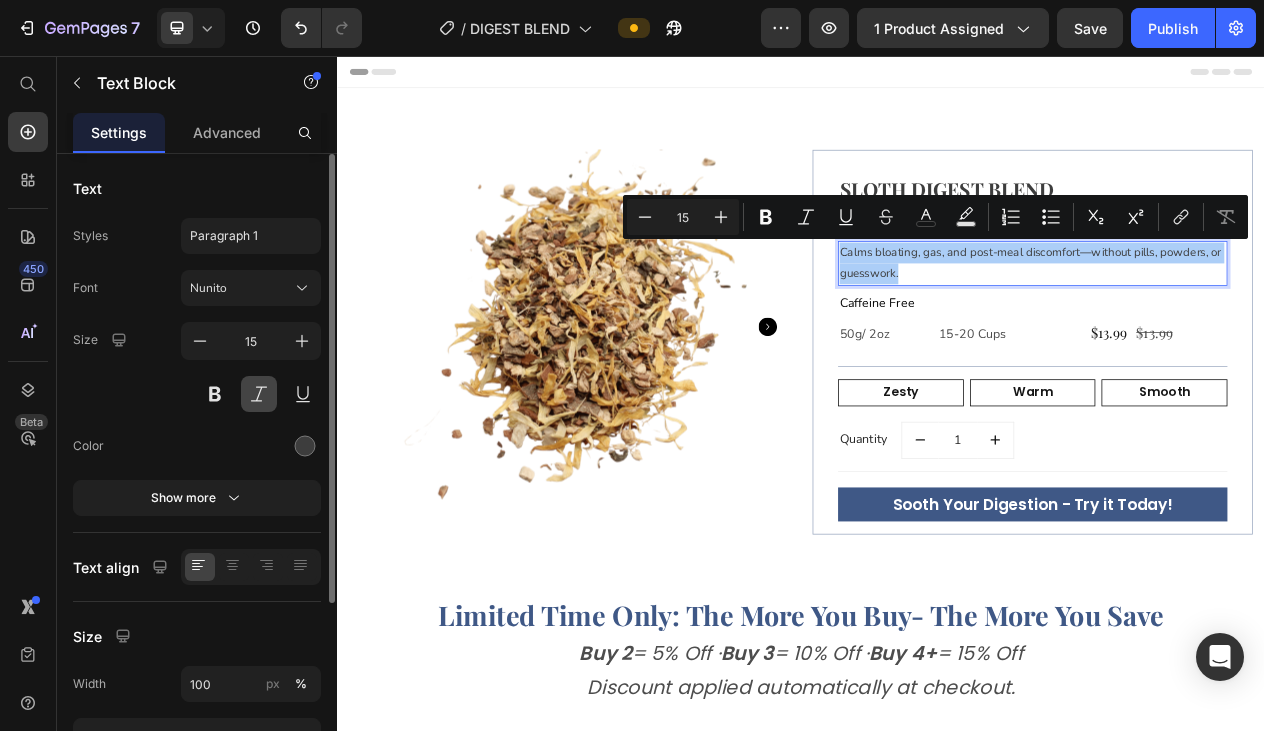 click at bounding box center [259, 394] 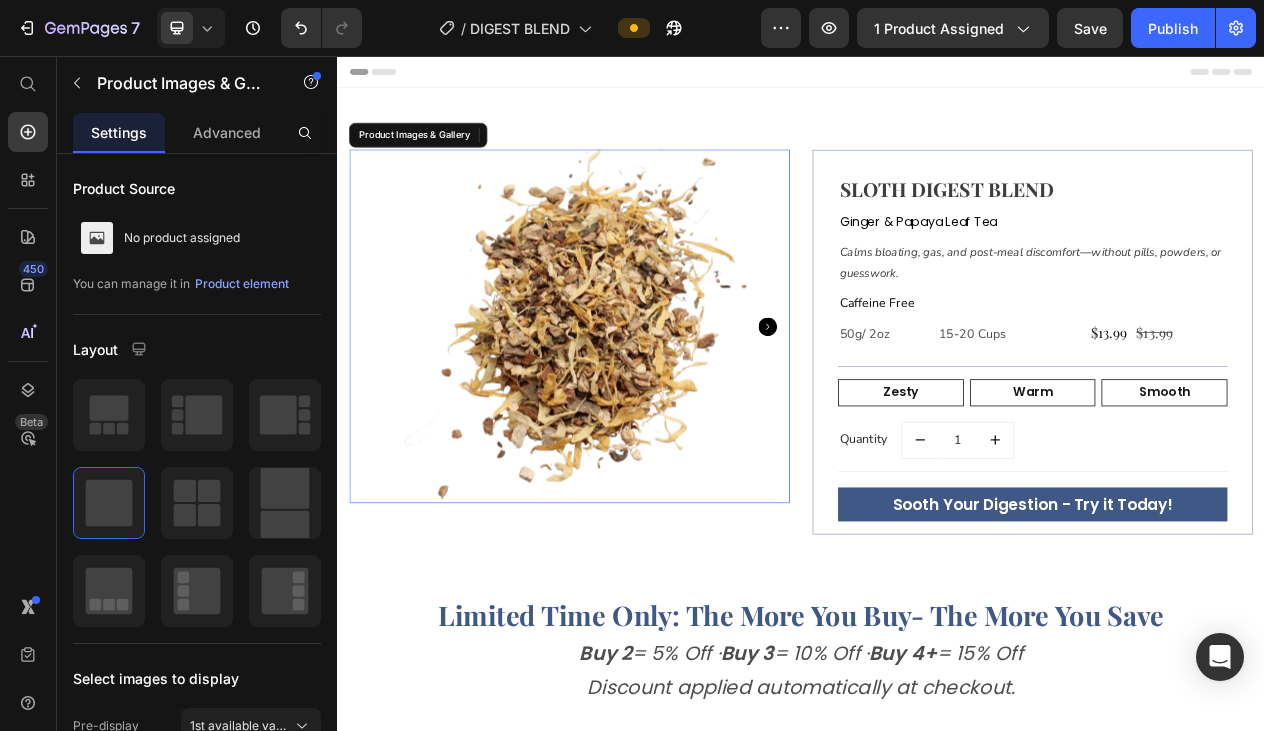 click at bounding box center [637, 406] 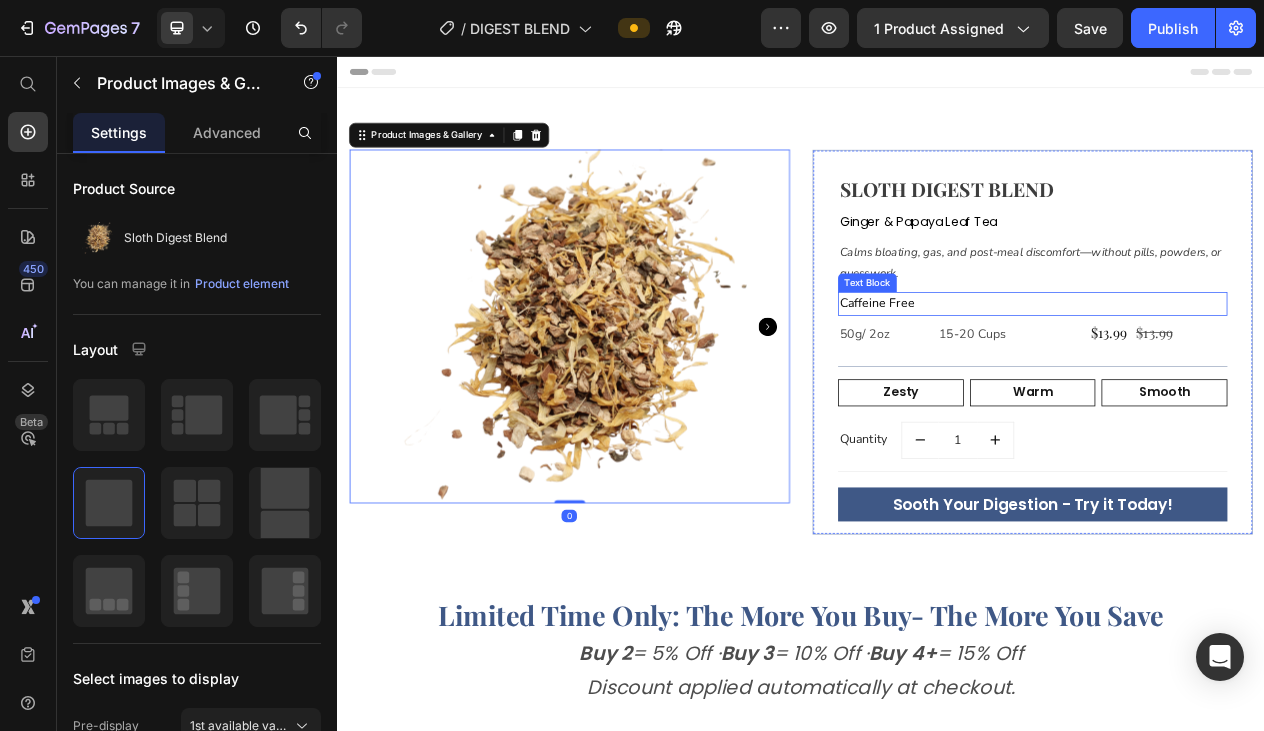click on "Text Block" at bounding box center (1023, 349) 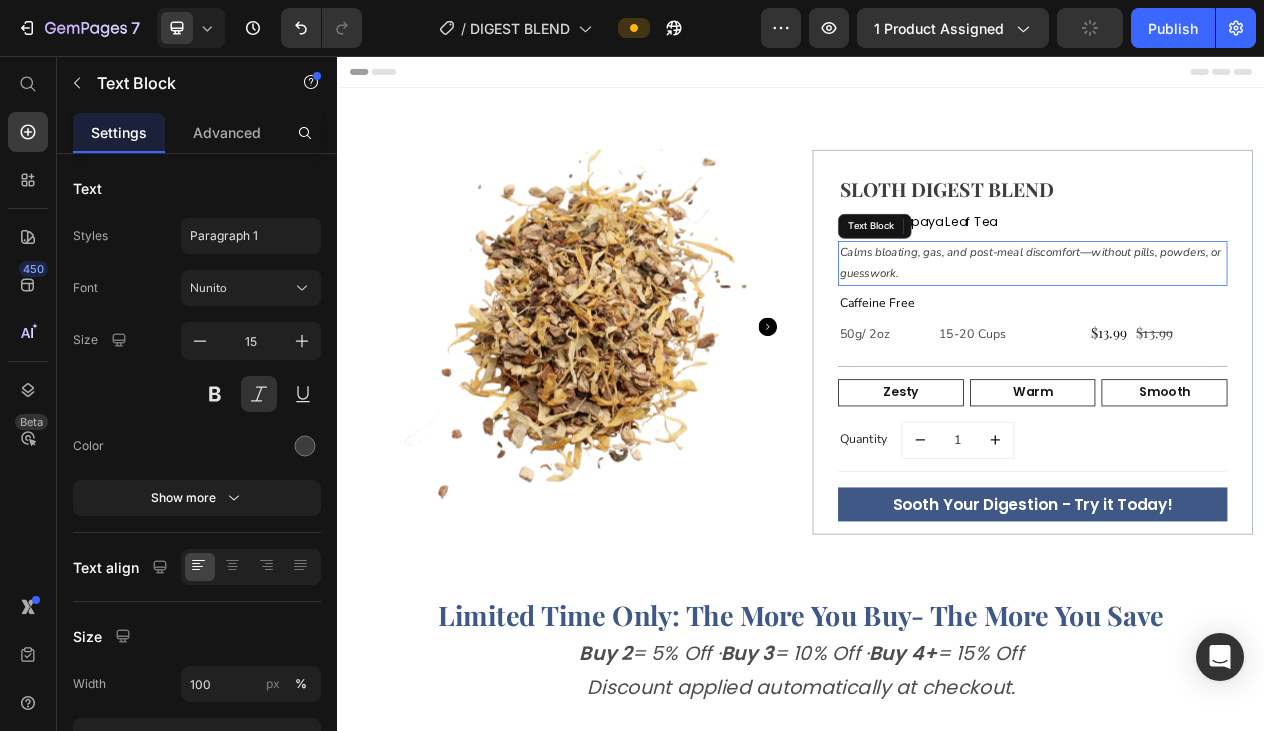 click on "Calms bloating, gas, and post-meal discomfort—without pills, powders, or guesswork." at bounding box center [1237, 324] 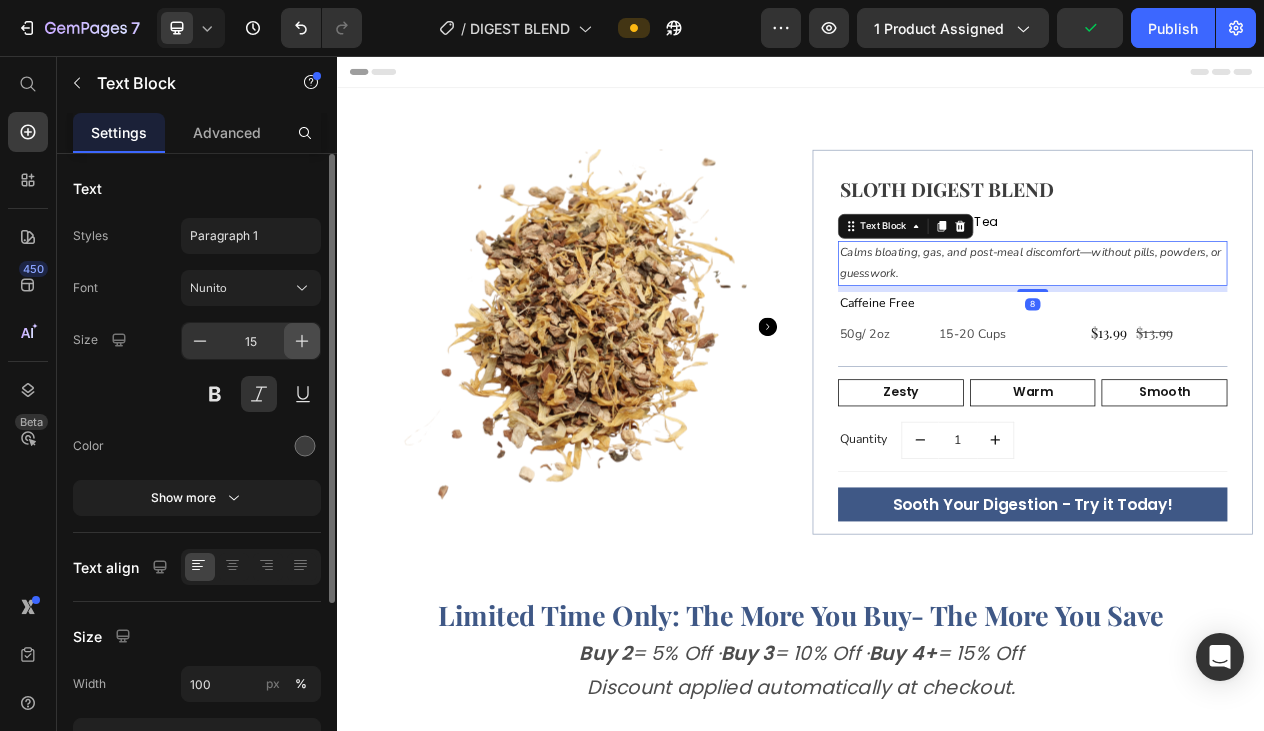 click at bounding box center (302, 341) 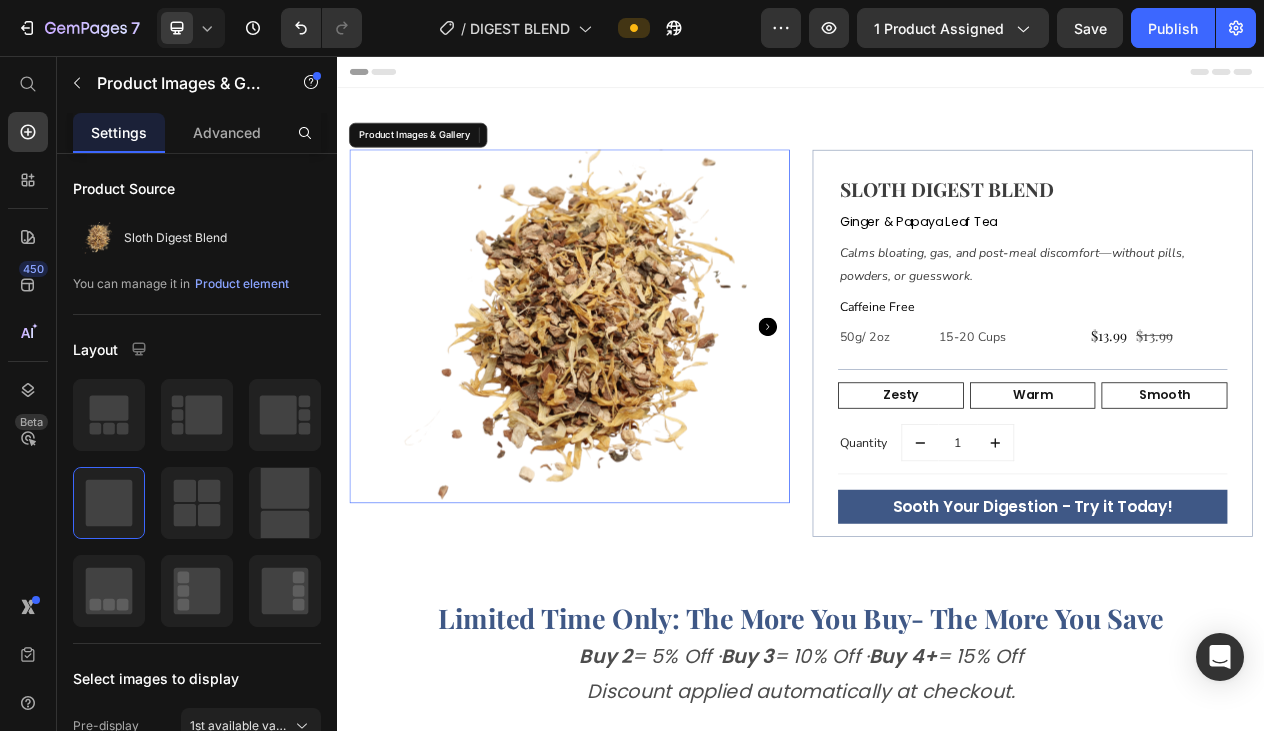 click at bounding box center [637, 406] 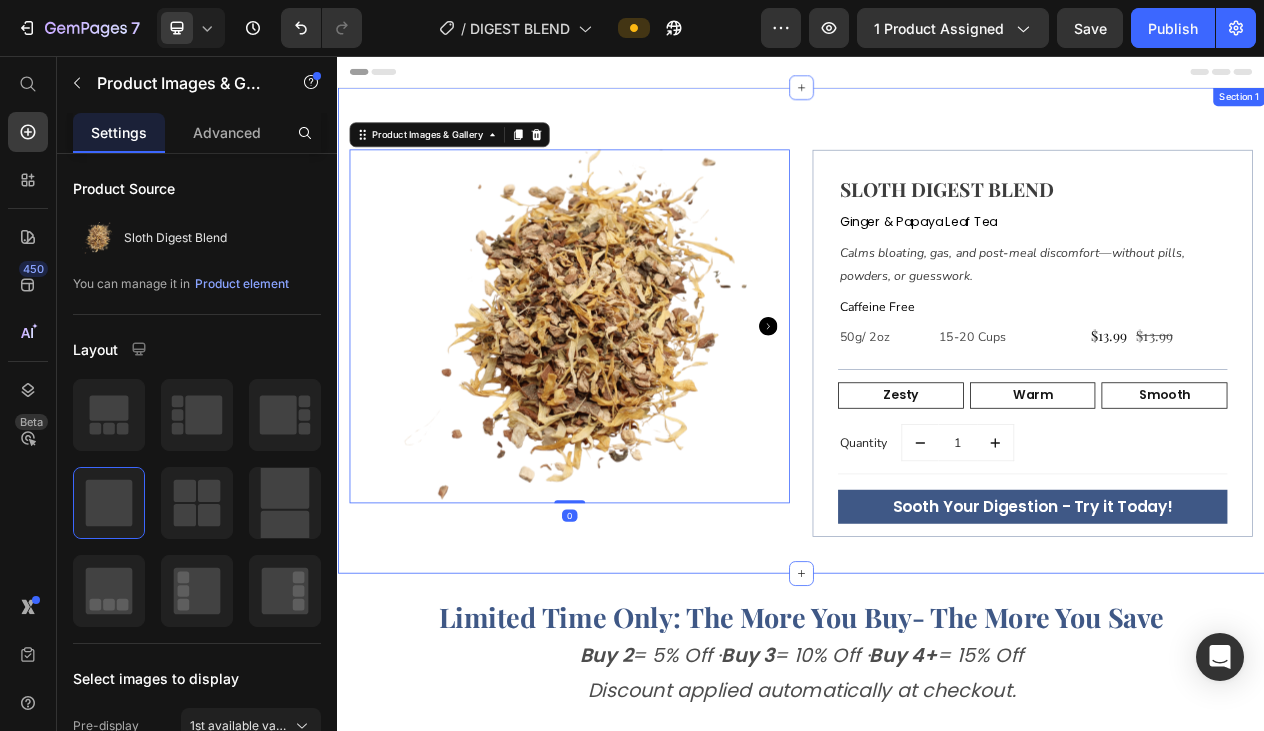 click on "Product Images & Gallery   0 SLOTH DIGEST BLEND Heading Ginger & Papaya Leaf Tea Text Block Calms bloating, gas, and post-meal discomfort—without pills, powders, or guesswork. Text Block Caffeine Free Text Block 50g/ 2oz  Text Block 15-20 Cups Text Block $13.99 Product Price $13.99 Product Price Row Row                Title Line Zesty Text Block Warm  Text Block Smooth Text Block Row Quantity Text block 1 (P) Quantity Row                Title Line Text Block Sooth Your Digestion - Try it Today! (P) Cart Button Row Product Product Images
Scoop & Infuser Combo Text Block $12.00 Product Price Text Block $16.00 Product Price Row Product Add to cart Add to Cart Product Row Row Section 1" at bounding box center (937, 411) 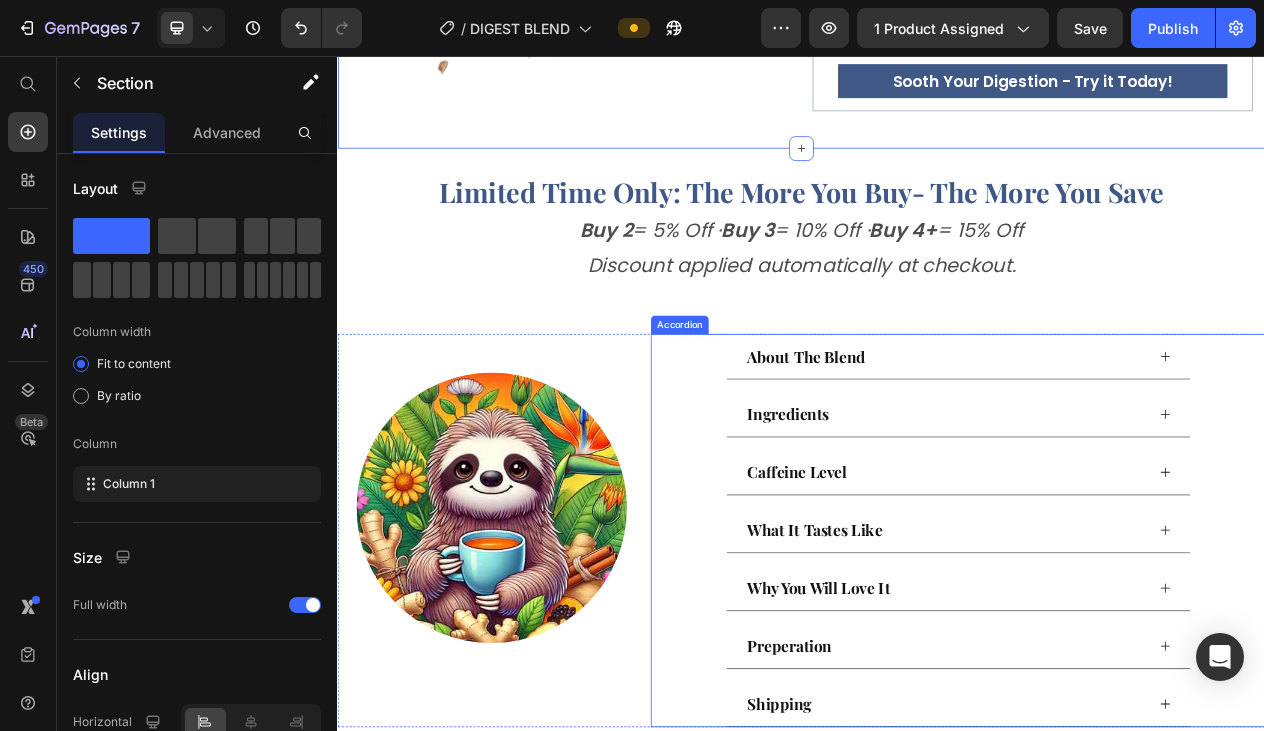scroll, scrollTop: 558, scrollLeft: 0, axis: vertical 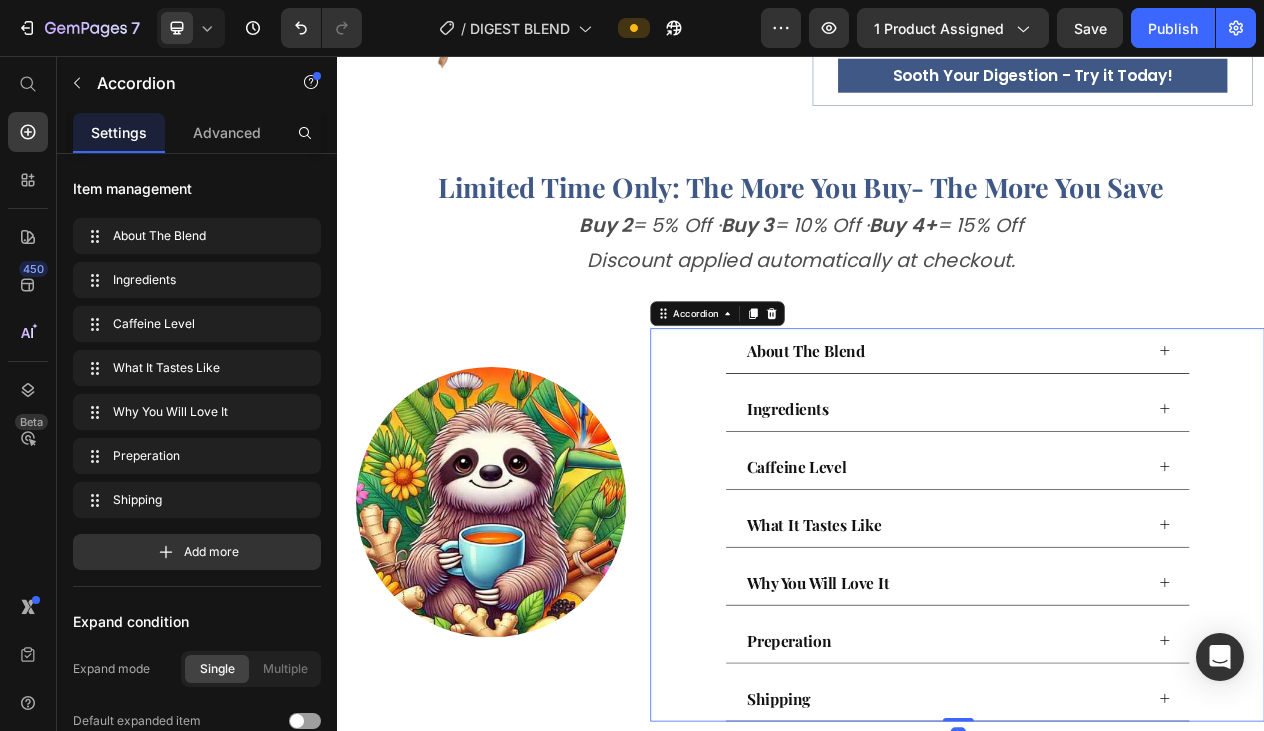 click 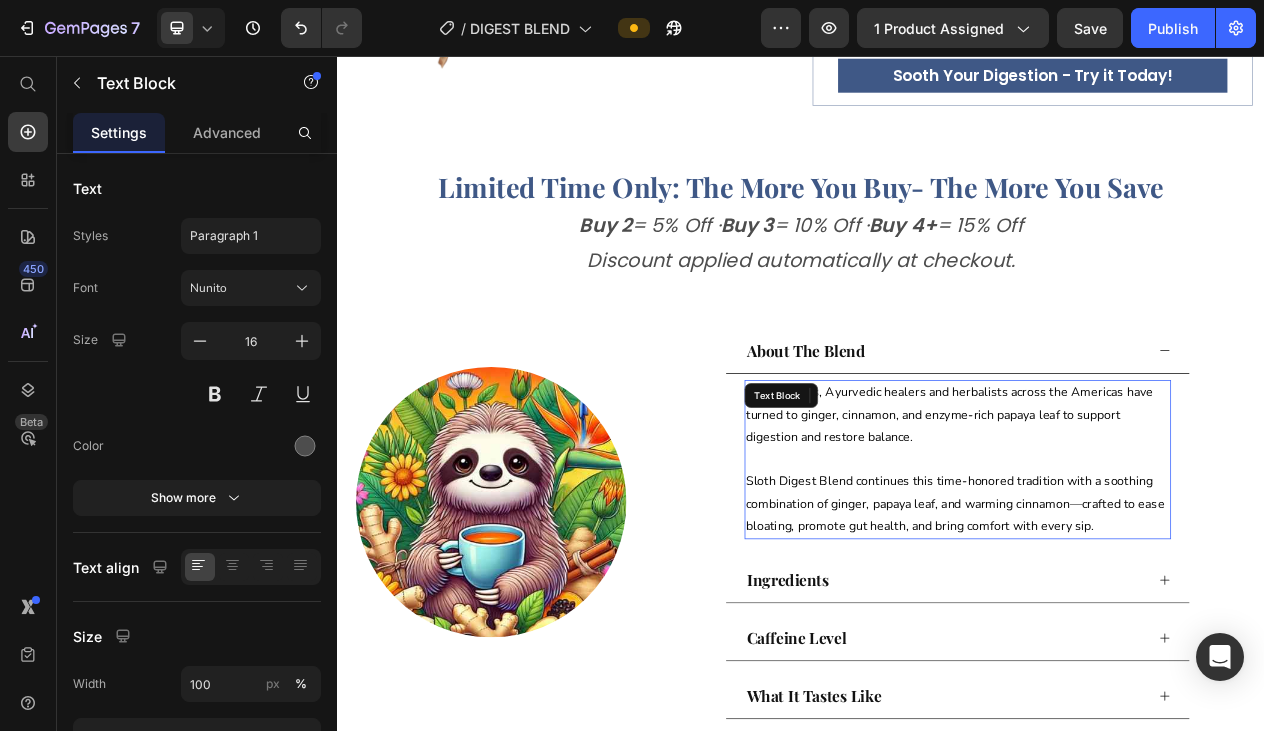 click at bounding box center (1140, 577) 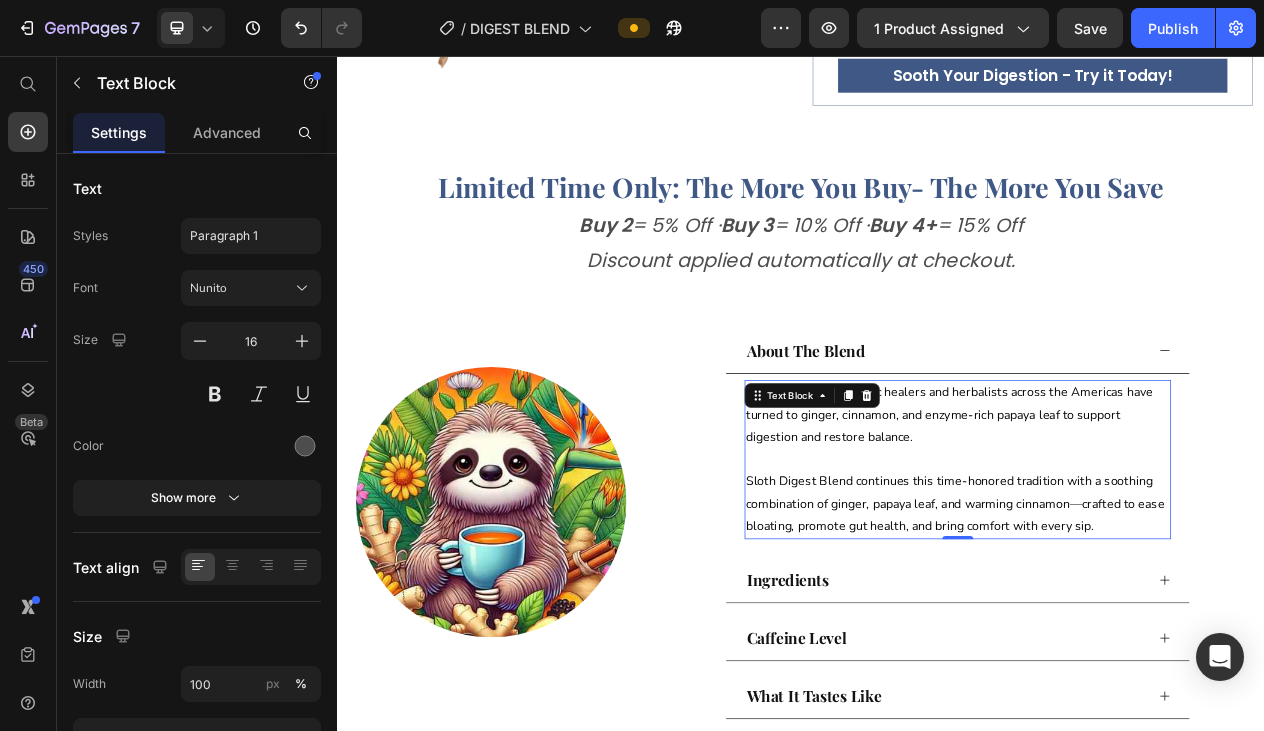 click on "Sloth Digest Blend continues this time-honored tradition with a soothing combination of ginger, papaya leaf, and warming cinnamon—crafted to ease bloating, promote gut health, and bring comfort with every sip." at bounding box center (1140, 635) 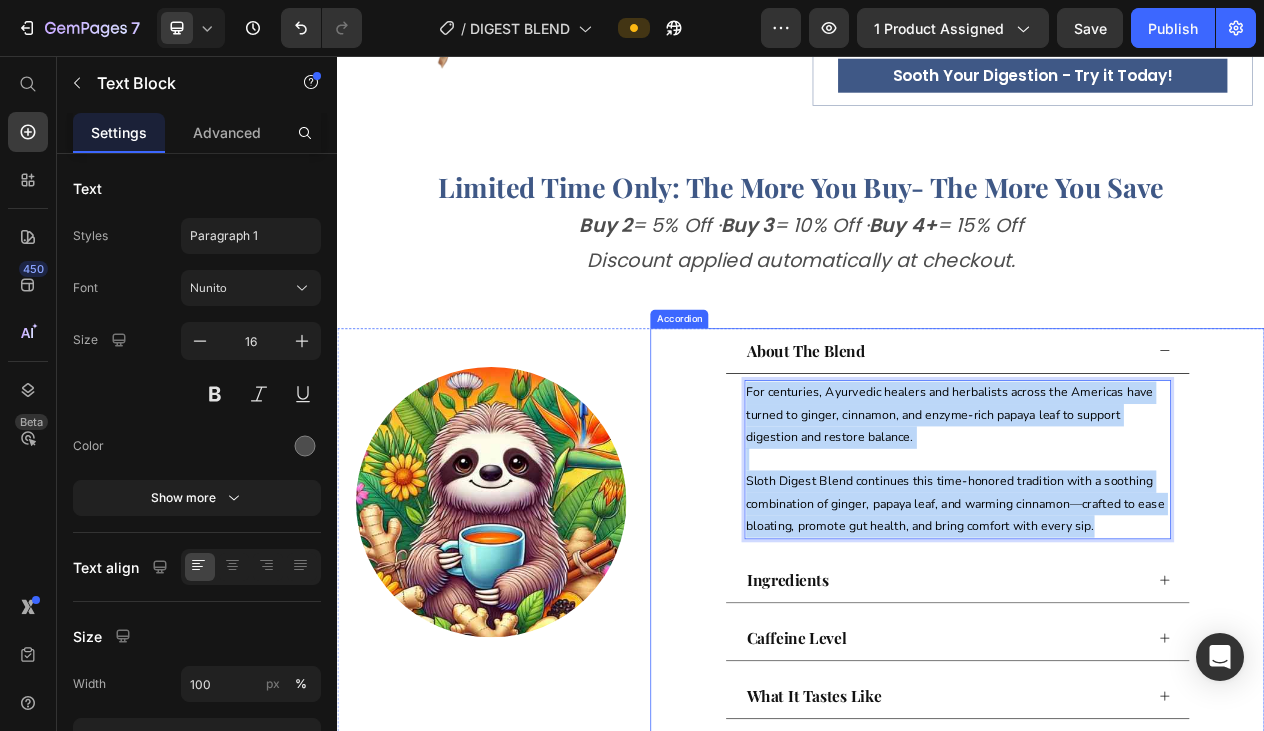 drag, startPoint x: 1338, startPoint y: 649, endPoint x: 828, endPoint y: 477, distance: 538.223 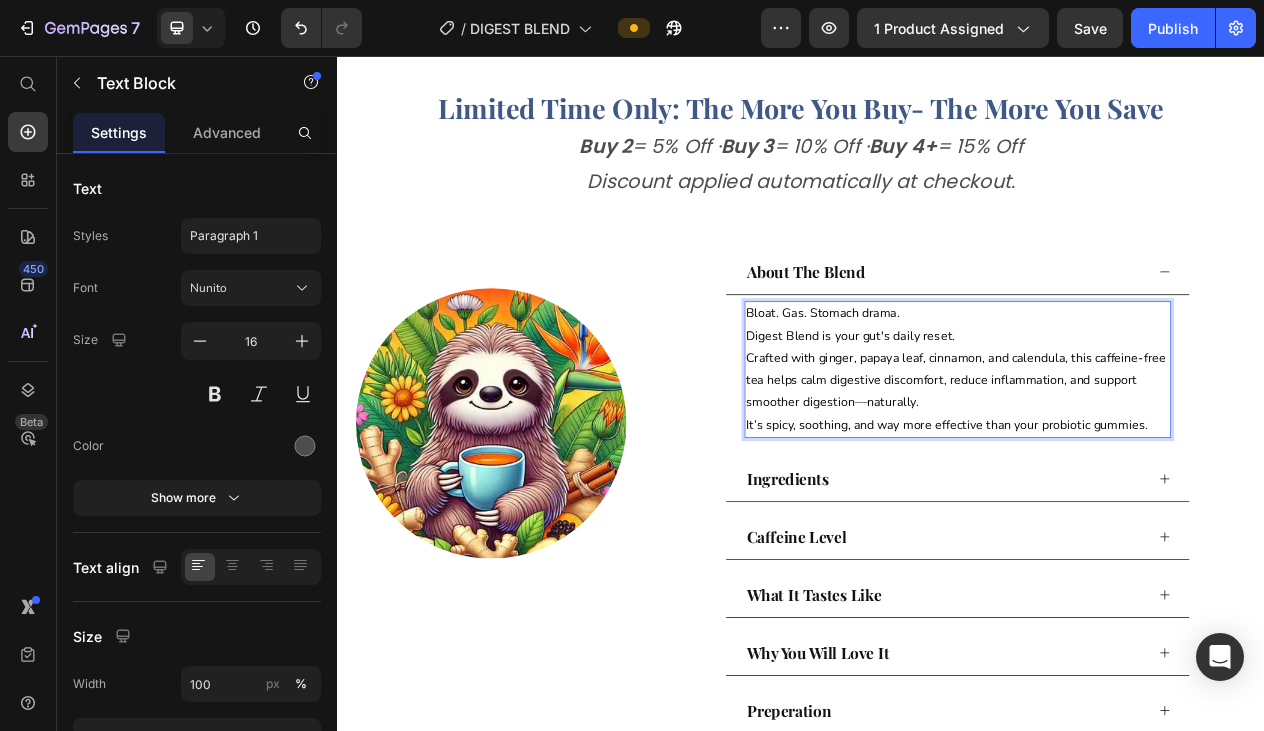 scroll, scrollTop: 665, scrollLeft: 0, axis: vertical 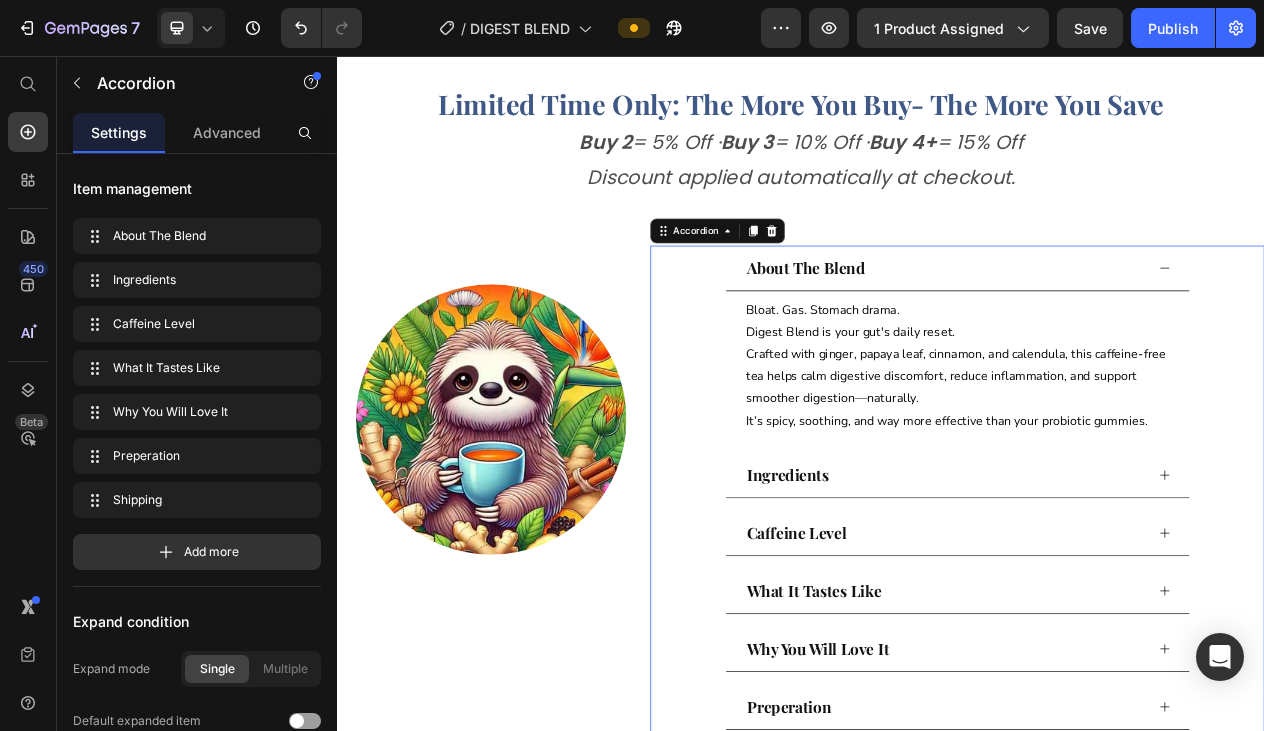 click on "Ingredients" at bounding box center (1124, 598) 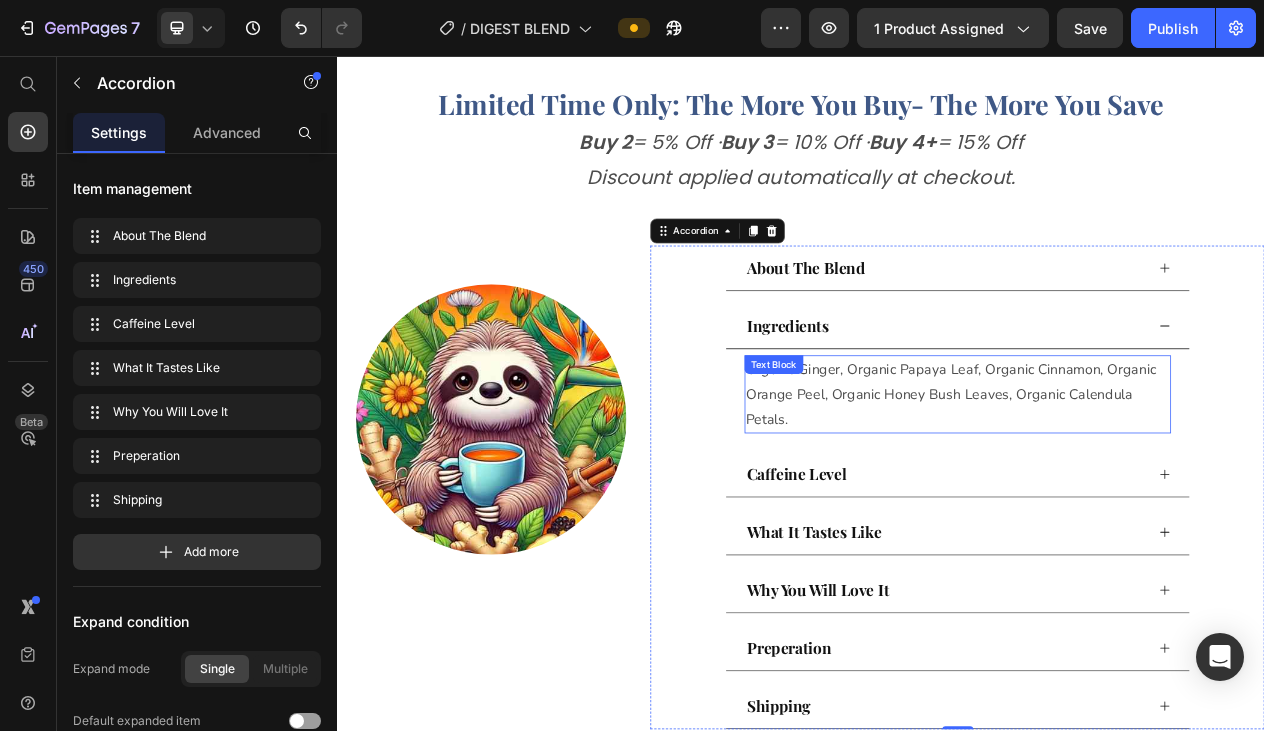click on "Organic Ginger, Organic Papaya Leaf, Organic Cinnamon, Organic Orange Peel, Organic Honey Bush Leaves, Organic Calendula Petals." at bounding box center (1140, 493) 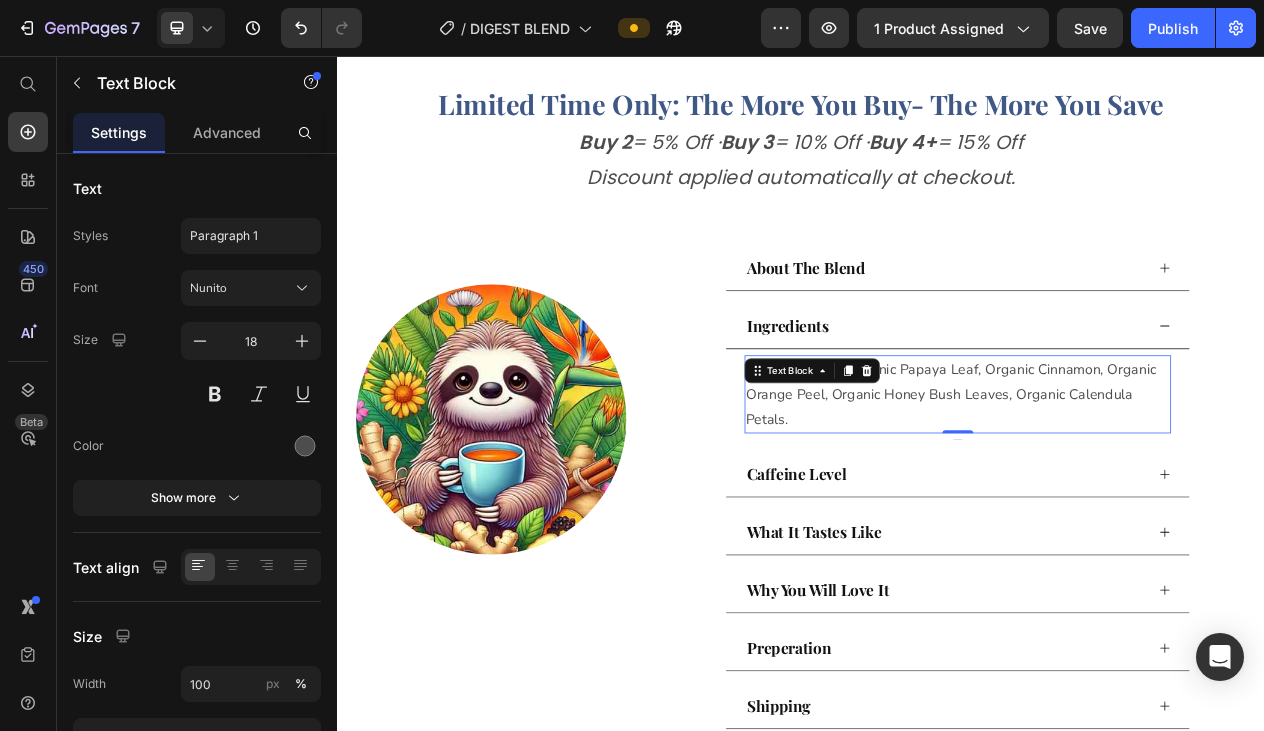 click on "Organic Ginger, Organic Papaya Leaf, Organic Cinnamon, Organic Orange Peel, Organic Honey Bush Leaves, Organic Calendula Petals." at bounding box center [1140, 493] 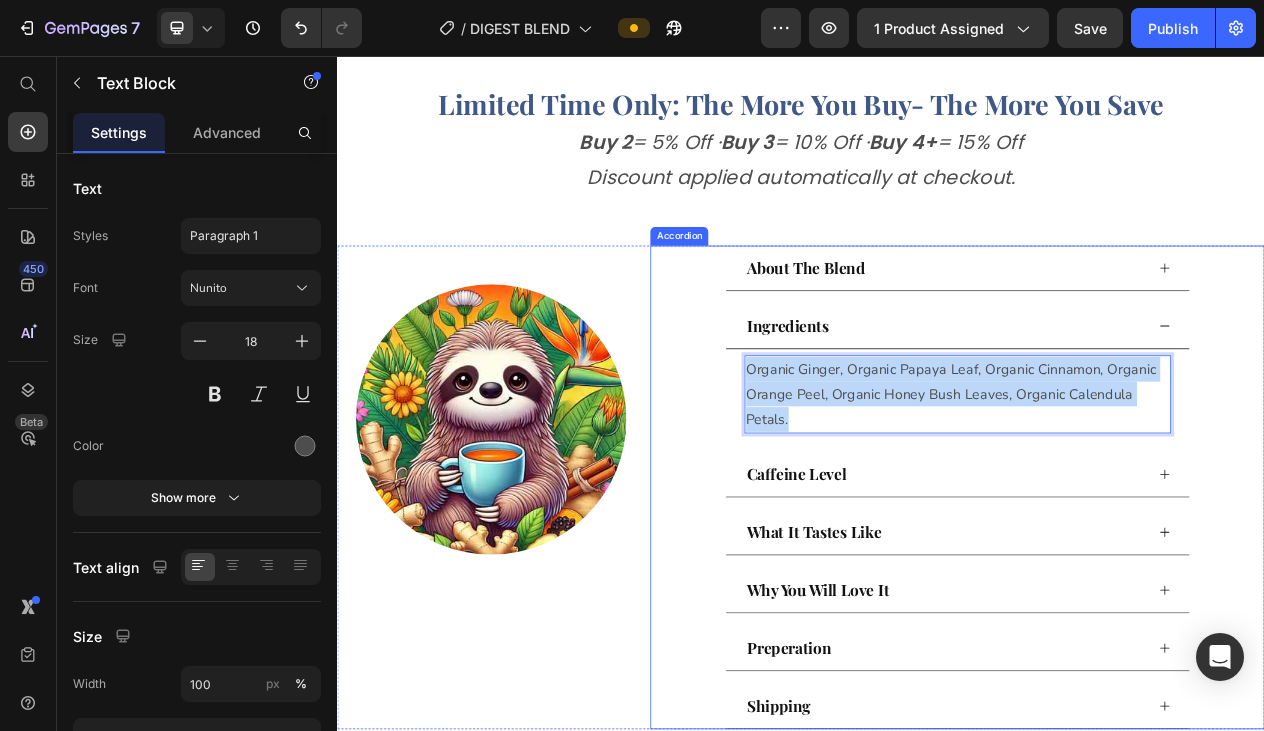 drag, startPoint x: 1009, startPoint y: 521, endPoint x: 790, endPoint y: 439, distance: 233.84824 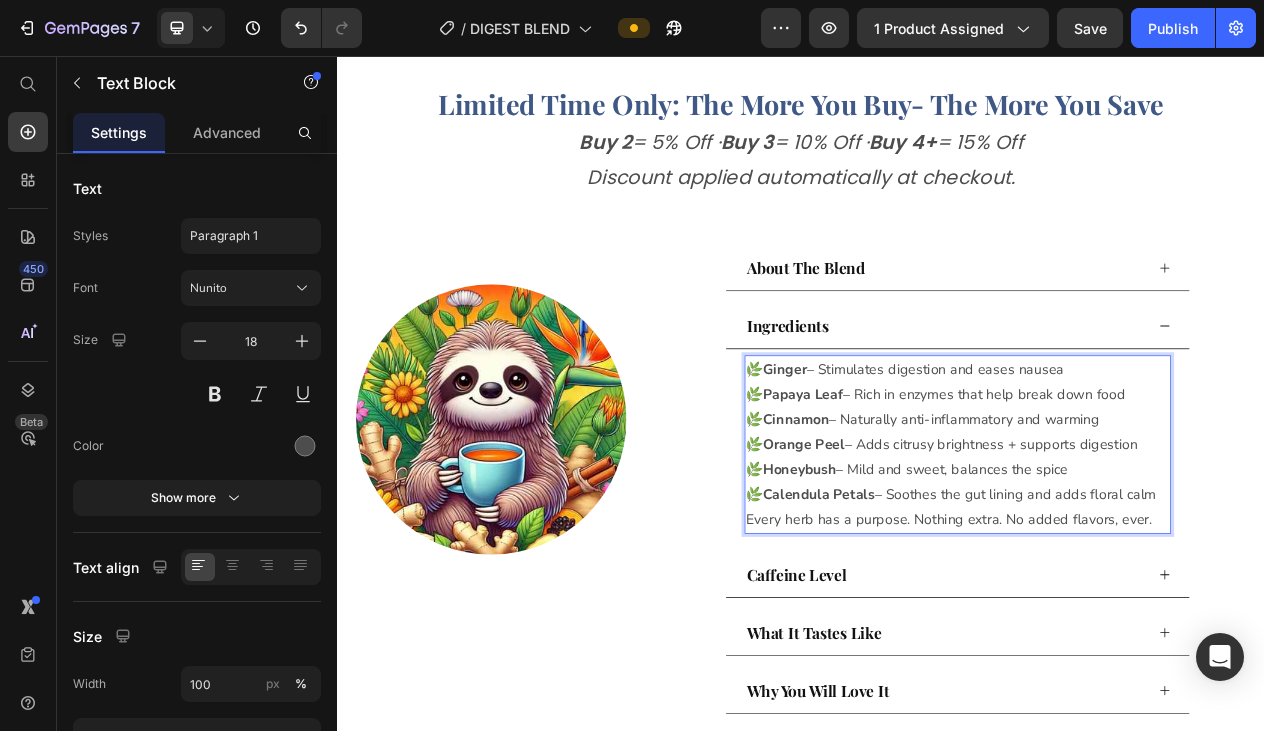 click on "Ginger" at bounding box center [916, 461] 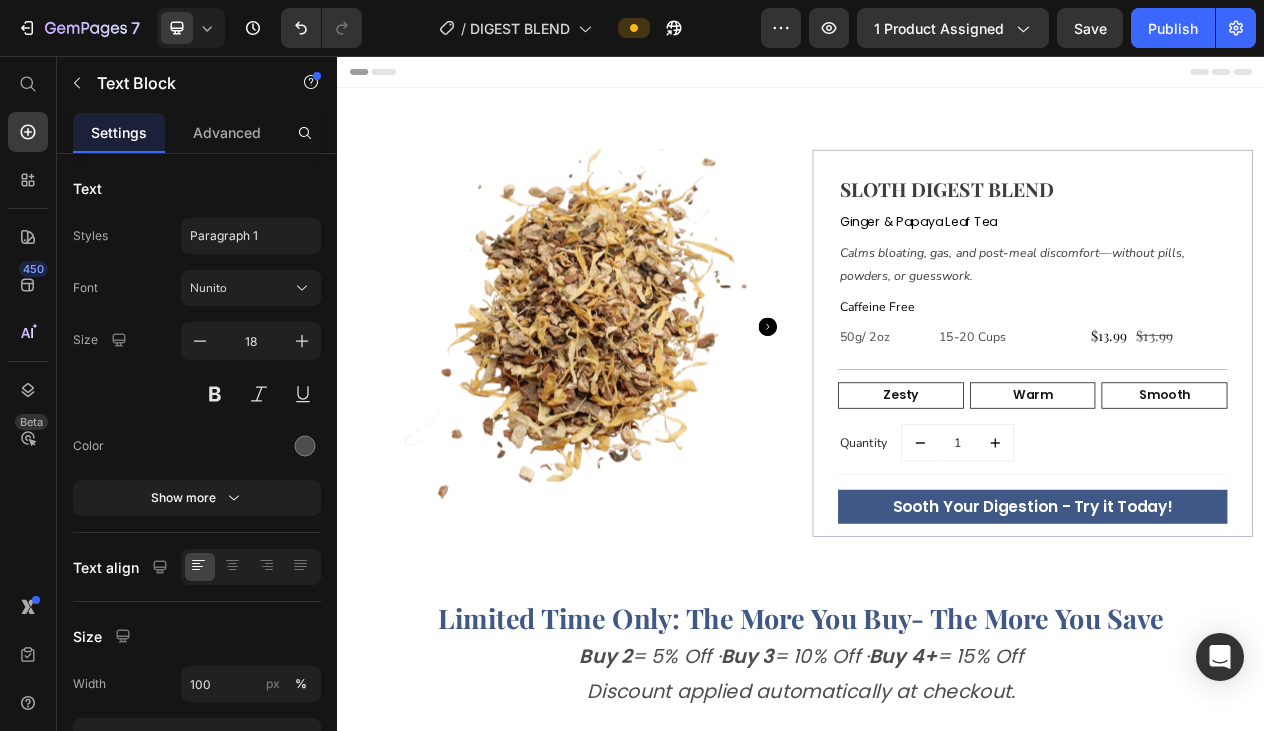 scroll, scrollTop: 0, scrollLeft: 0, axis: both 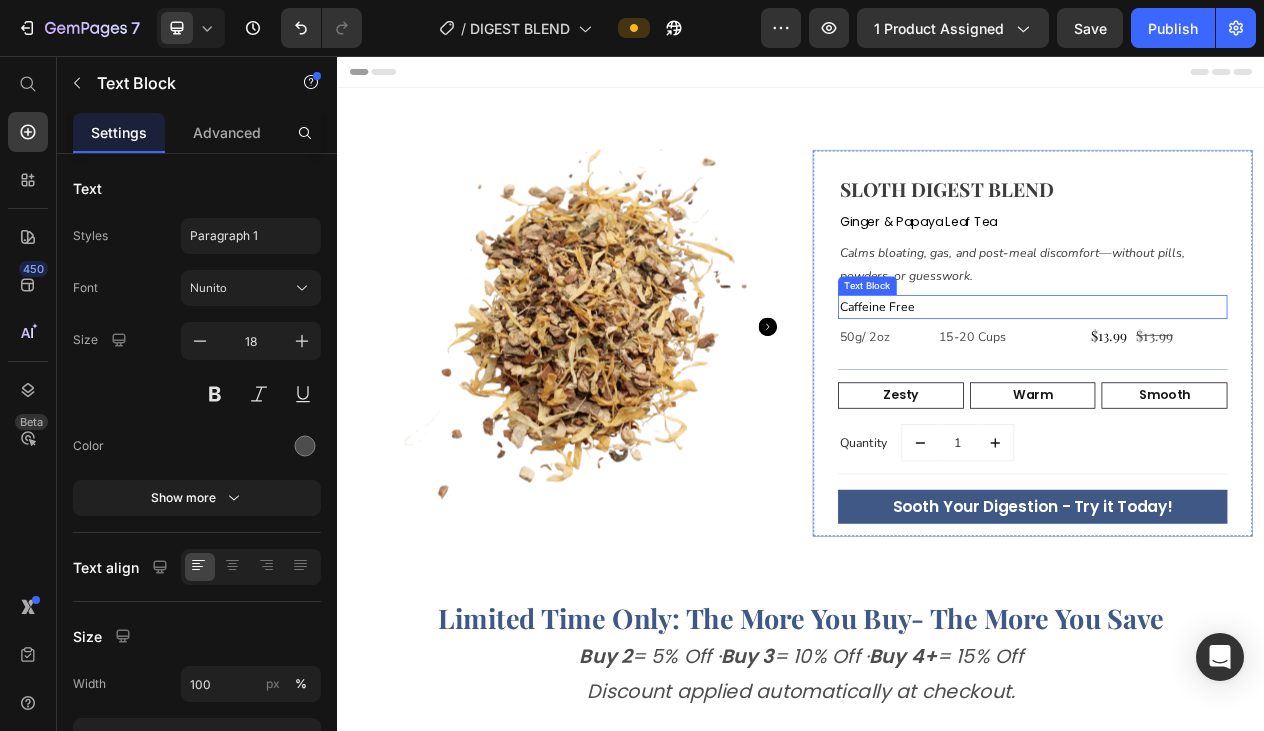 click on "Caffeine Free" at bounding box center (1237, 380) 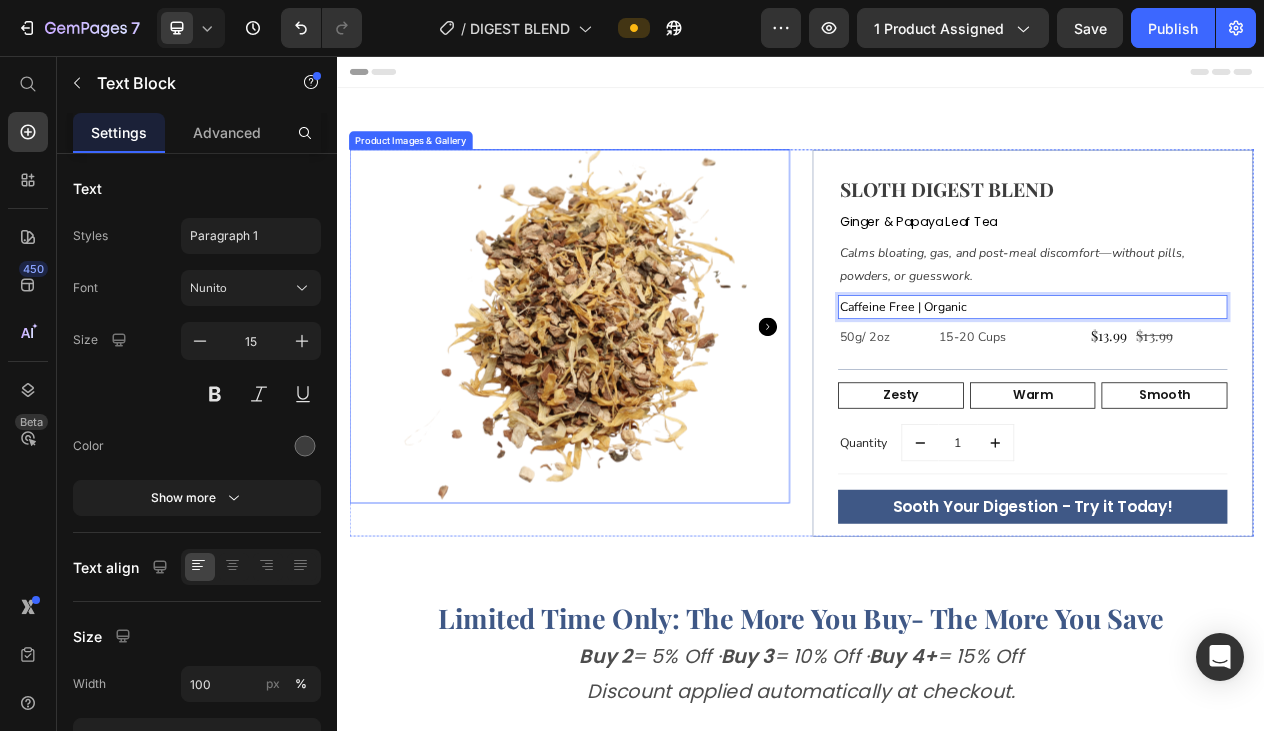 click at bounding box center (637, 406) 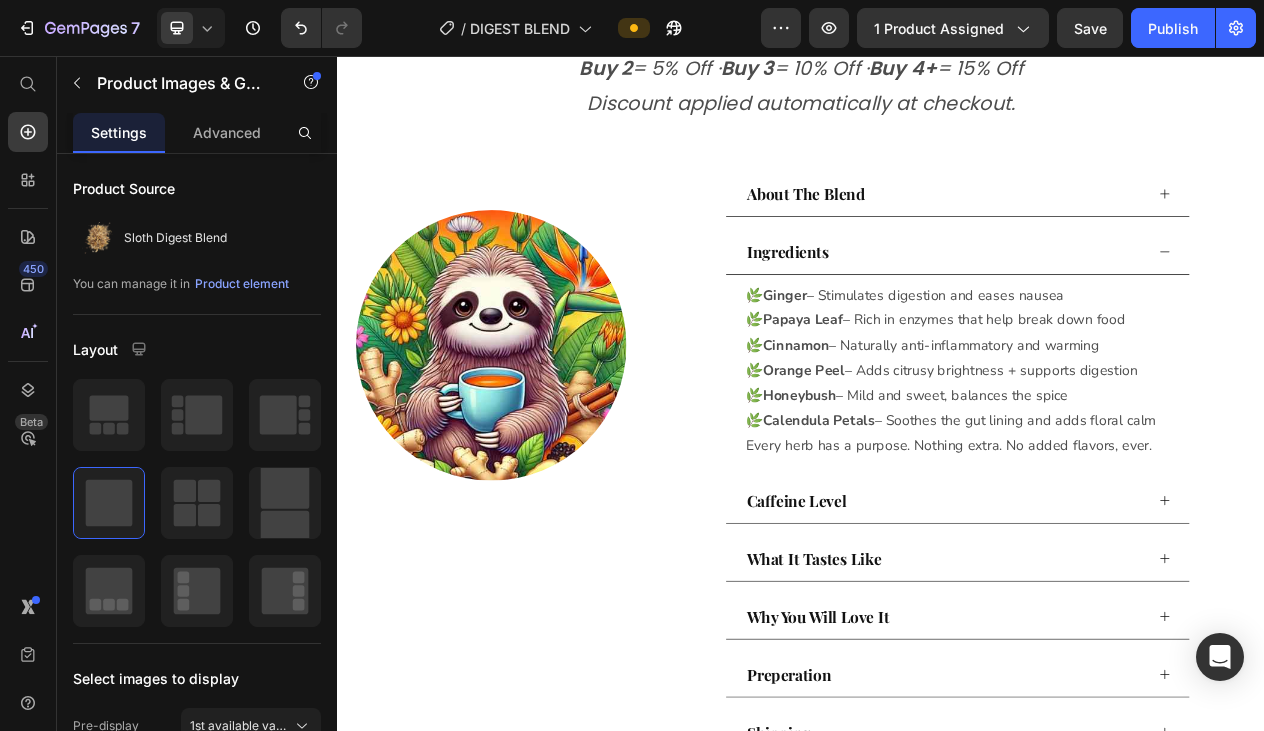 scroll, scrollTop: 793, scrollLeft: 0, axis: vertical 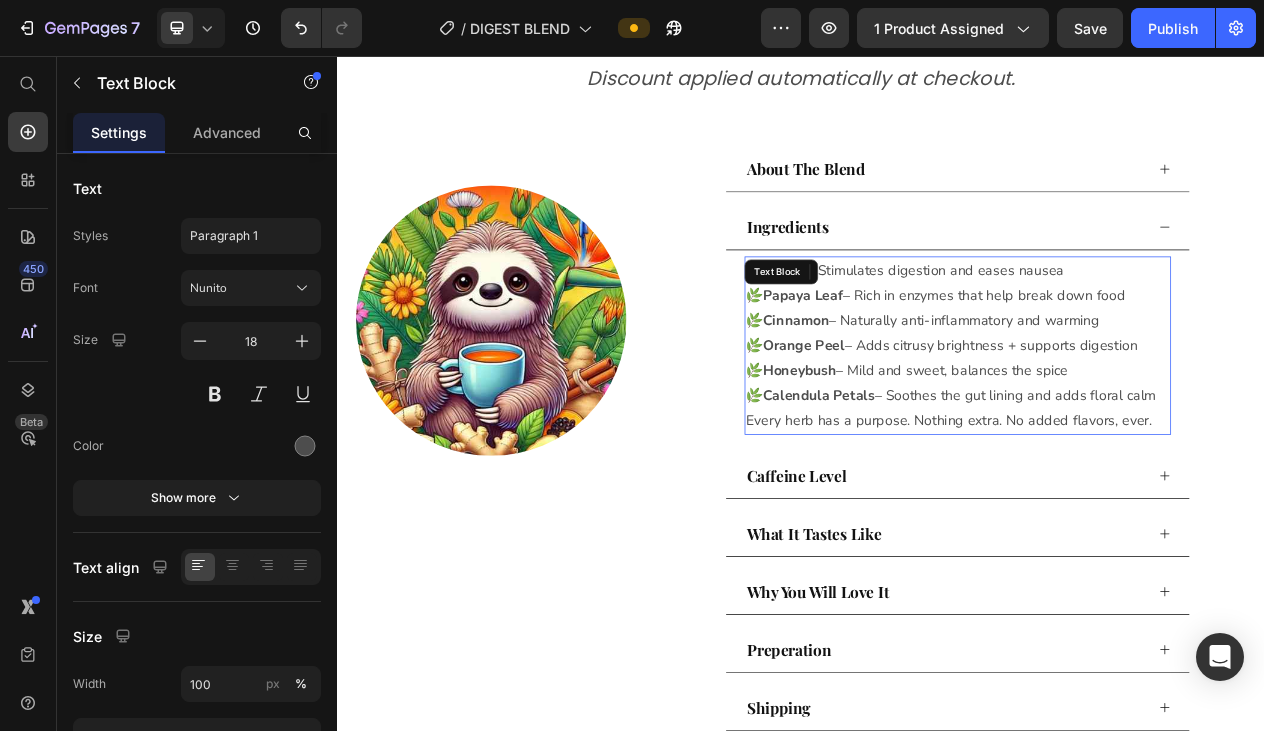 click on "🌿  Ginger  – Stimulates digestion and eases nausea 🌿  Papaya Leaf  – Rich in enzymes that help break down food 🌿  Cinnamon  – Naturally anti-inflammatory and warming 🌿  Orange Peel  – Adds citrusy brightness + supports digestion 🌿  Honeybush  – Mild and sweet, balances the spice 🌿  Calendula Petals  – Soothes the gut lining and adds floral calm" at bounding box center [1140, 414] 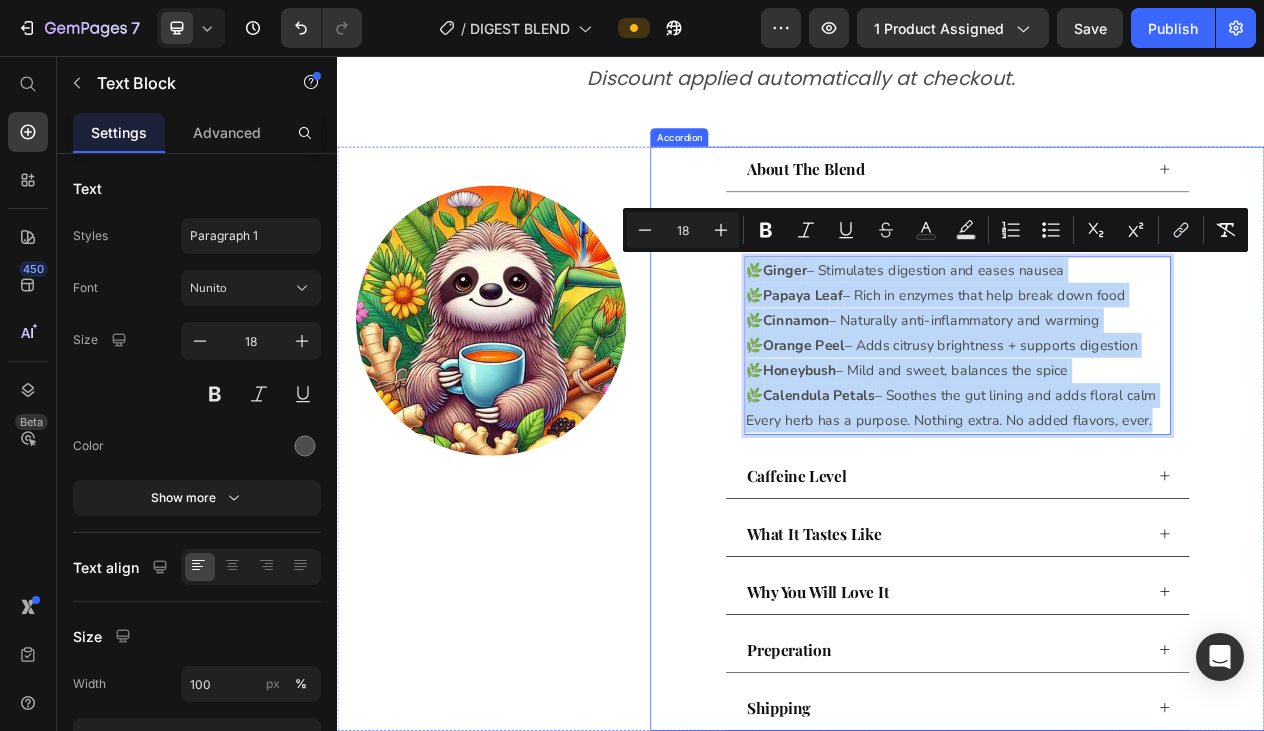 drag, startPoint x: 1405, startPoint y: 517, endPoint x: 819, endPoint y: 307, distance: 622.49176 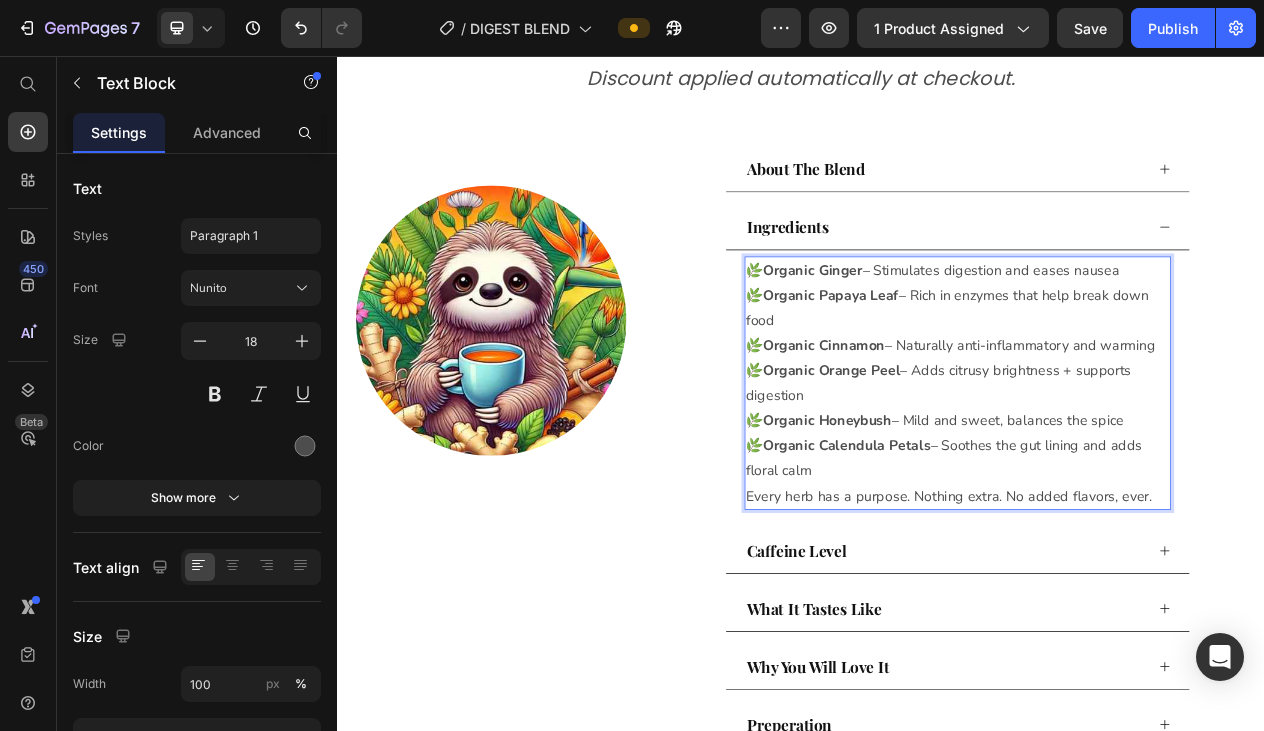 click on "Organic Ginger" at bounding box center (952, 333) 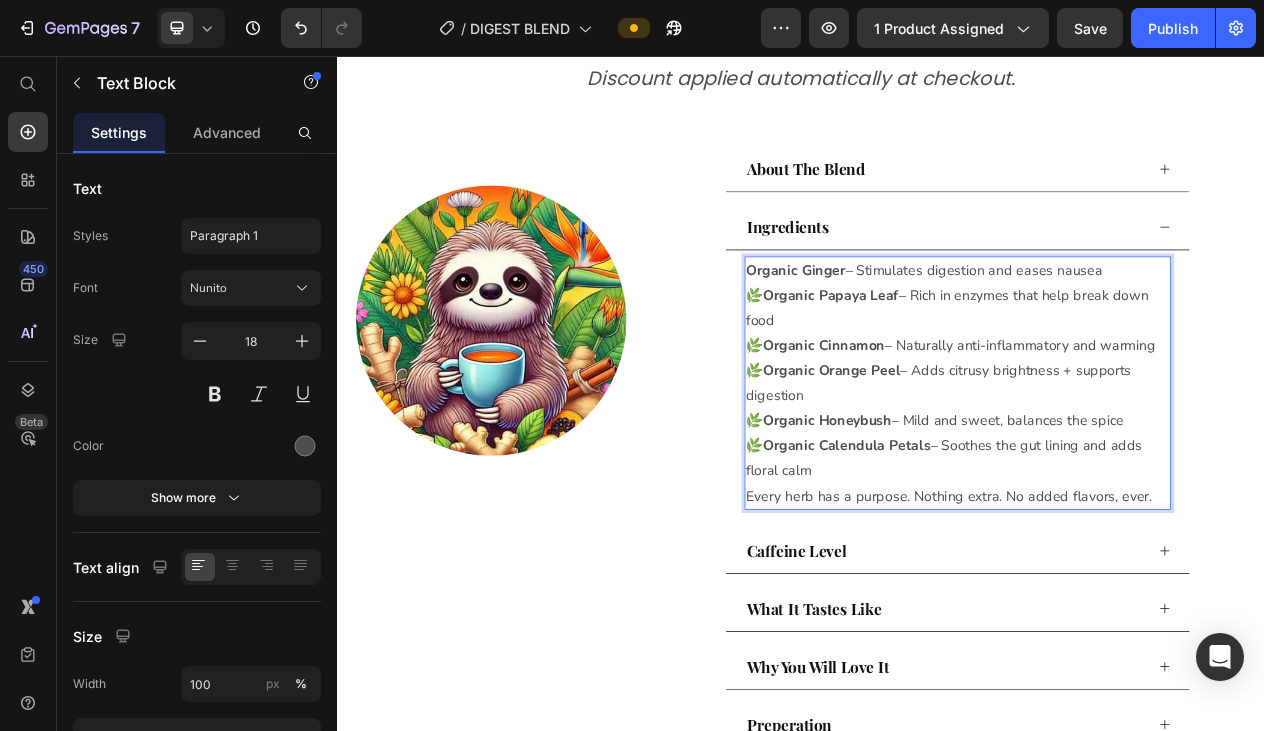 click on "Organic Papaya Leaf" at bounding box center [976, 365] 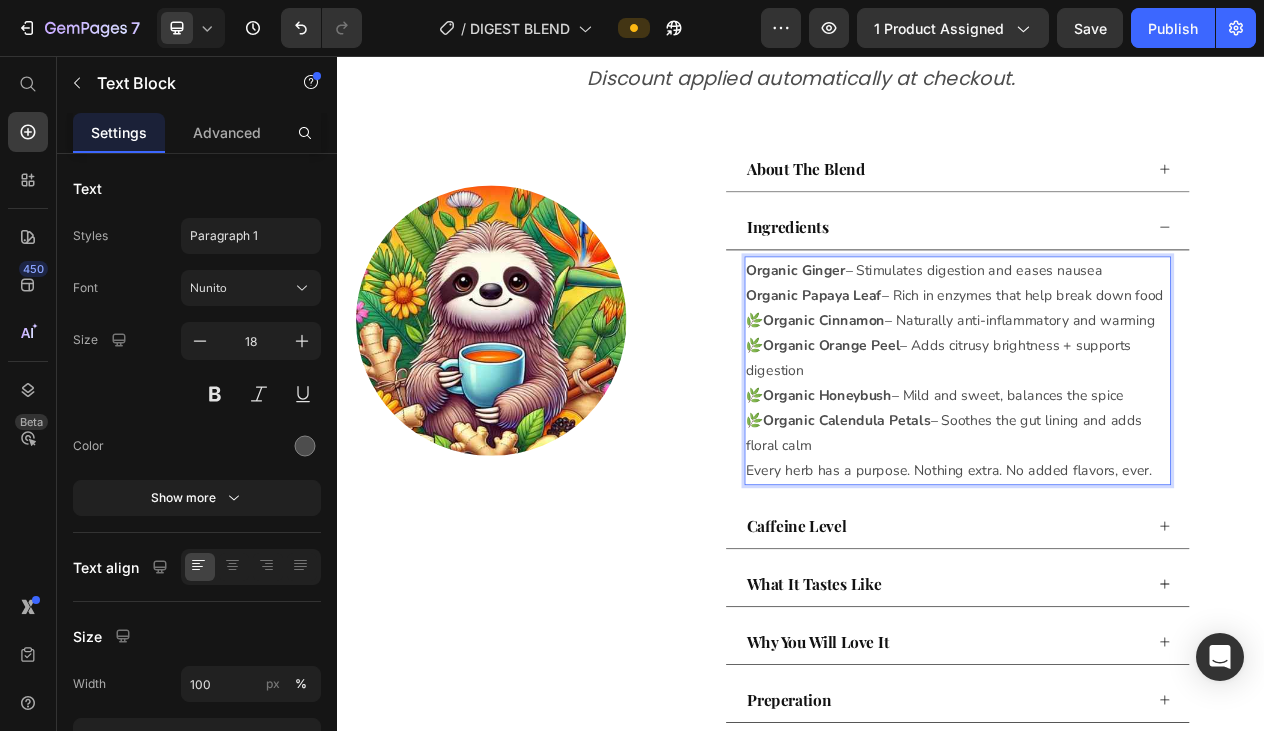 click on "Organic Cinnamon" at bounding box center [967, 398] 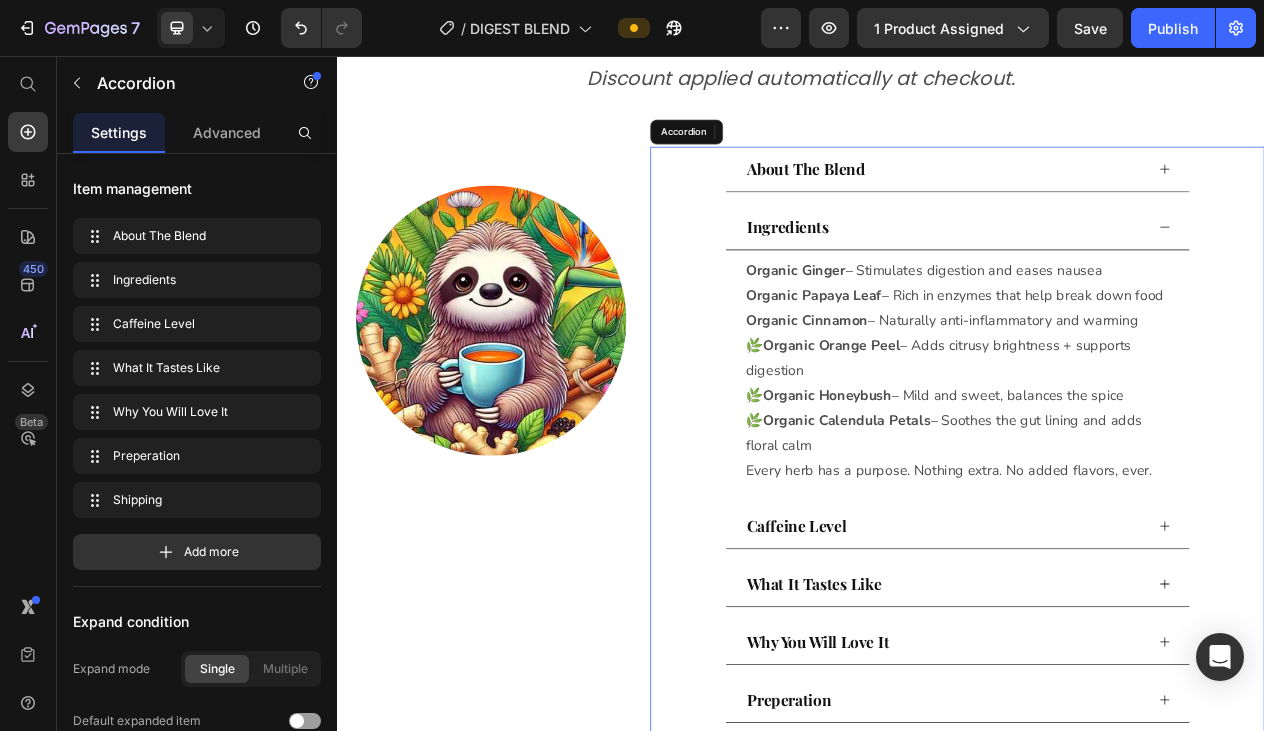 click on "Ingredients" at bounding box center [920, 277] 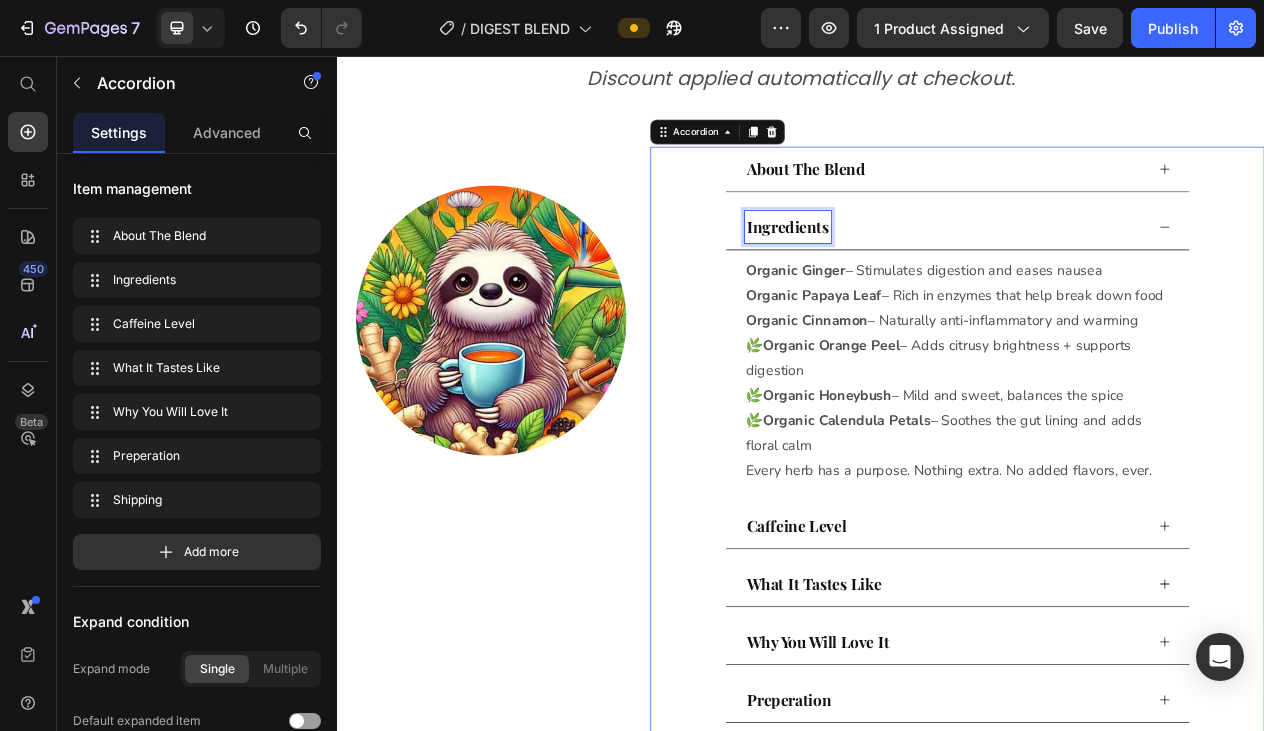 click on "Ingredients" at bounding box center (920, 277) 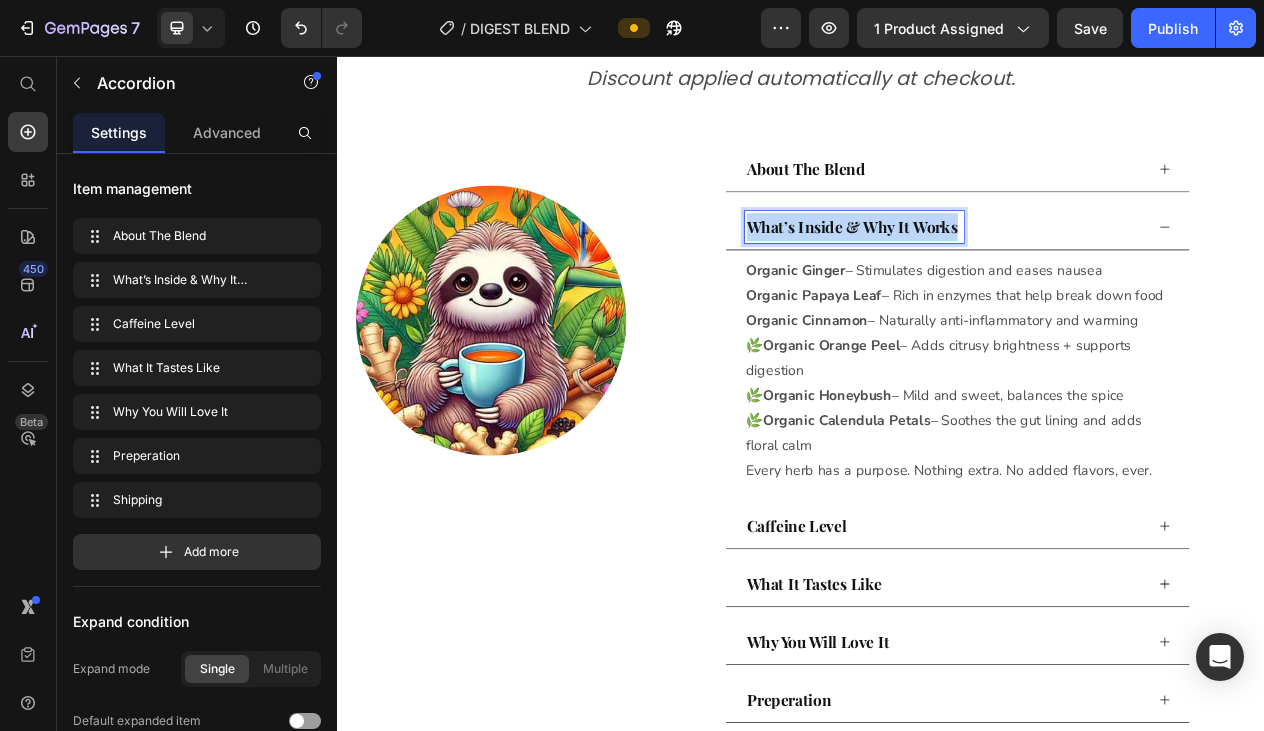 drag, startPoint x: 1143, startPoint y: 277, endPoint x: 834, endPoint y: 276, distance: 309.00162 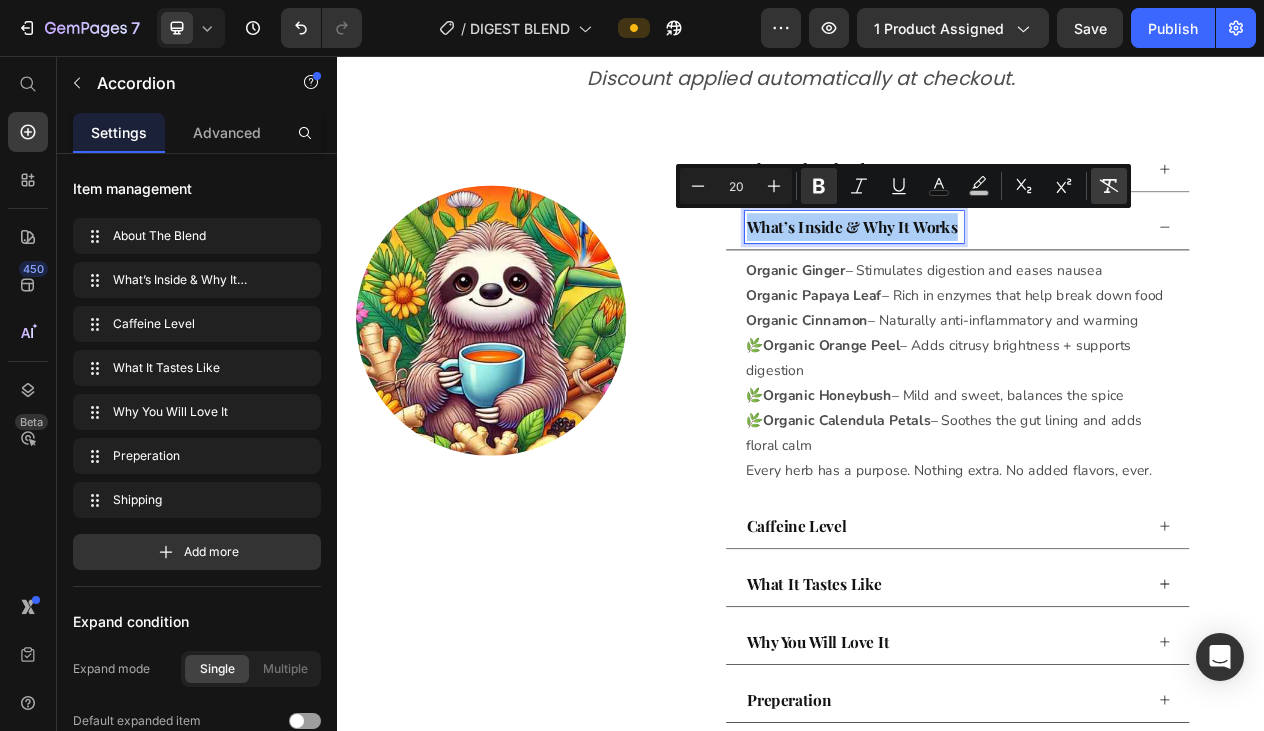 click 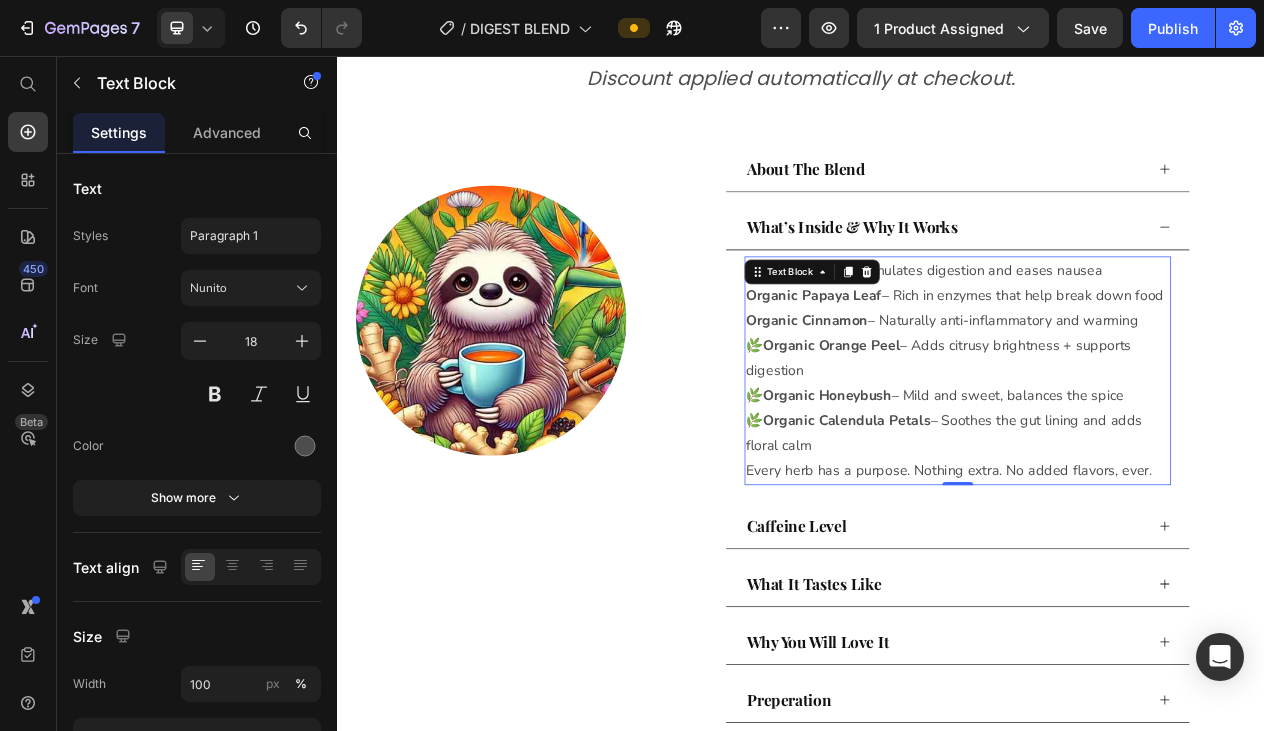 click on "Organic Ginger – Stimulates digestion and eases nausea Organic Papaya Leaf – Rich in enzymes that help break down food Organic Cinnamon – Naturally anti-inflammatory and warming 🌿 Organic Orange Peel – Adds citrusy brightness + supports digestion 🌿 Organic Honeybush – Mild and sweet, balances the spice 🌿 Organic Calendula Petals – Soothes the gut lining and adds floral calm" at bounding box center [1140, 446] 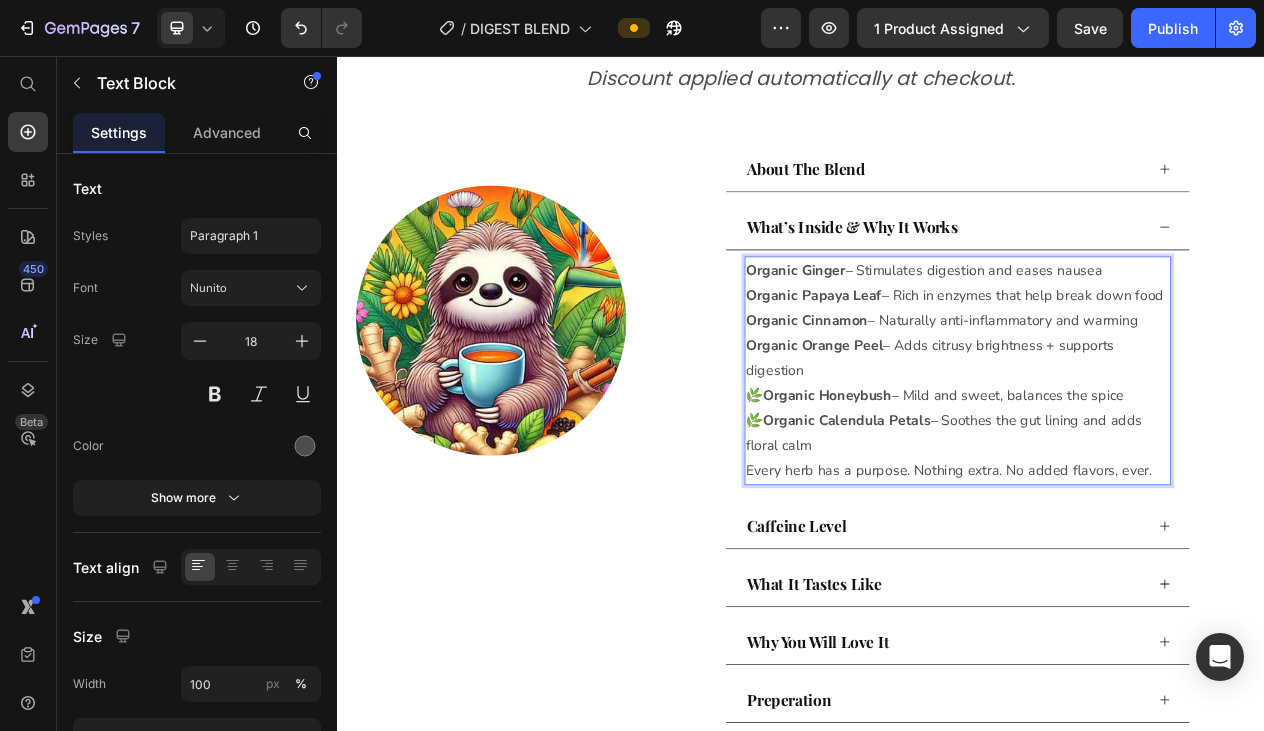 click on "Organic Honeybush" at bounding box center [971, 495] 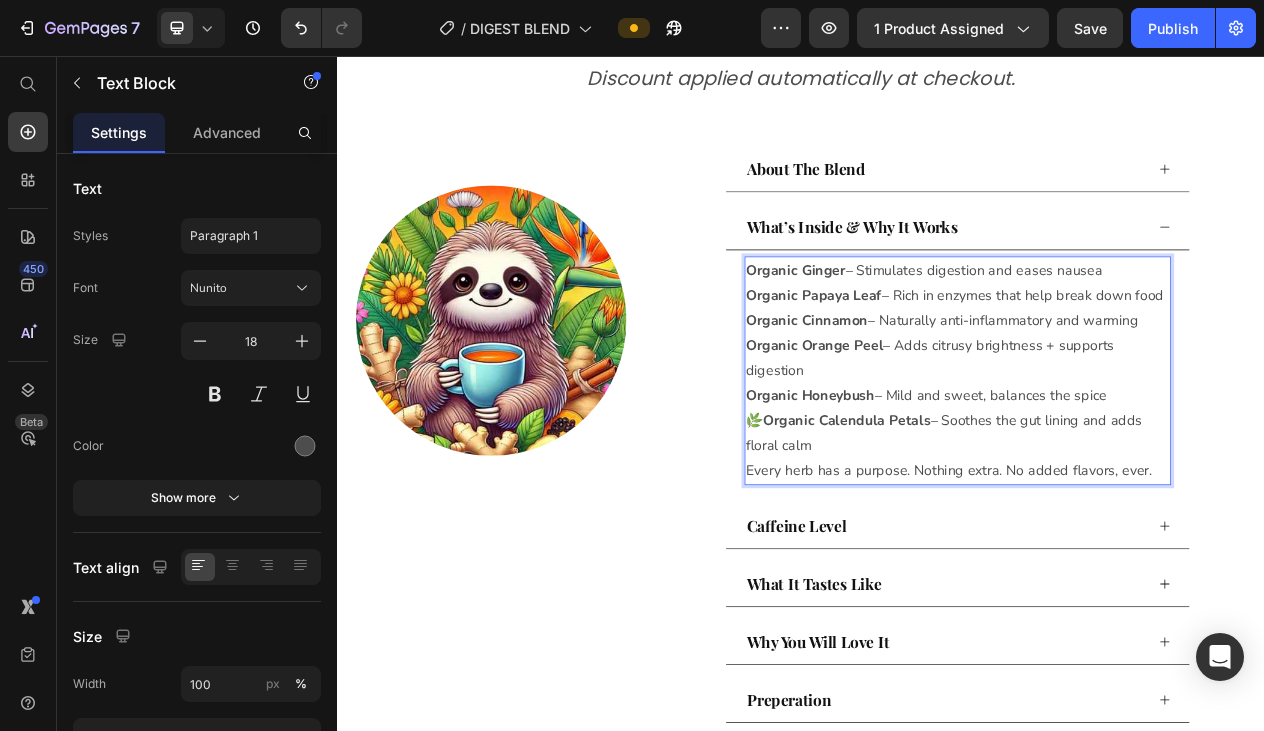 click on "Organic Ginger  – Stimulates digestion and eases nausea Organic Papaya Leaf  – Rich in enzymes that help break down food Organic Cinnamon  – Naturally anti-inflammatory and warming Organic Orange Peel  – Adds citrusy brightness + supports digestion Organic Honeybush  – Mild and sweet, balances the spice 🌿  Organic Calendula Petals  – Soothes the gut lining and adds floral calm" at bounding box center (1140, 446) 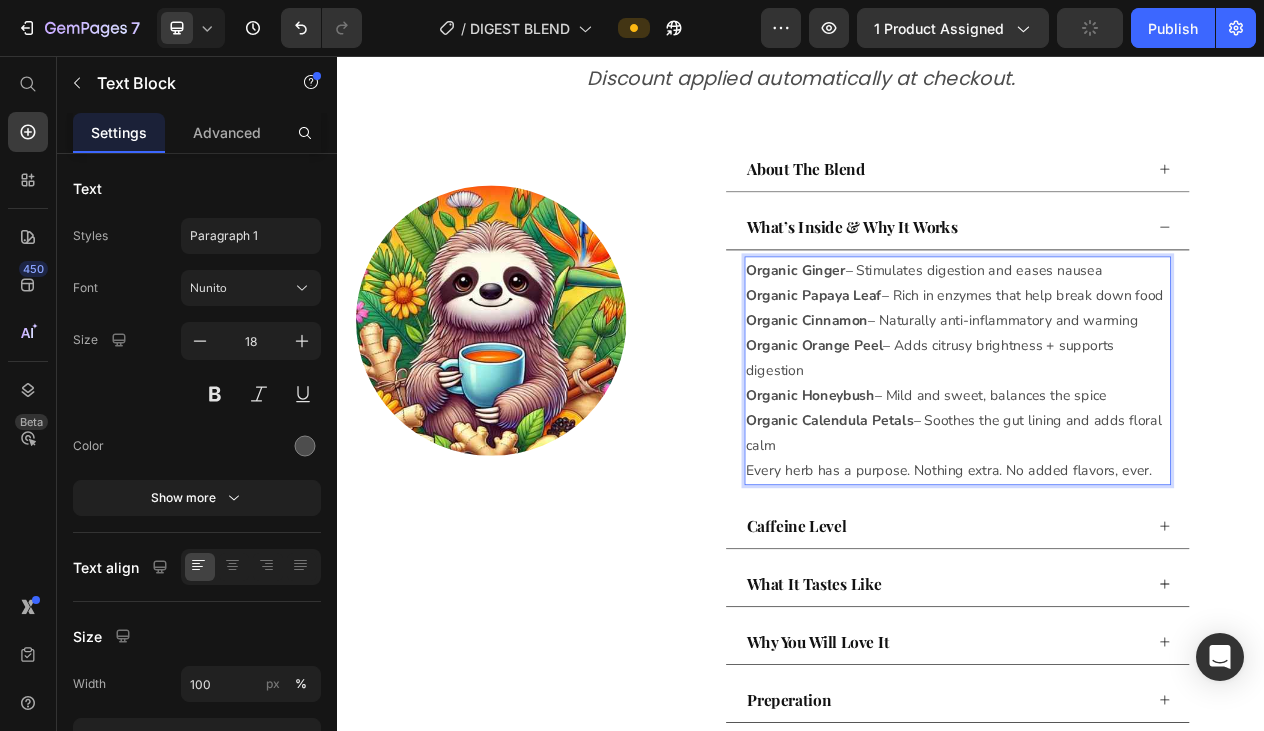 click on "Organic Ginger – Stimulates digestion and eases nausea Organic Papaya Leaf – Rich in enzymes that help break down food Organic Cinnamon – Naturally anti-inflammatory and warming Organic Orange Peel – Adds citrusy brightness + supports digestion Organic Honeybush – Mild and sweet, balances the spice Organic Calendula Petals – Soothes the gut lining and adds floral calm" at bounding box center (1140, 446) 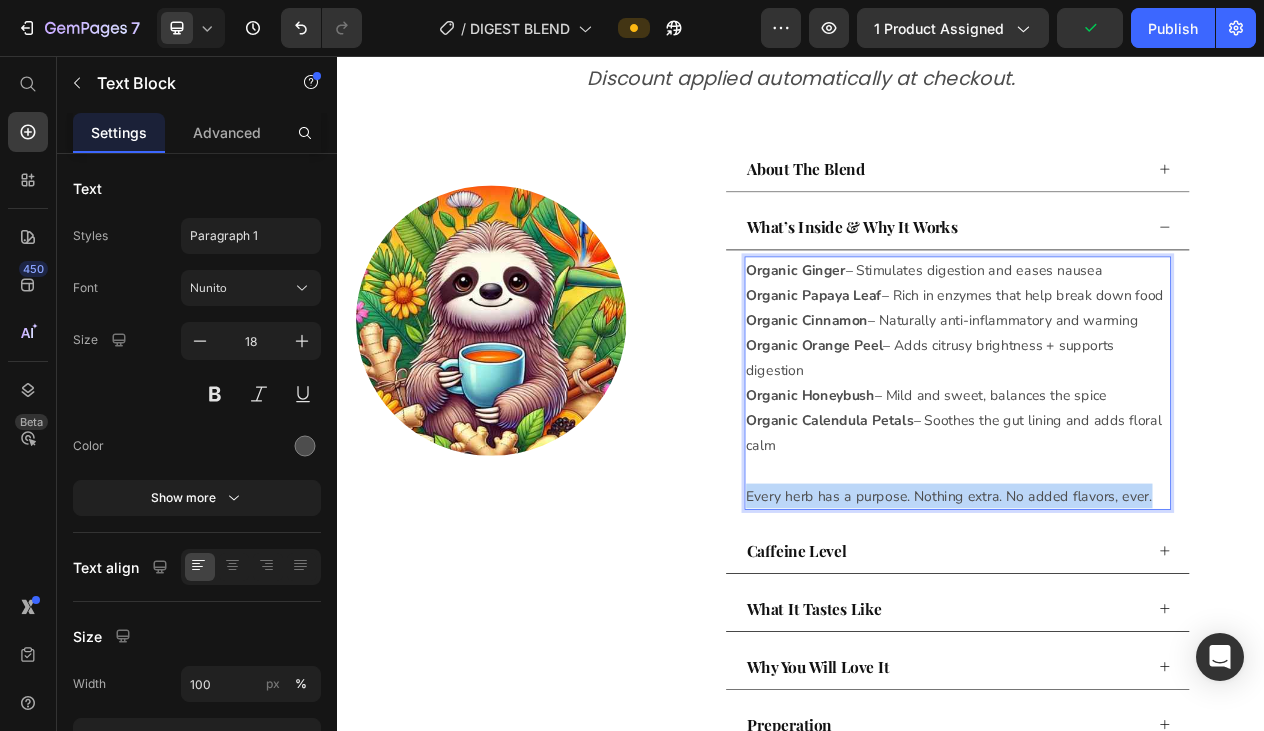 drag, startPoint x: 1387, startPoint y: 618, endPoint x: 859, endPoint y: 623, distance: 528.0237 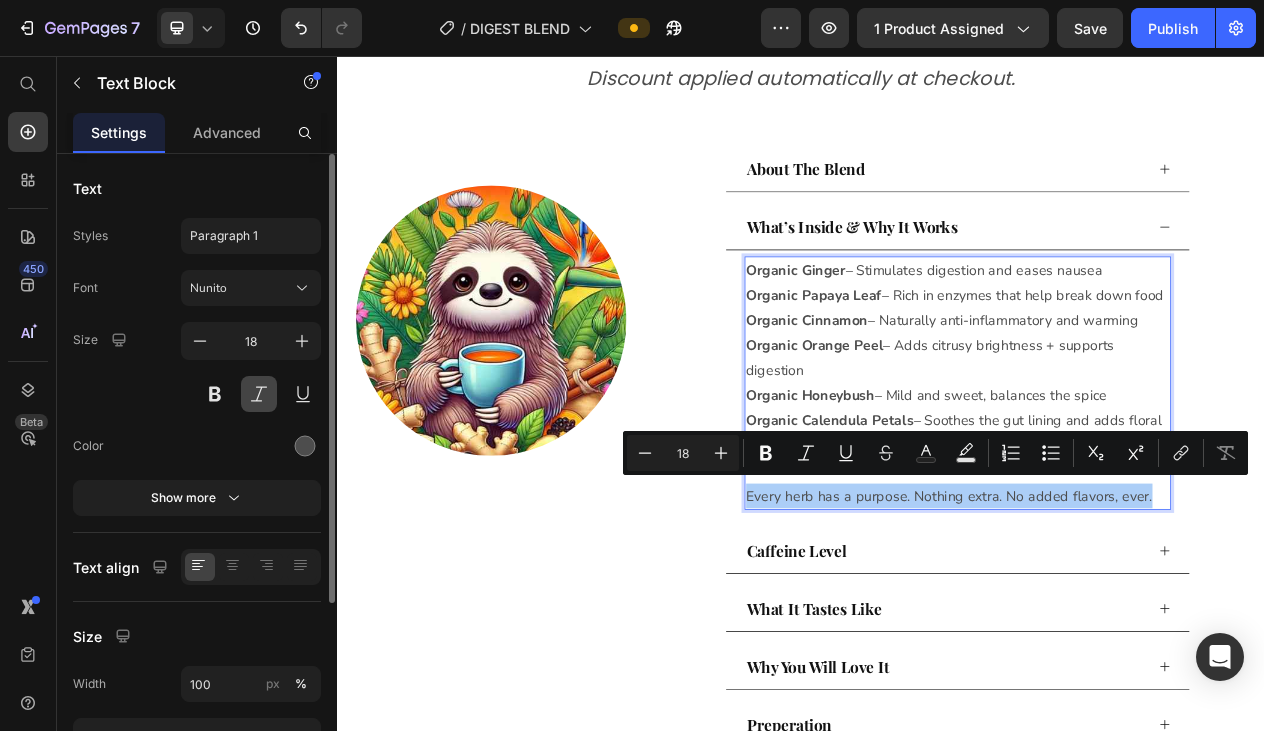 click at bounding box center [259, 394] 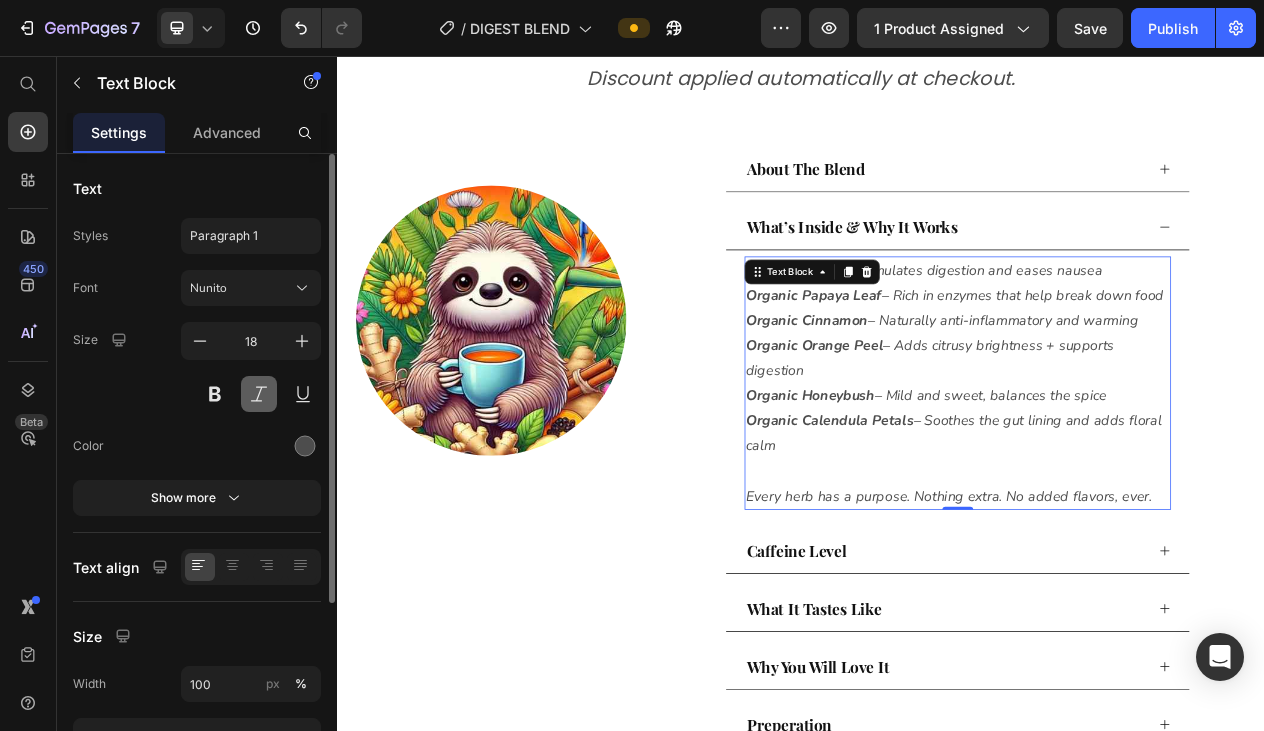 click at bounding box center [259, 394] 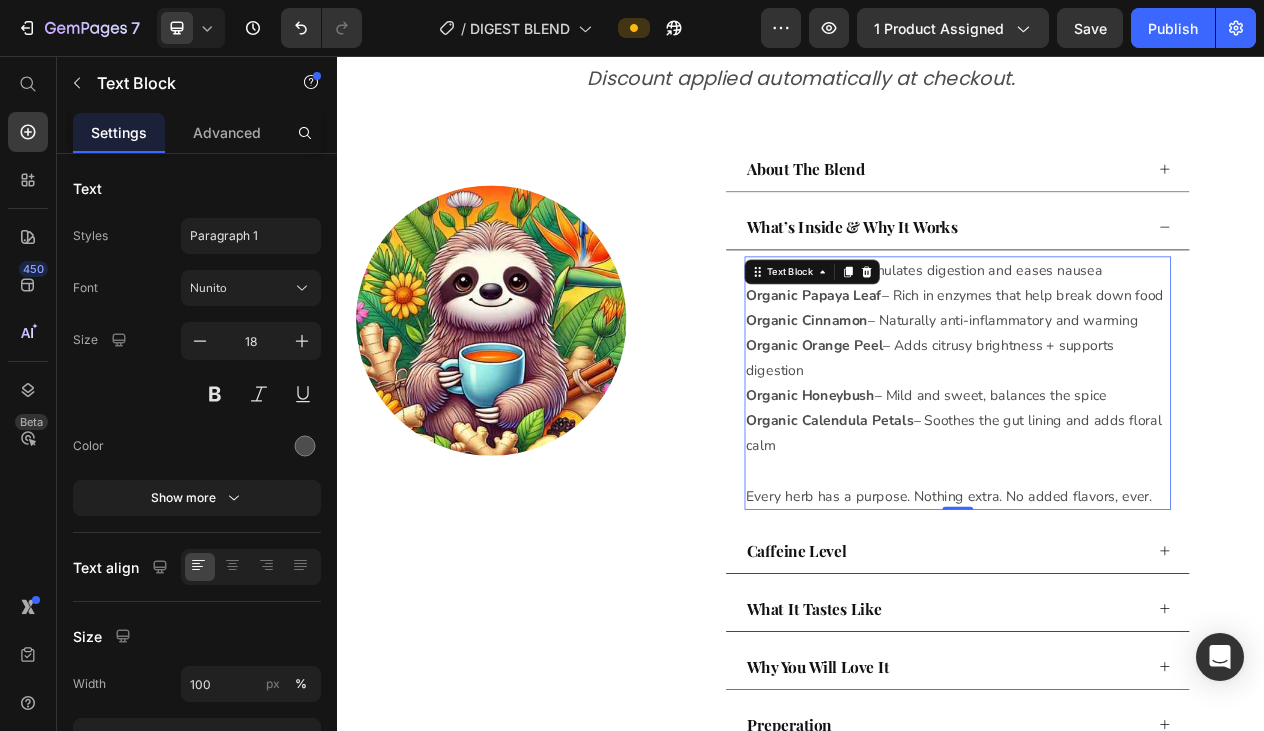 click on "Every herb has a purpose. Nothing extra. No added flavors, ever." at bounding box center (1140, 625) 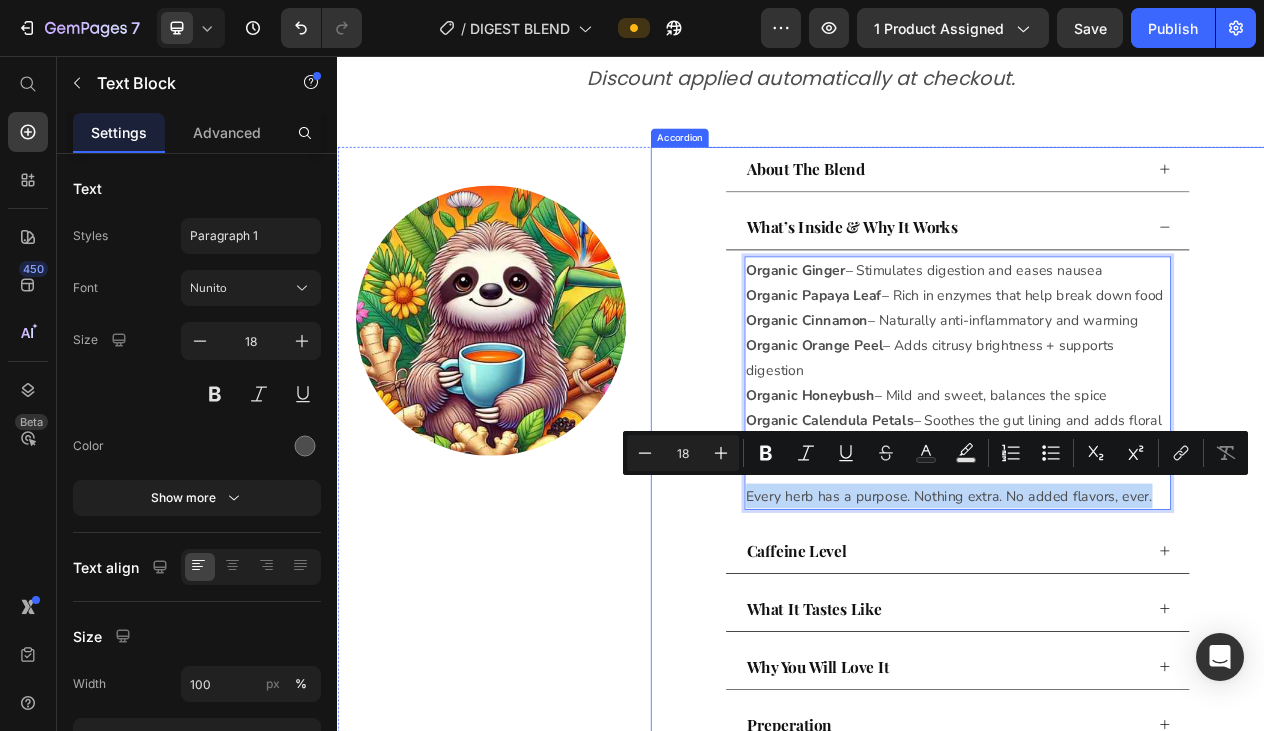 drag, startPoint x: 1395, startPoint y: 618, endPoint x: 808, endPoint y: 618, distance: 587 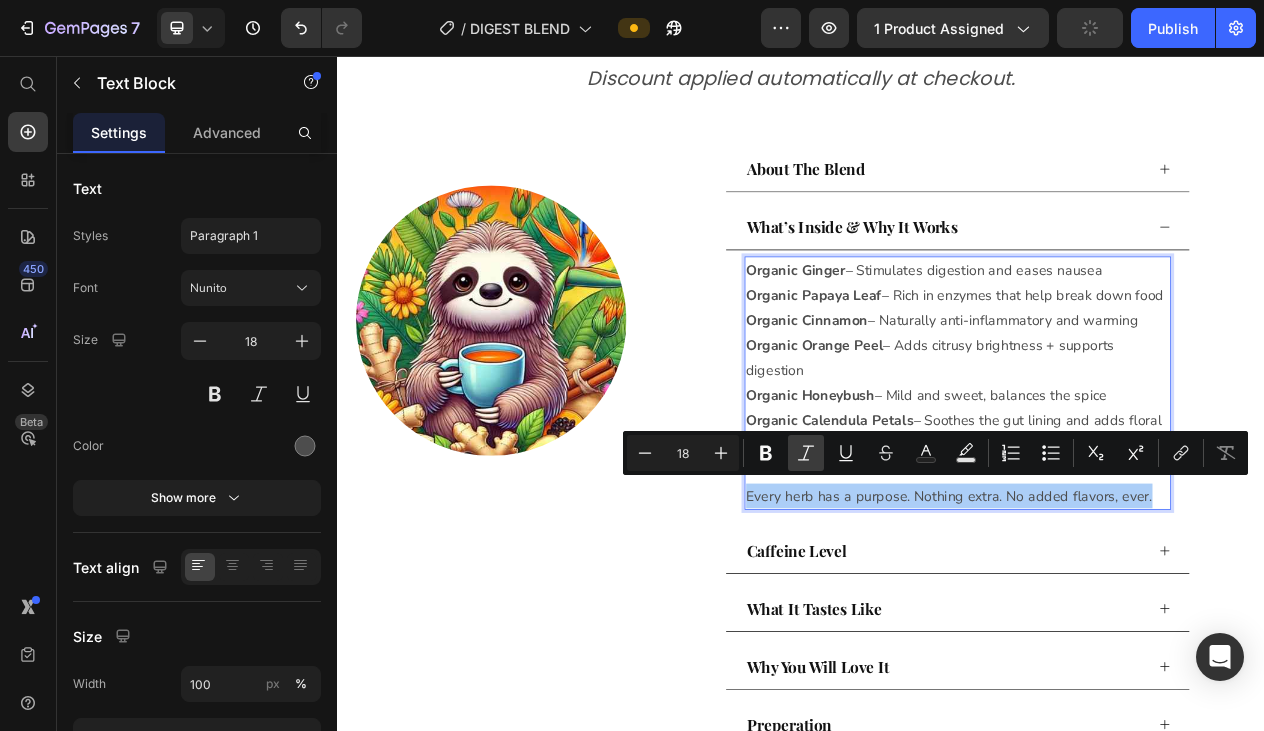 click 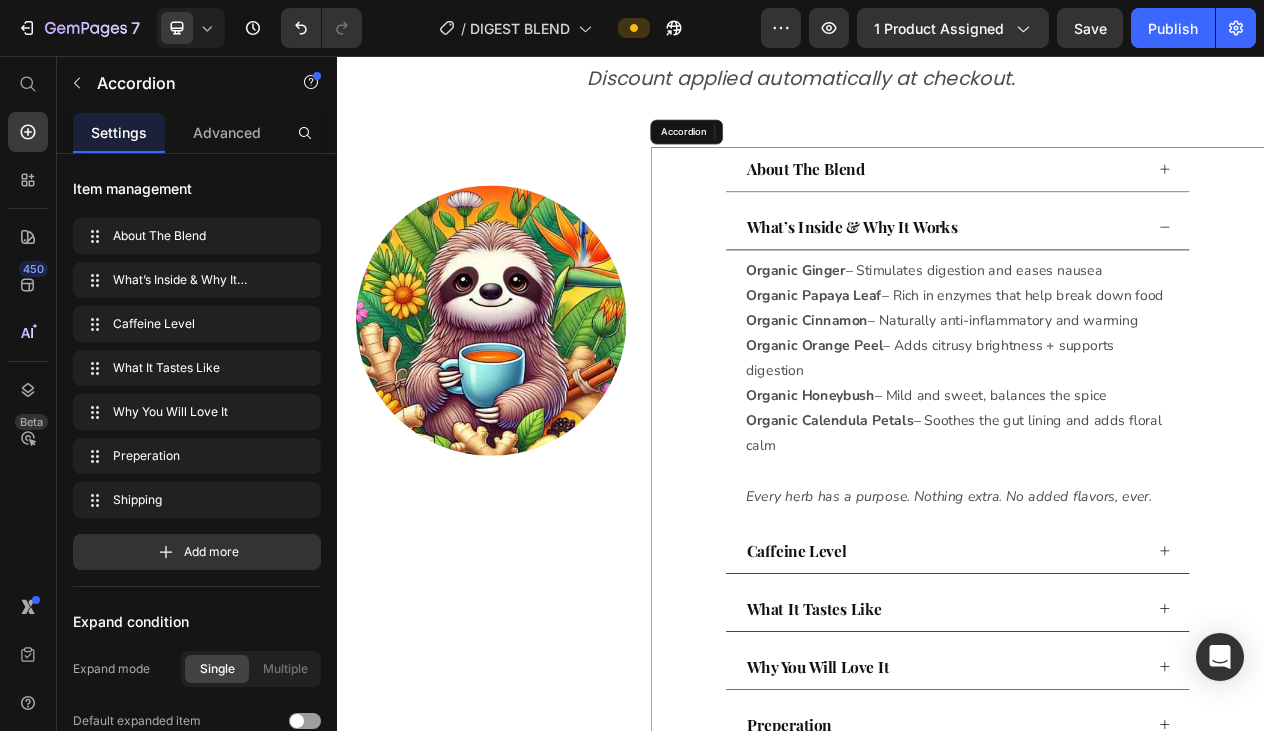 click on "Caffeine Level" at bounding box center (1139, 696) 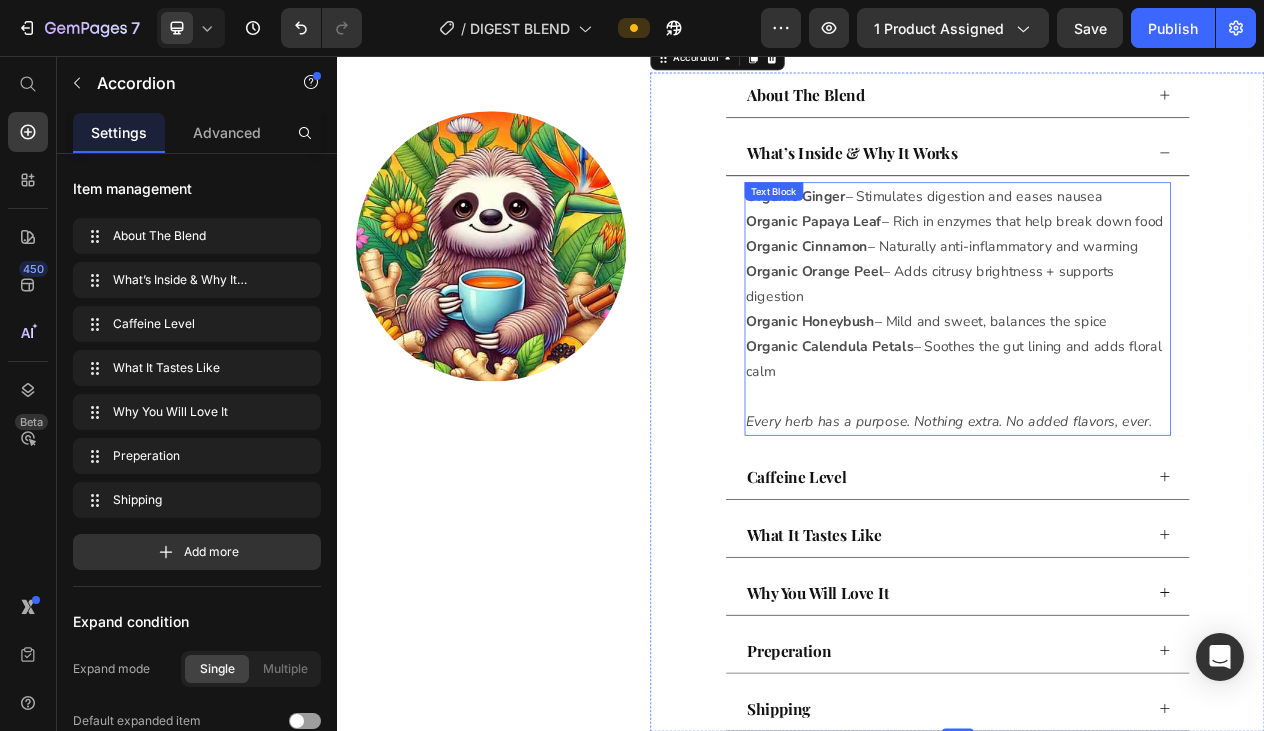 scroll, scrollTop: 894, scrollLeft: 0, axis: vertical 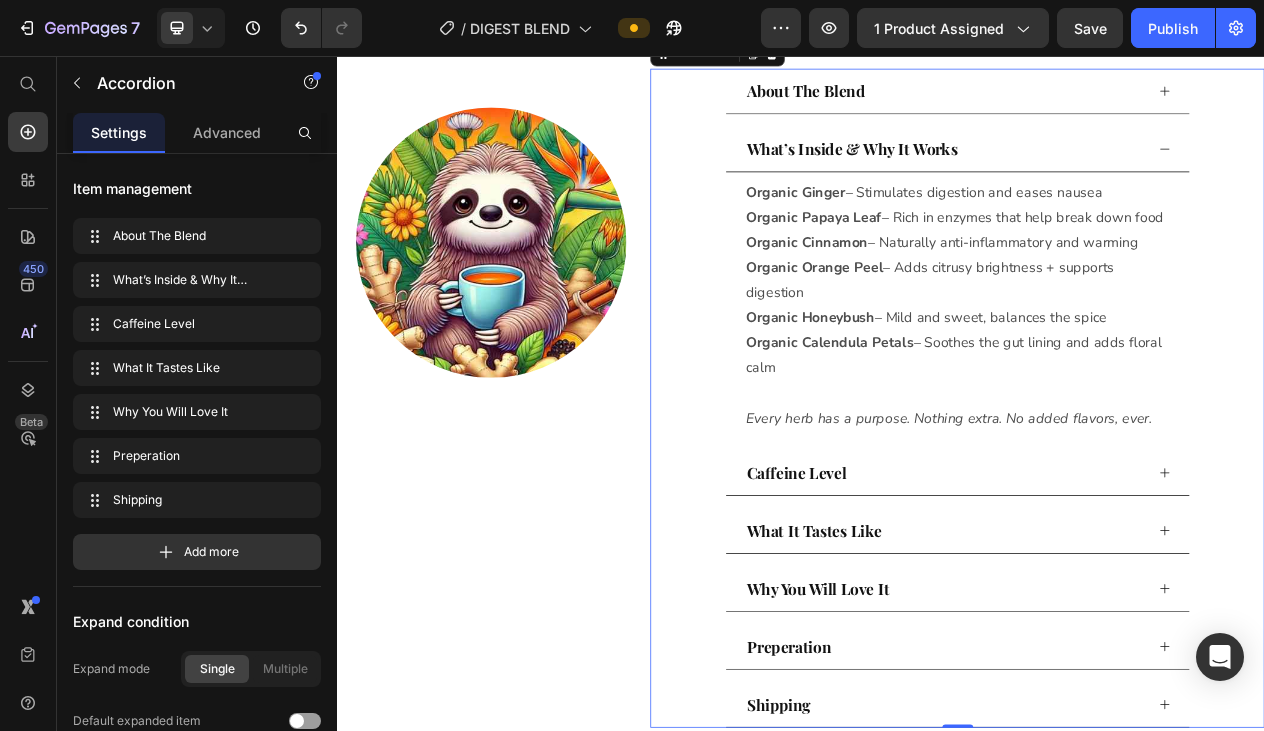 click on "Caffeine Level" at bounding box center [1124, 595] 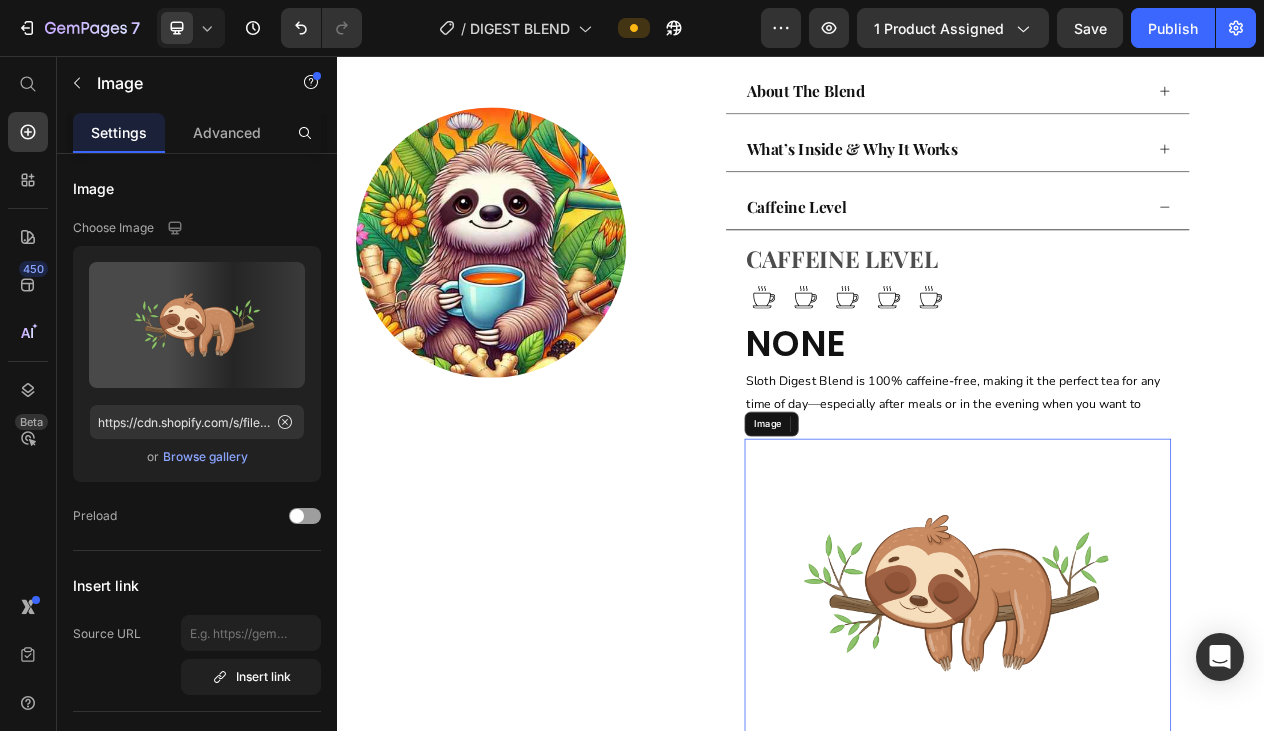 click at bounding box center (1140, 751) 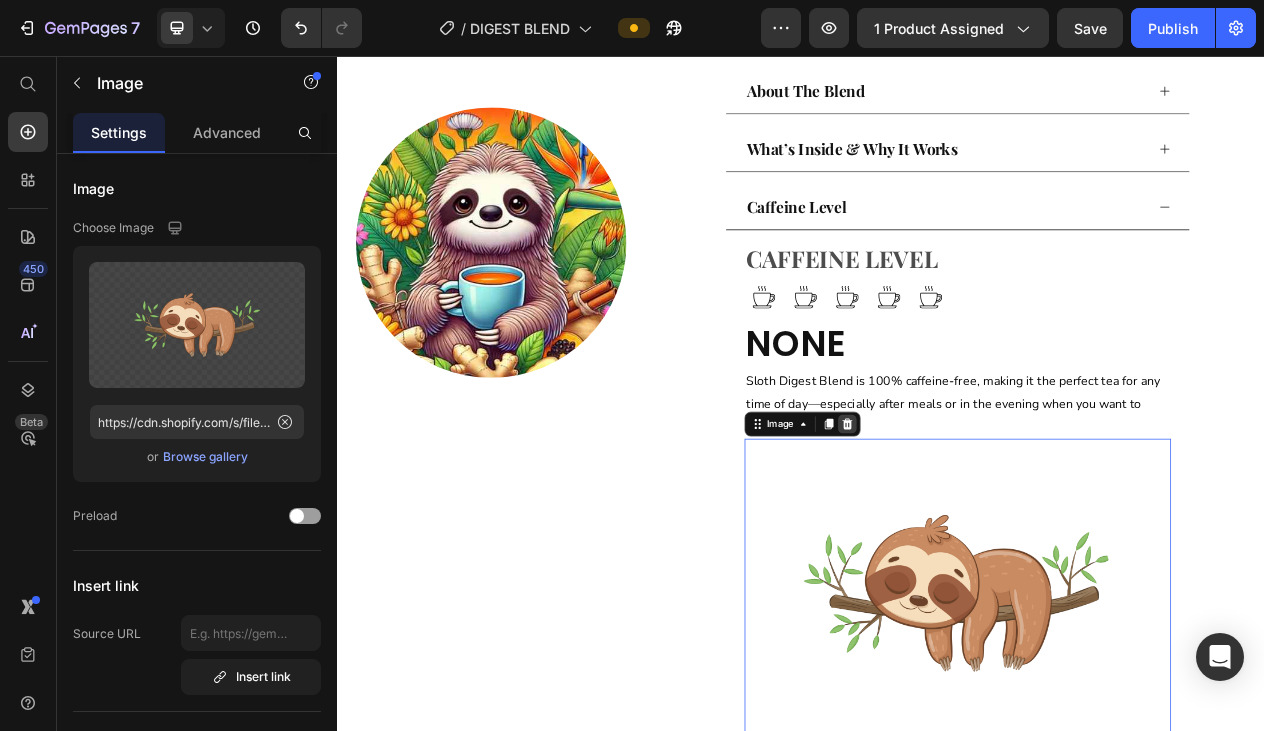 click 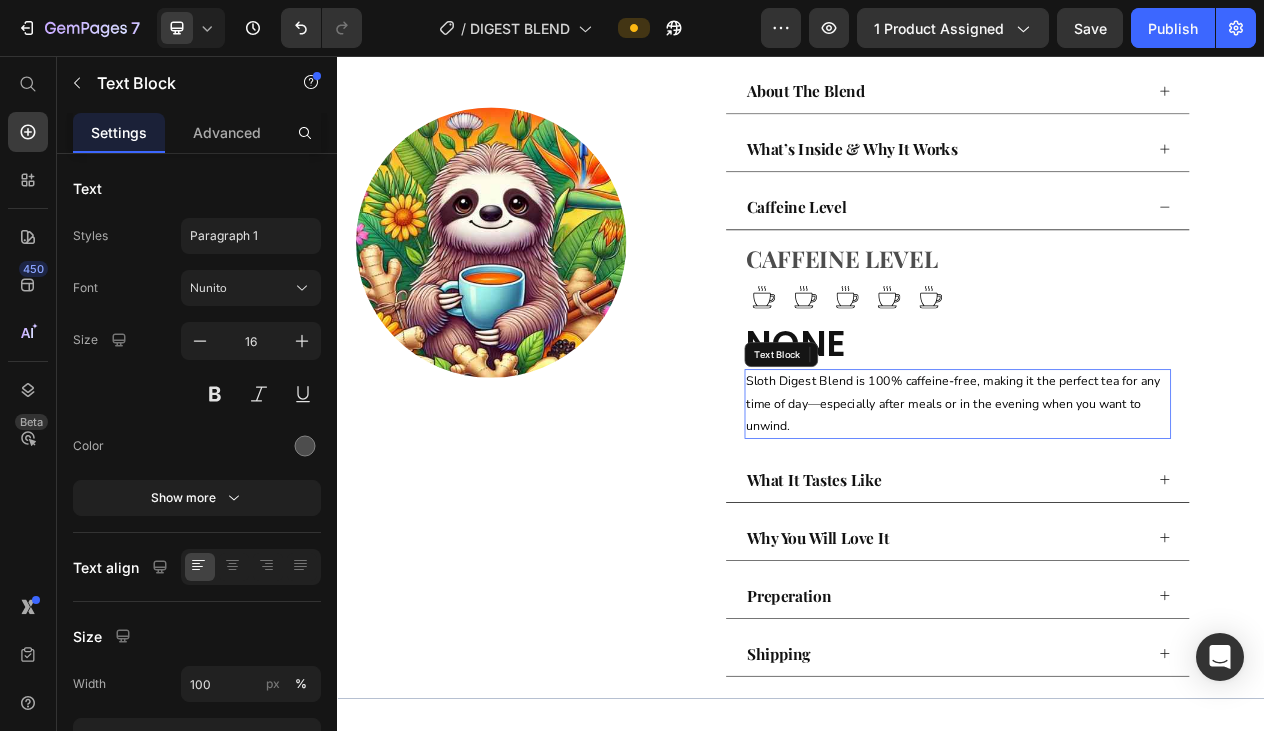 click on "Sloth Digest Blend is 100% caffeine-free, making it the perfect tea for any time of day—especially after meals or in the evening when you want to unwind." at bounding box center (1134, 506) 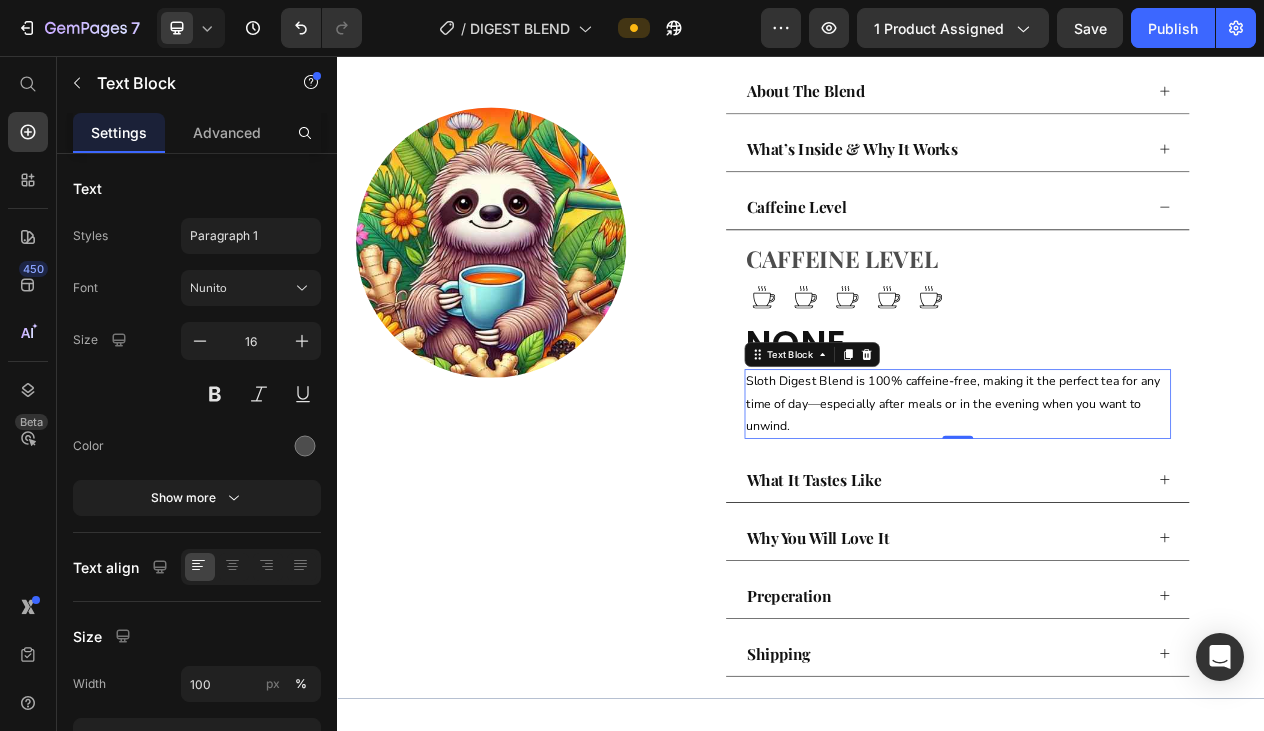 click on "Sloth Digest Blend is 100% caffeine-free, making it the perfect tea for any time of day—especially after meals or in the evening when you want to unwind." at bounding box center (1140, 506) 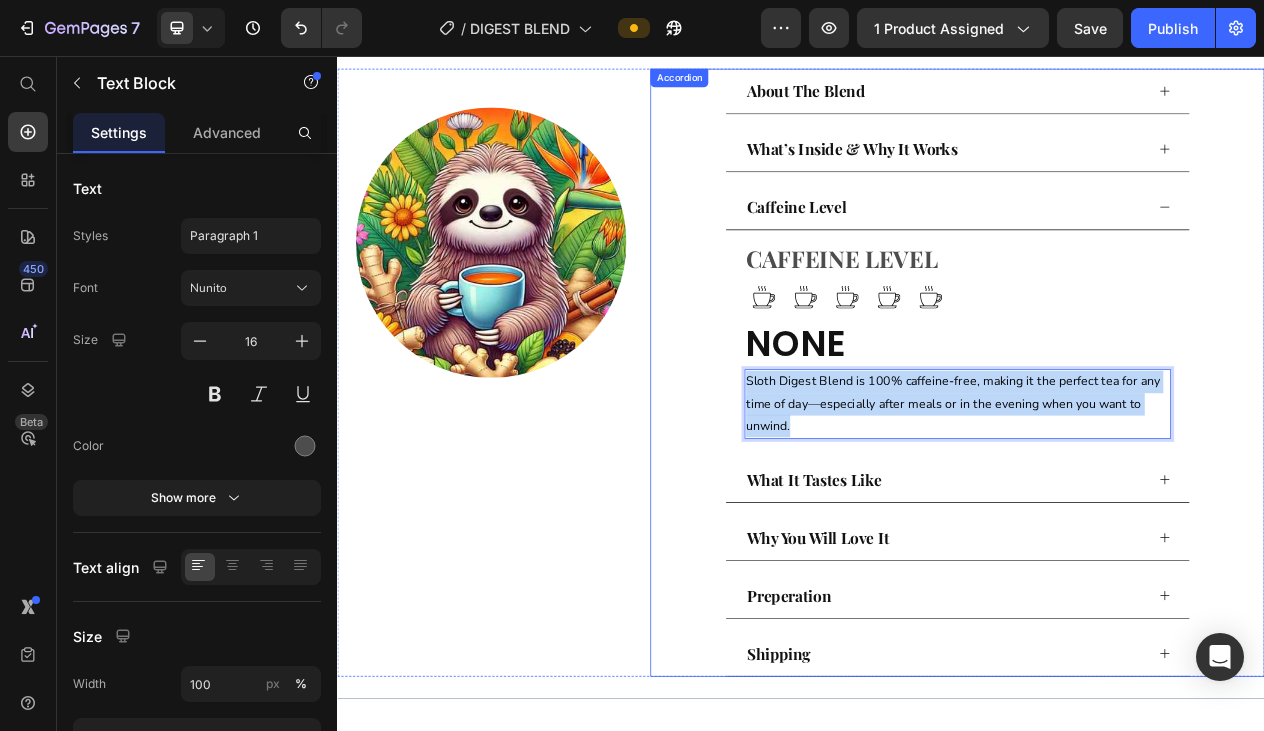drag, startPoint x: 962, startPoint y: 526, endPoint x: 808, endPoint y: 451, distance: 171.29214 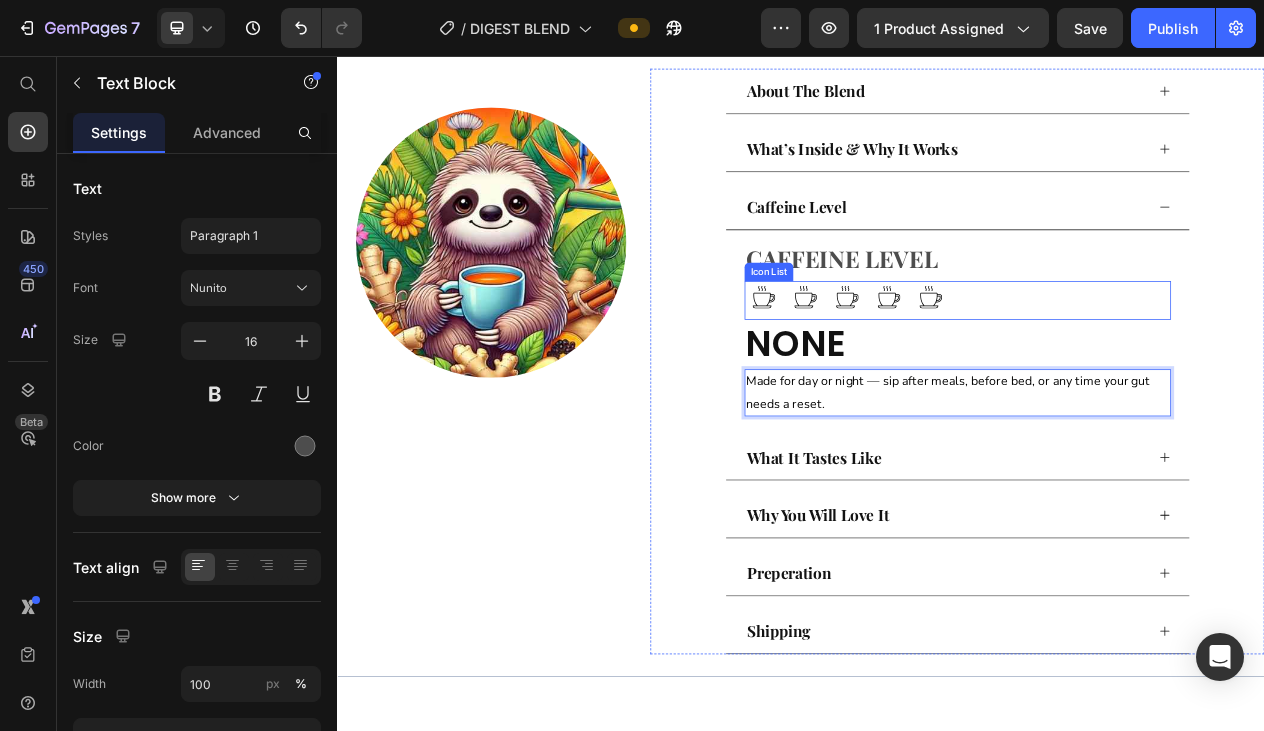 click on "Icon Icon Icon Icon Icon" at bounding box center [1140, 372] 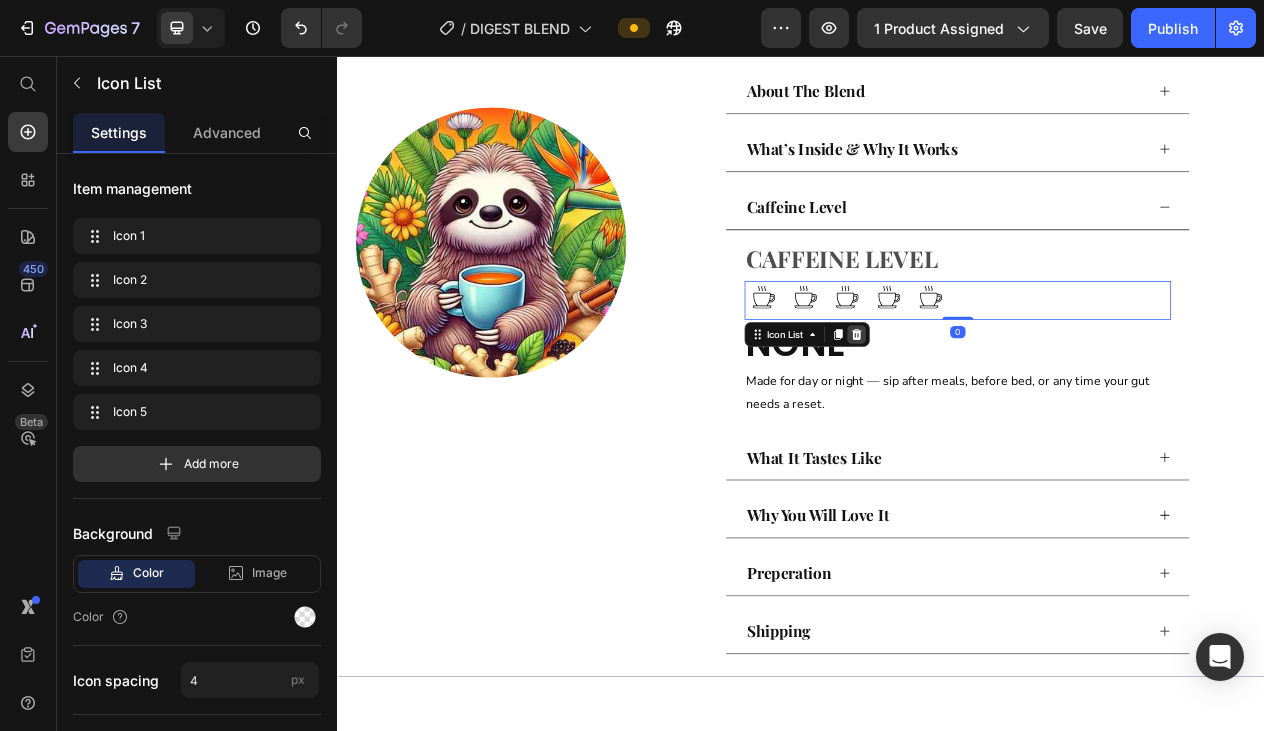 click 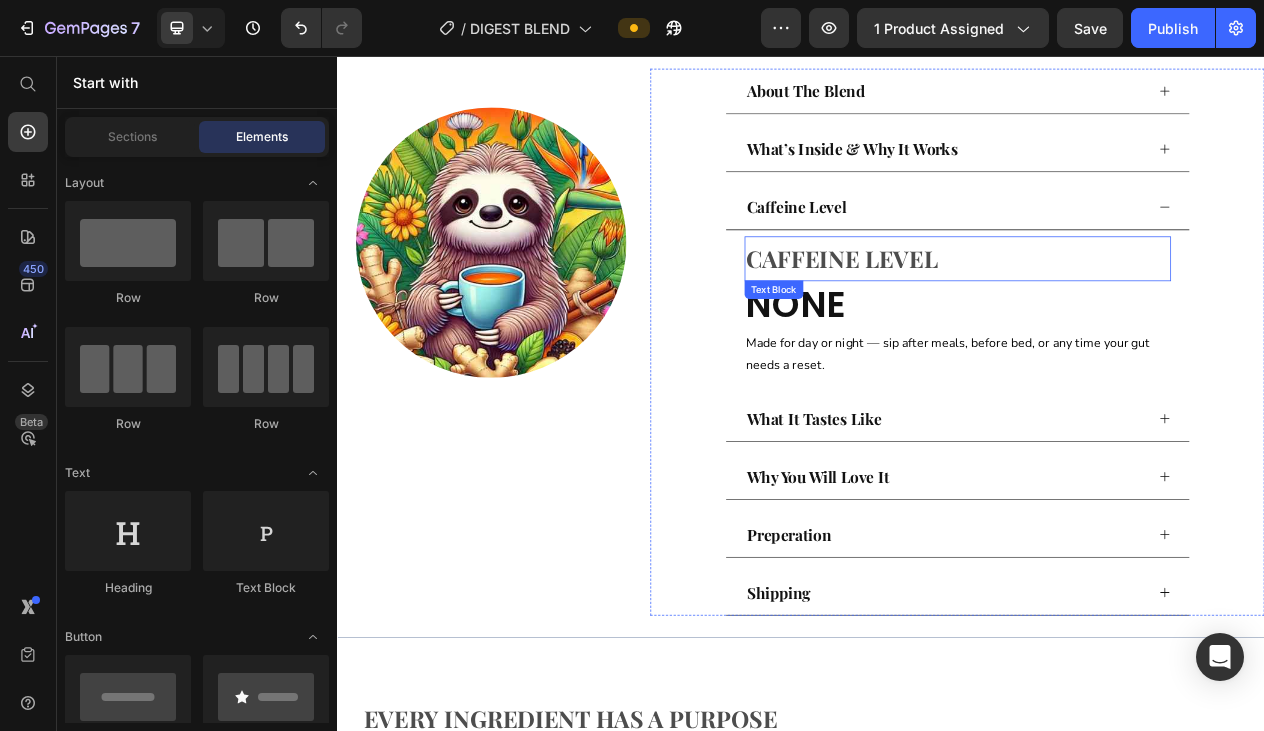 click on "CAFFEINE LEVEL" at bounding box center [1140, 318] 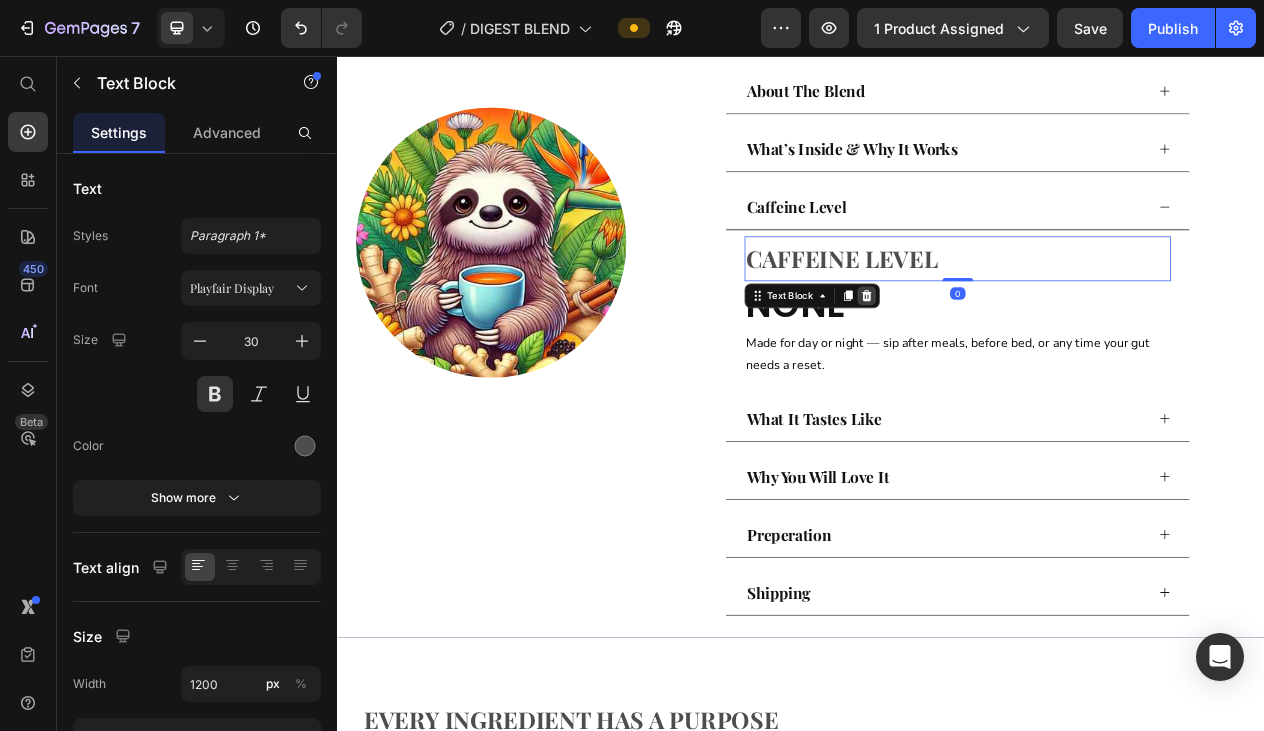 click 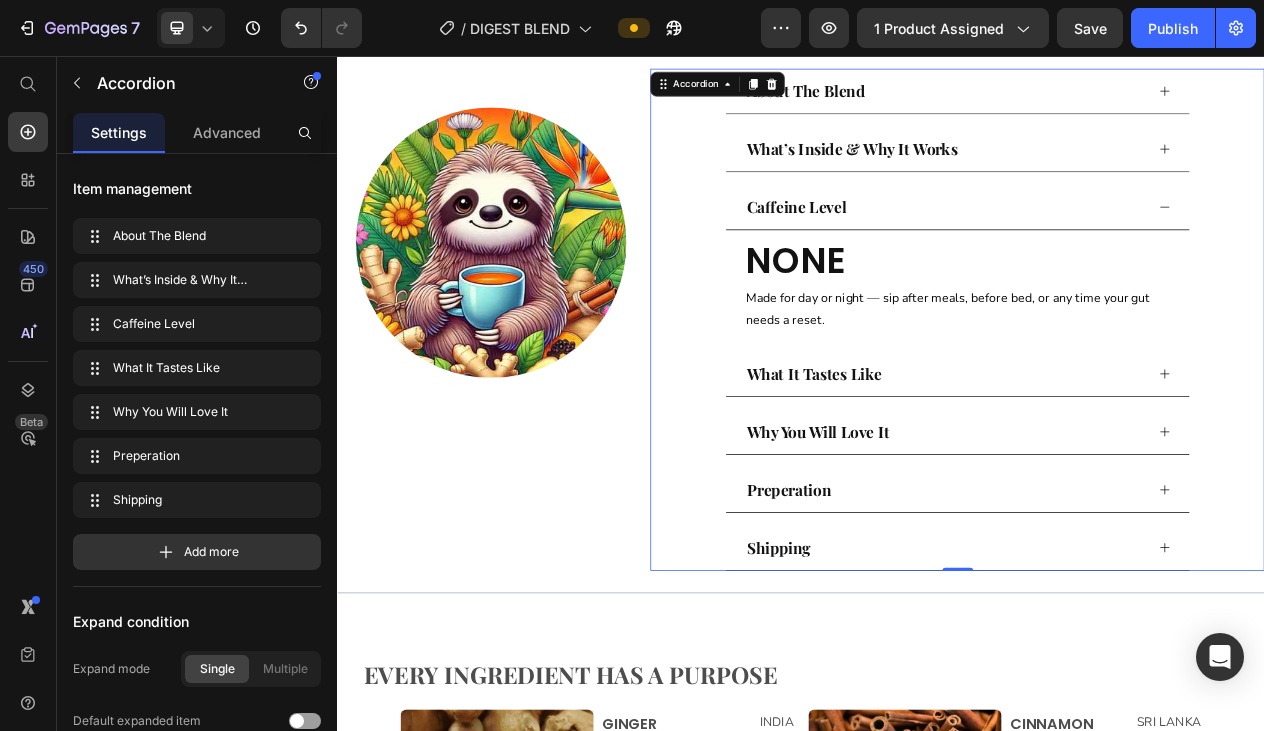 click on "What It Tastes Like" at bounding box center [1124, 467] 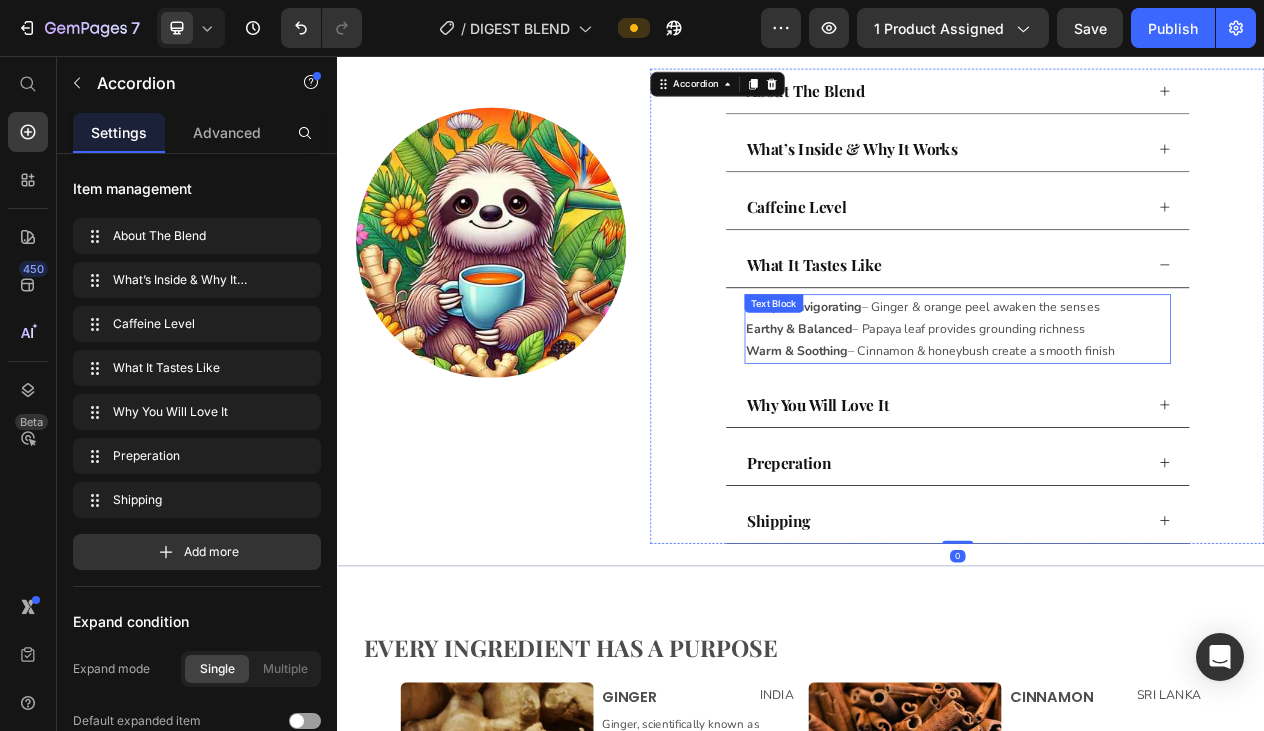 click on "Zesty & Invigorating  – Ginger & orange peel awaken the senses Earthy & Balanced  – Papaya leaf provides grounding richness Warm & Soothing  – Cinnamon & honeybush create a smooth finish" at bounding box center (1140, 409) 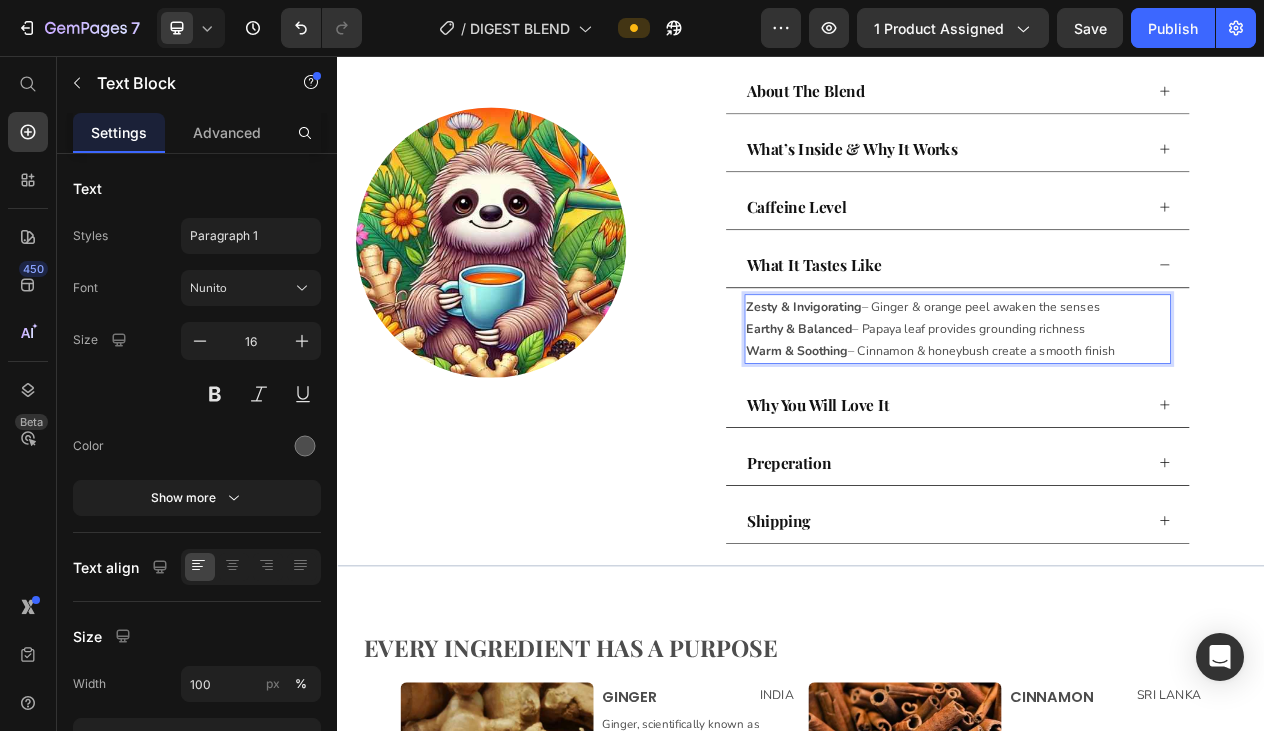 click on "Zesty & Invigorating  – Ginger & orange peel awaken the senses Earthy & Balanced  – Papaya leaf provides grounding richness Warm & Soothing  – Cinnamon & honeybush create a smooth finish" at bounding box center [1140, 409] 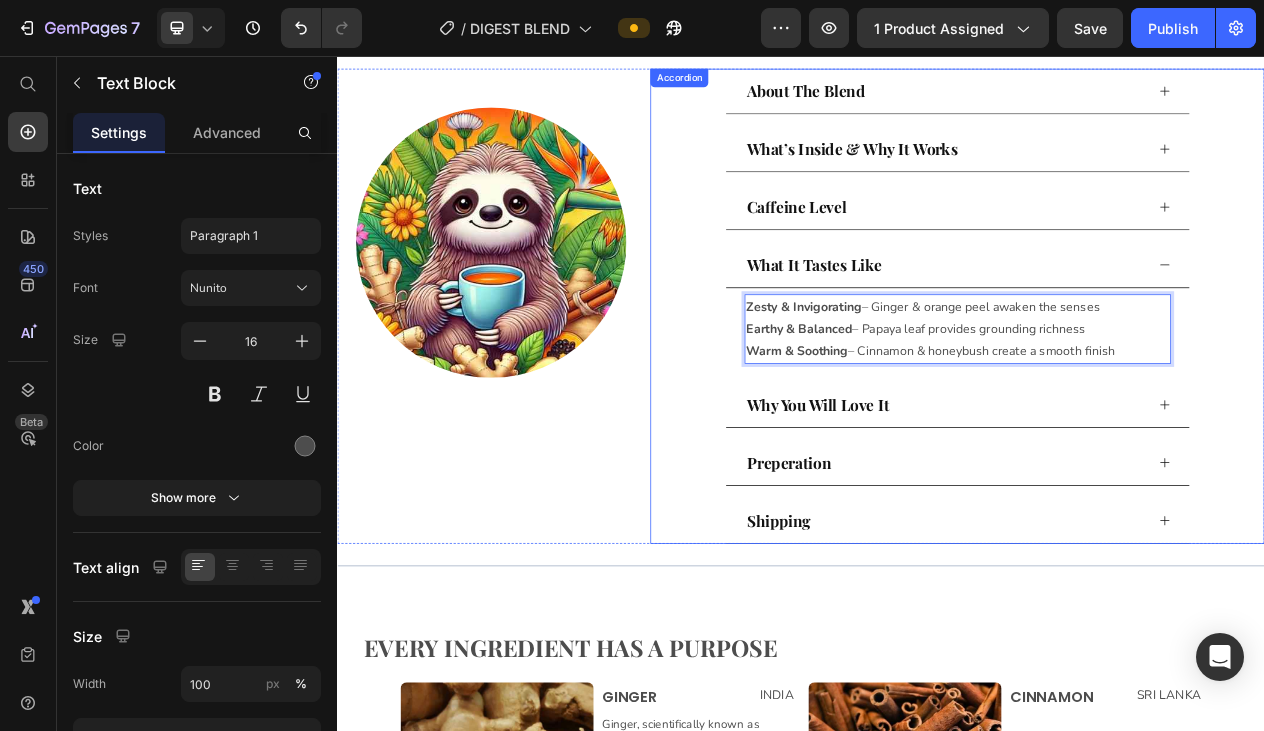 drag, startPoint x: 1388, startPoint y: 435, endPoint x: 809, endPoint y: 371, distance: 582.52637 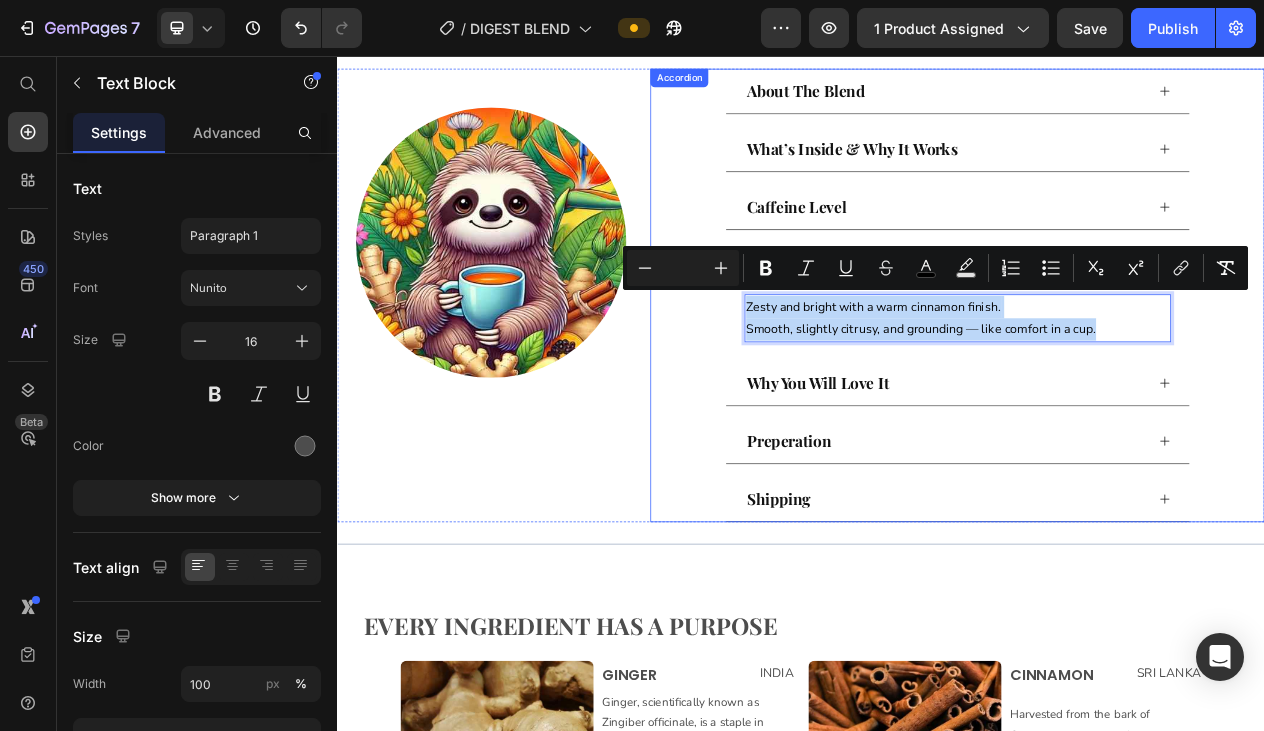 drag, startPoint x: 1338, startPoint y: 408, endPoint x: 794, endPoint y: 330, distance: 549.5635 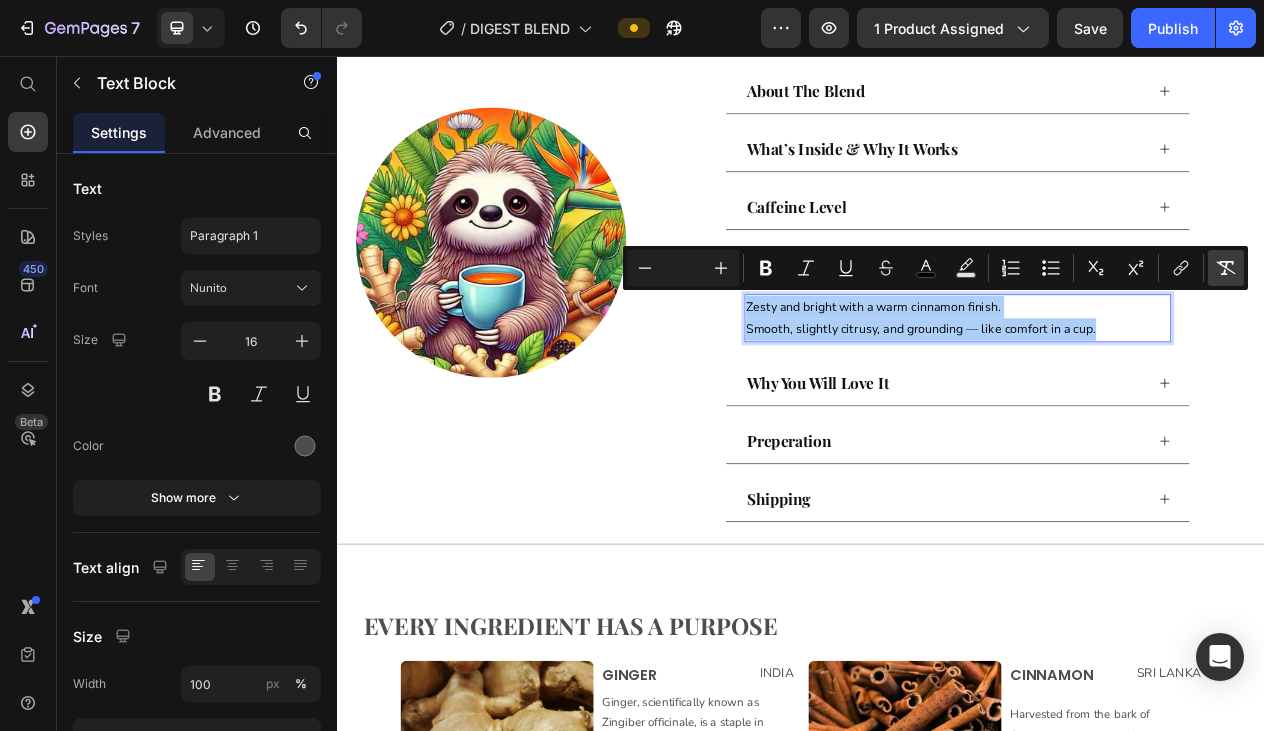 click 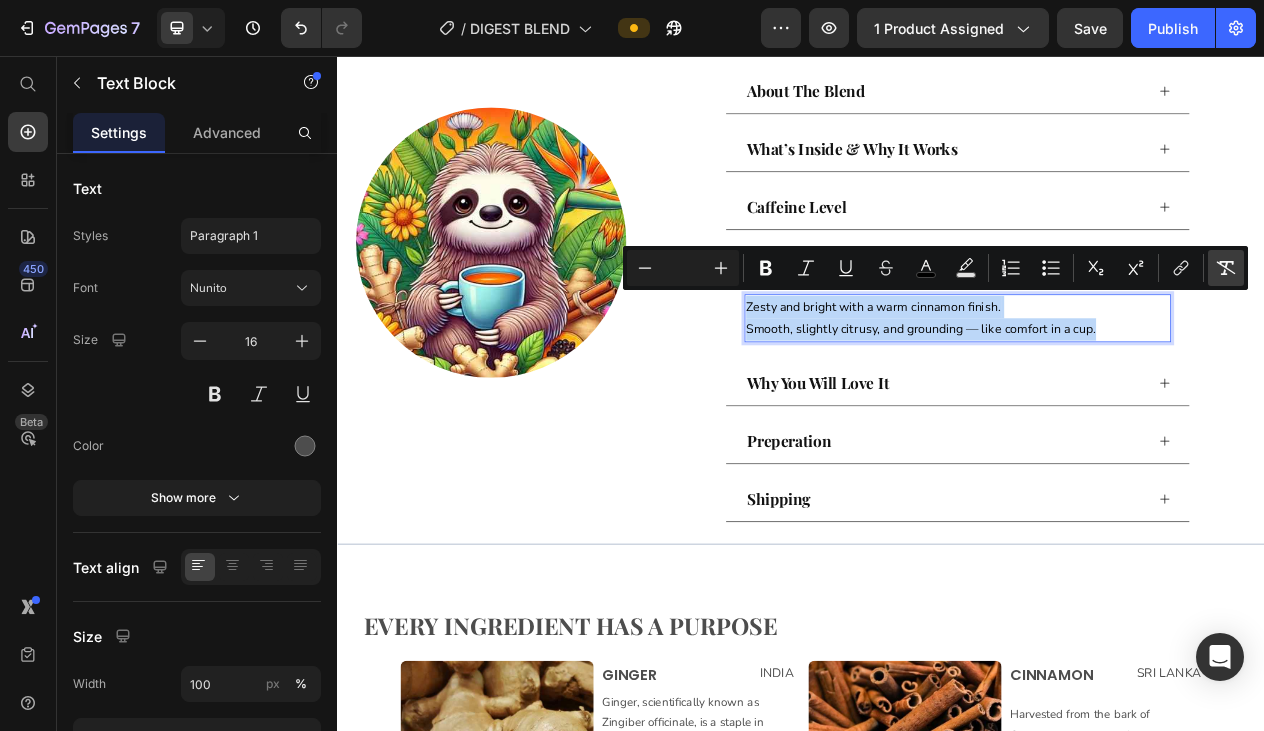 type on "16" 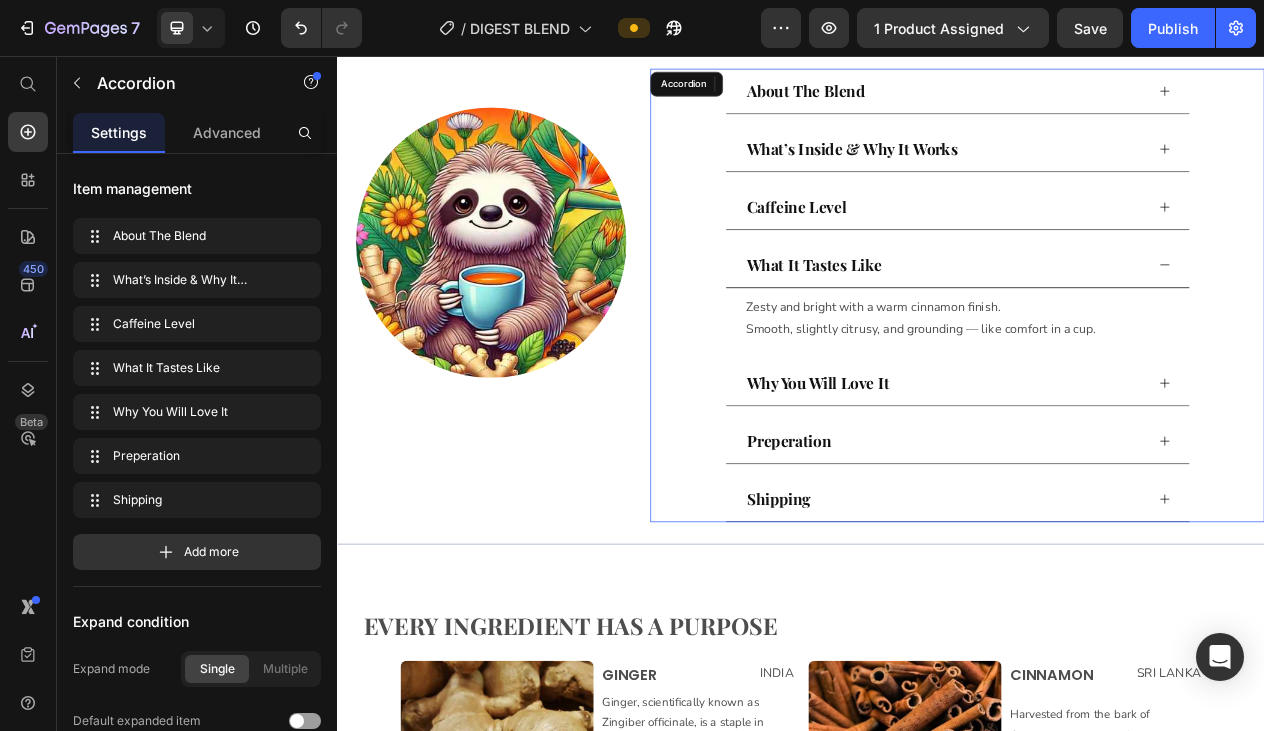 click on "Why You Will Love It" at bounding box center [1124, 479] 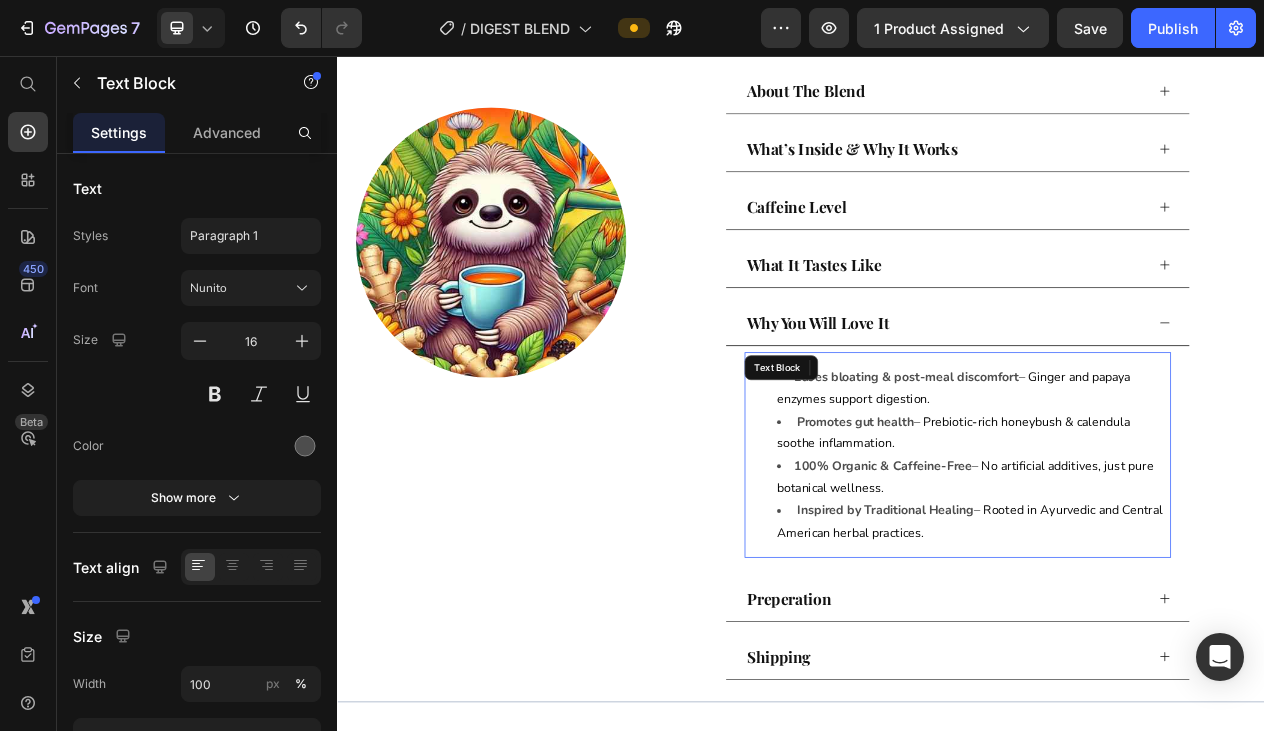 click on "100% Organic & Caffeine-Free  – No artificial additives, just pure botanical wellness." at bounding box center (1160, 601) 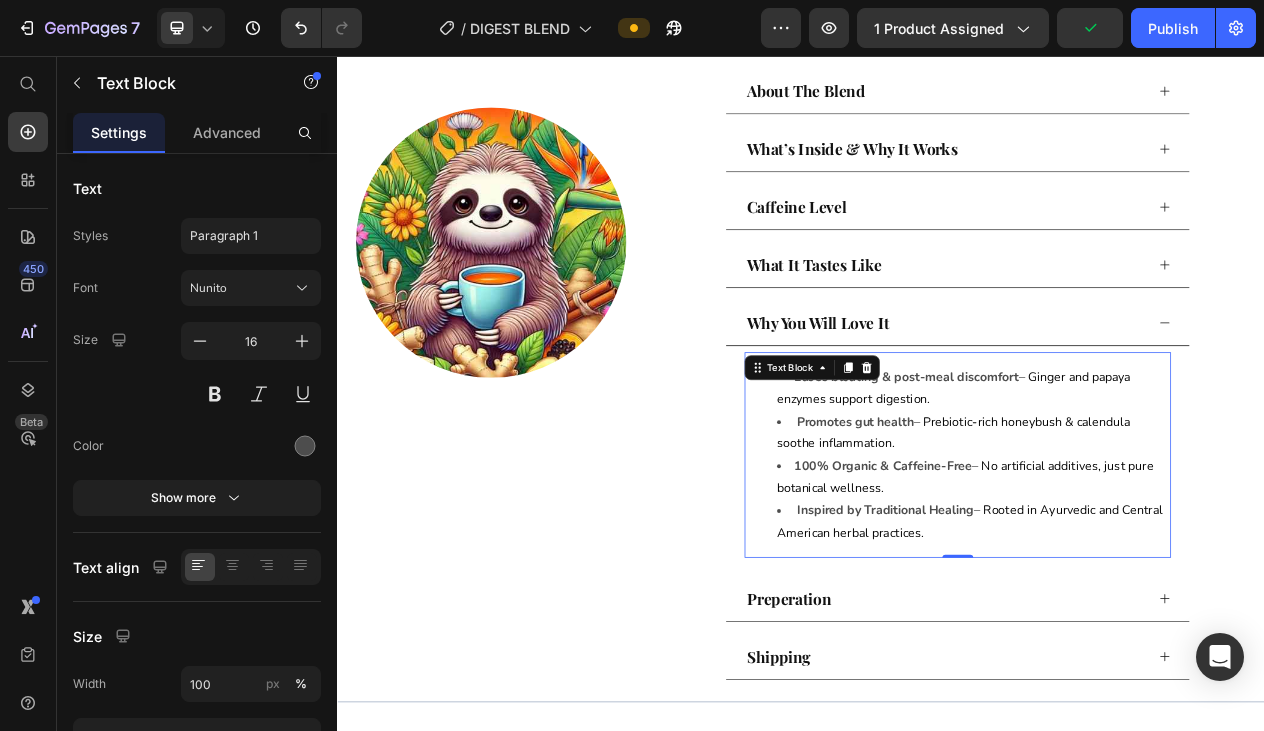 click on "Inspired by Traditional Healing – Rooted in Ayurvedic and Central American herbal practices." at bounding box center (1160, 659) 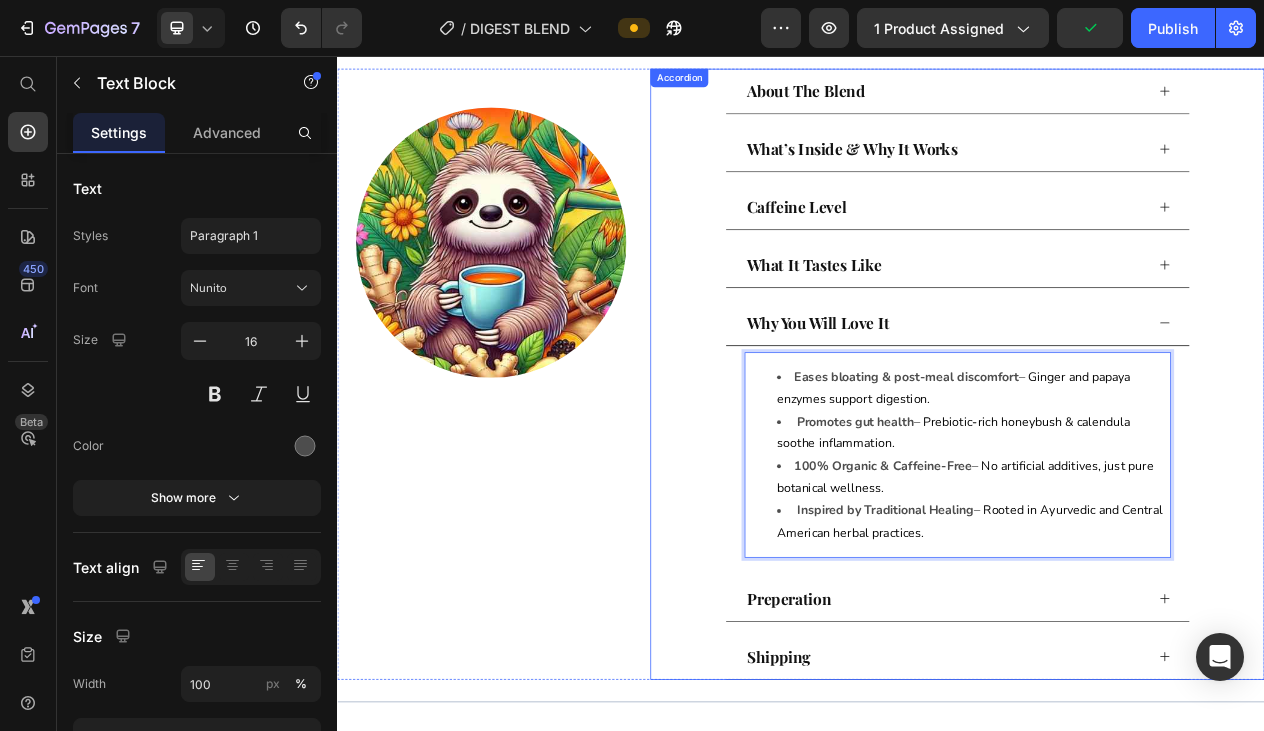 drag, startPoint x: 1127, startPoint y: 671, endPoint x: 839, endPoint y: 452, distance: 361.80795 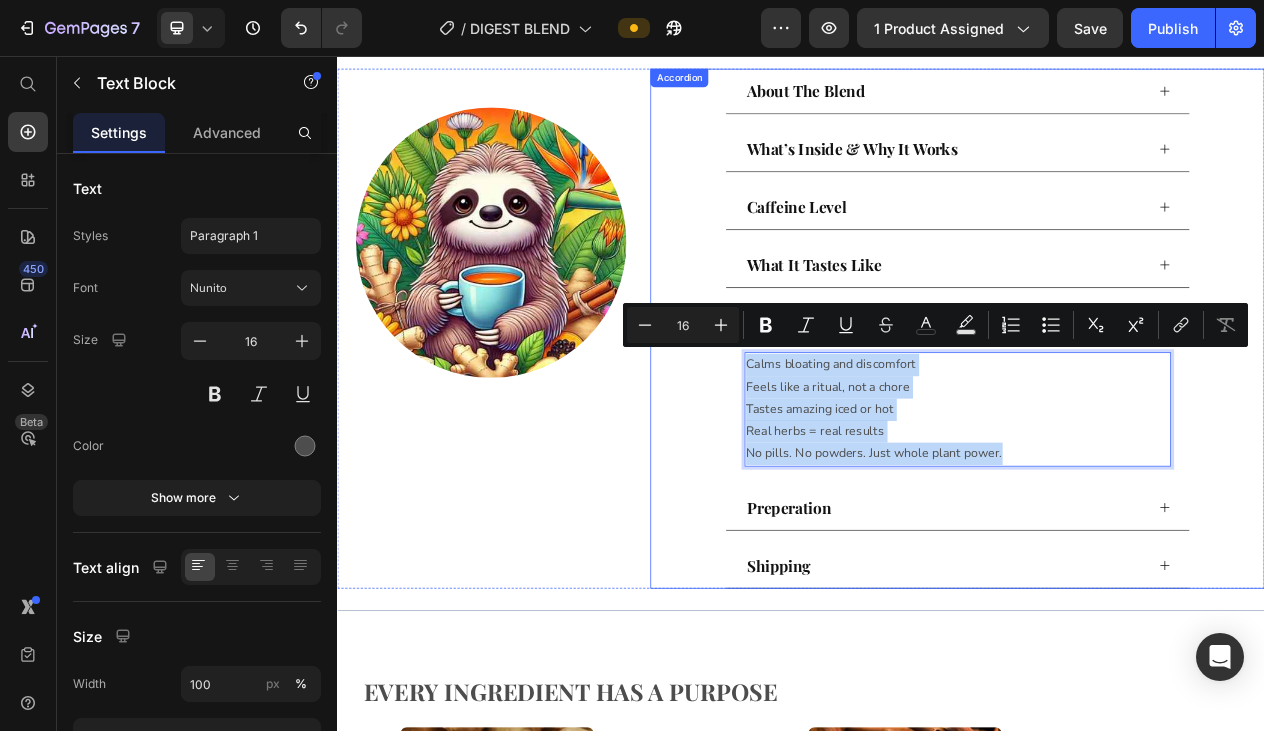 drag, startPoint x: 1216, startPoint y: 556, endPoint x: 815, endPoint y: 426, distance: 421.54596 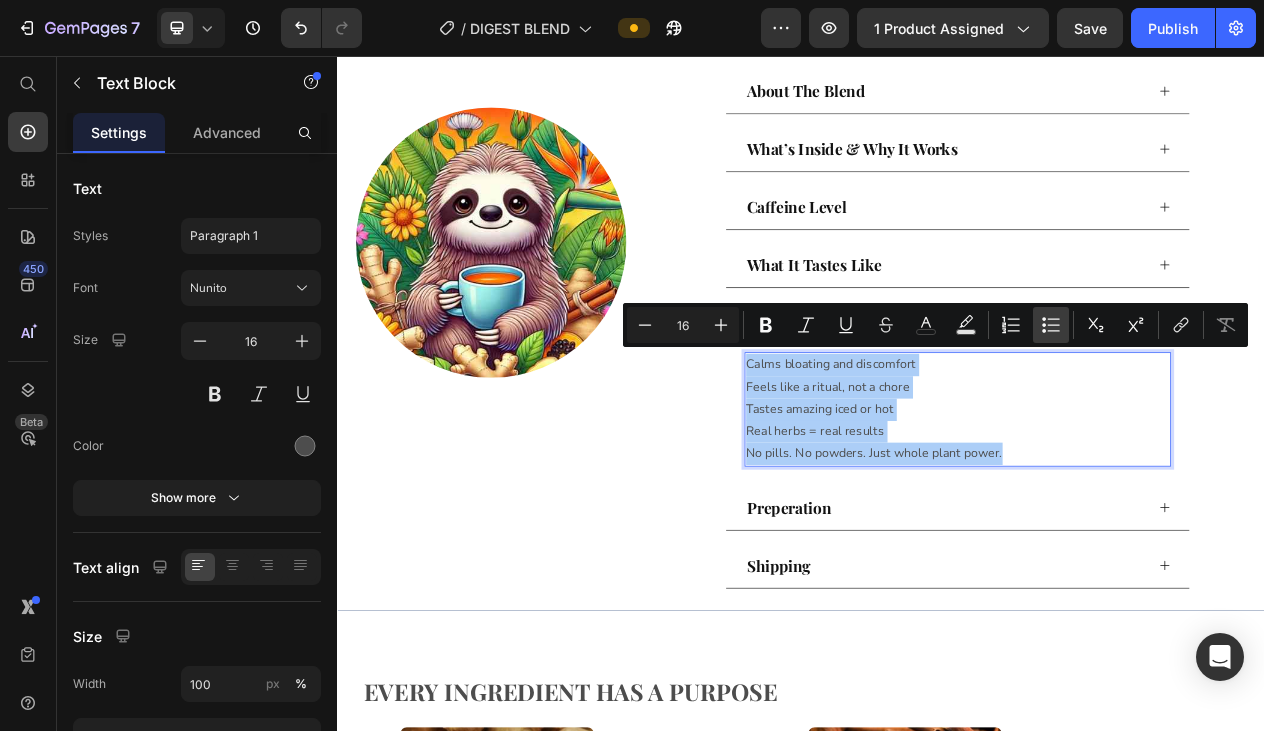 click 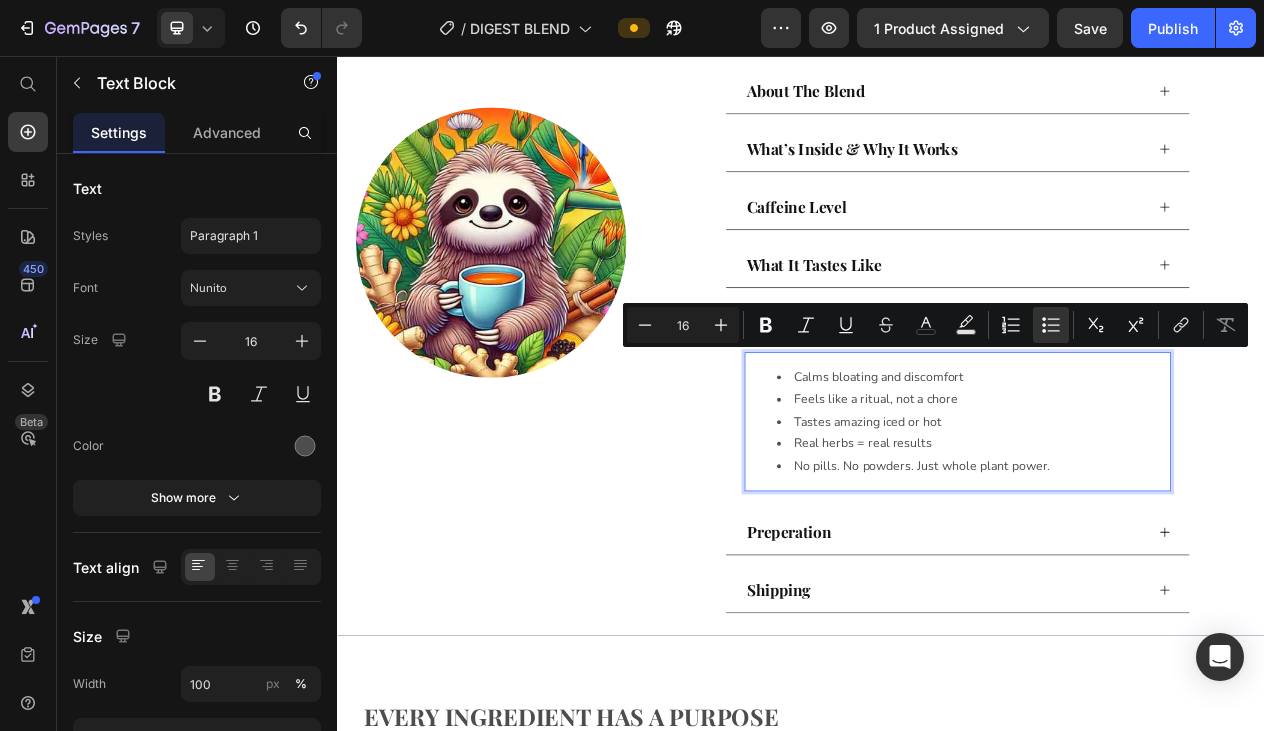 click on "Real herbs = real results" at bounding box center (1160, 557) 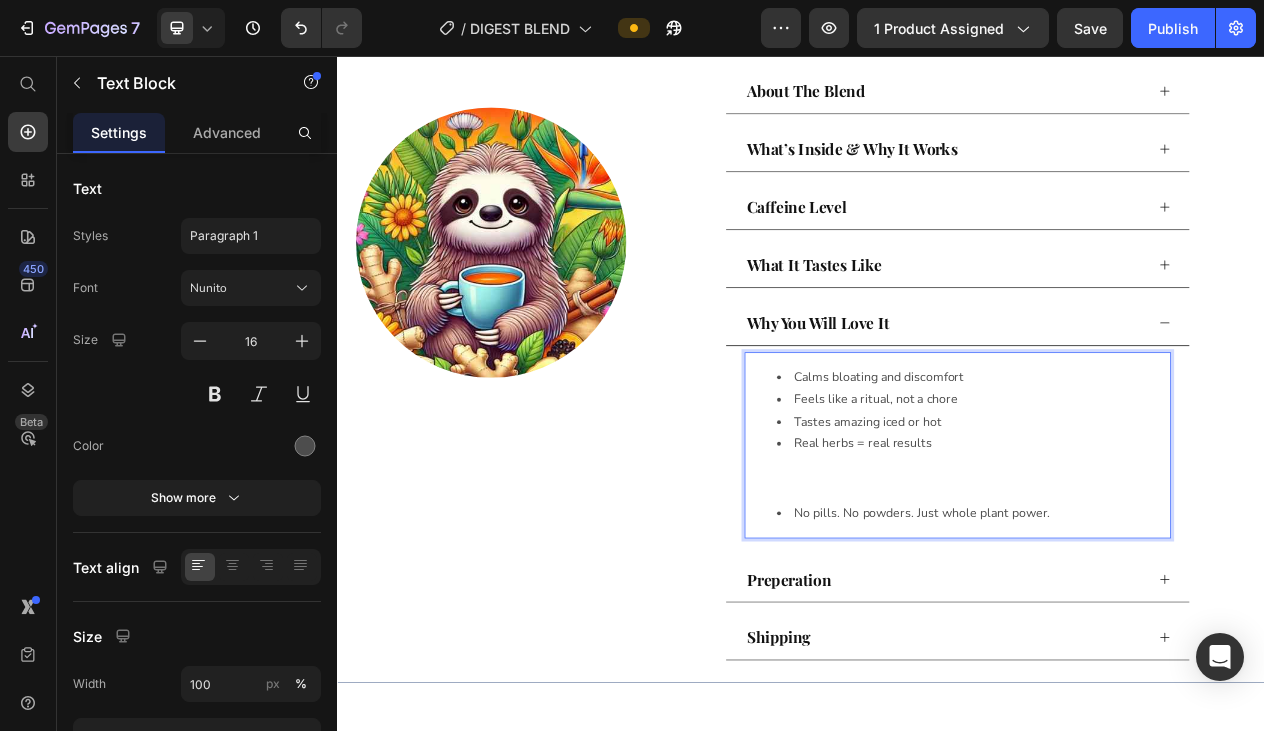 click on "No pills. No powders. Just whole plant power." at bounding box center (1160, 647) 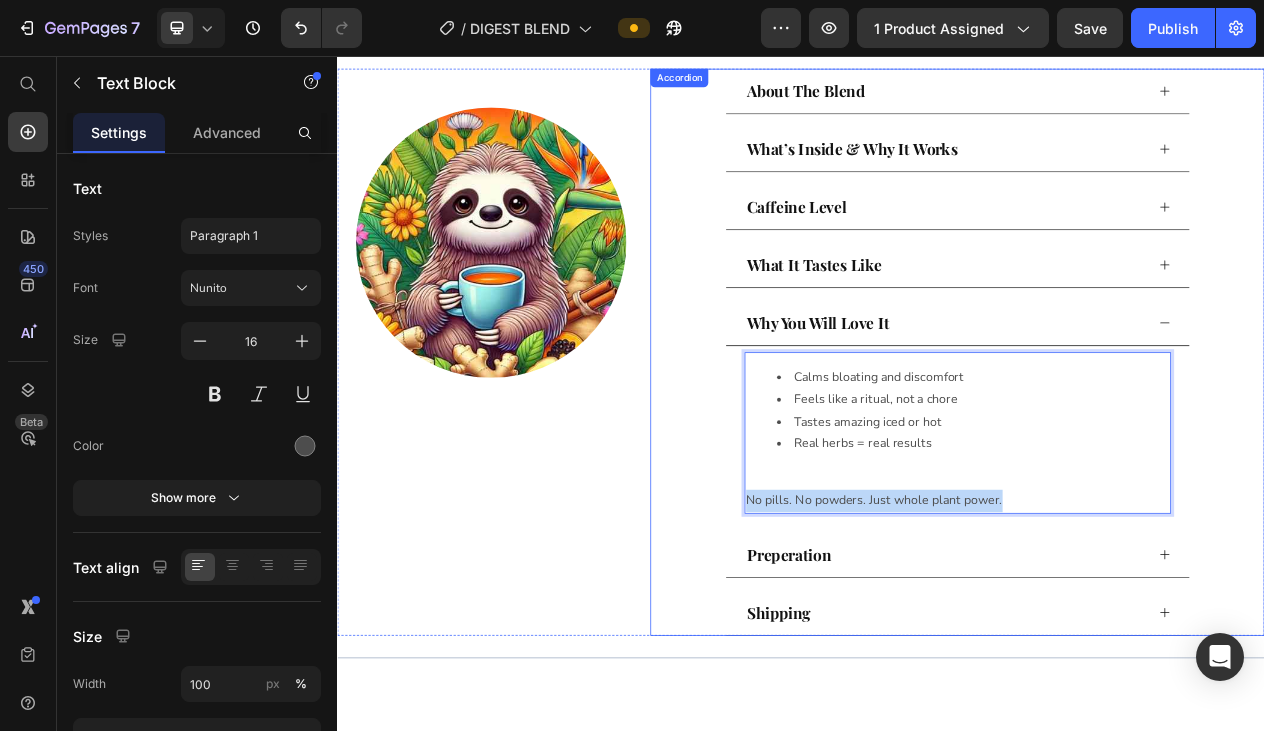 drag, startPoint x: 1204, startPoint y: 627, endPoint x: 802, endPoint y: 618, distance: 402.10074 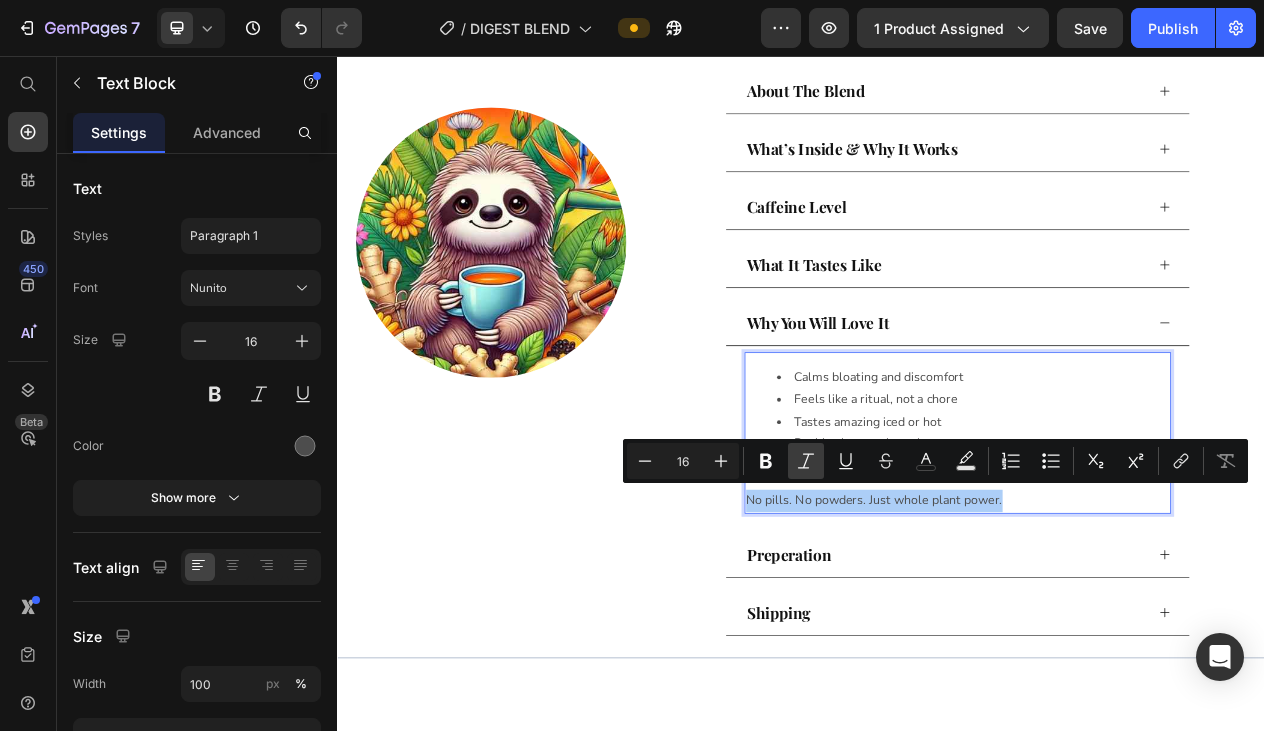 click 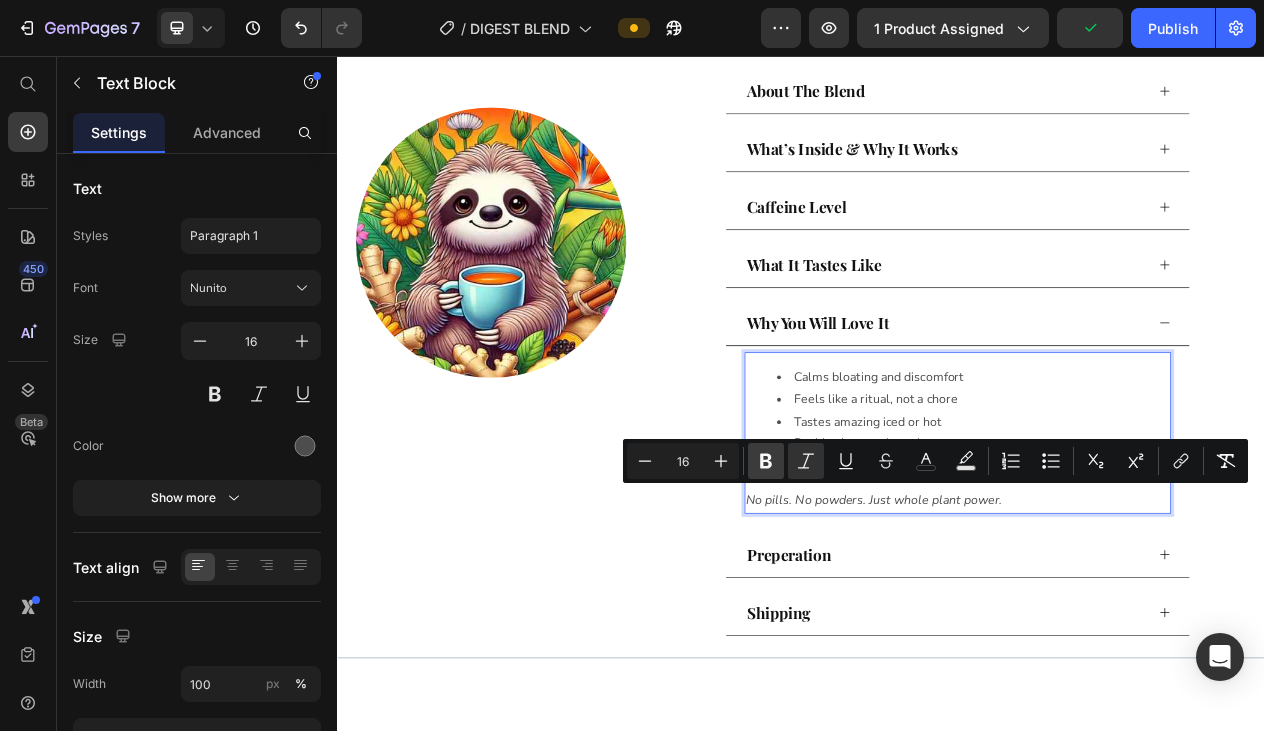 click 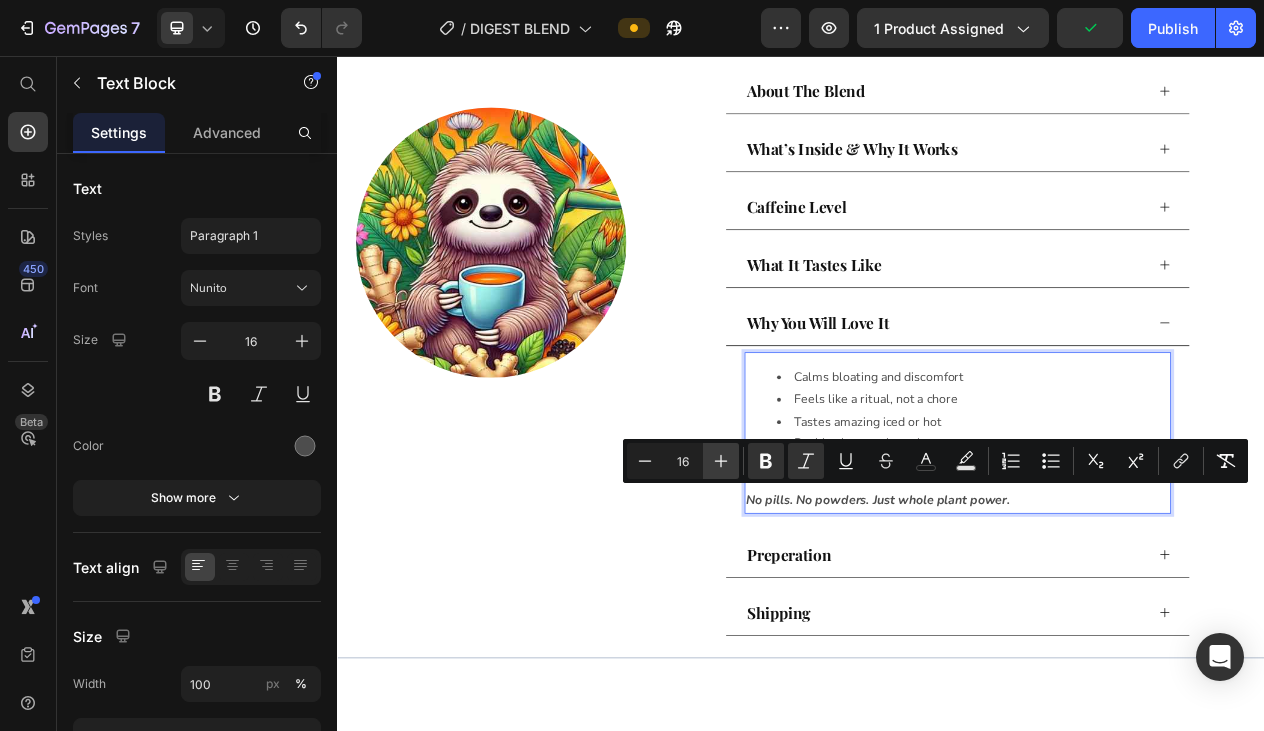 click 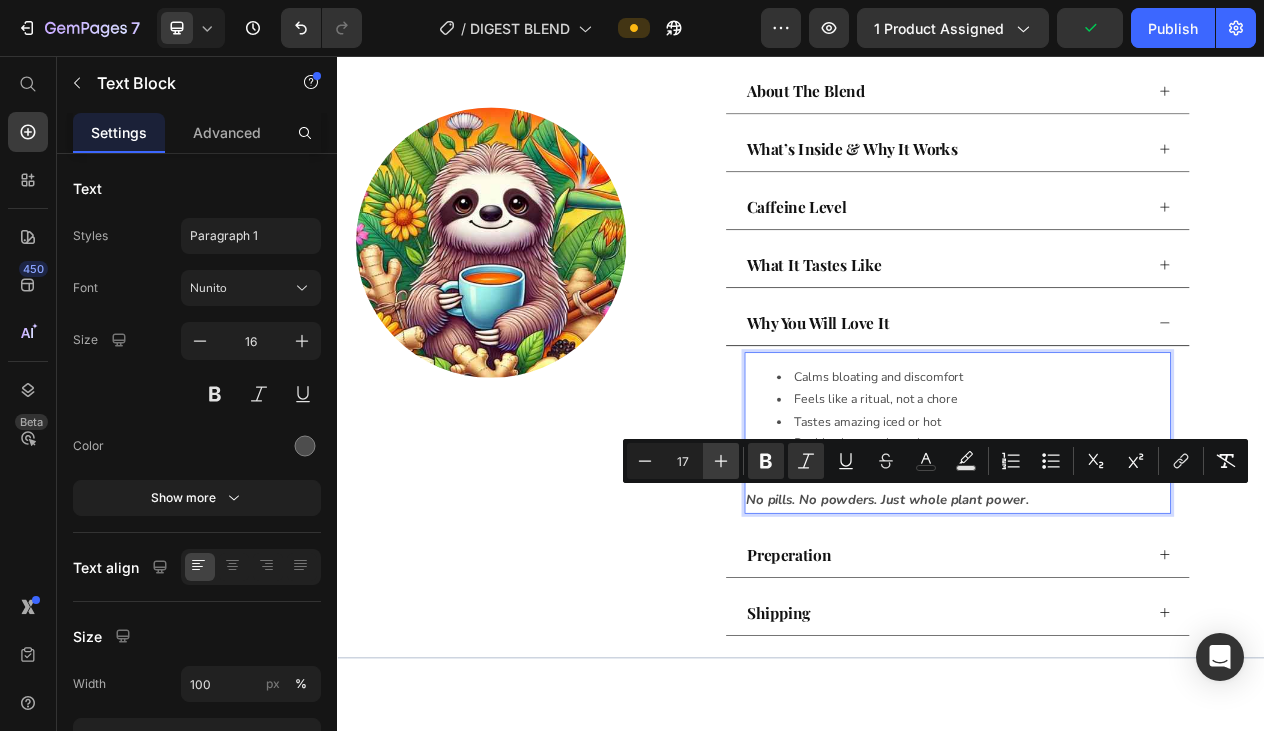 click 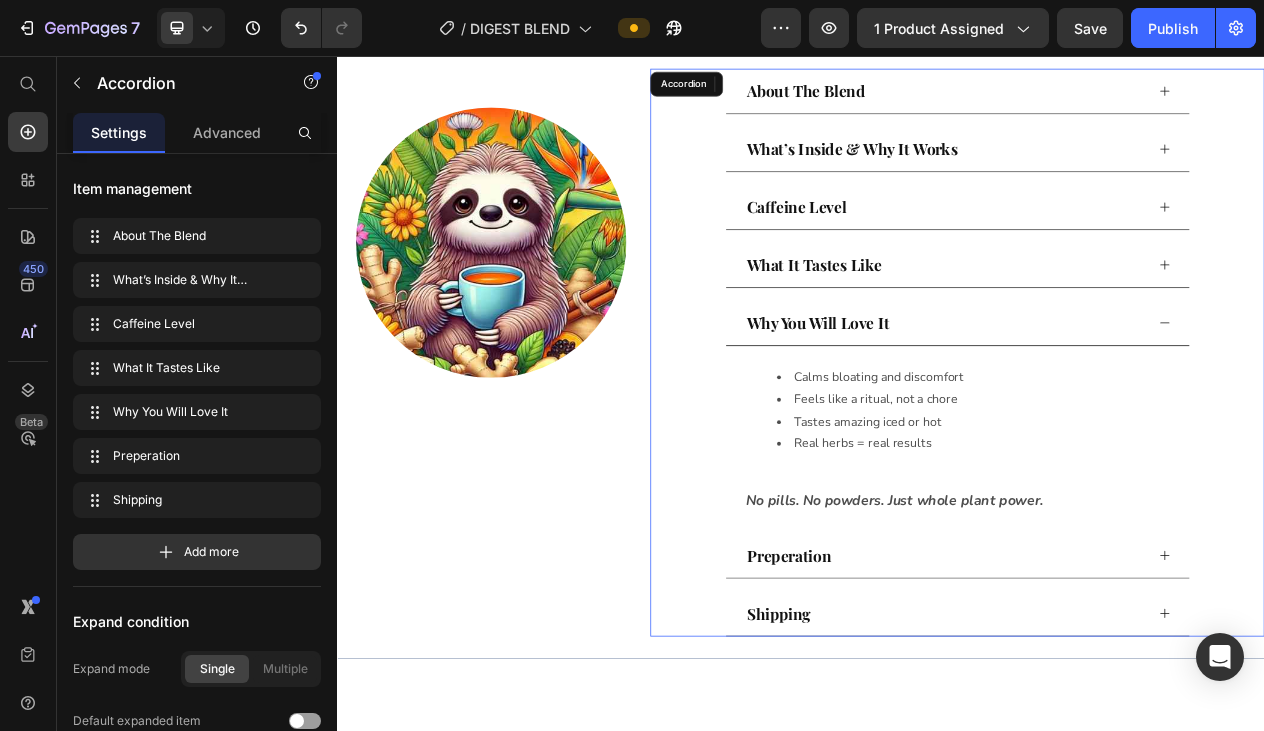 click on "About The Blend
What’s Inside & Why It Works
Caffeine Level
What It Tastes Like
Why You Will Love It Calms bloating and discomfort Feels like a ritual, not a chore Tastes amazing iced or hot Real herbs = real results No pills. No powders. Just whole plant power. Text Block   0
Preperation
Shipping" at bounding box center [1139, 439] 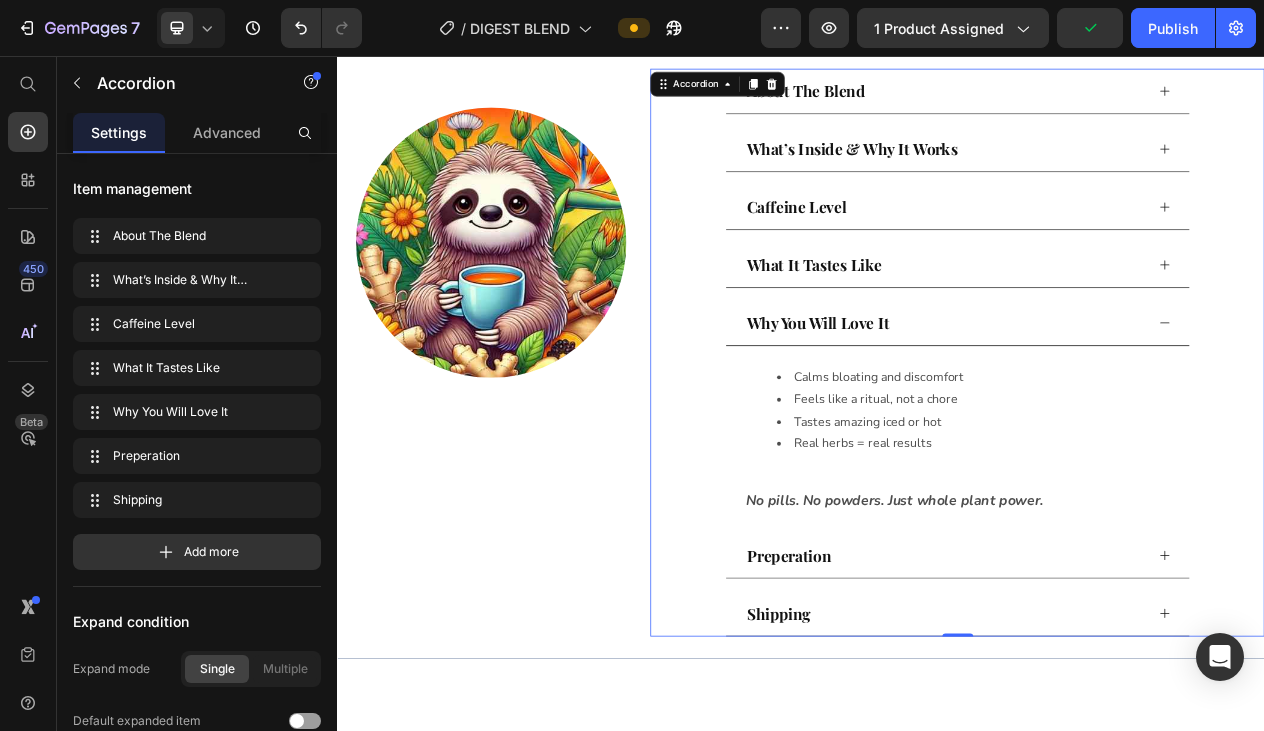 scroll, scrollTop: 931, scrollLeft: 0, axis: vertical 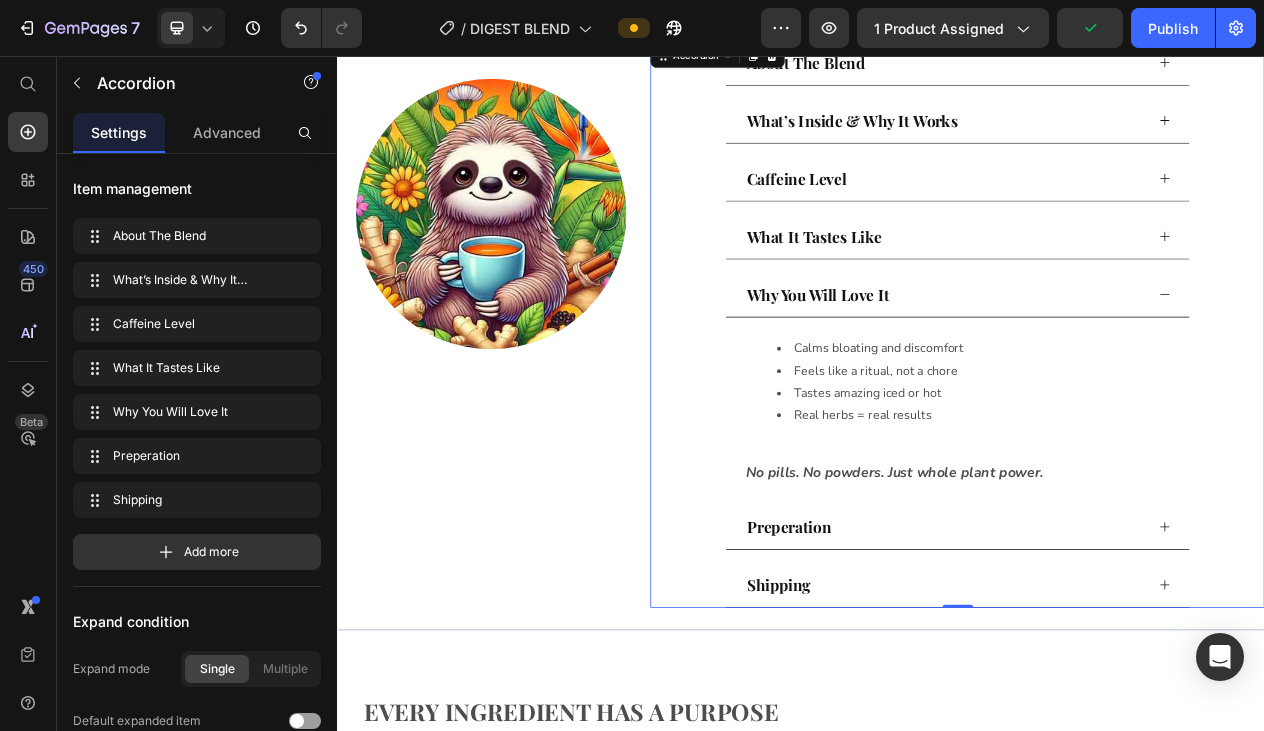 click on "Preperation" at bounding box center (1124, 665) 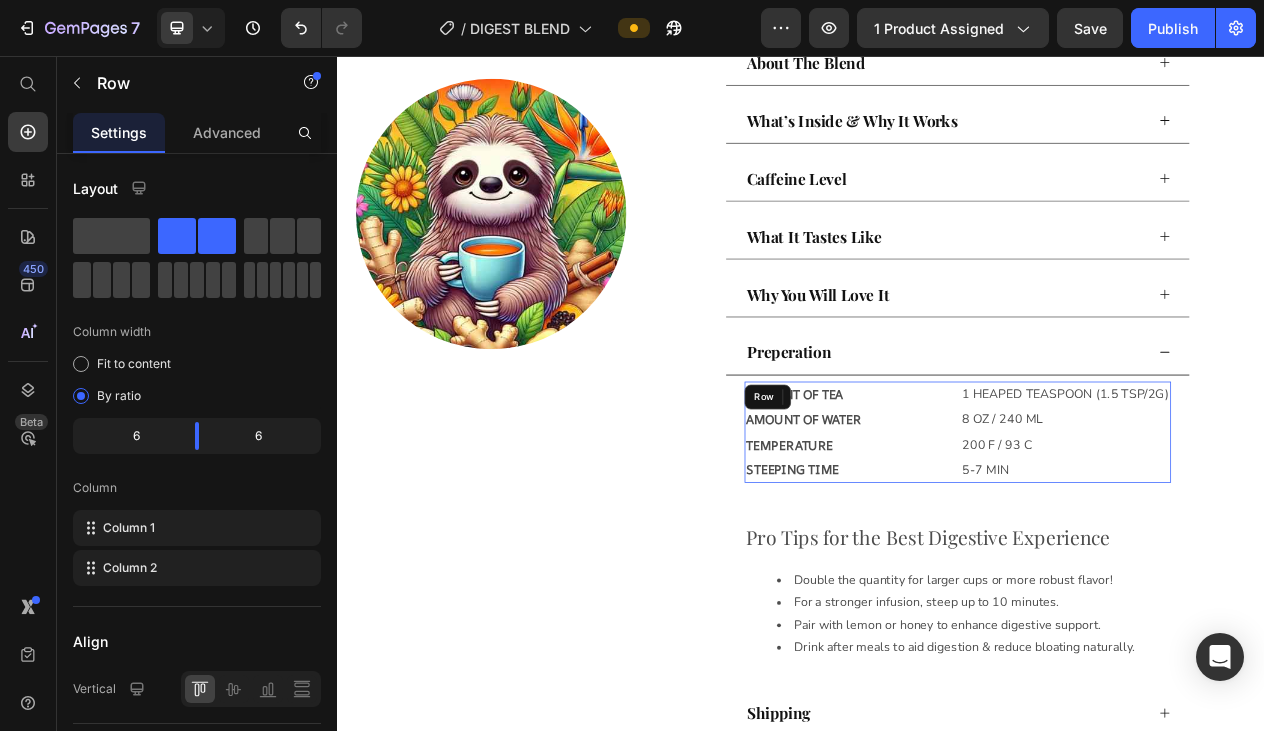 click on "AMOUNT OF TEA  Text Block AMOUNT OF WATER Text Block TEMPERATURE Text Block STEEPING TIME Text Block 1 HEAPED TEASPOON (1.5 TSP/2G) Text Block 8 OZ / 240 ML Text Block Row 200 F / 93 C Text Block 5-7 MIN Text Block Row" at bounding box center [1140, 542] 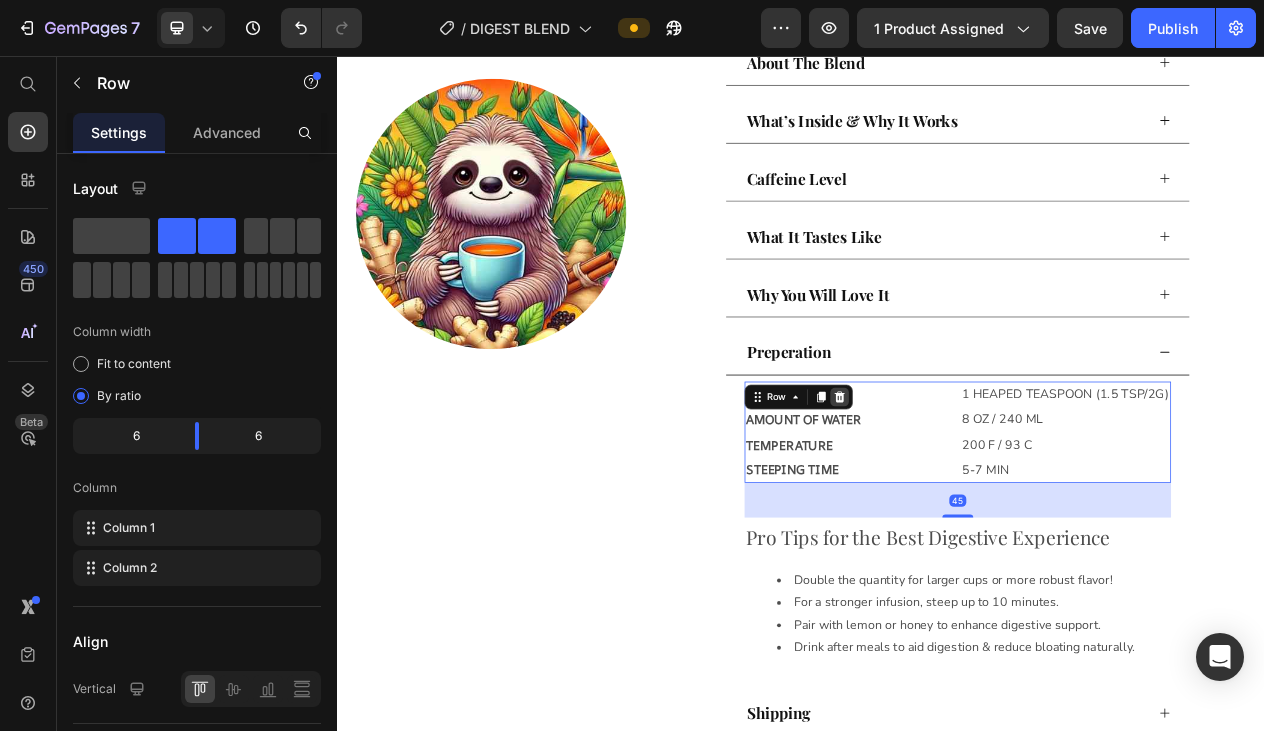 click at bounding box center (987, 497) 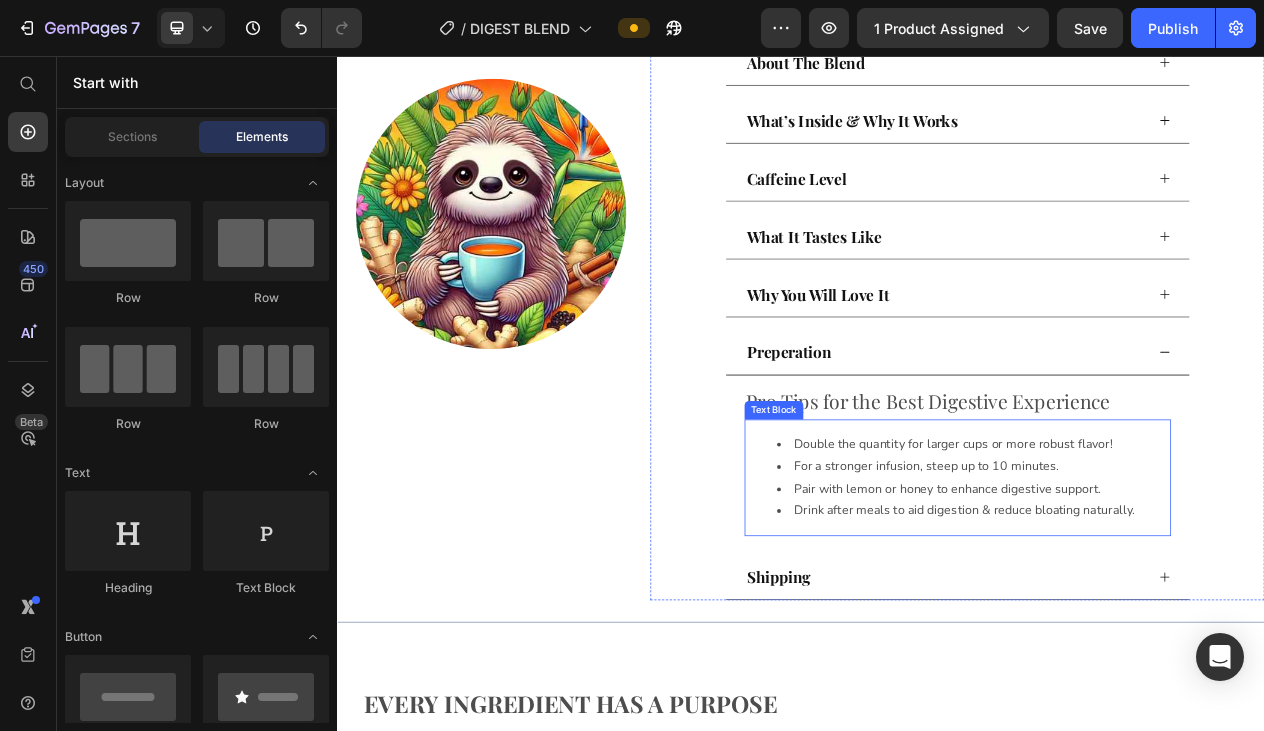 click on "For a stronger infusion, steep up to 10 minutes." at bounding box center (1160, 587) 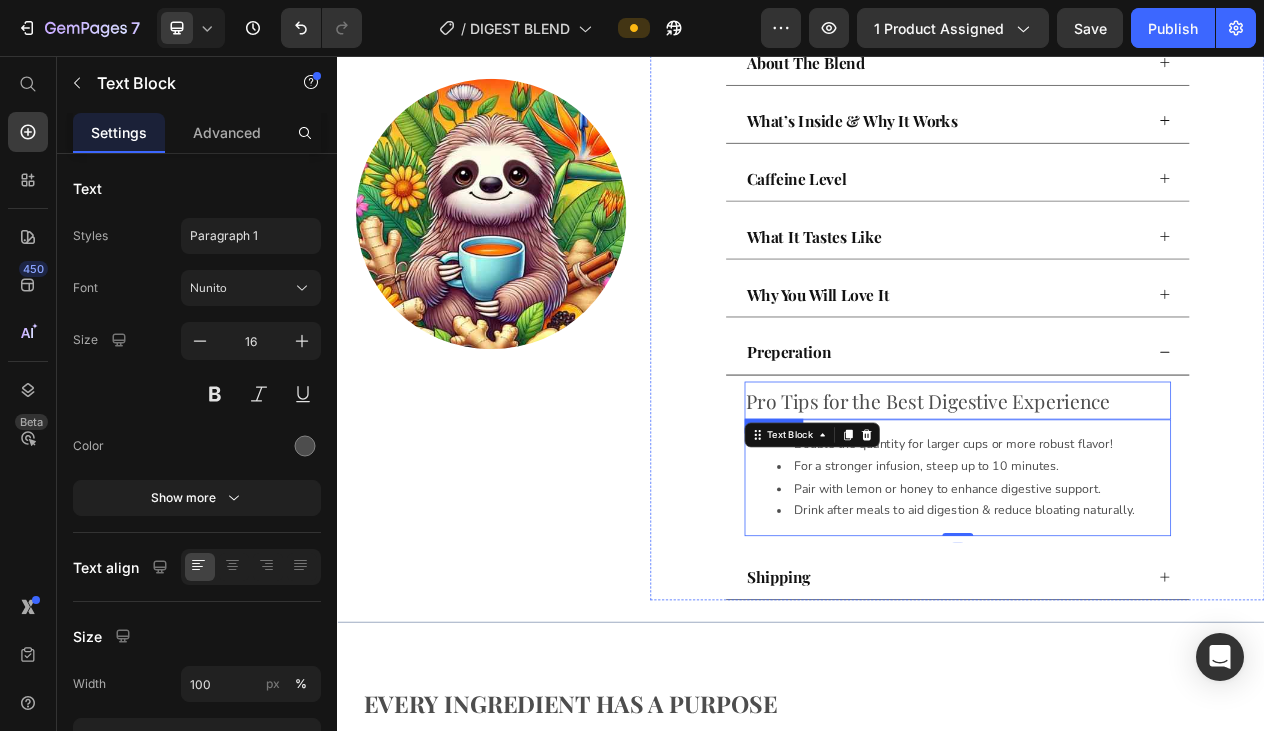 click on "Pro Tips for the Best Digestive Experience" at bounding box center (1140, 501) 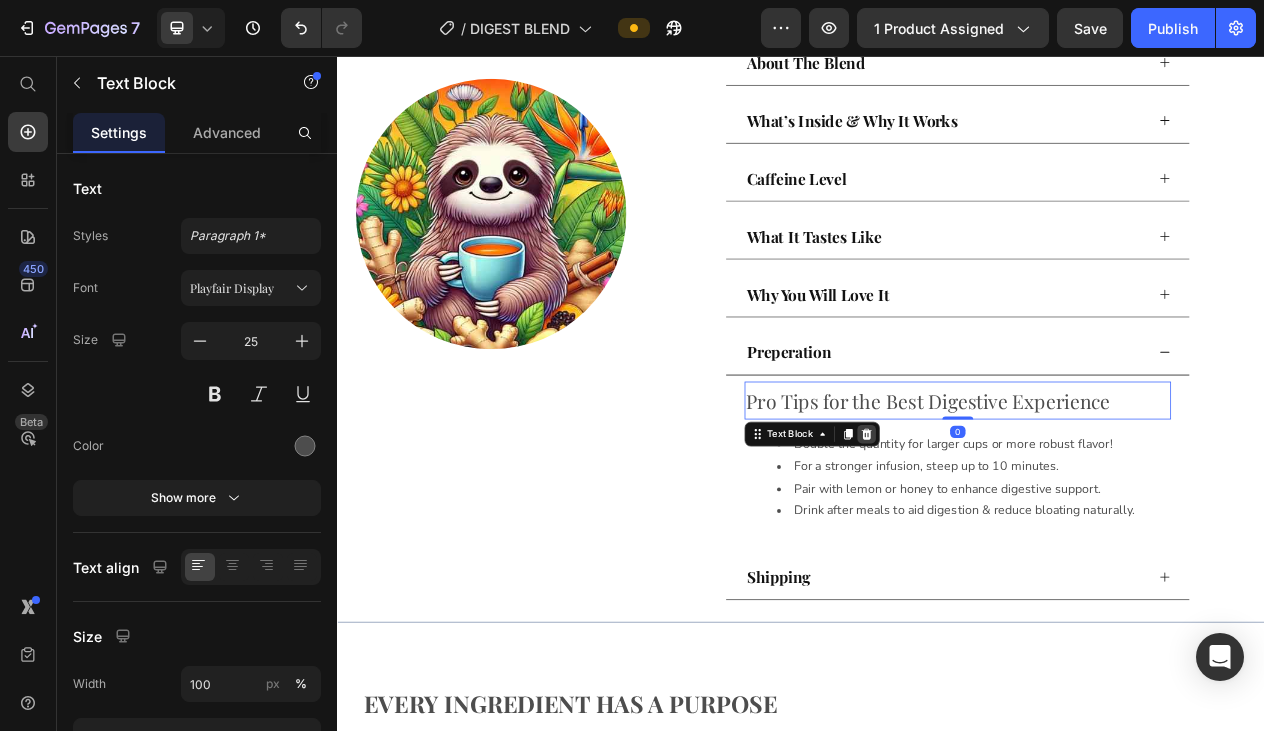 click at bounding box center (1022, 545) 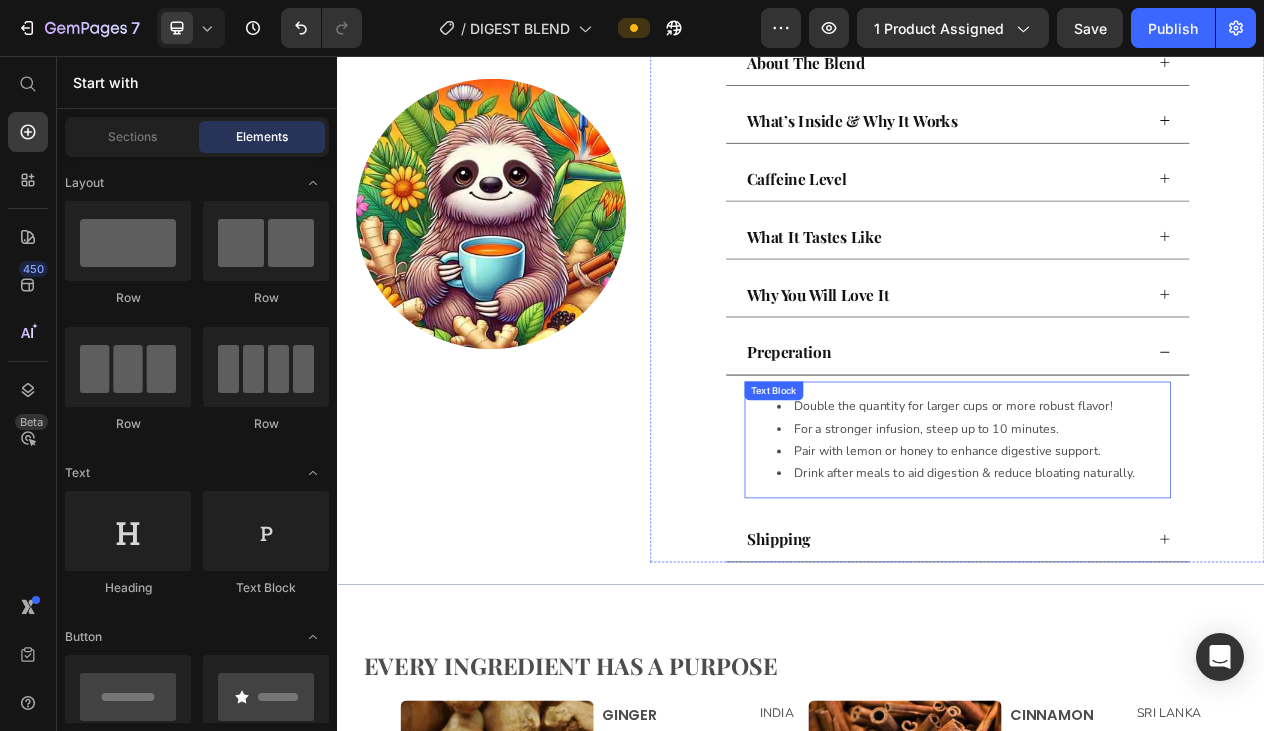 click on "For a stronger infusion, steep up to 10 minutes." at bounding box center [1160, 538] 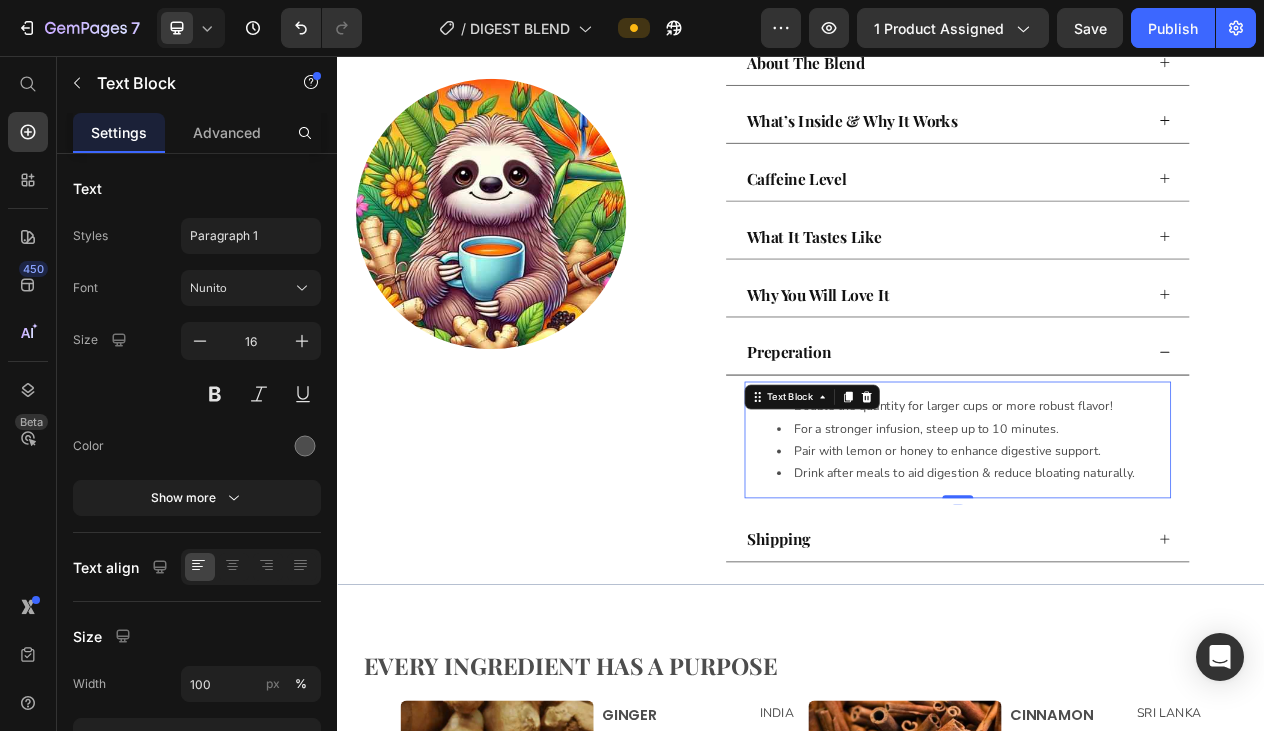 click on "For a stronger infusion, steep up to 10 minutes." at bounding box center [1160, 538] 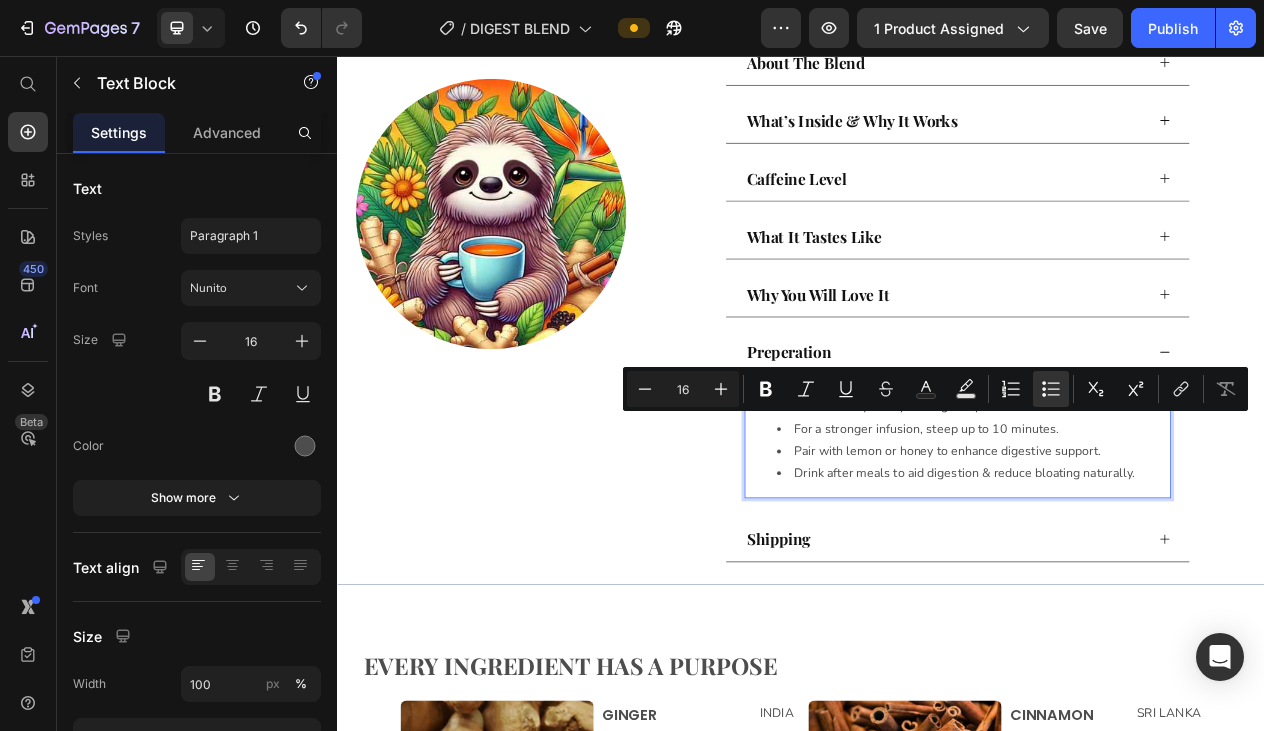 click on "Drink after meals to aid digestion & reduce bloating naturally." at bounding box center (1160, 595) 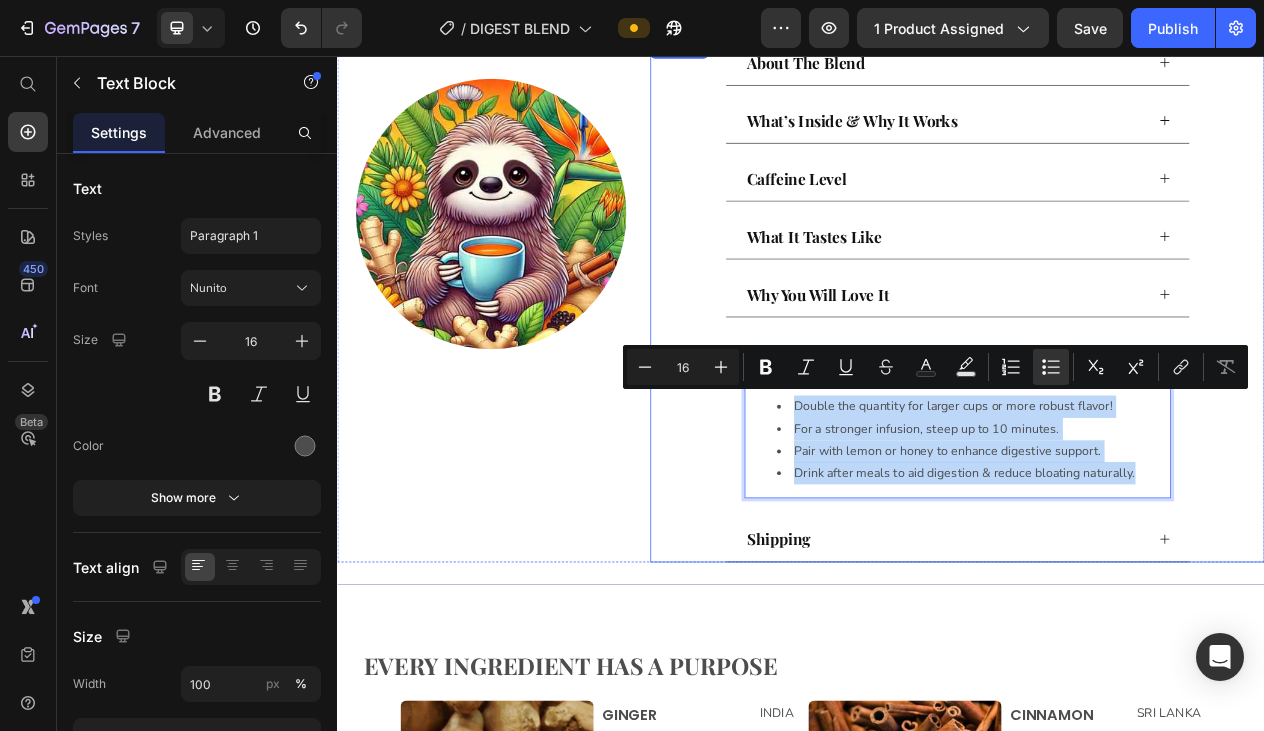 drag, startPoint x: 1383, startPoint y: 584, endPoint x: 859, endPoint y: 495, distance: 531.50446 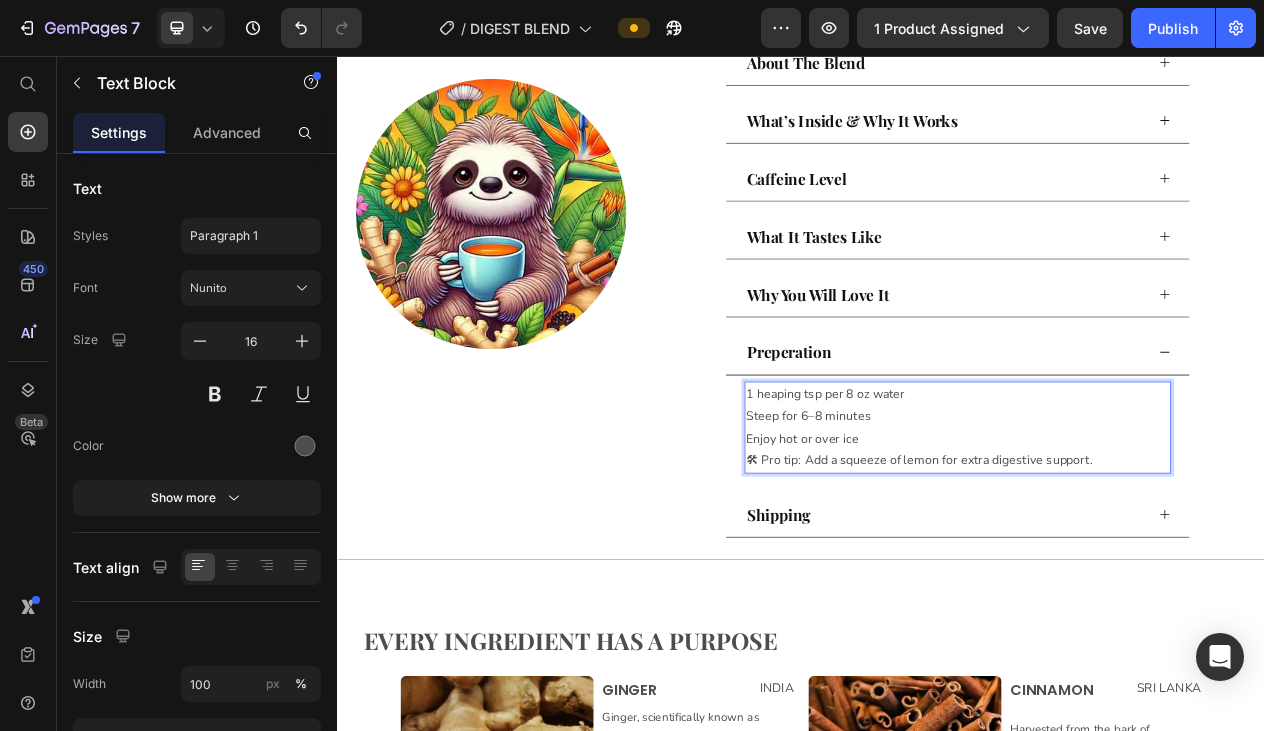 click on "1 heaping tsp per 8 oz water Steep for 6–8 minutes Enjoy hot or over ice" at bounding box center (1140, 522) 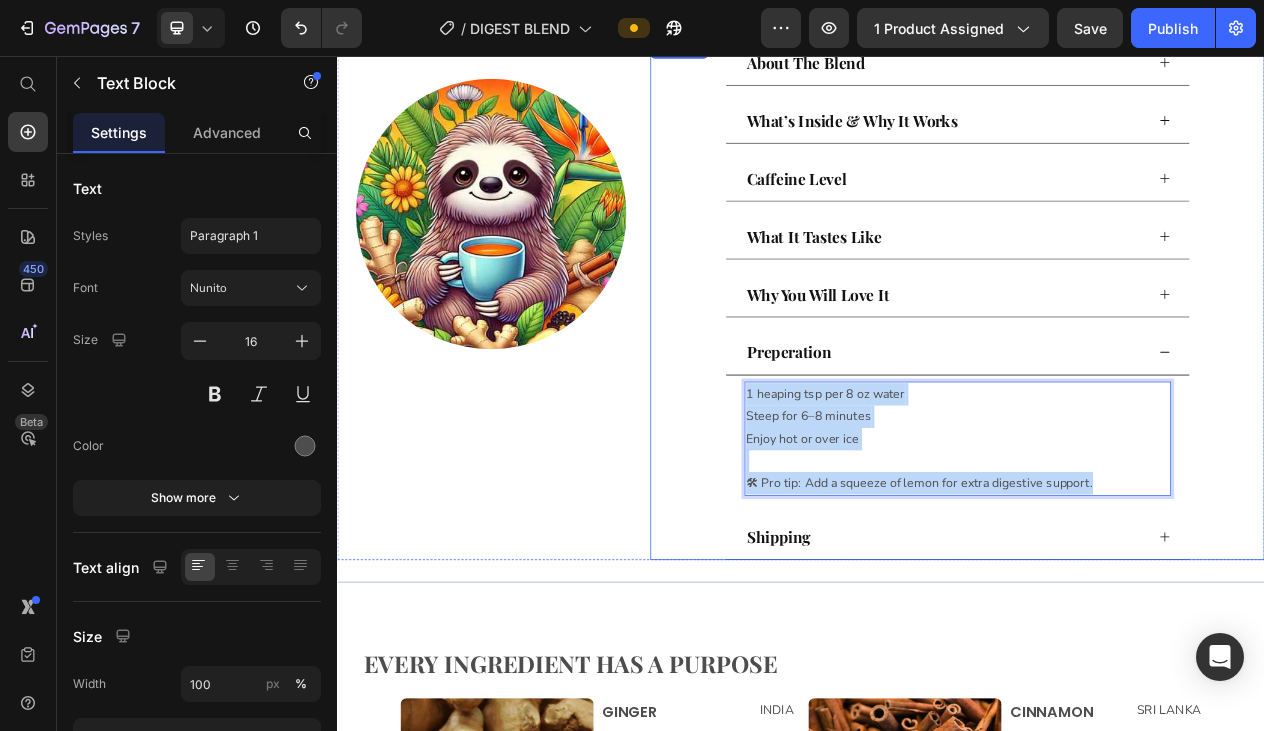 drag, startPoint x: 1329, startPoint y: 597, endPoint x: 806, endPoint y: 448, distance: 543.8106 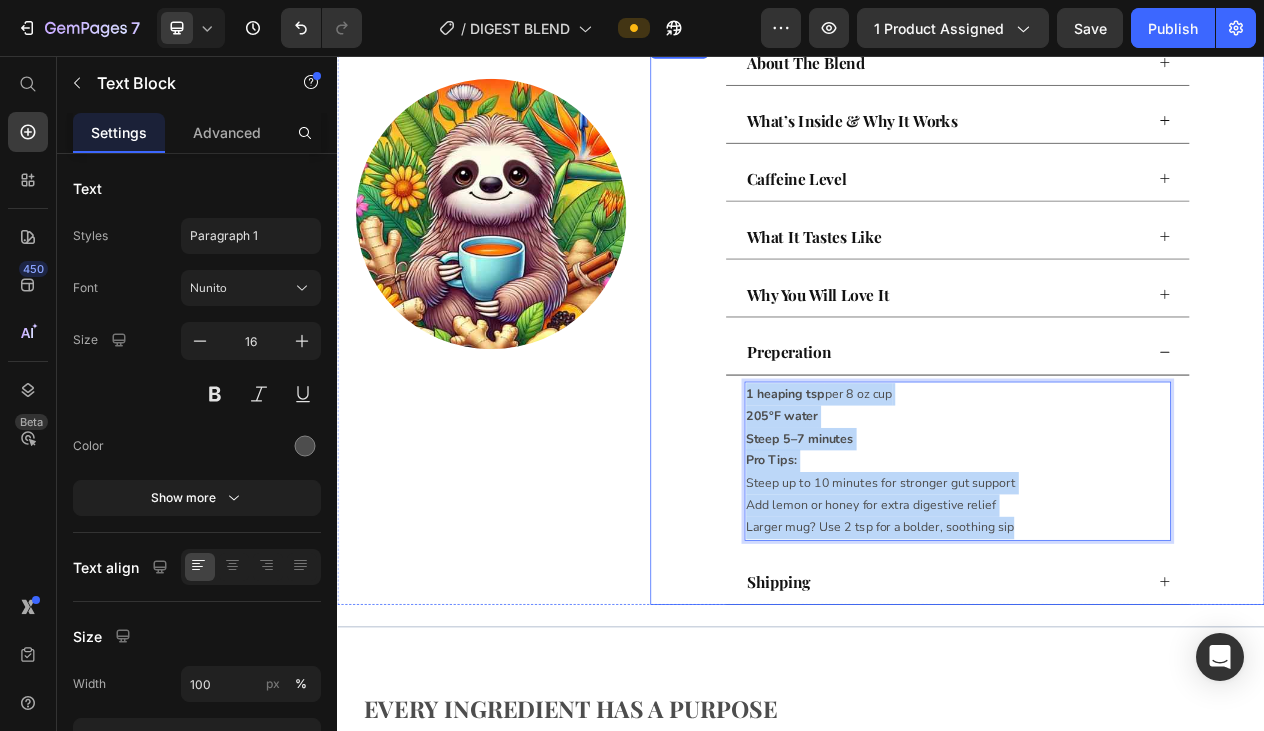 drag, startPoint x: 1237, startPoint y: 664, endPoint x: 799, endPoint y: 465, distance: 481.0873 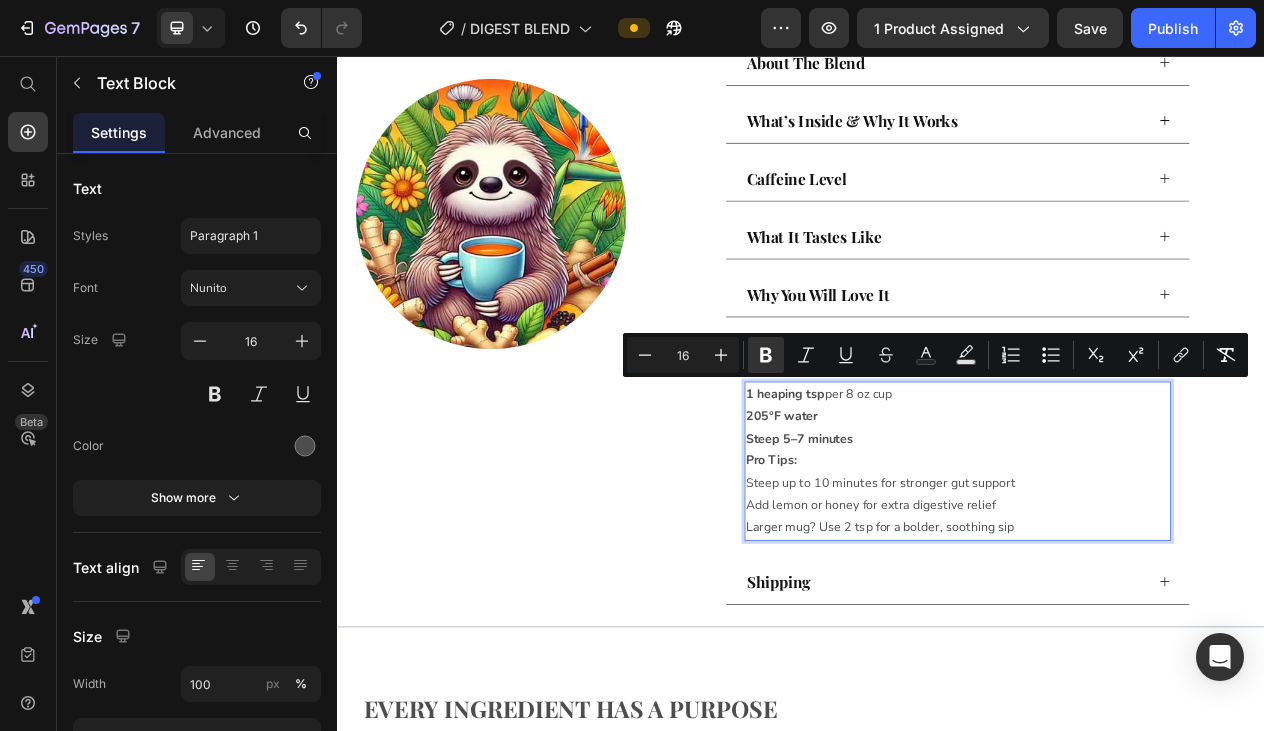 click on "Pro Tips:" at bounding box center (1140, 579) 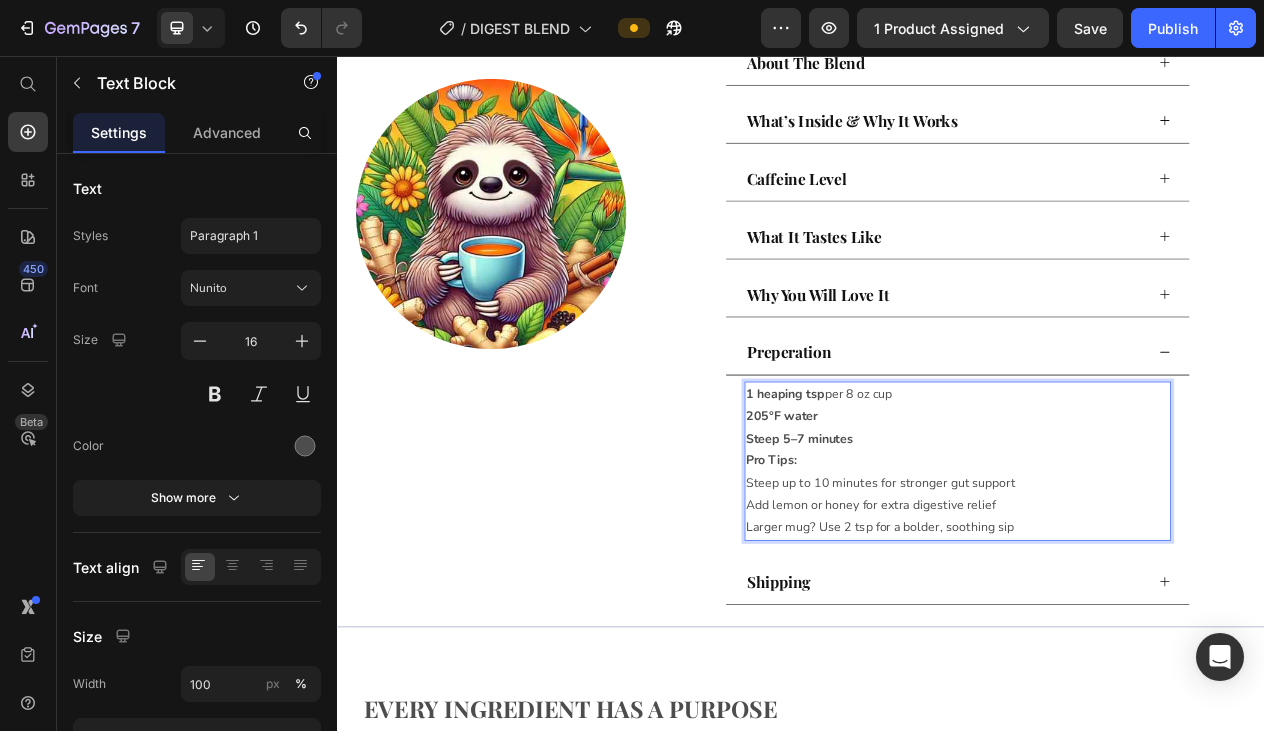 click on "1 heaping tsp  per 8 oz cup 205°F water Steep 5–7 minutes" at bounding box center [1140, 522] 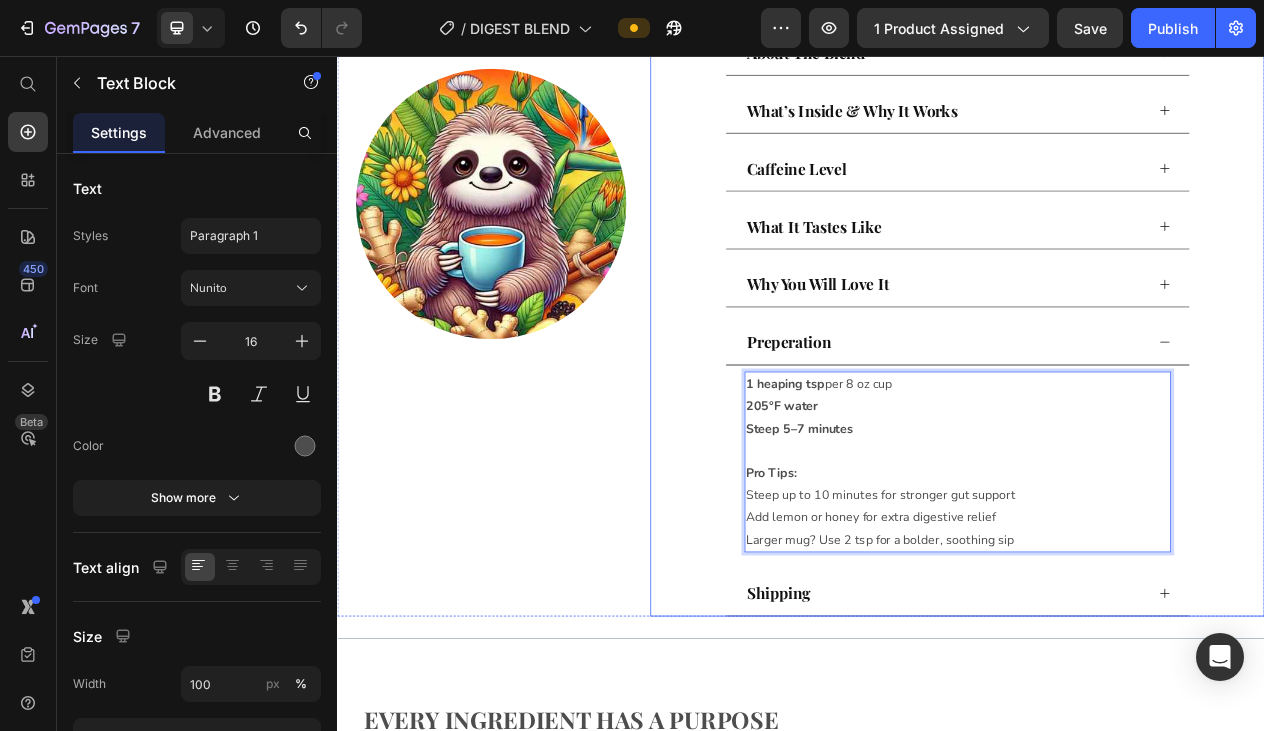 scroll, scrollTop: 957, scrollLeft: 0, axis: vertical 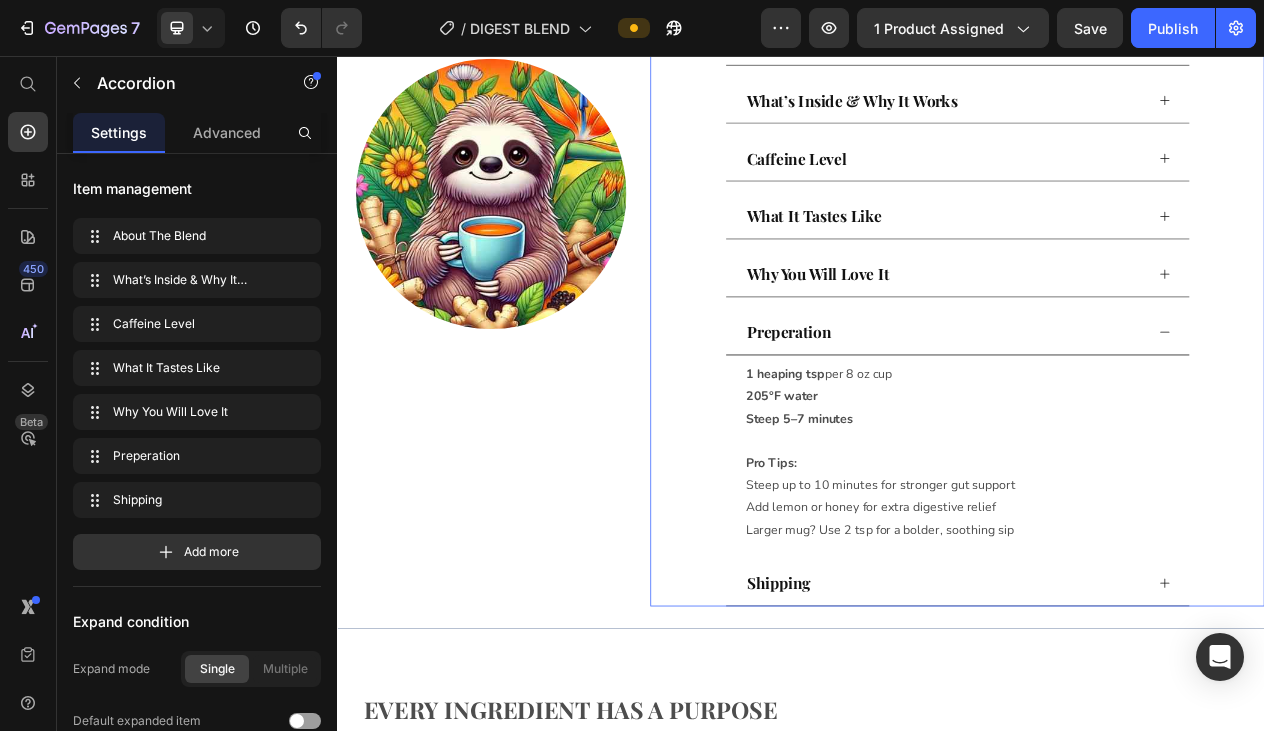 click on "Shipping" at bounding box center [1124, 738] 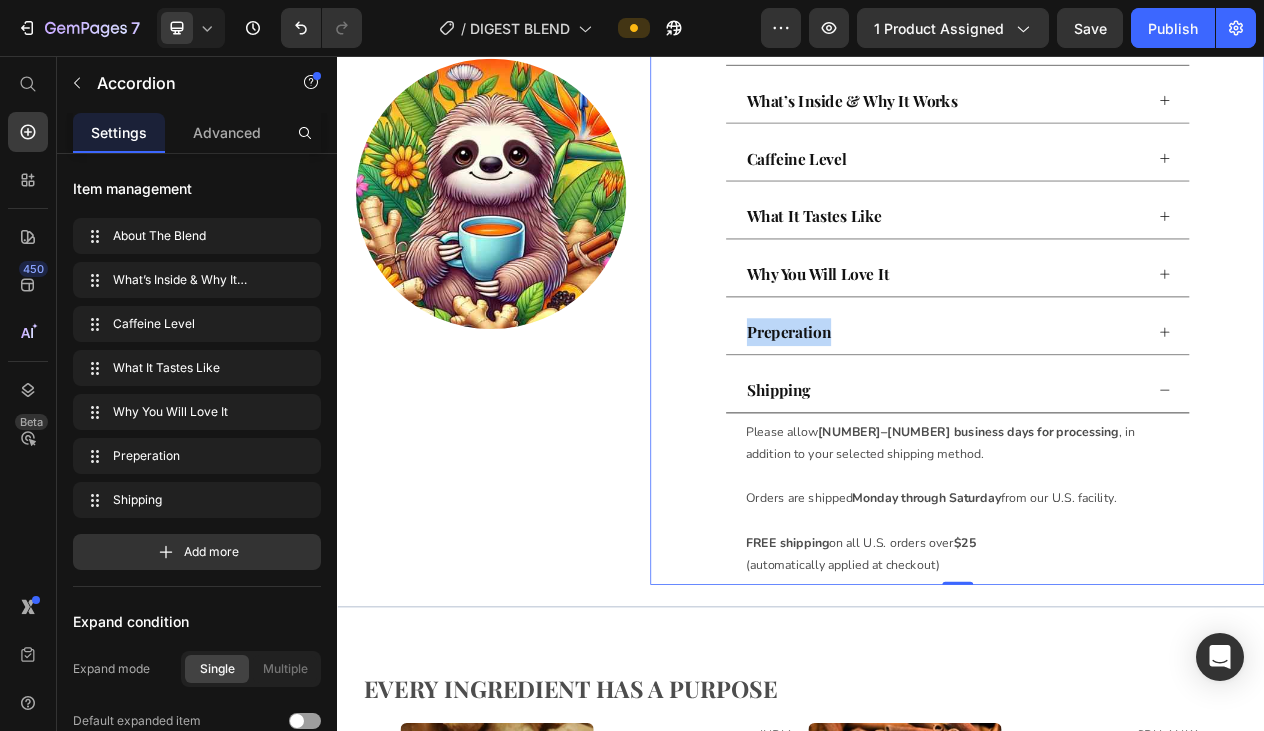 click on "Preperation" at bounding box center (921, 413) 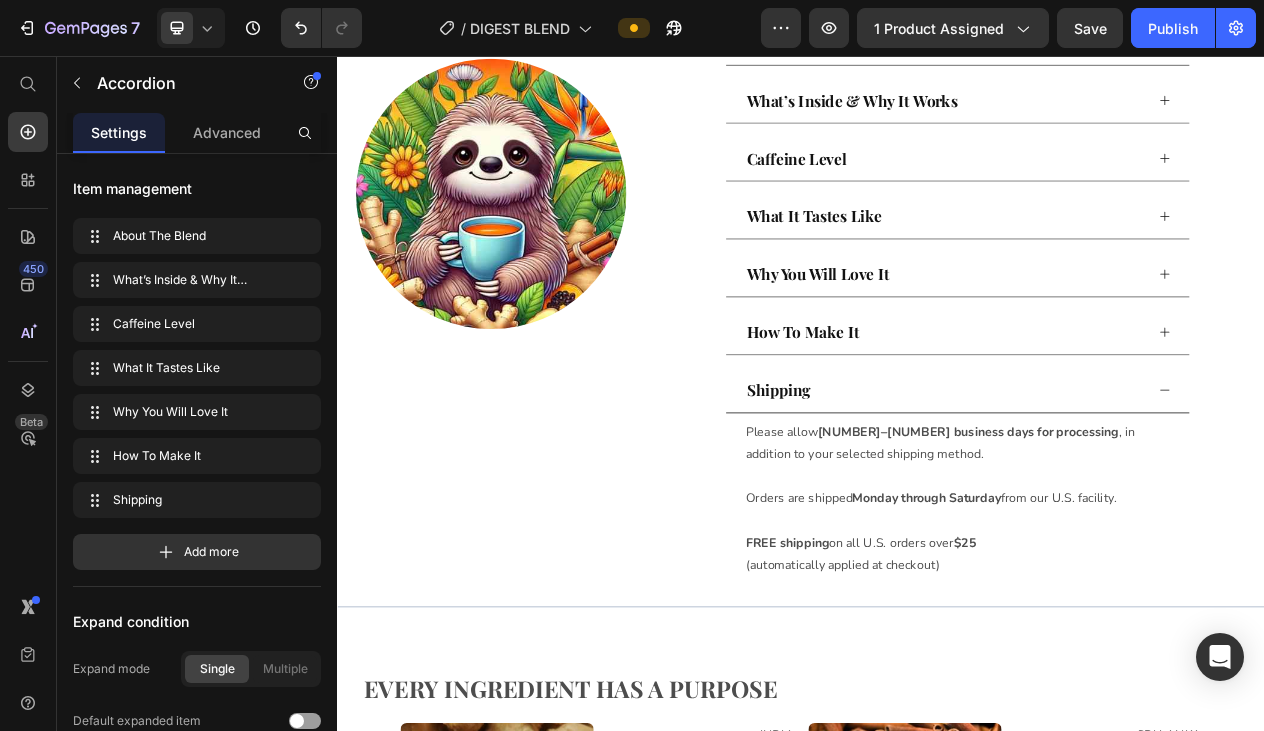 click on "Shipping Please allow [NUMBER]–[NUMBER] business days for processing , in addition to your selected shipping method. Orders are shipped Monday through Saturday from our [COUNTRY] facility. FREE shipping on all [COUNTRY] orders over $25 (automatically applied at checkout) Text Block" at bounding box center [1139, 599] 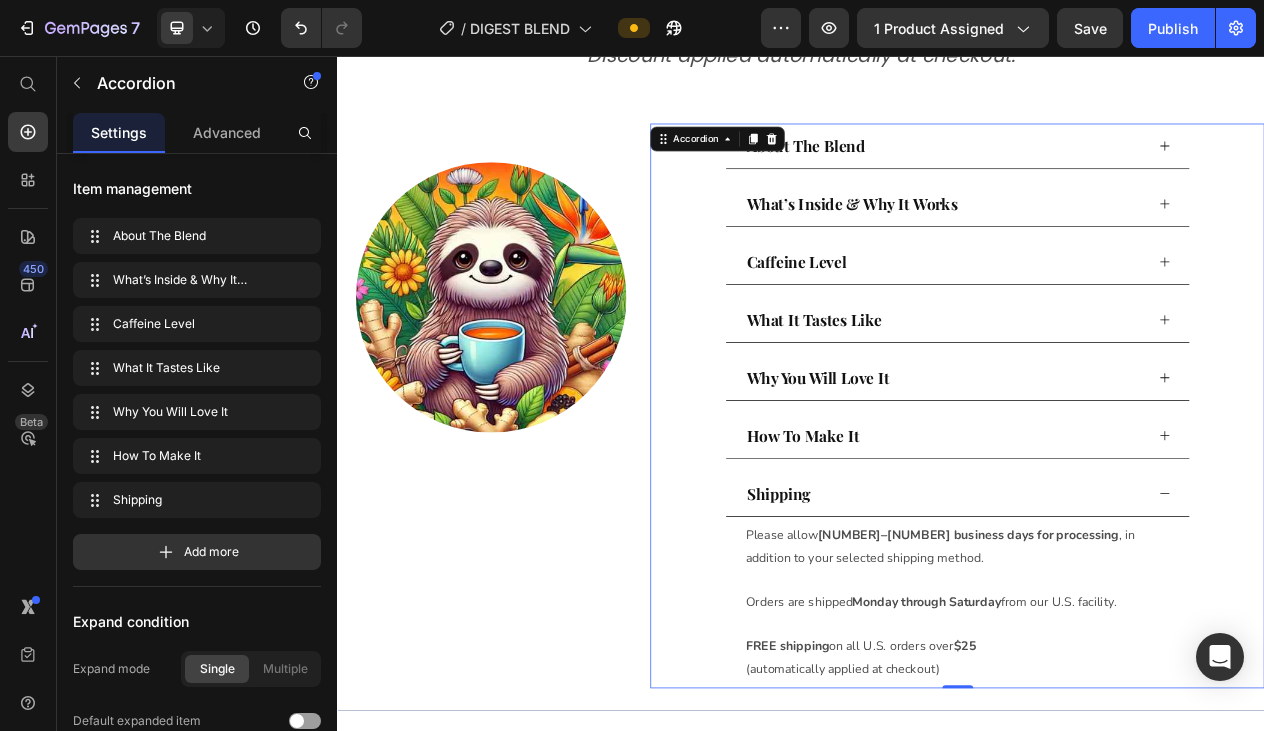 scroll, scrollTop: 848, scrollLeft: 0, axis: vertical 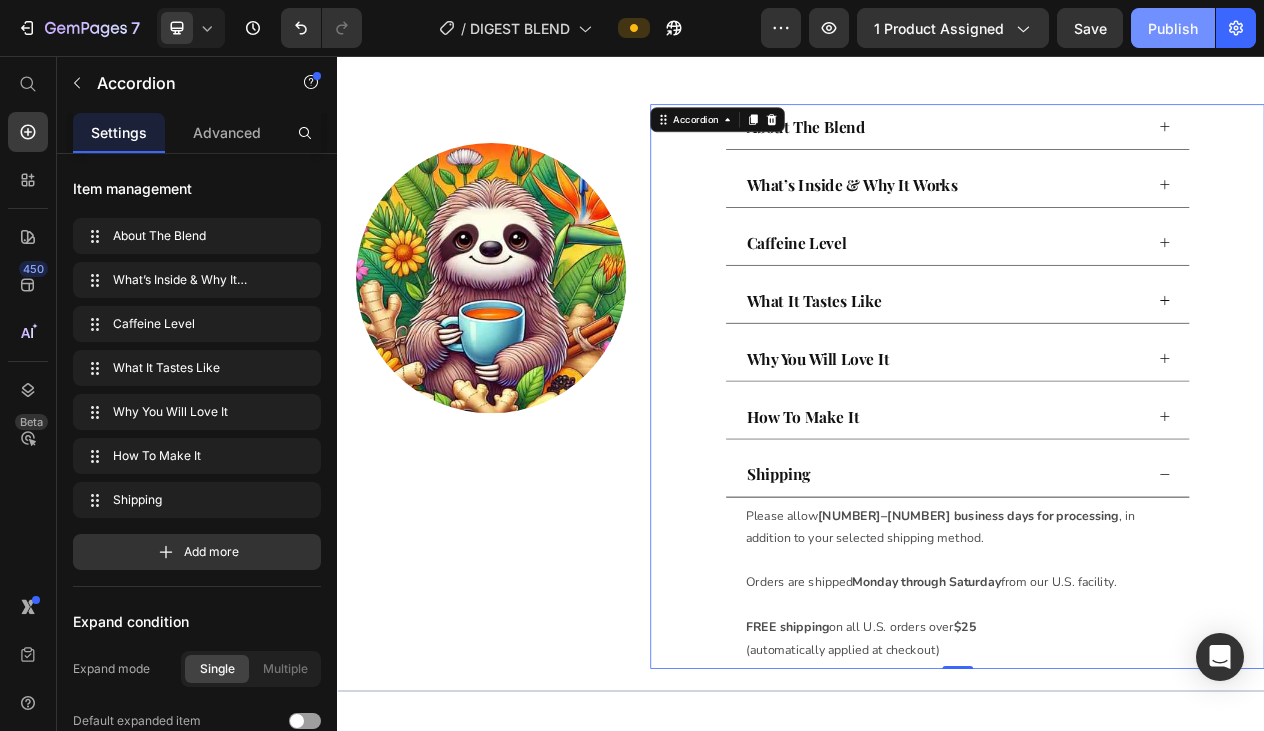 click on "Publish" at bounding box center (1173, 28) 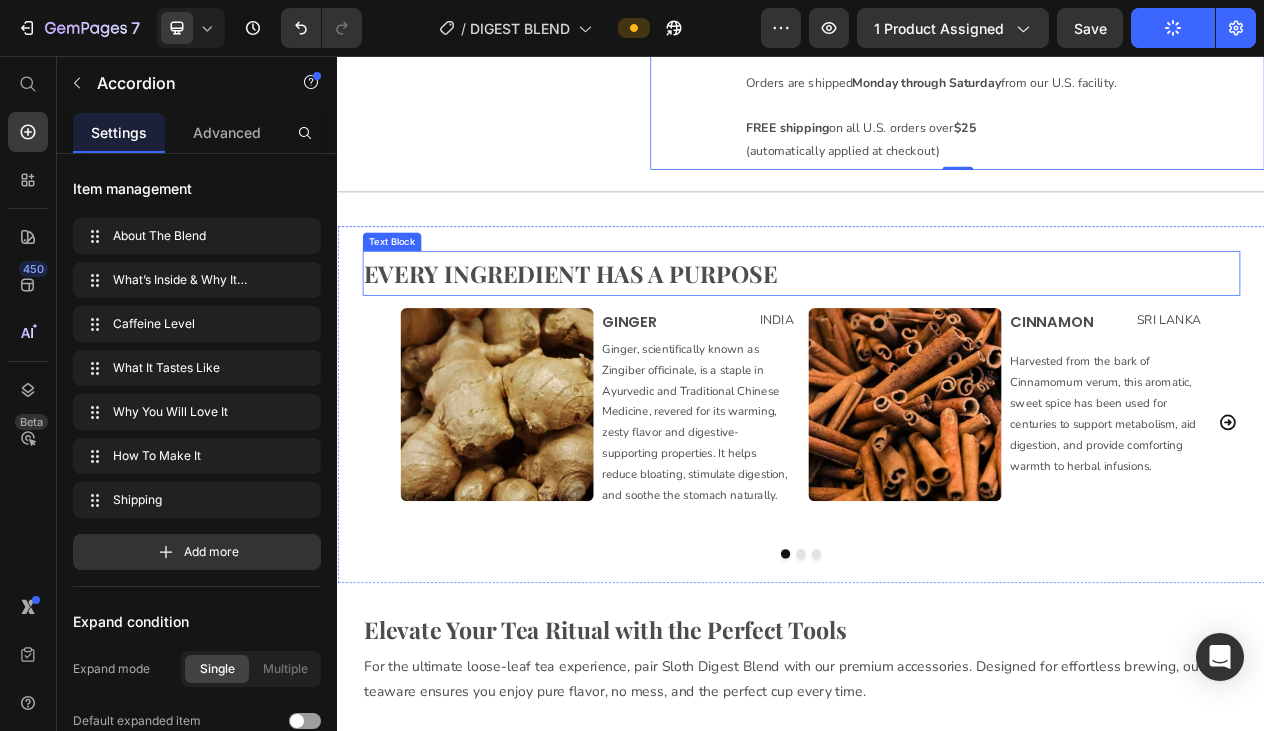scroll, scrollTop: 1541, scrollLeft: 0, axis: vertical 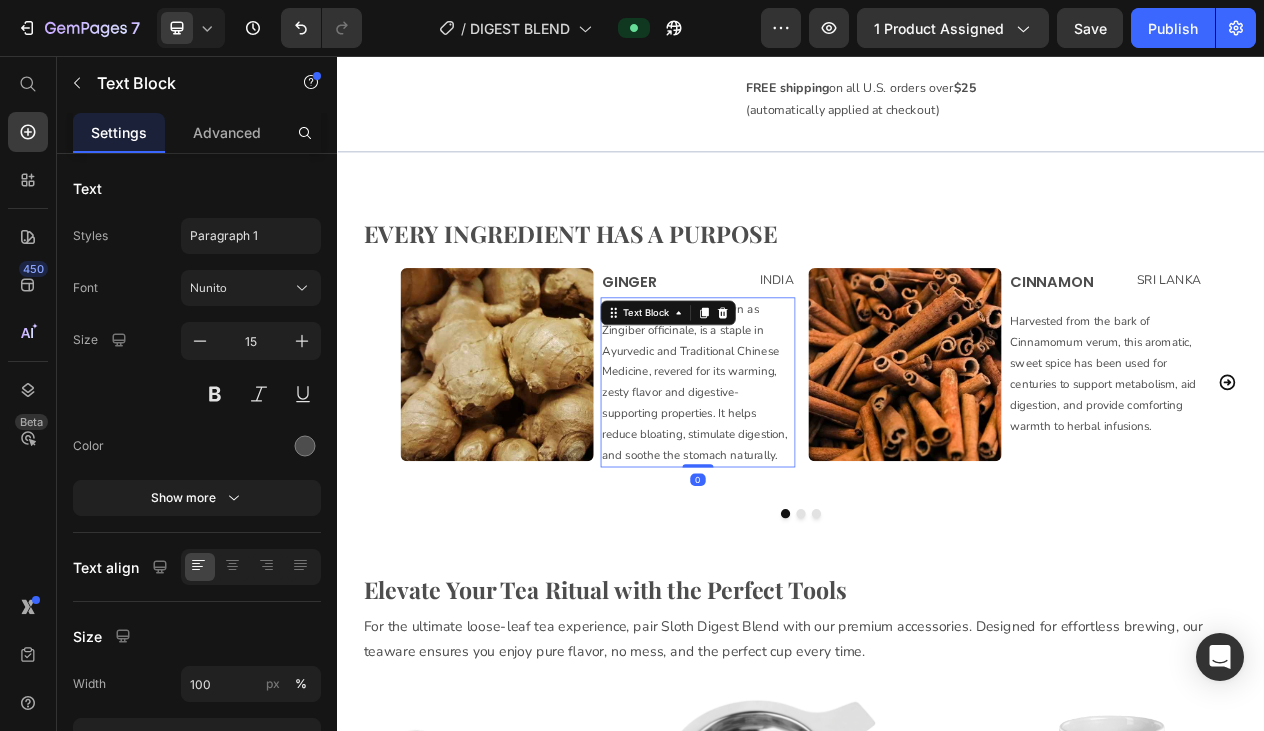 click on "Ginger, scientifically known as Zingiber officinale, is a staple in Ayurvedic and Traditional Chinese Medicine, revered for its warming, zesty flavor and digestive-supporting properties. It helps reduce bloating, stimulate digestion, and soothe the stomach naturally." at bounding box center (803, 478) 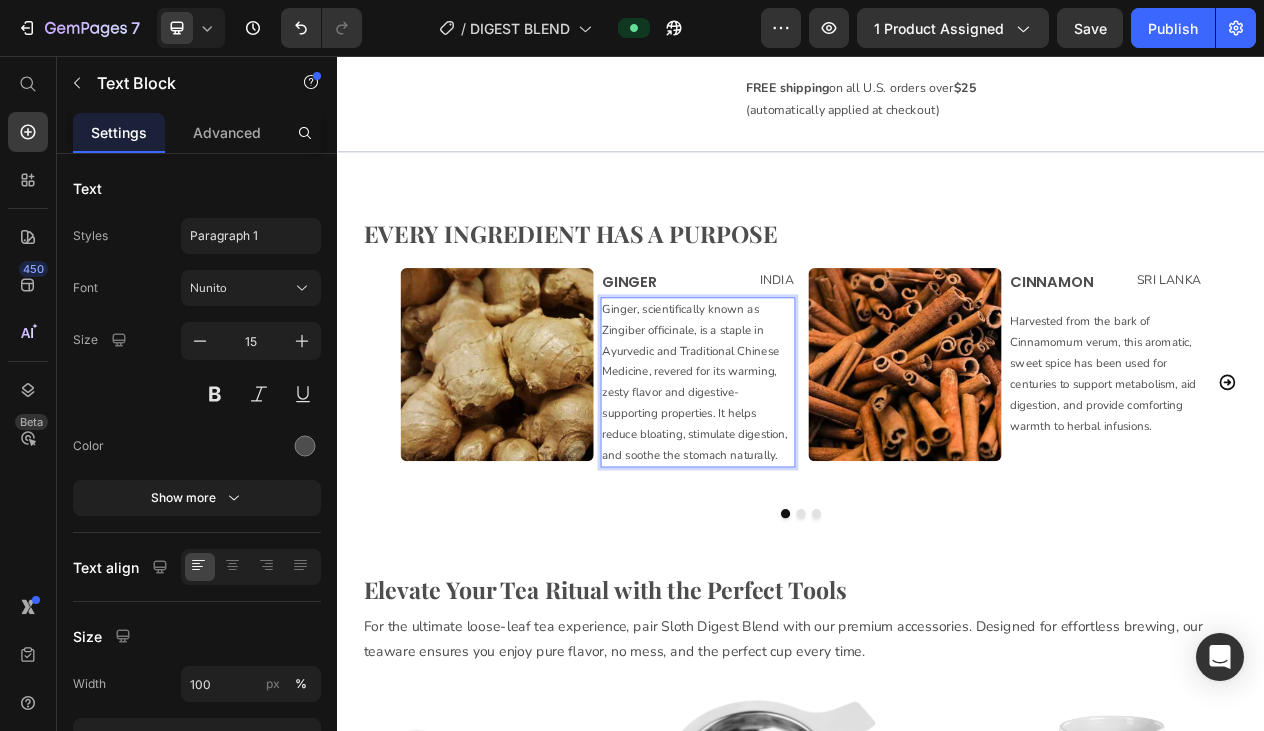 click on "Ginger, scientifically known as Zingiber officinale, is a staple in Ayurvedic and Traditional Chinese Medicine, revered for its warming, zesty flavor and digestive-supporting properties. It helps reduce bloating, stimulate digestion, and soothe the stomach naturally." at bounding box center (803, 478) 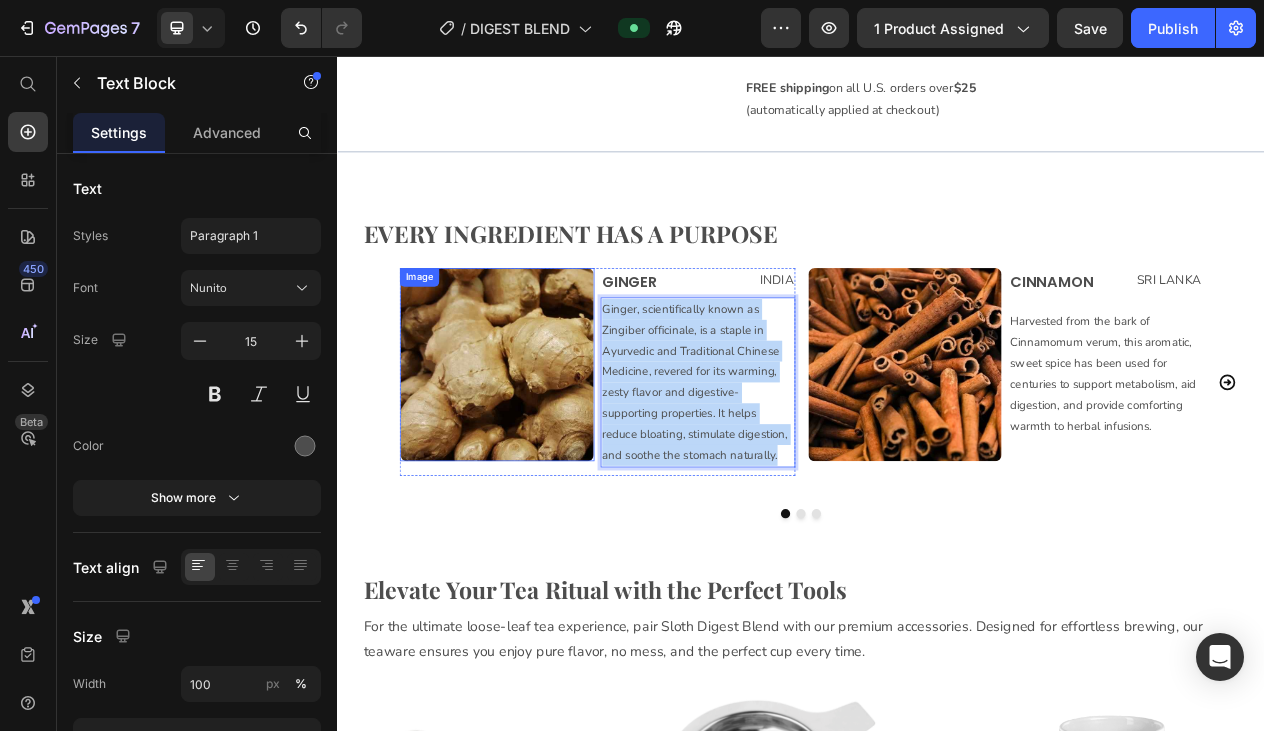 drag, startPoint x: 917, startPoint y: 563, endPoint x: 659, endPoint y: 364, distance: 325.8297 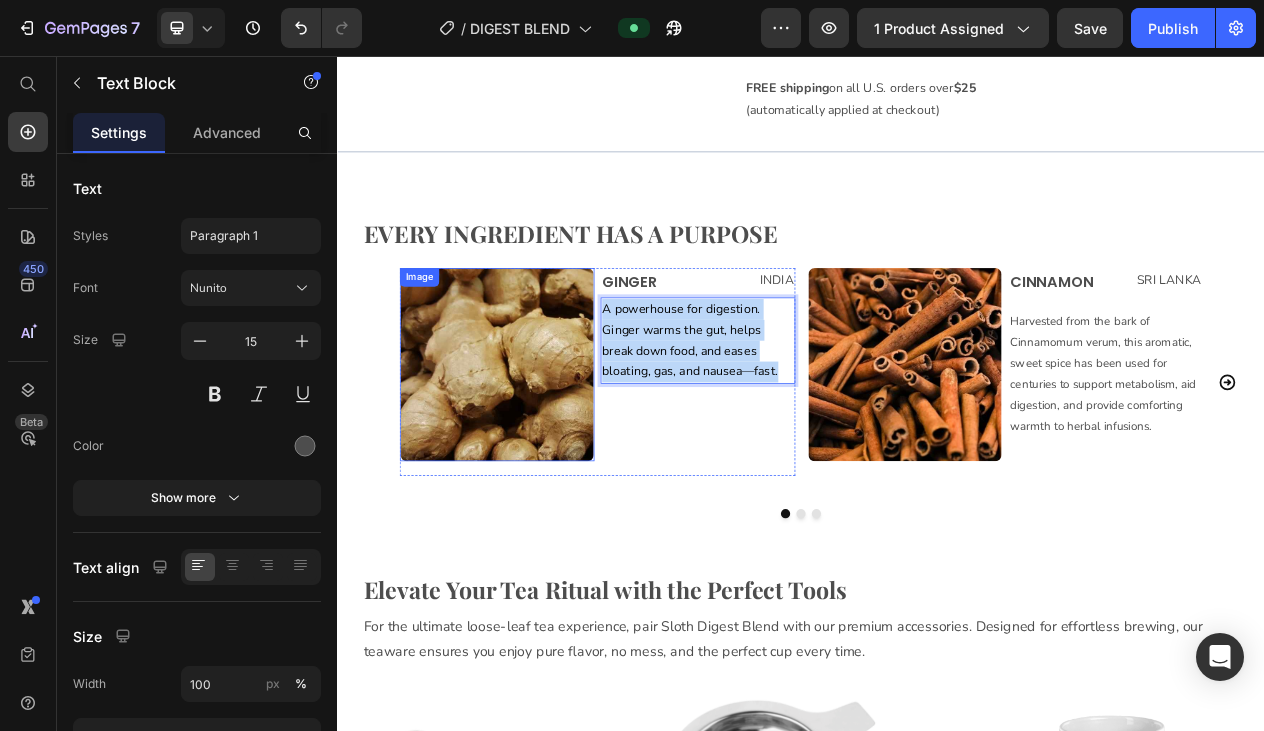 drag, startPoint x: 890, startPoint y: 455, endPoint x: 658, endPoint y: 371, distance: 246.73872 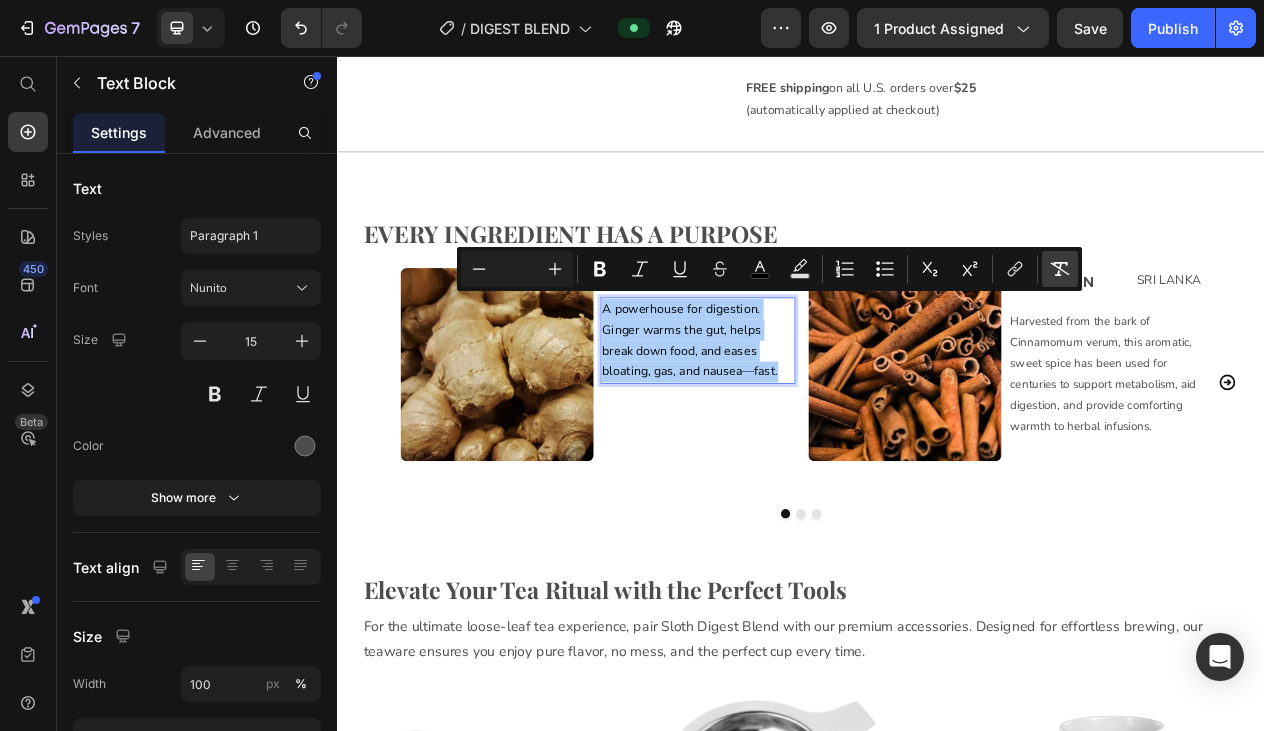 click 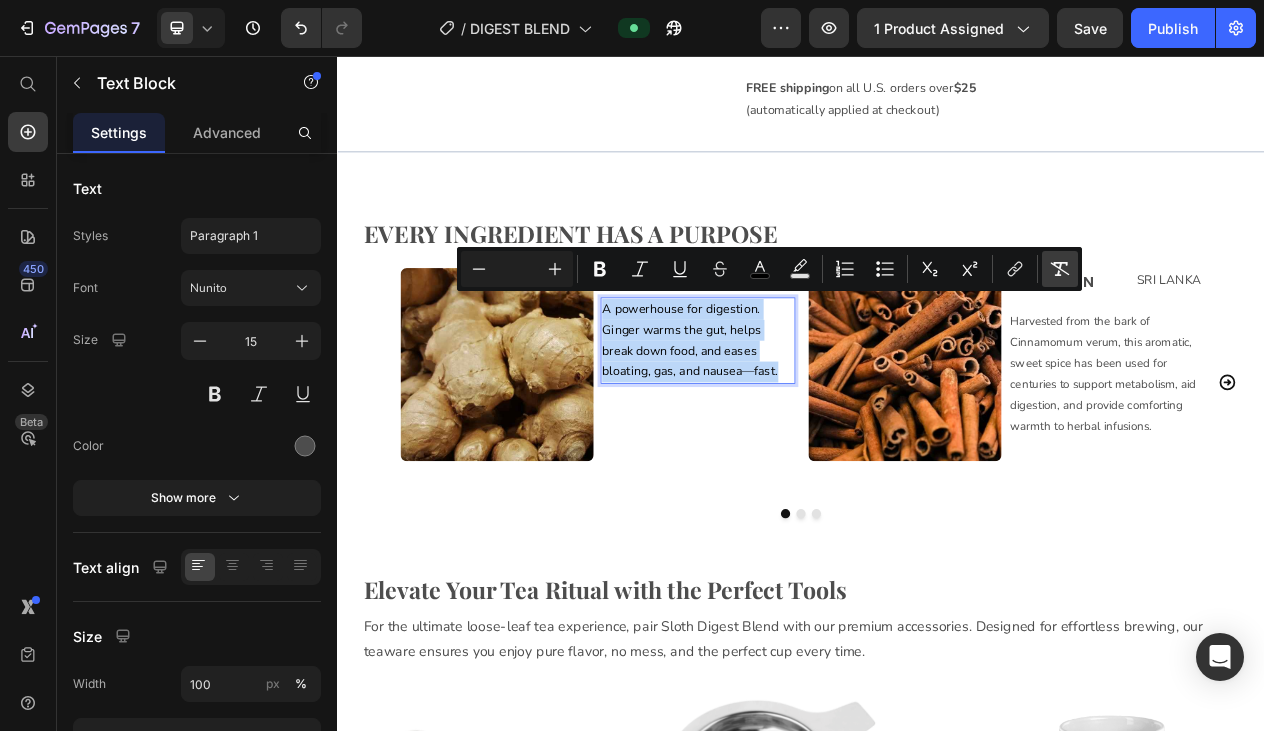 type on "15" 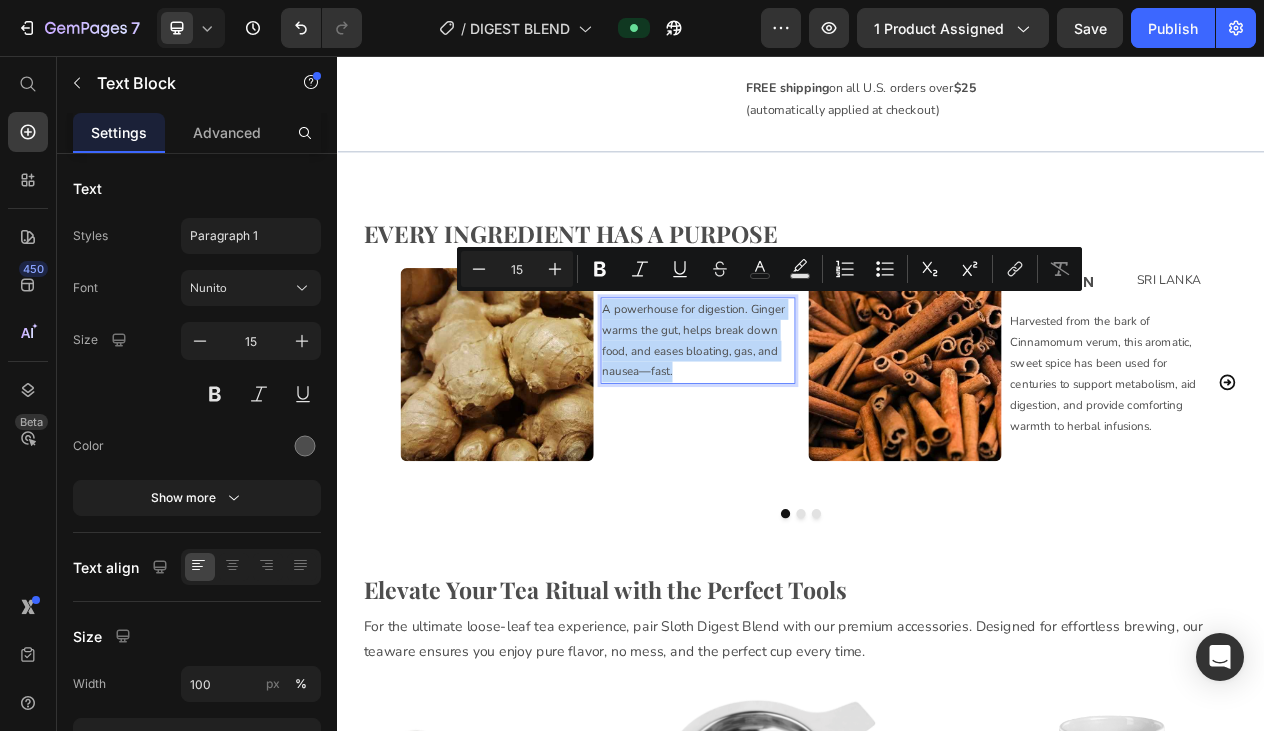 click on "A powerhouse for digestion. Ginger warms the gut, helps break down food, and eases bloating, gas, and nausea—fast." at bounding box center (803, 424) 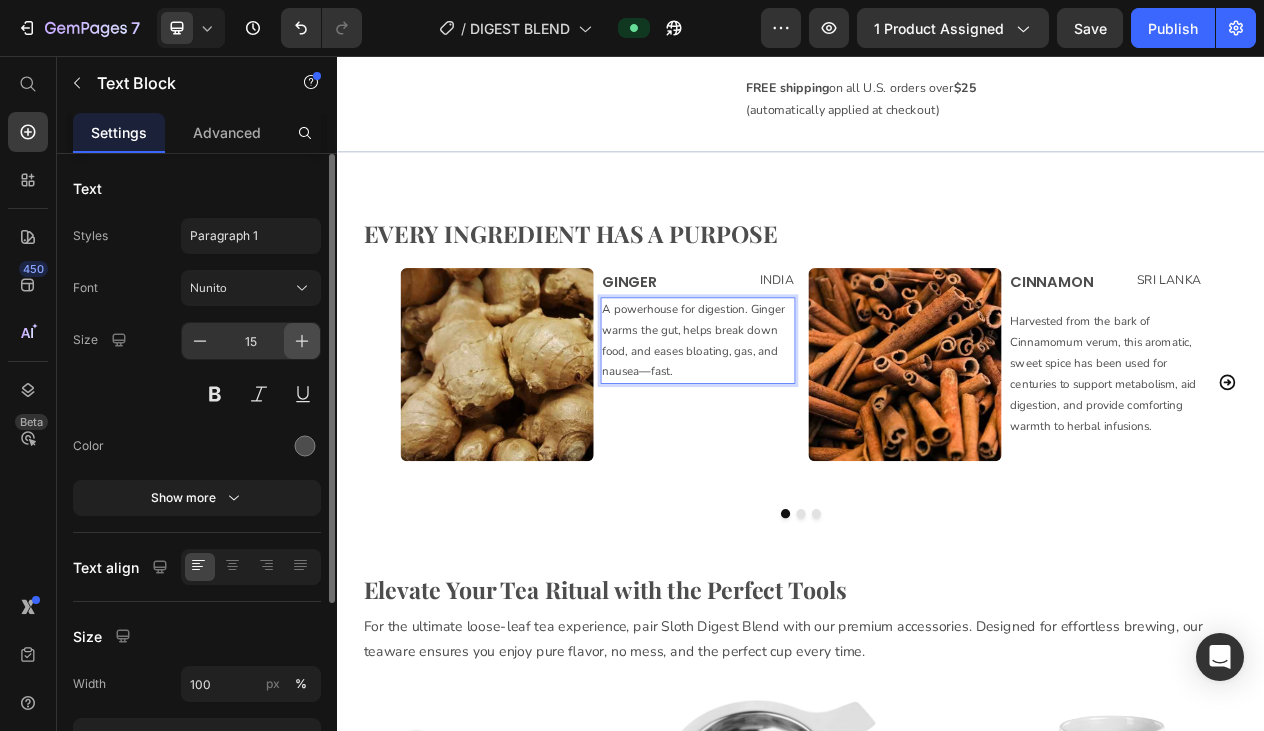 click 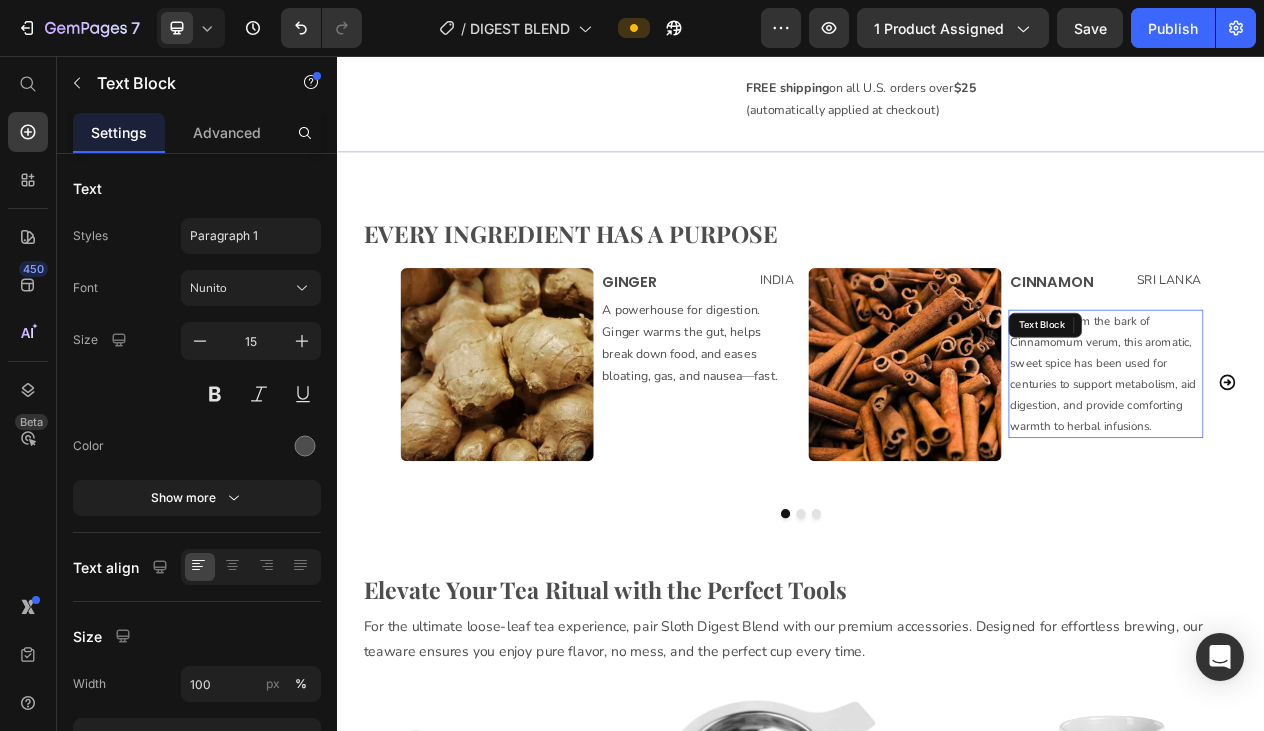 click on "Text Block" at bounding box center (1248, 404) 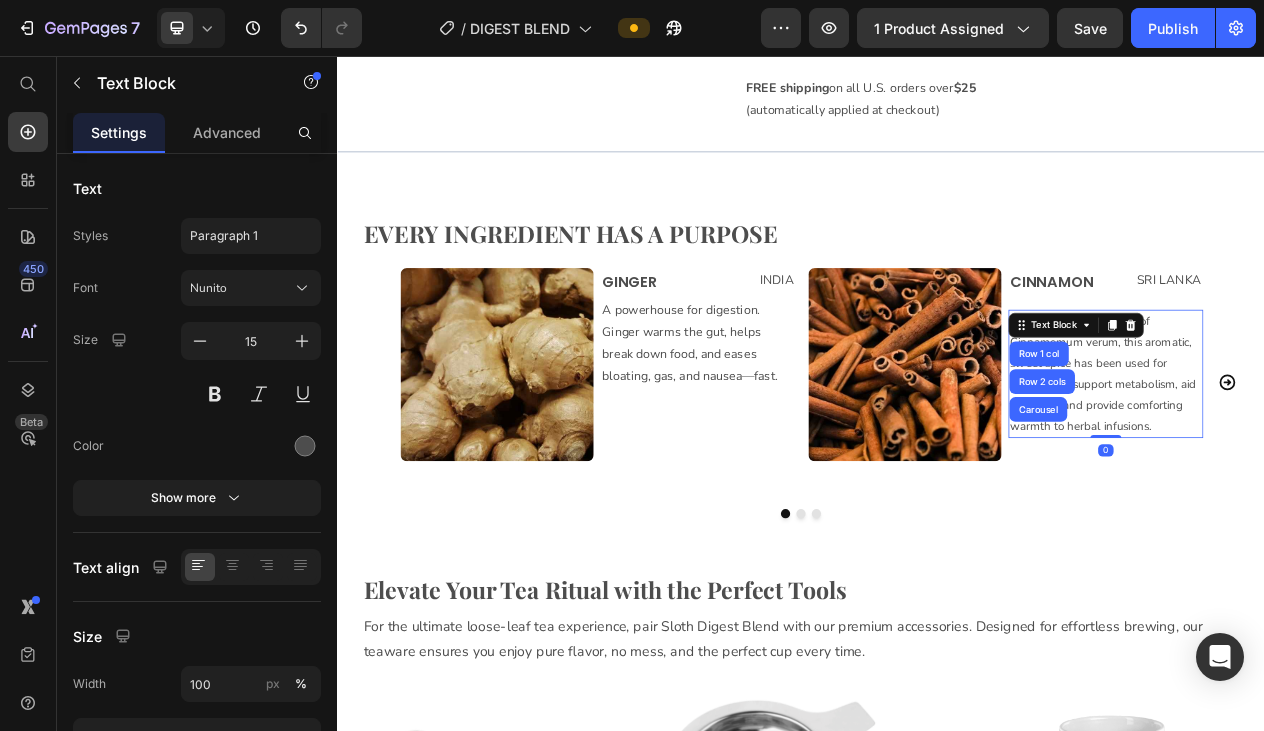 click on "Harvested from the bark of Cinnamomum verum, this aromatic, sweet spice has been used for centuries to support metabolism, aid digestion, and provide comforting warmth to herbal infusions." at bounding box center [1331, 467] 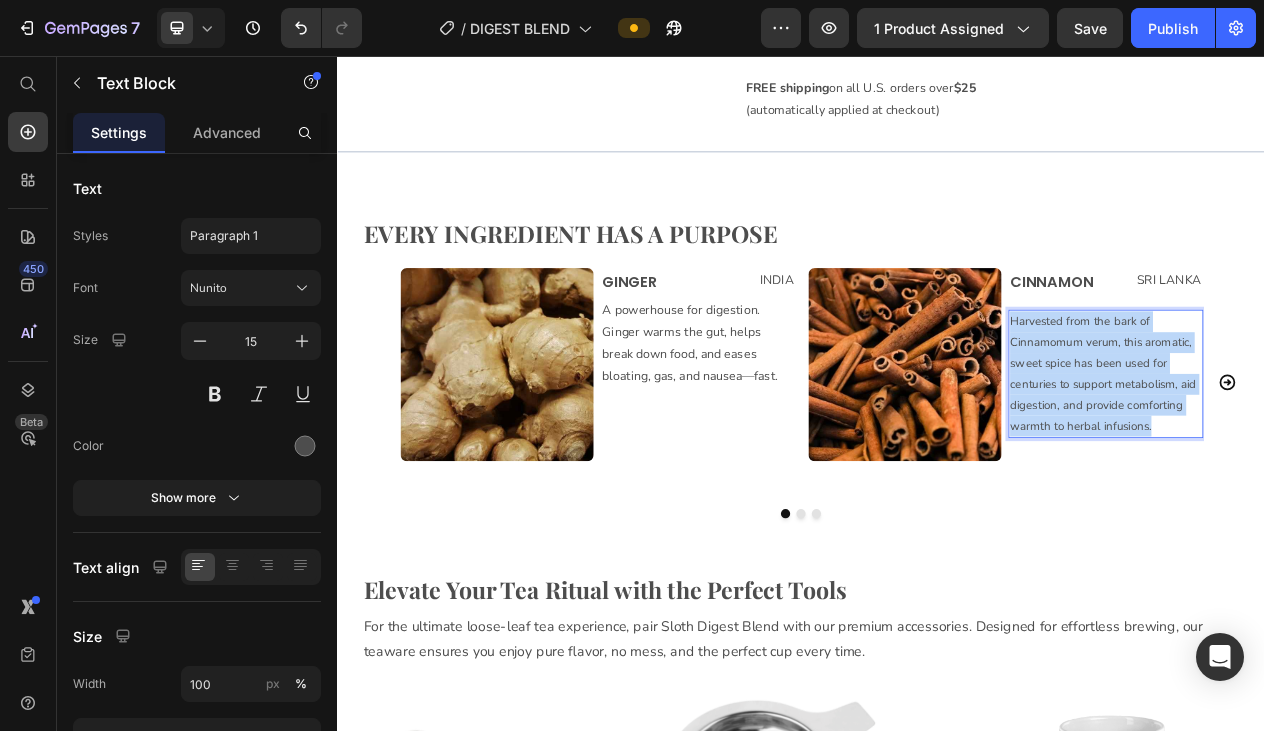 drag, startPoint x: 1411, startPoint y: 527, endPoint x: 1200, endPoint y: 373, distance: 261.22214 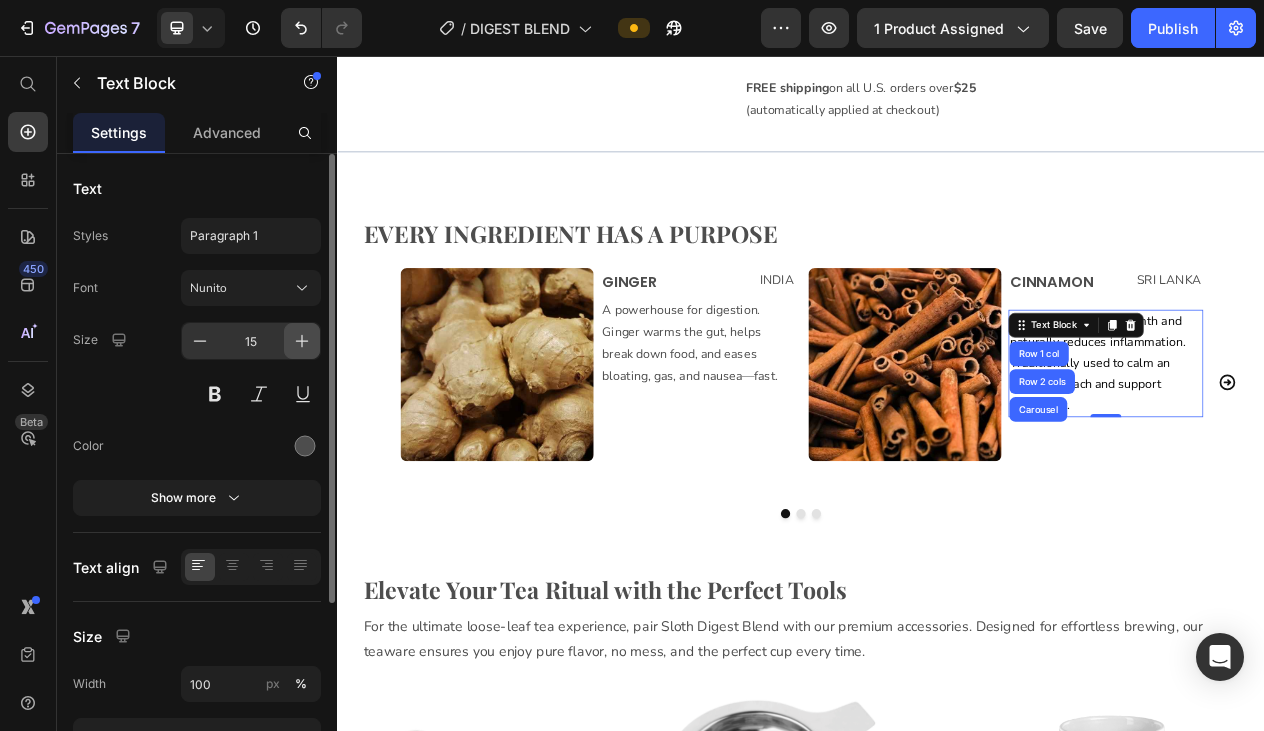 click 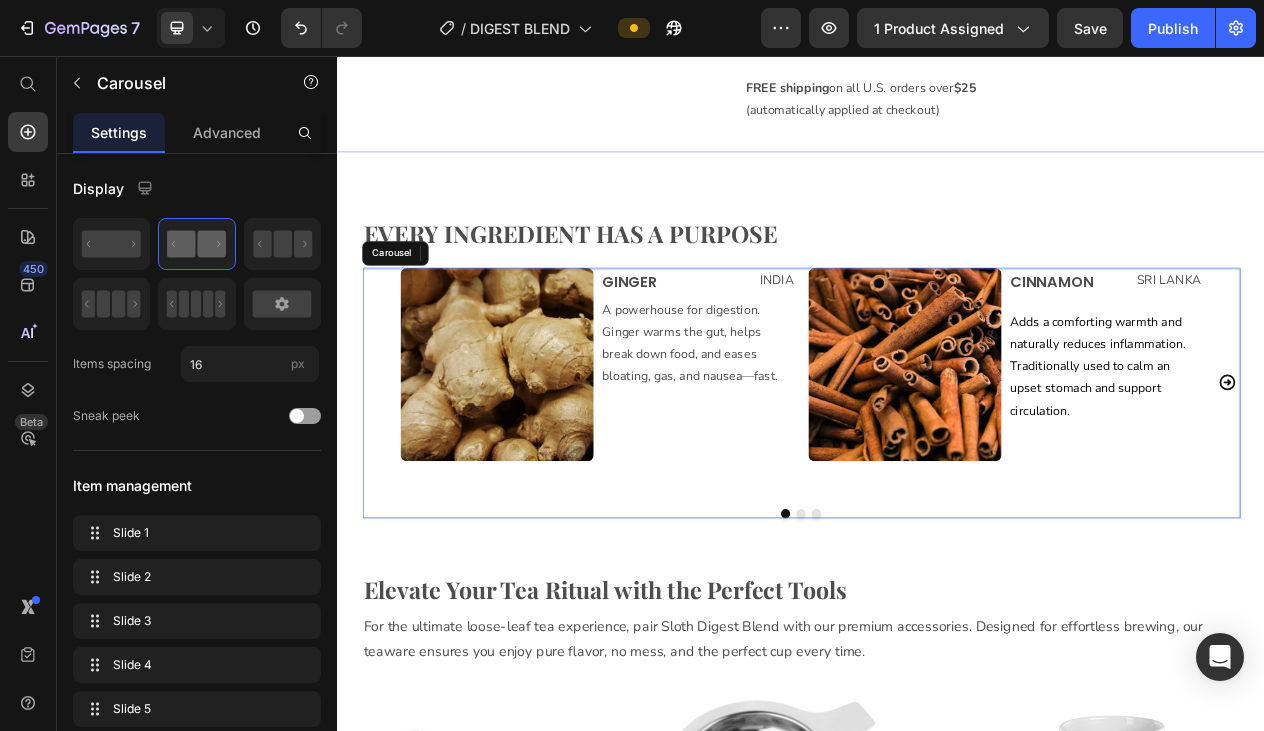 click at bounding box center (937, 648) 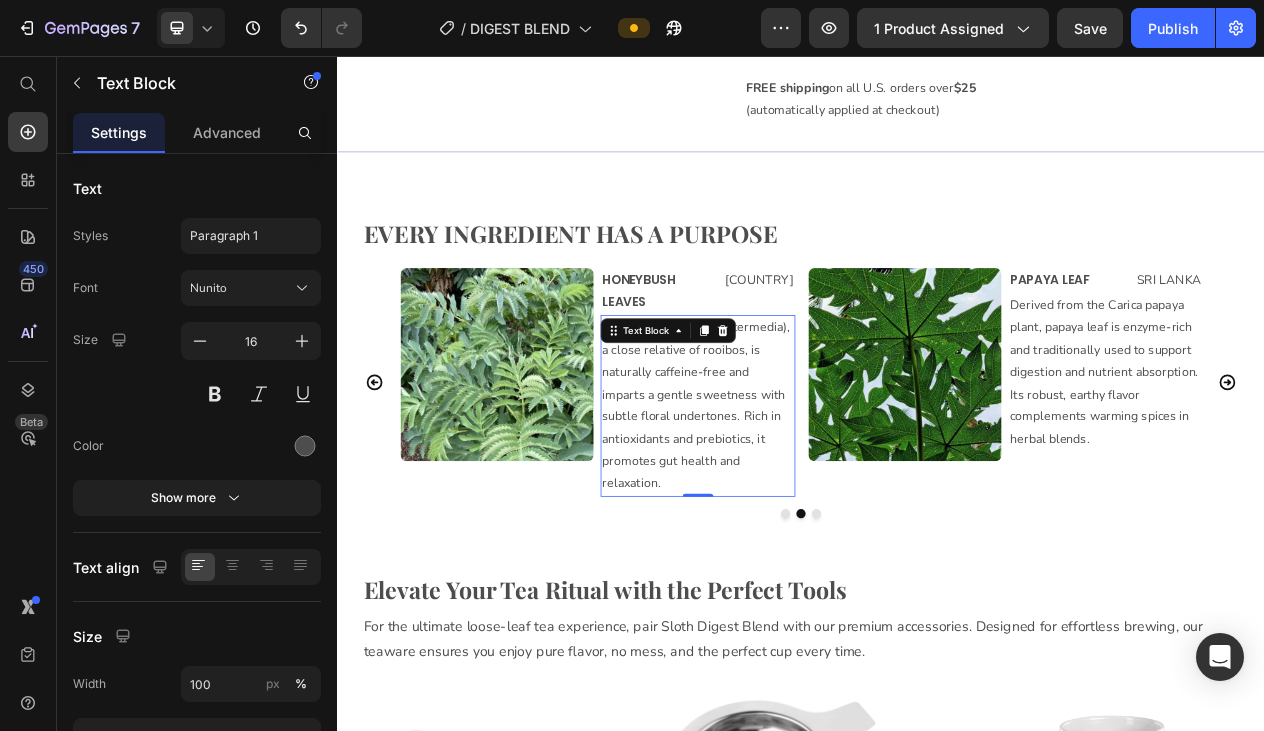 click on "Honeybush (Cyclopia intermedia), a close relative of rooibos, is naturally caffeine-free and imparts a gentle sweetness with subtle floral undertones. Rich in antioxidants and prebiotics, it promotes gut health and relaxation." at bounding box center [803, 508] 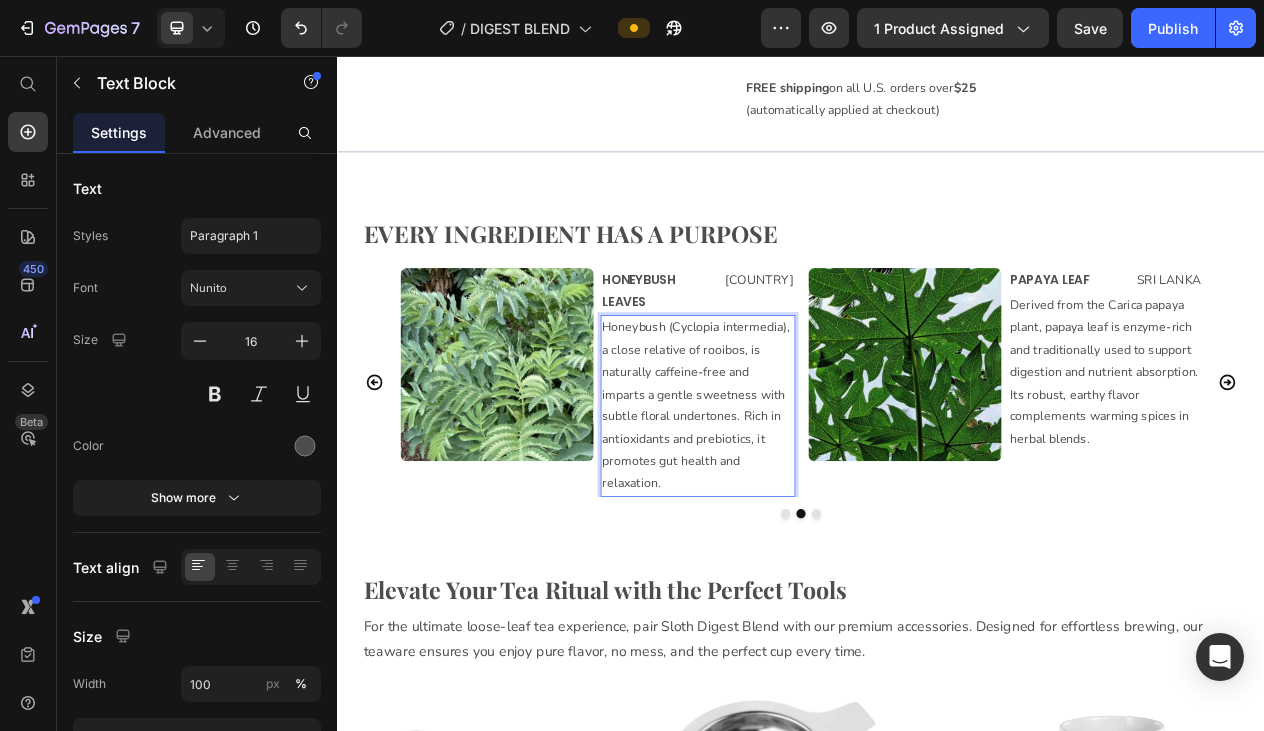 click on "Honeybush (Cyclopia intermedia), a close relative of rooibos, is naturally caffeine-free and imparts a gentle sweetness with subtle floral undertones. Rich in antioxidants and prebiotics, it promotes gut health and relaxation." at bounding box center [803, 508] 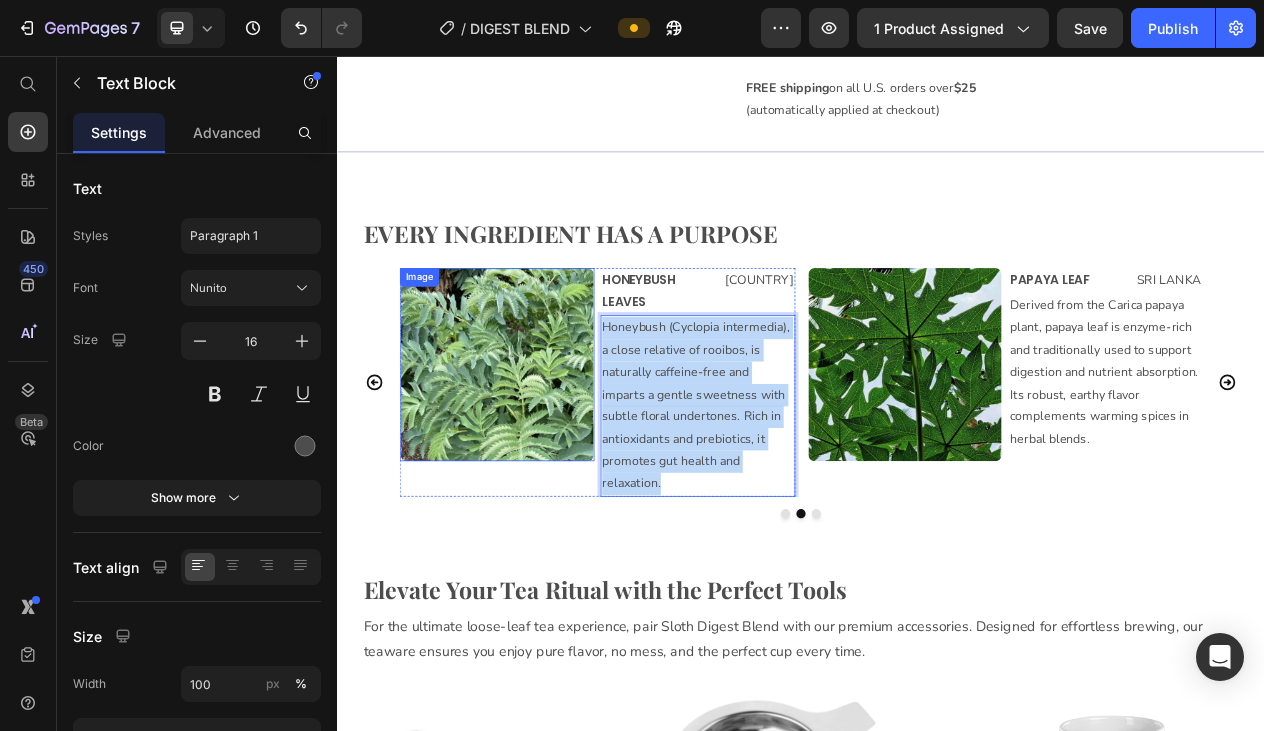 drag, startPoint x: 777, startPoint y: 588, endPoint x: 665, endPoint y: 399, distance: 219.69296 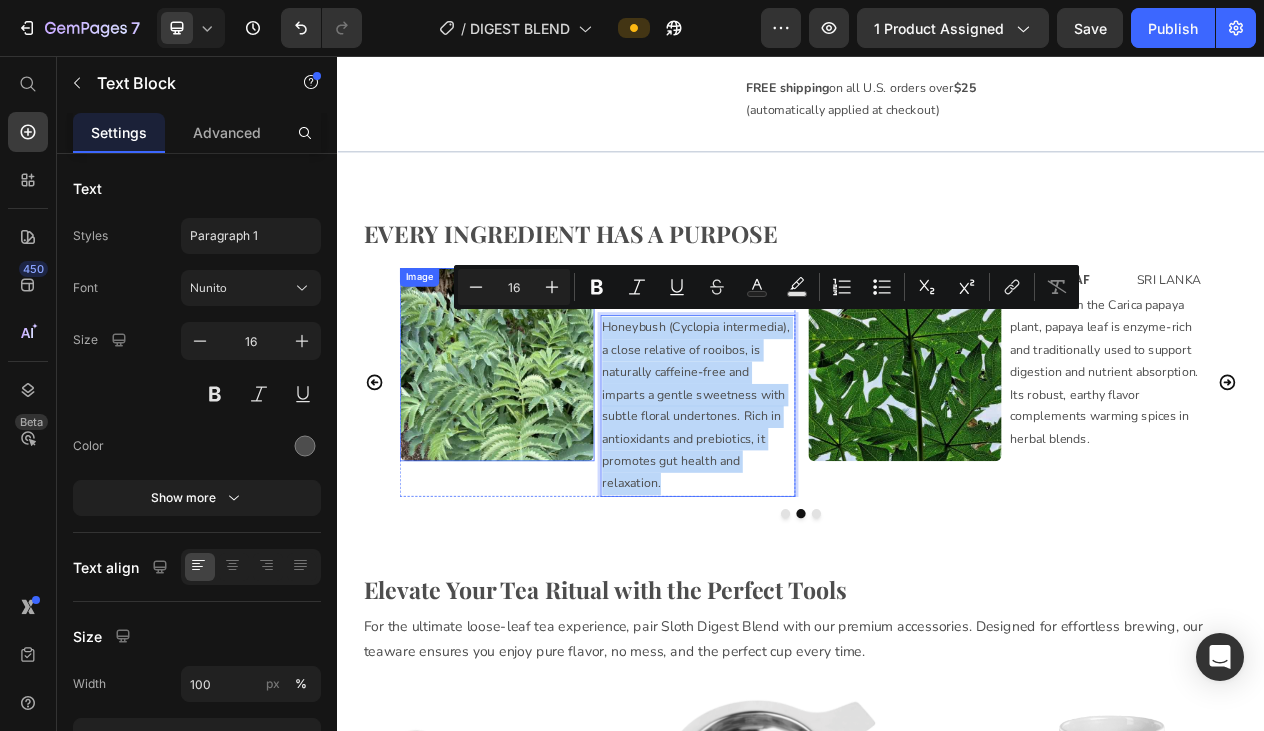 type 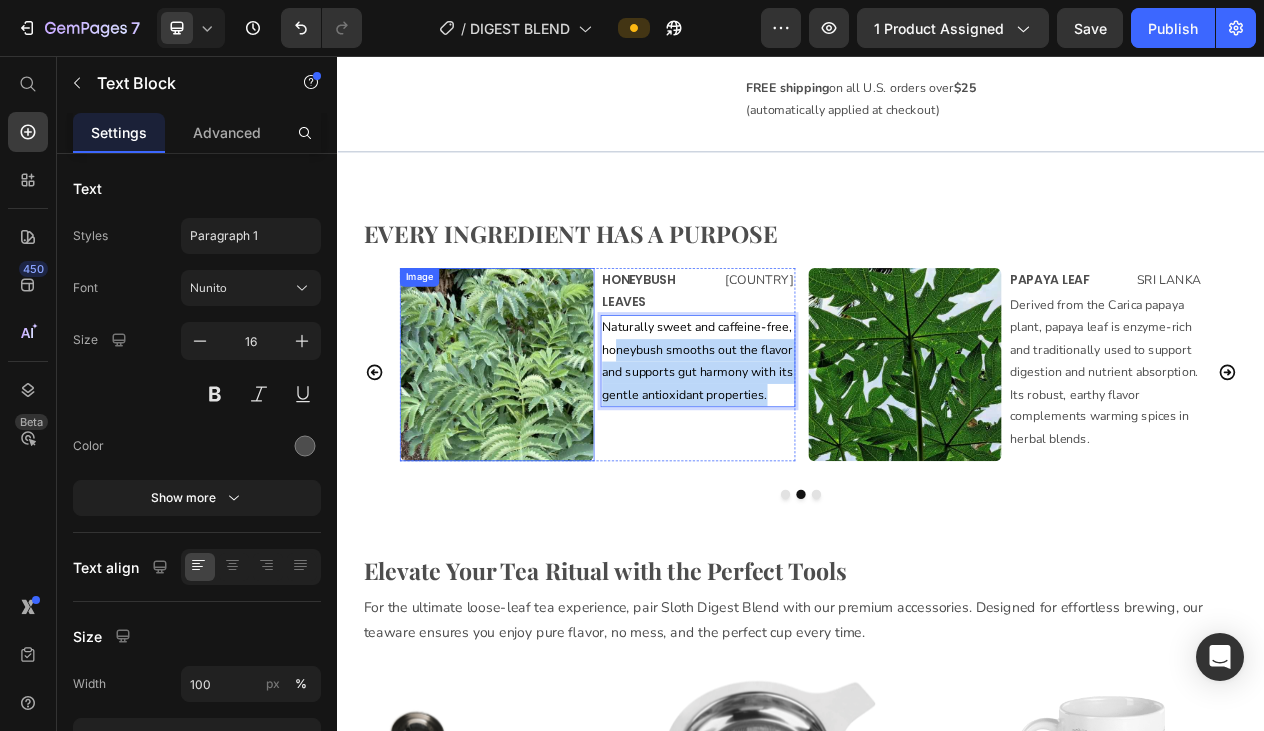 drag, startPoint x: 901, startPoint y: 478, endPoint x: 610, endPoint y: 378, distance: 307.7028 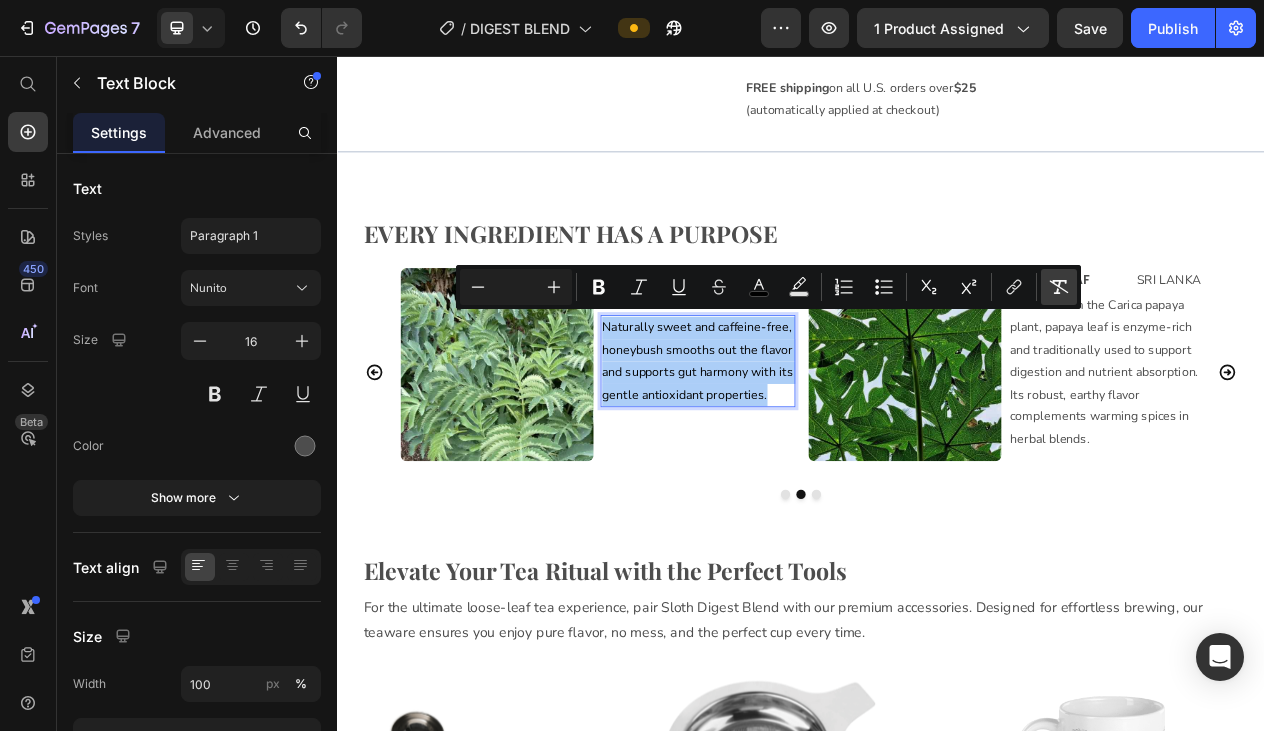 click 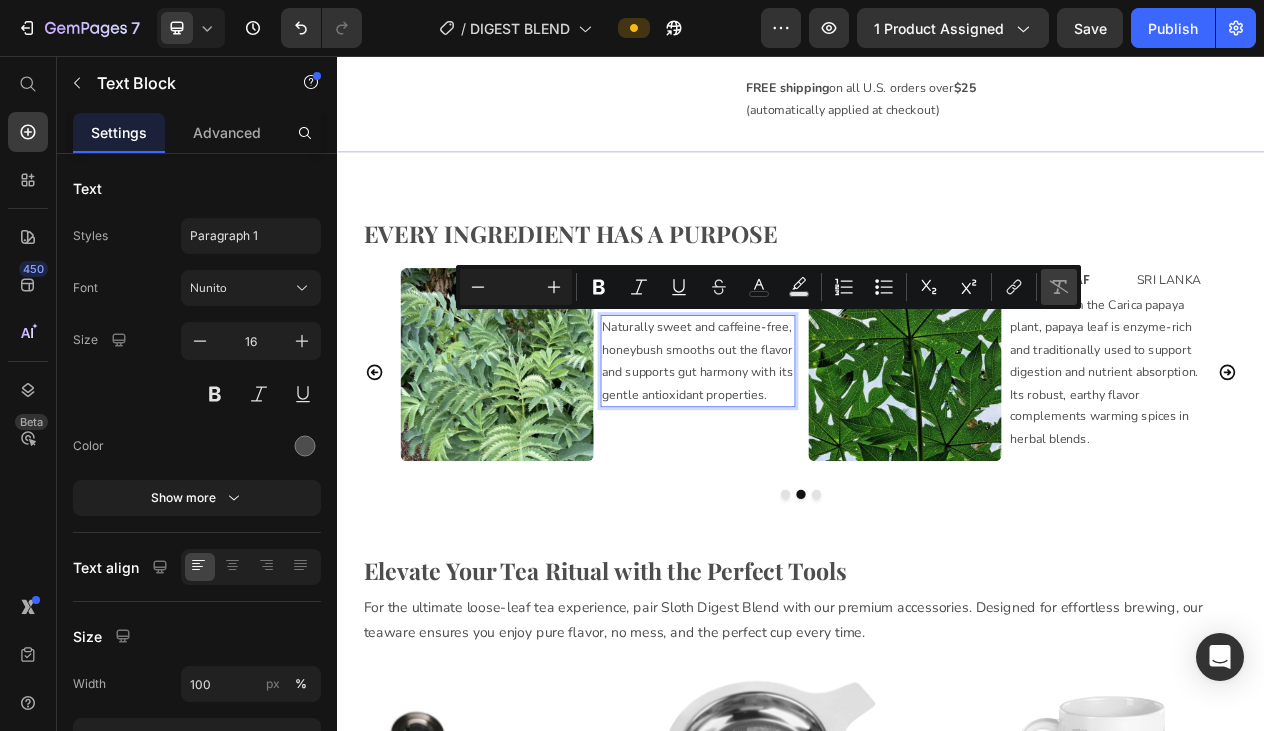 type on "16" 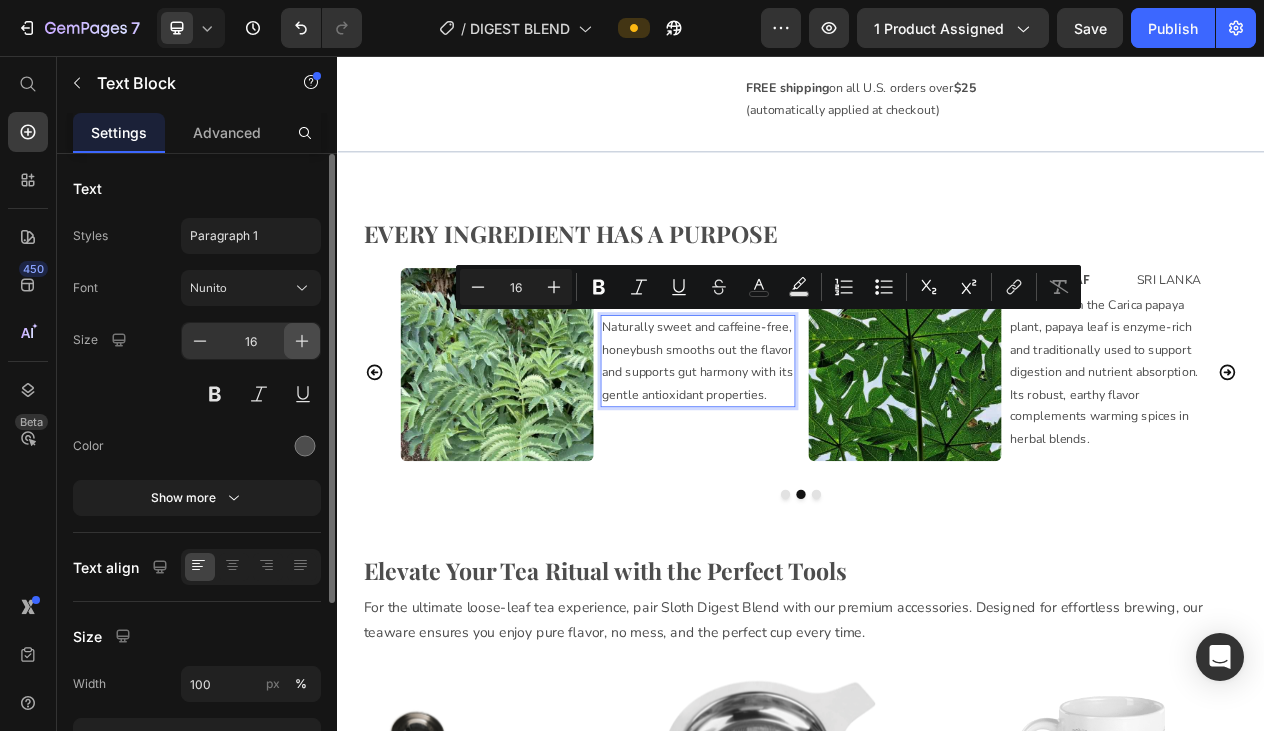 click 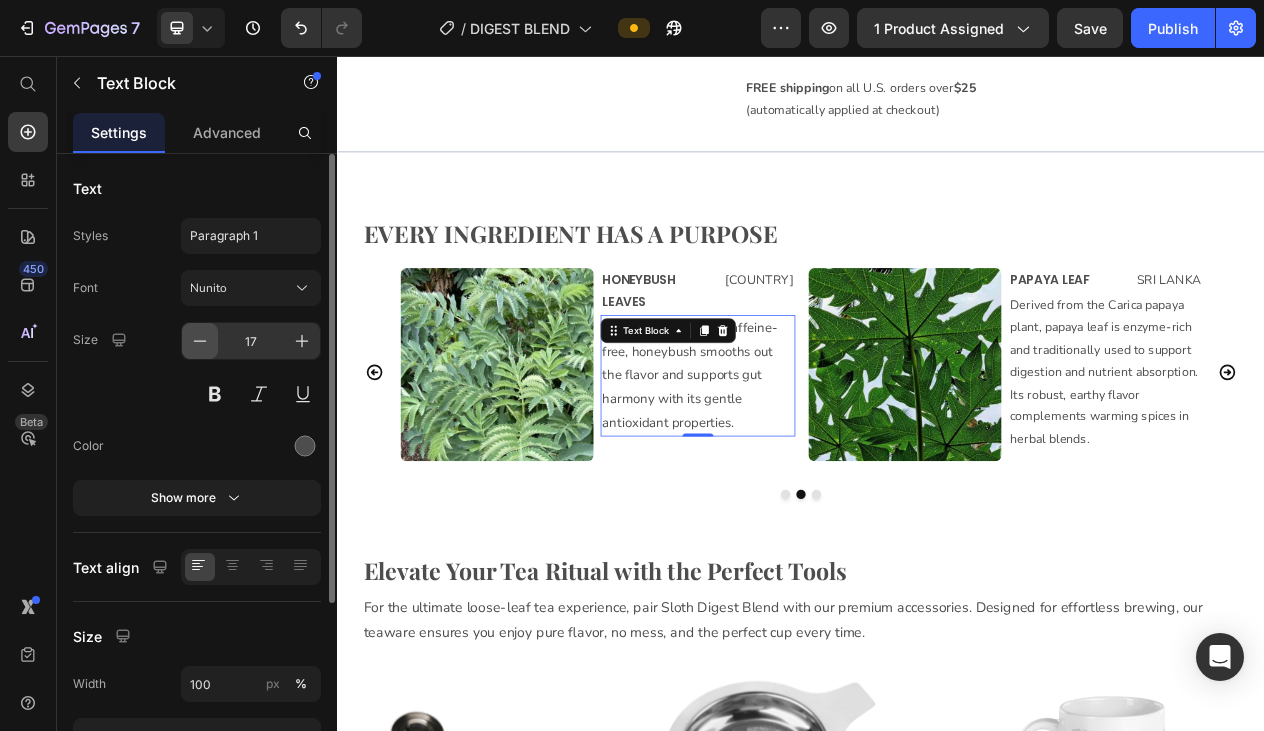 click at bounding box center (200, 341) 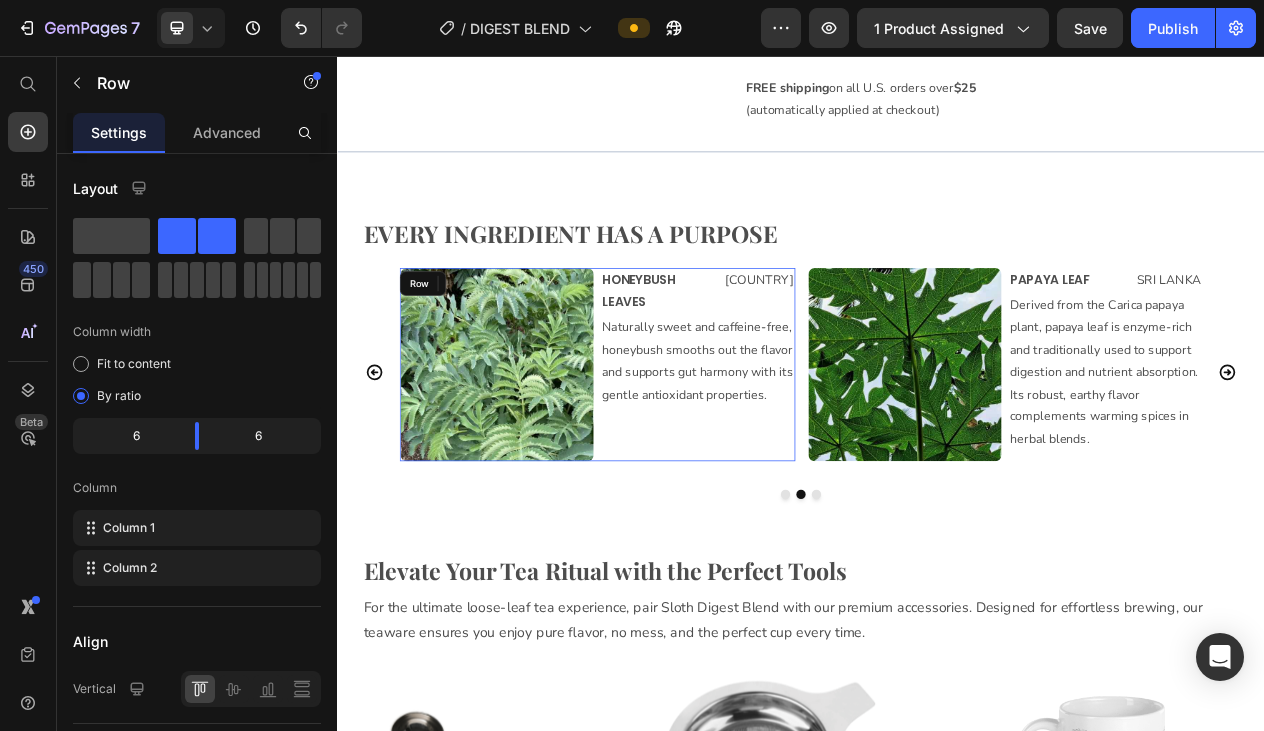 click on "HONEYBUSH LEAVES Text Block [COUNTRY] Text Block Row Naturally sweet and caffeine-free, honeybush smooths out the flavor and supports gut harmony with its gentle antioxidant properties. Text Block 0 Row" at bounding box center (803, 455) 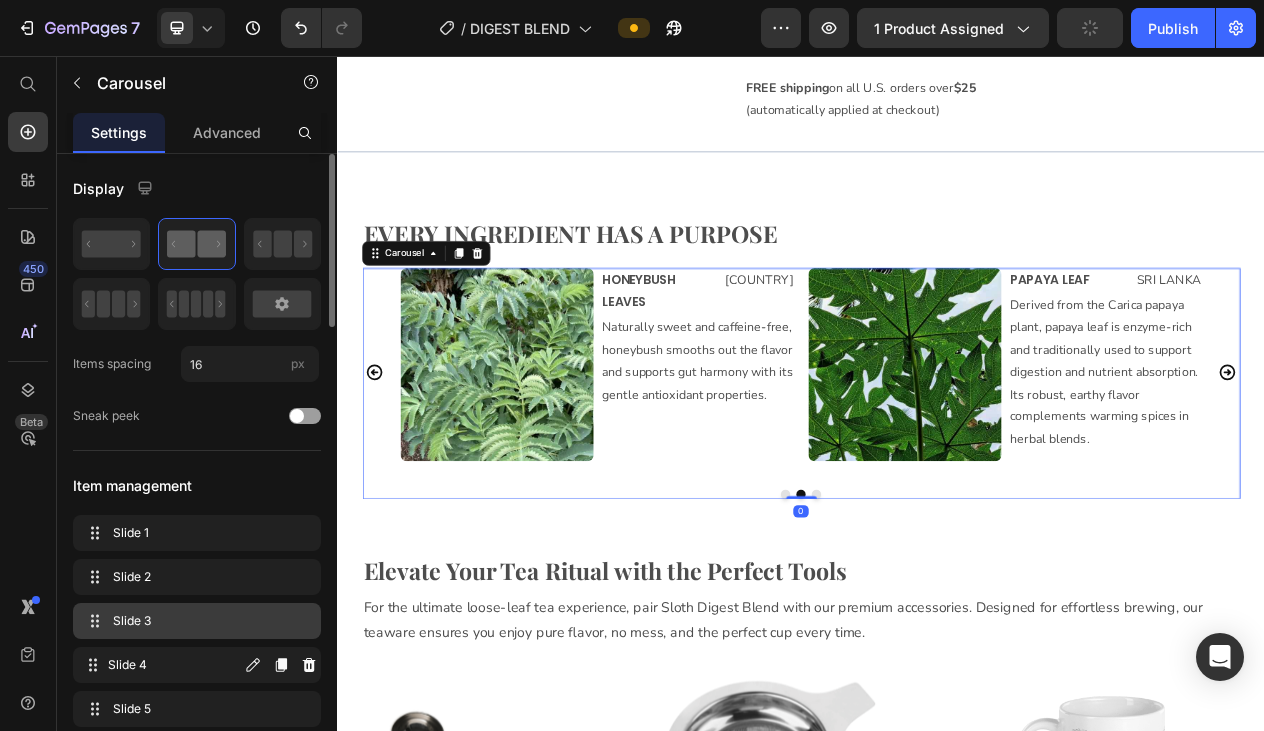 type 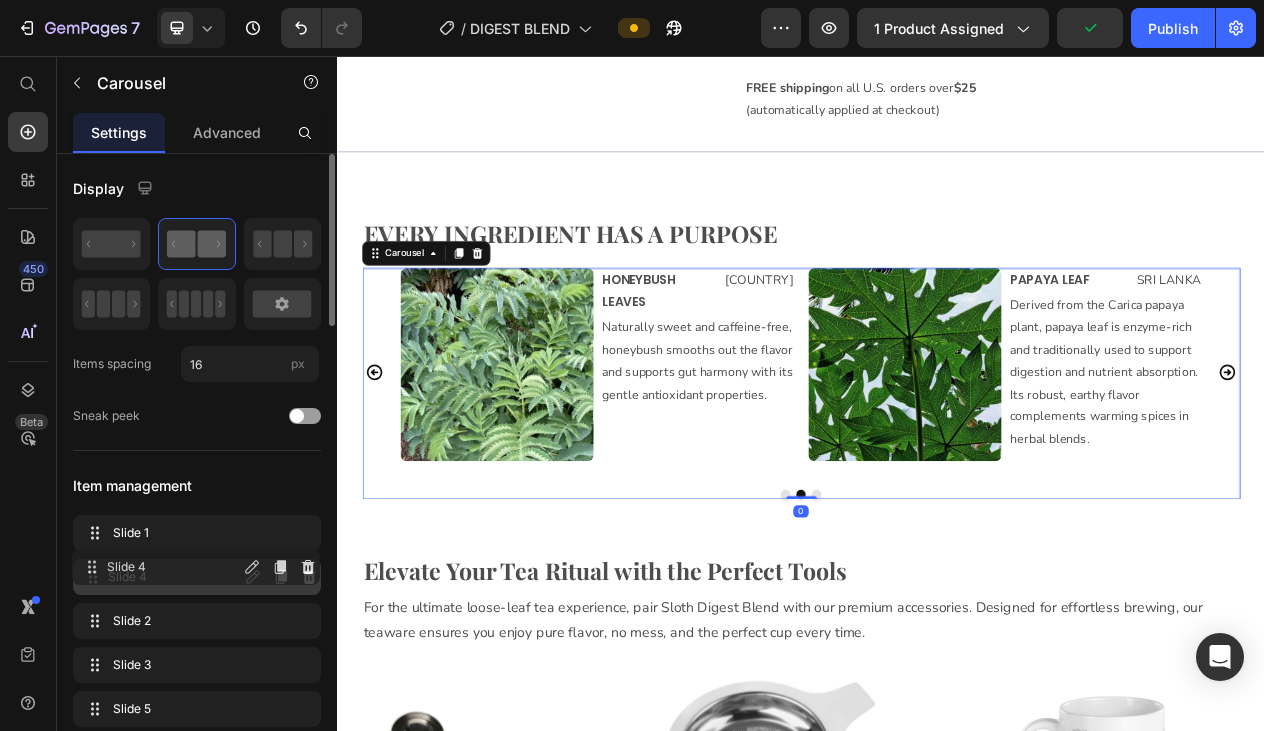 drag, startPoint x: 178, startPoint y: 663, endPoint x: 177, endPoint y: 564, distance: 99.00505 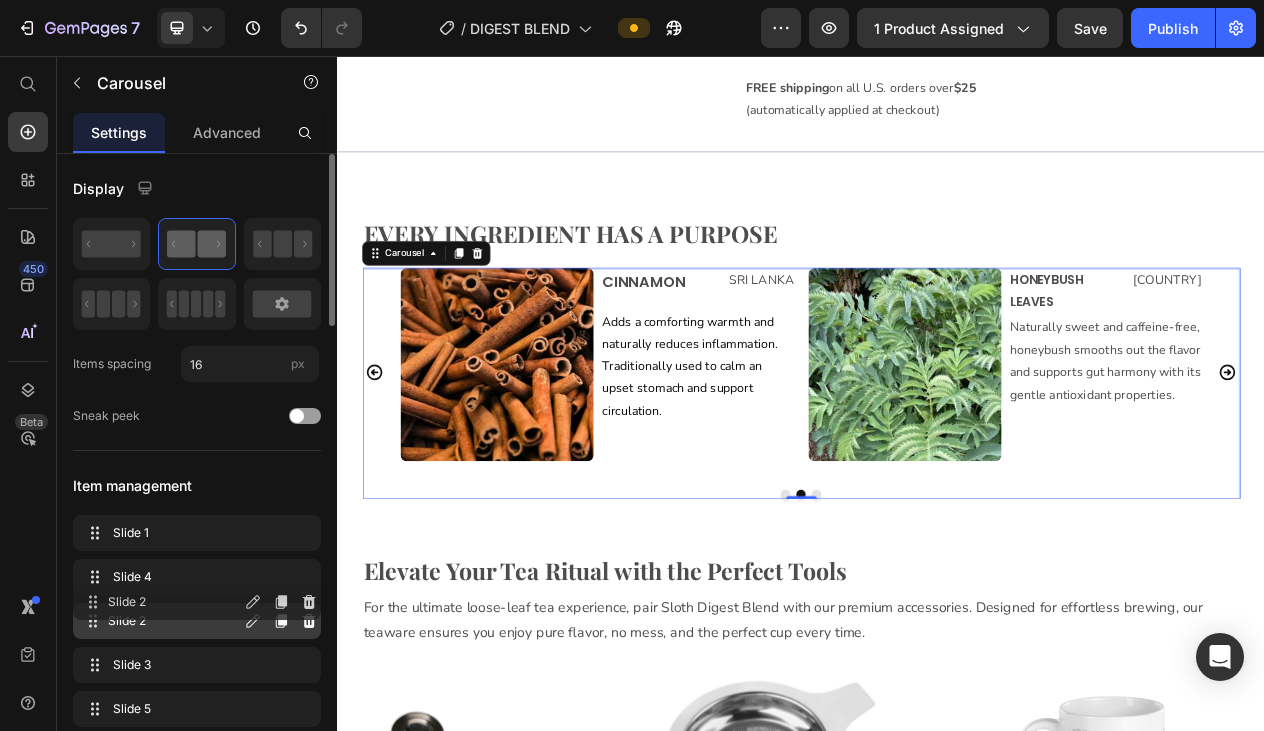 drag, startPoint x: 175, startPoint y: 633, endPoint x: 175, endPoint y: 616, distance: 17 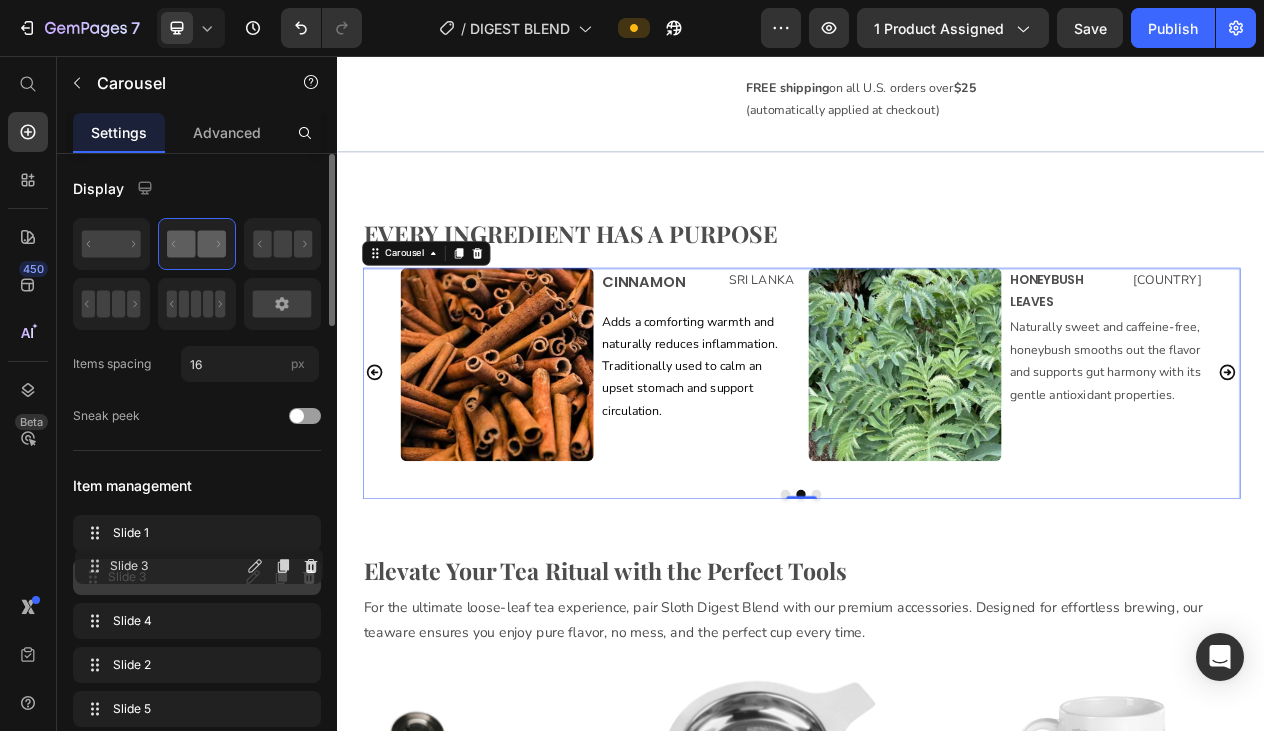 drag, startPoint x: 161, startPoint y: 668, endPoint x: 163, endPoint y: 568, distance: 100.02 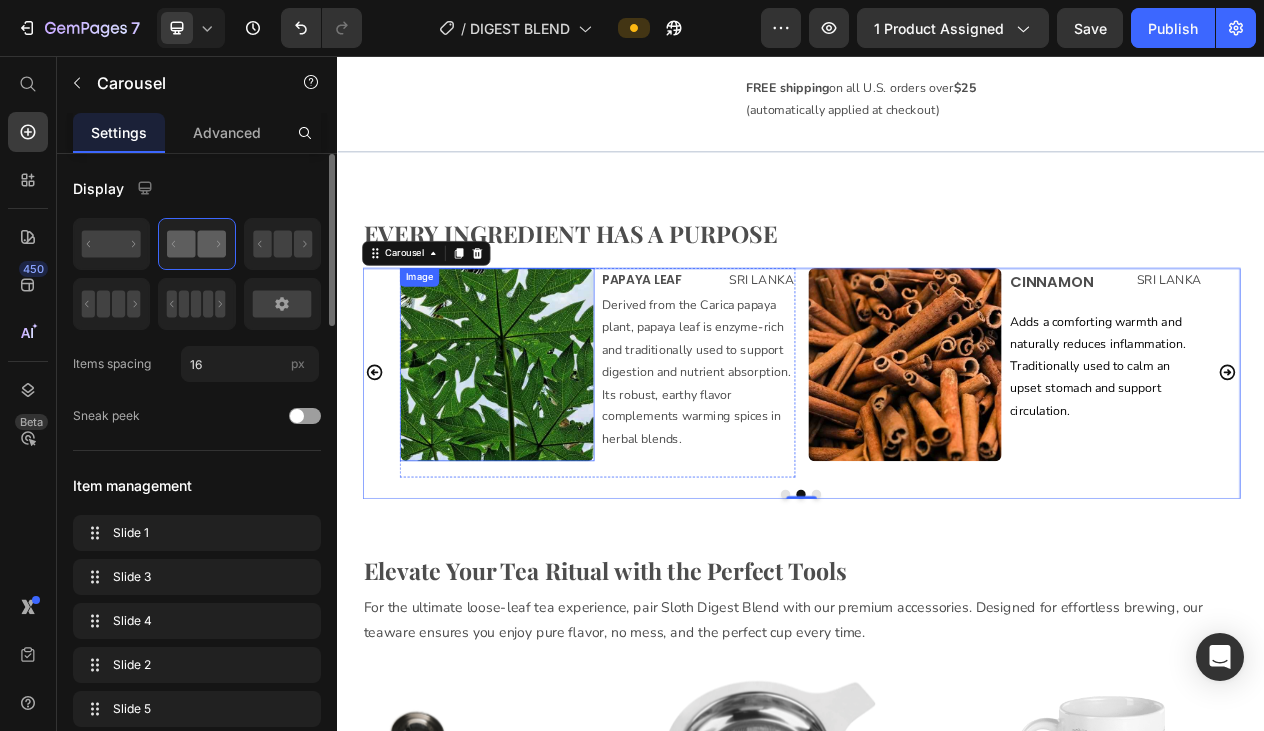 scroll, scrollTop: 1542, scrollLeft: 0, axis: vertical 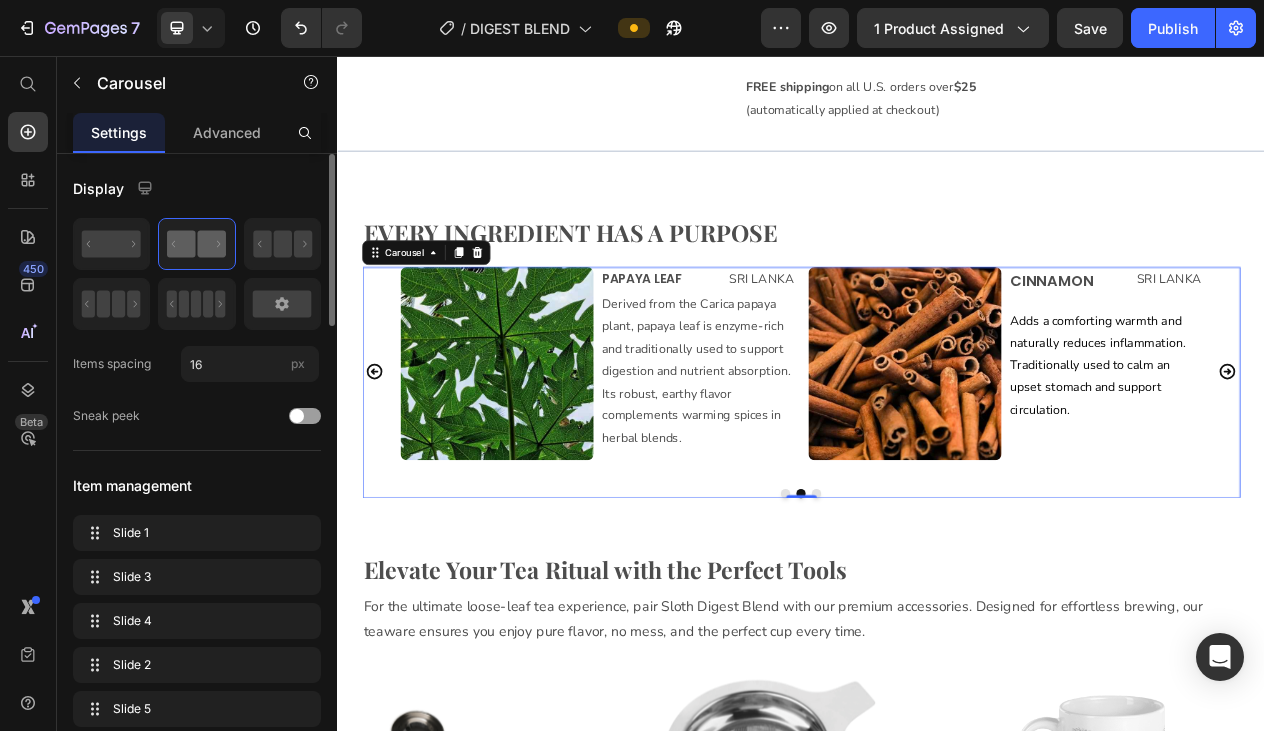 click at bounding box center (917, 622) 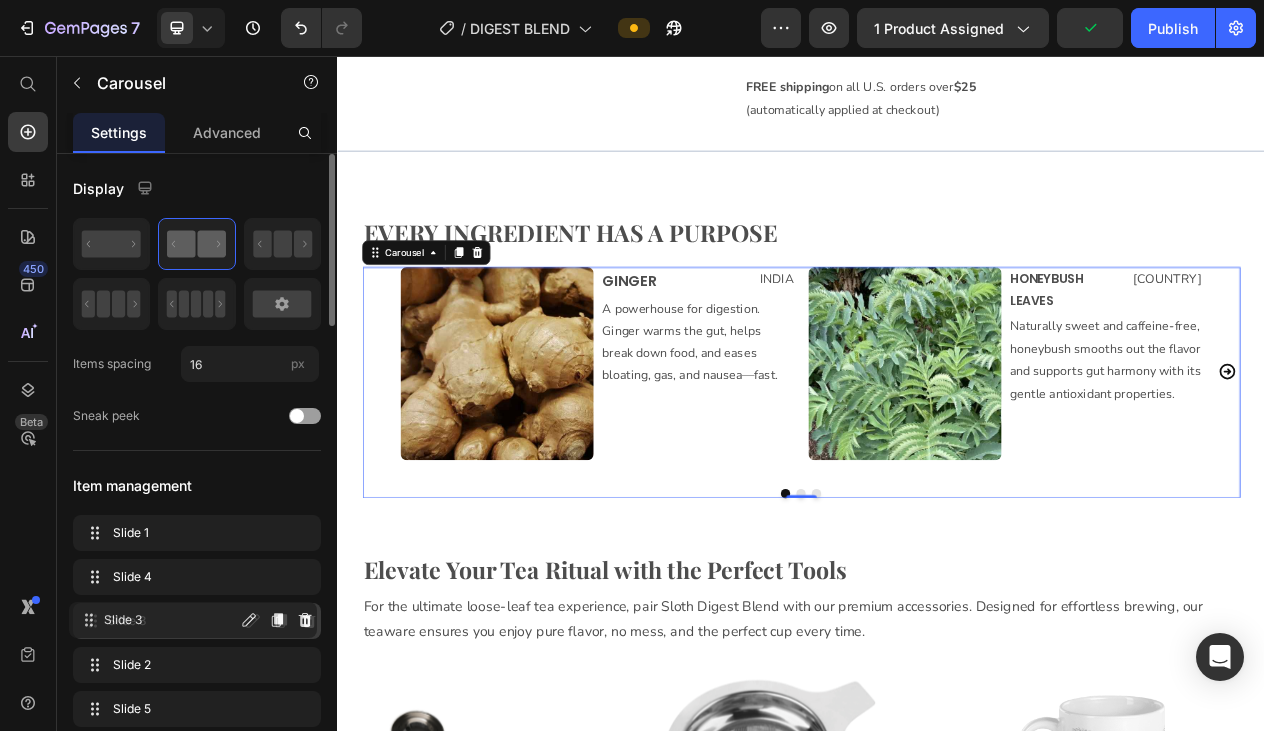 drag, startPoint x: 181, startPoint y: 583, endPoint x: 177, endPoint y: 626, distance: 43.185646 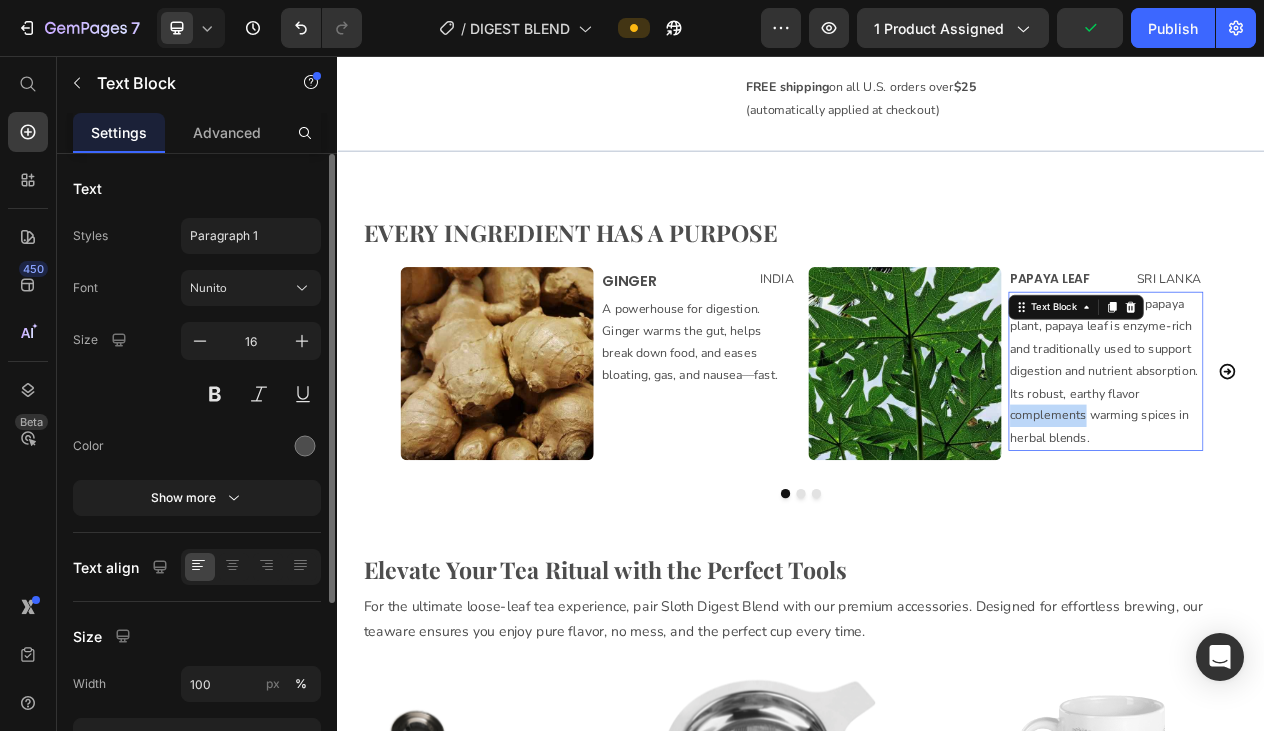 click on "Derived from the Carica papaya plant, papaya leaf is enzyme-rich and traditionally used to support digestion and nutrient absorption. Its robust, earthy flavor complements warming spices in herbal blends." at bounding box center (1331, 464) 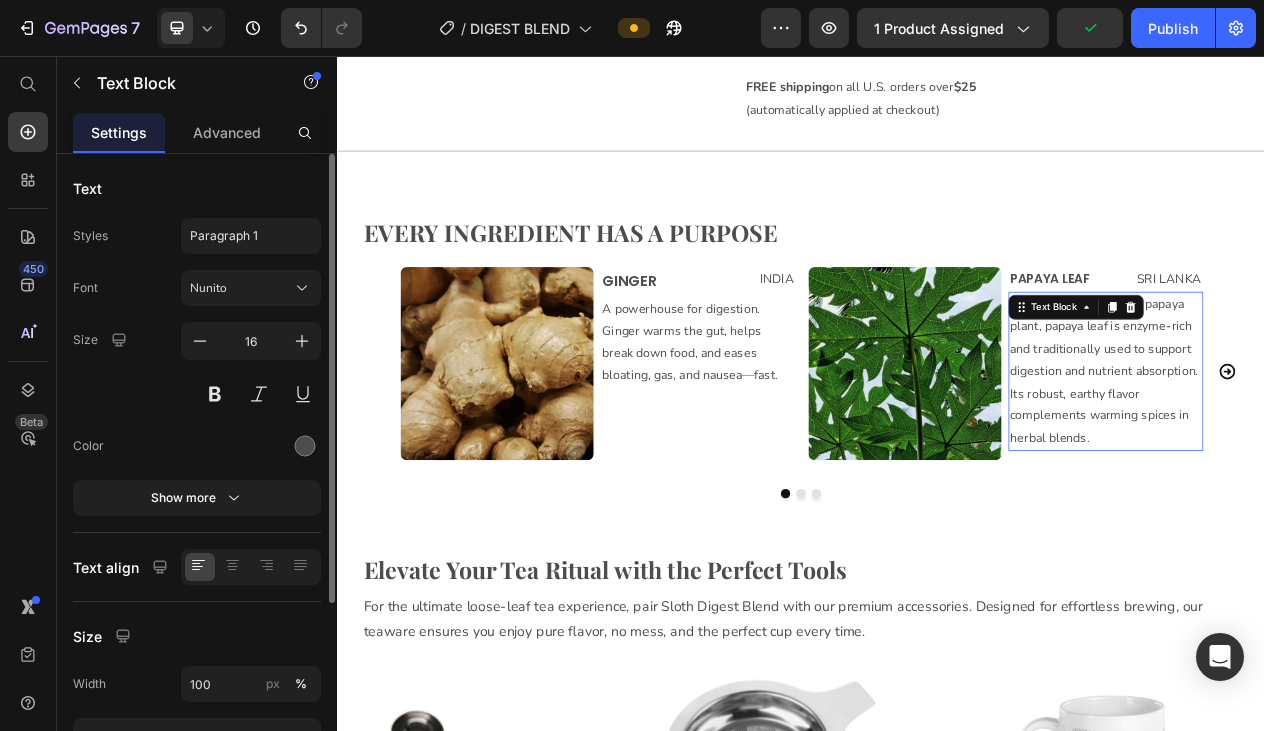 click on "Derived from the Carica papaya plant, papaya leaf is enzyme-rich and traditionally used to support digestion and nutrient absorption. Its robust, earthy flavor complements warming spices in herbal blends." at bounding box center [1331, 464] 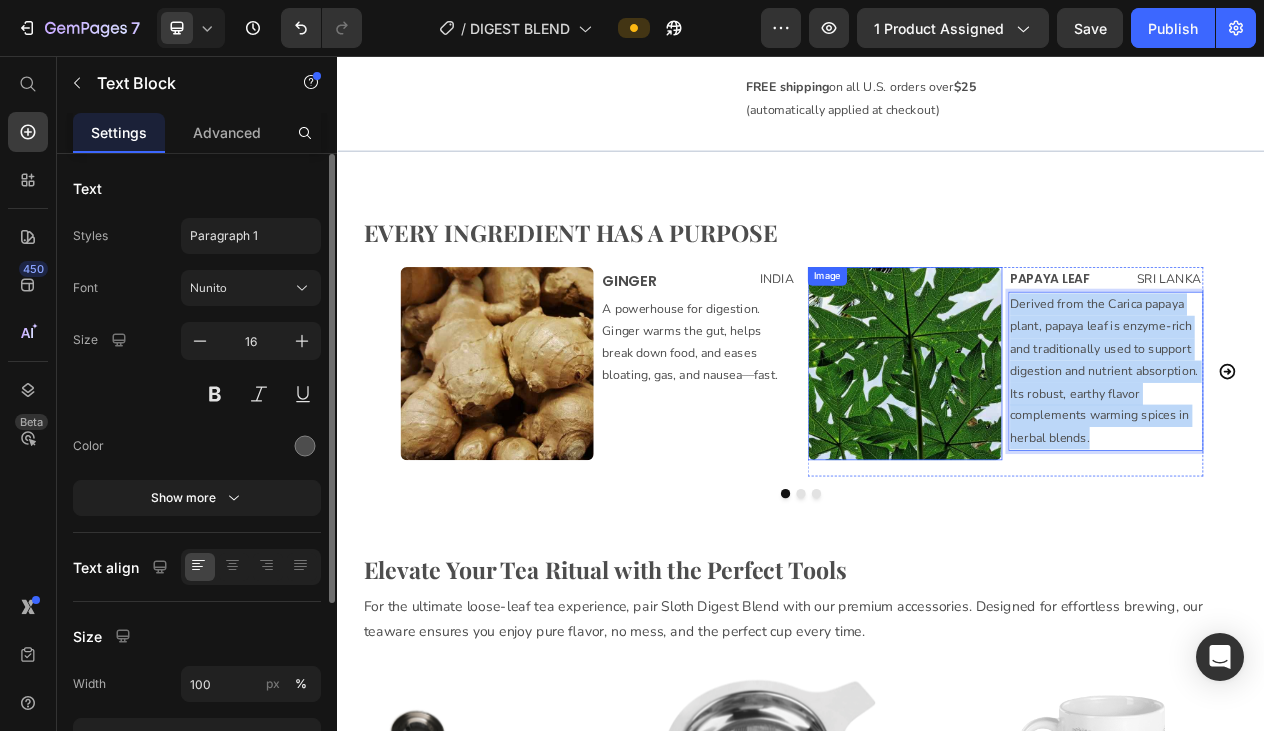 drag, startPoint x: 1326, startPoint y: 540, endPoint x: 1195, endPoint y: 372, distance: 213.03755 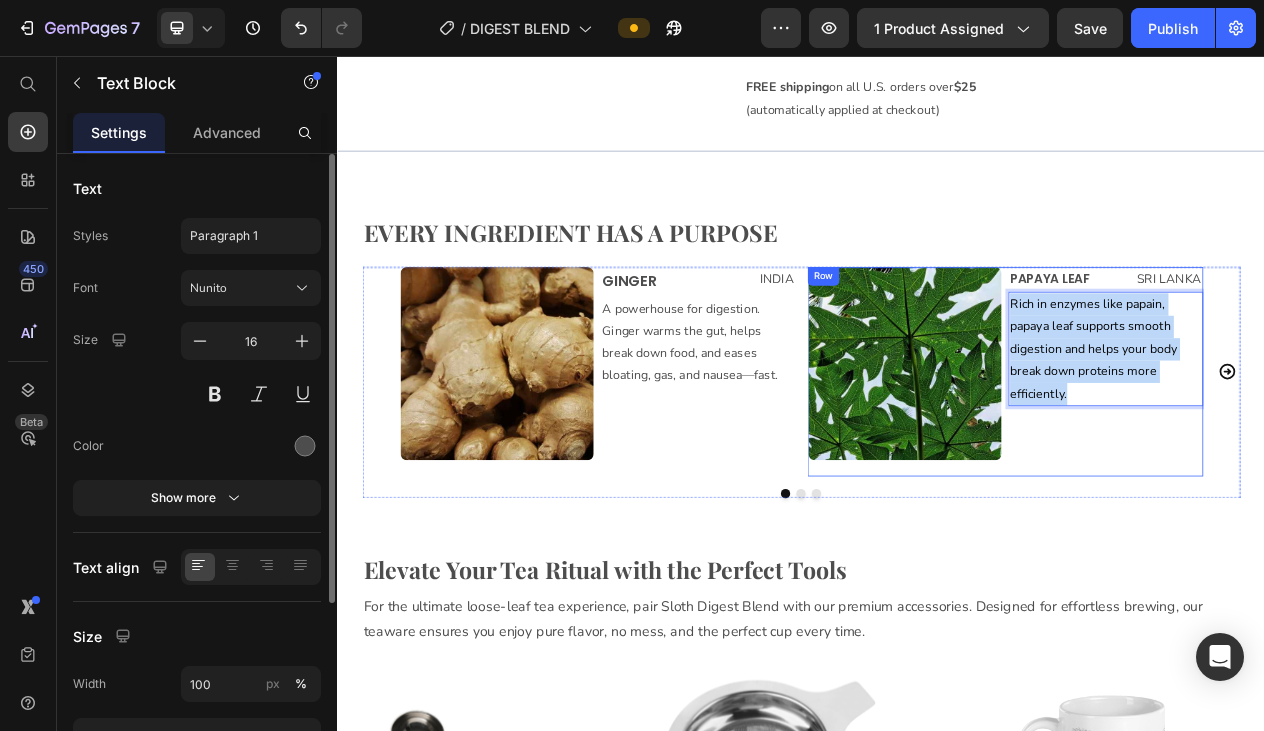 drag, startPoint x: 1344, startPoint y: 469, endPoint x: 1153, endPoint y: 339, distance: 231.04329 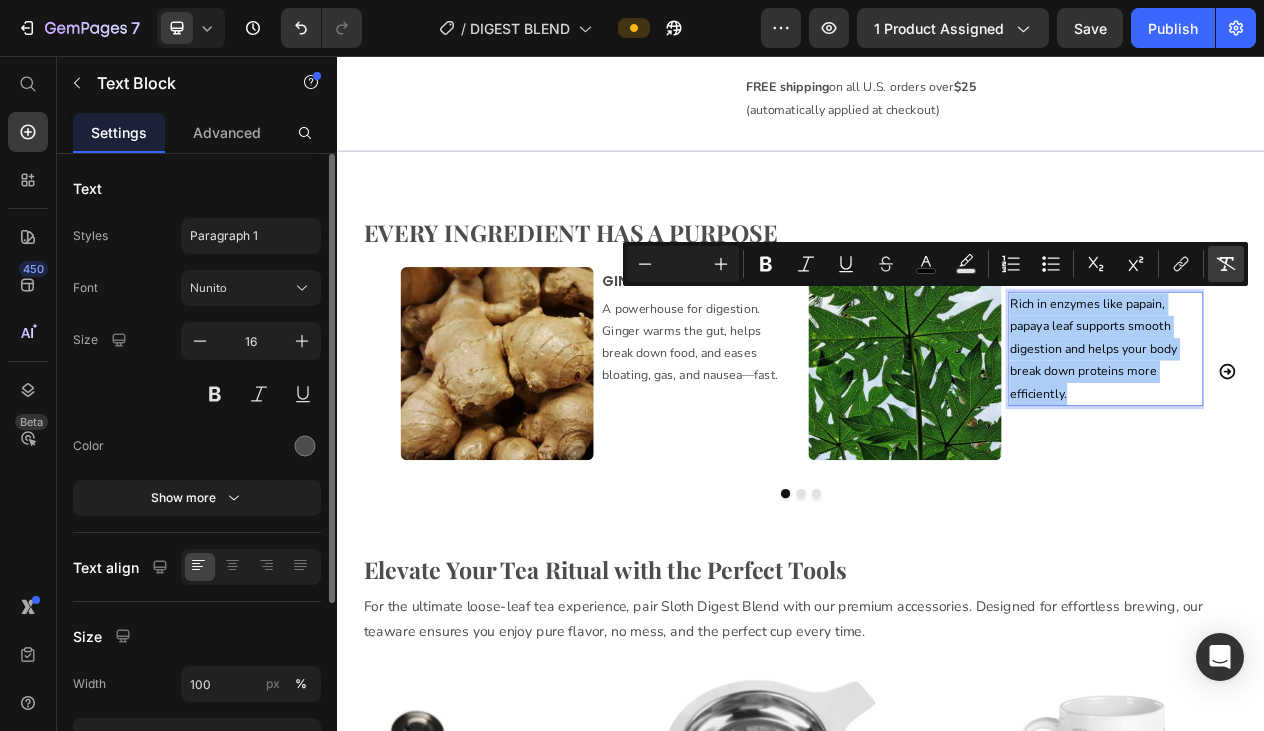 click 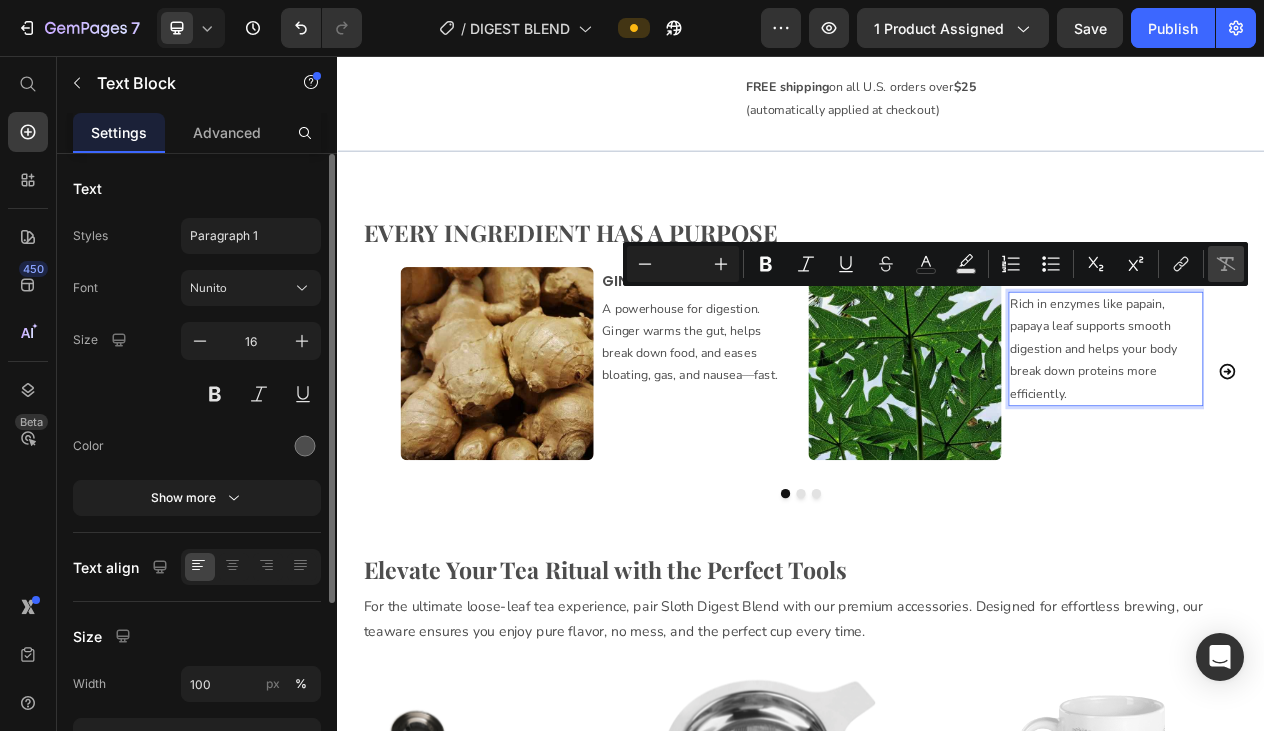 type on "16" 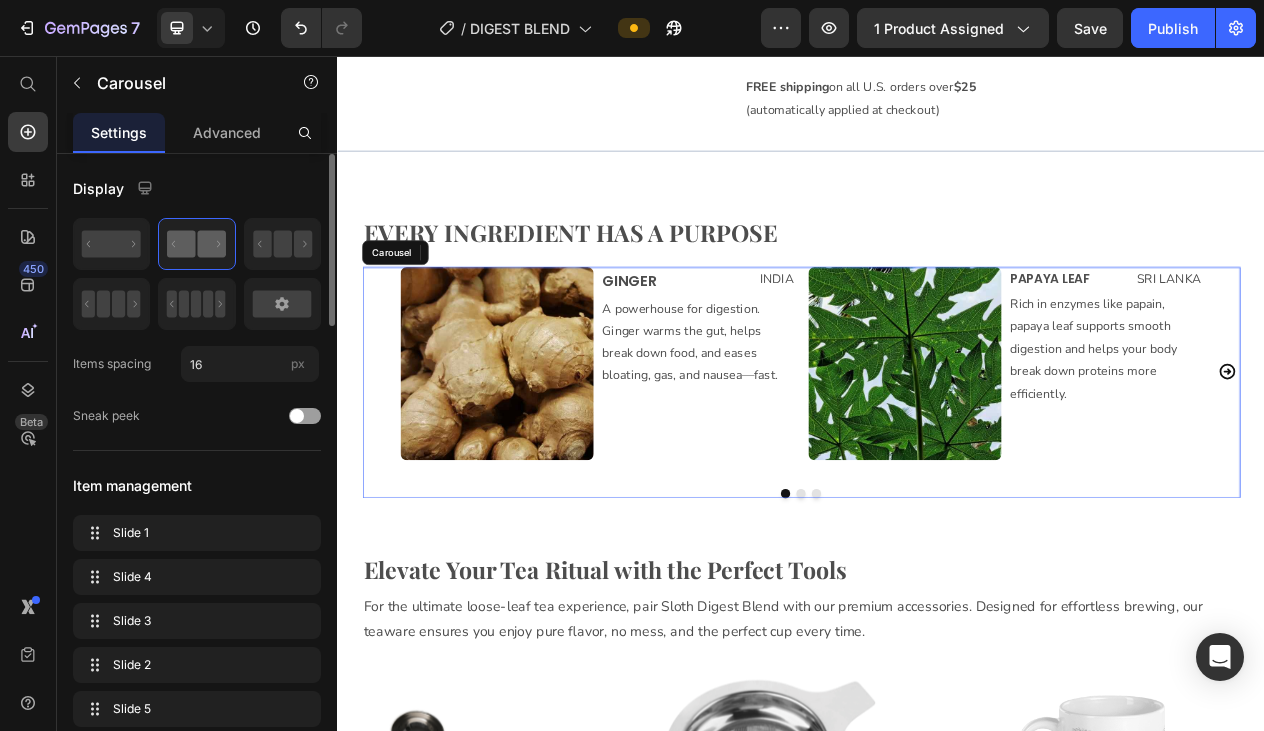 click at bounding box center (937, 622) 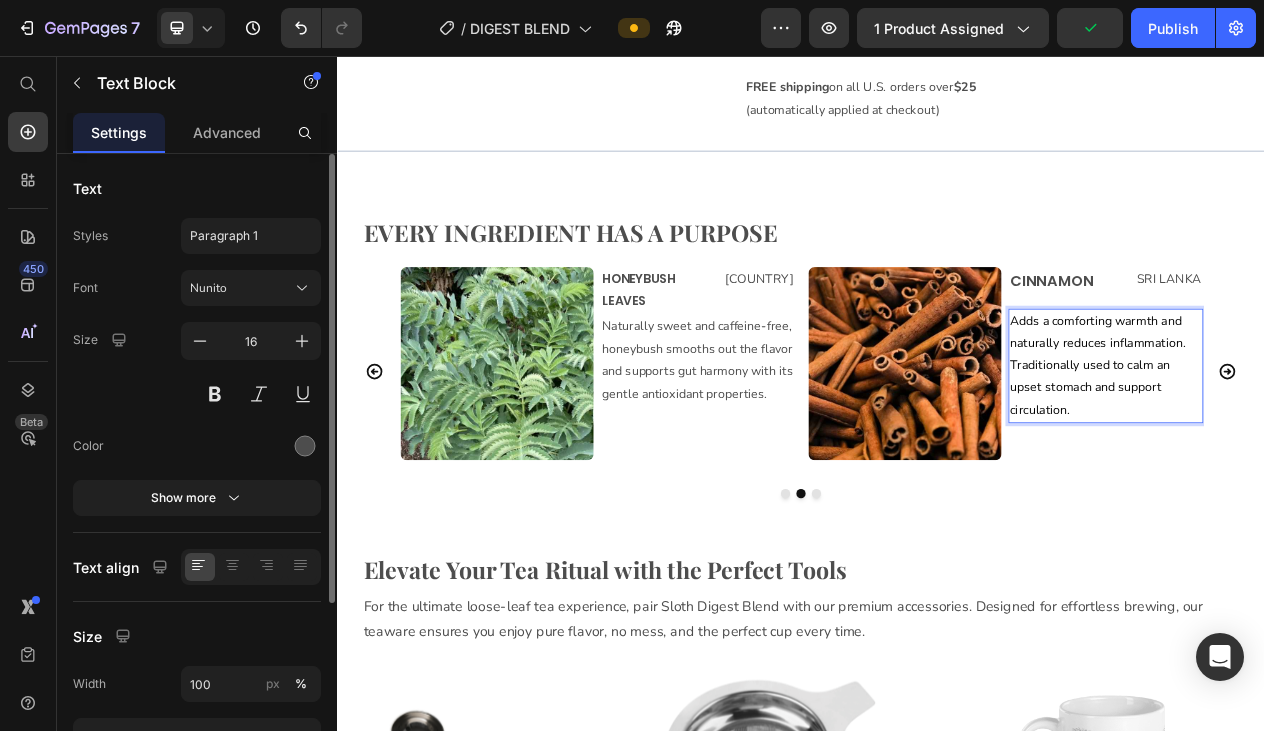 click on "Adds a comforting warmth and naturally reduces inflammation. Traditionally used to calm an upset stomach and support circulation." at bounding box center [1331, 457] 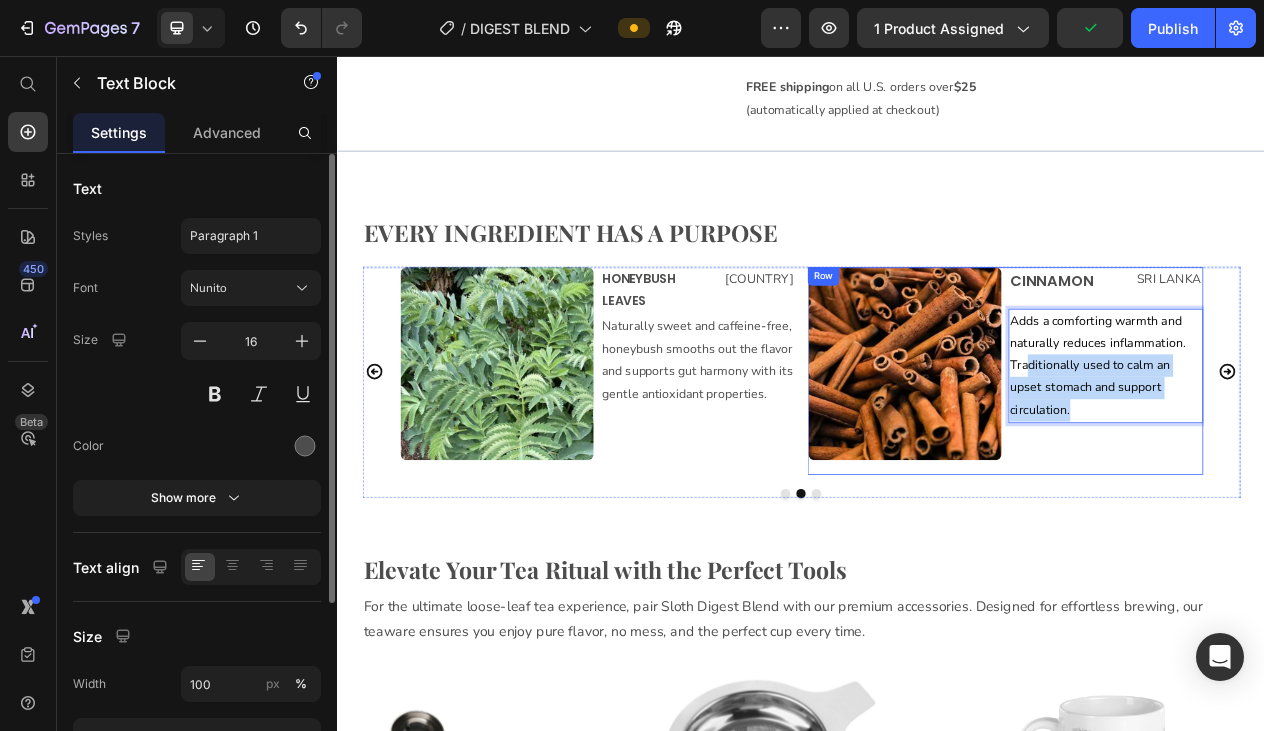 drag, startPoint x: 1304, startPoint y: 505, endPoint x: 1176, endPoint y: 338, distance: 210.4115 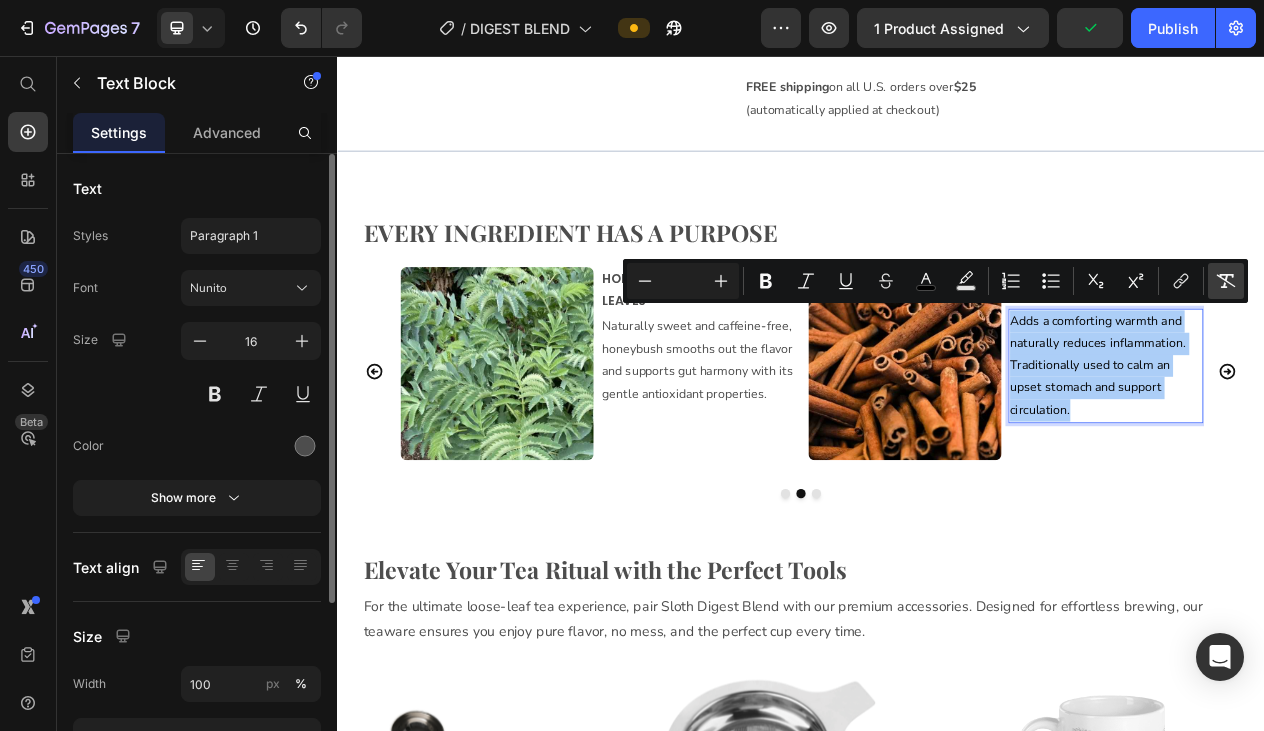 click 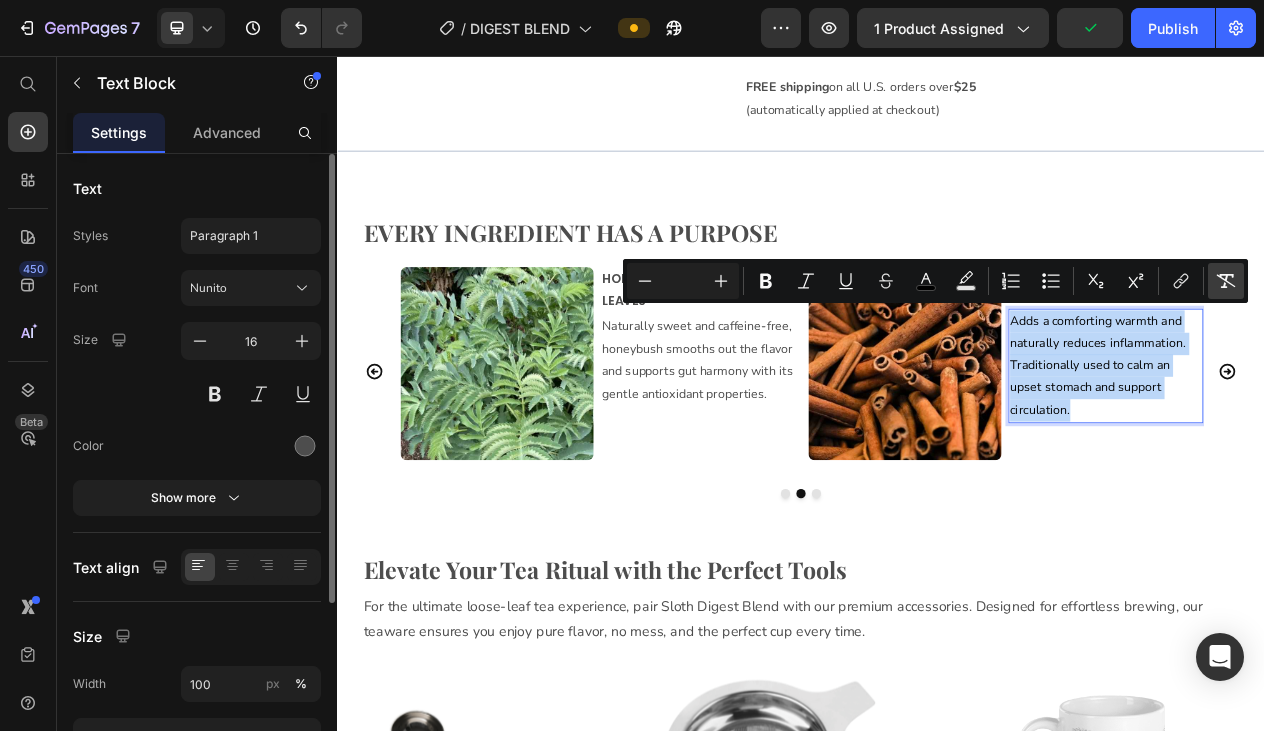 type on "16" 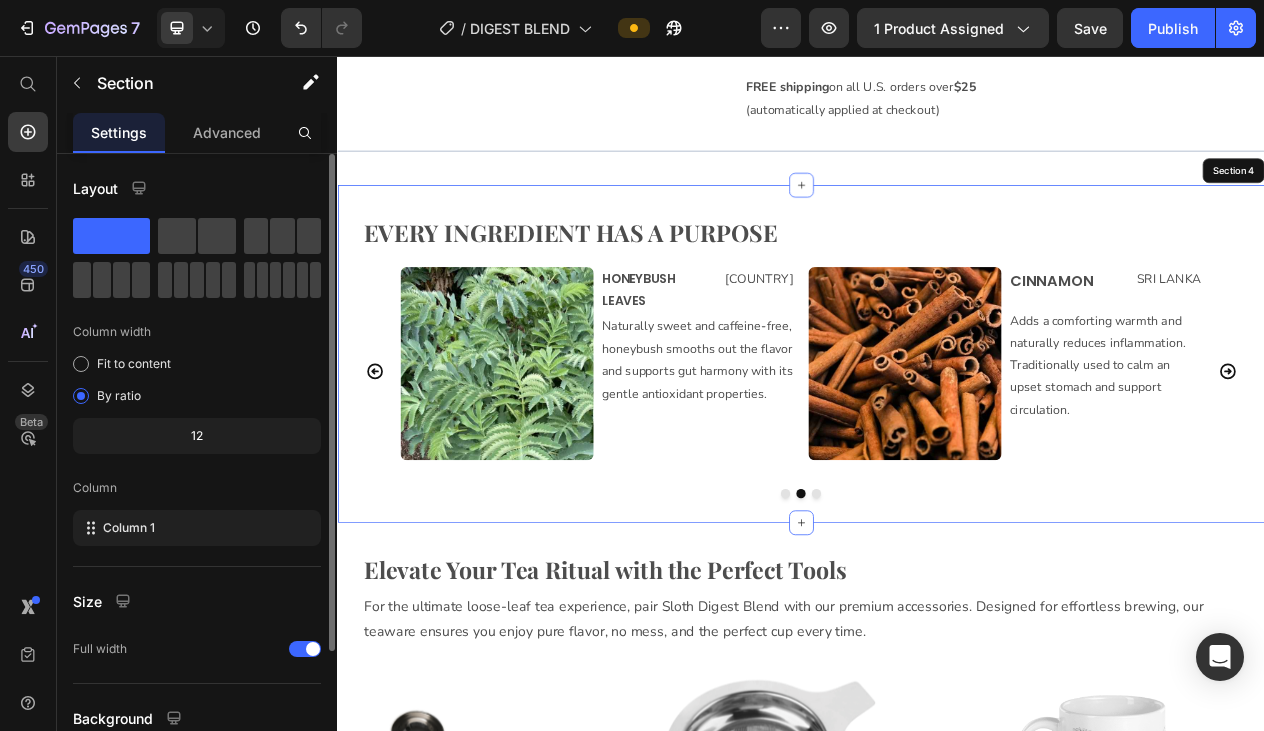 click on "EVERY INGREDIENT HAS A PURPOSE Text Block Image GINGER Text Block [COUNTRY] Text Block Row A powerhouse for digestion. Ginger warms the gut, helps break down food, and eases bloating, gas, and nausea—fast. Text Block Row Image PAPAYA LEAF Text Block [COUNTRY] Text Block Row Rich in enzymes like papain, papaya leaf supports smooth digestion and helps your body break down proteins more efficiently. Text Block Row Image HONEYBUSH LEAVES Text Block [COUNTRY] Text Block Row Naturally sweet and caffeine-free, honeybush smooths out the flavor and supports gut harmony with its gentle antioxidant properties. Text Block Row Row Image CINNAMON Text Block [COUNTRY] Text Block Row Adds a comforting warmth and naturally reduces inflammation. Traditionally used to calm an upset stomach and support circulation. Text Block 0 Row Row Image ORANGE PEEL Text Block [COUNTRY] Text Block Row Text Block Row Image CALENDULA PETELS Text Block [REGION] Text Block Row Text Block Row Carousel Section 4" at bounding box center (937, 441) 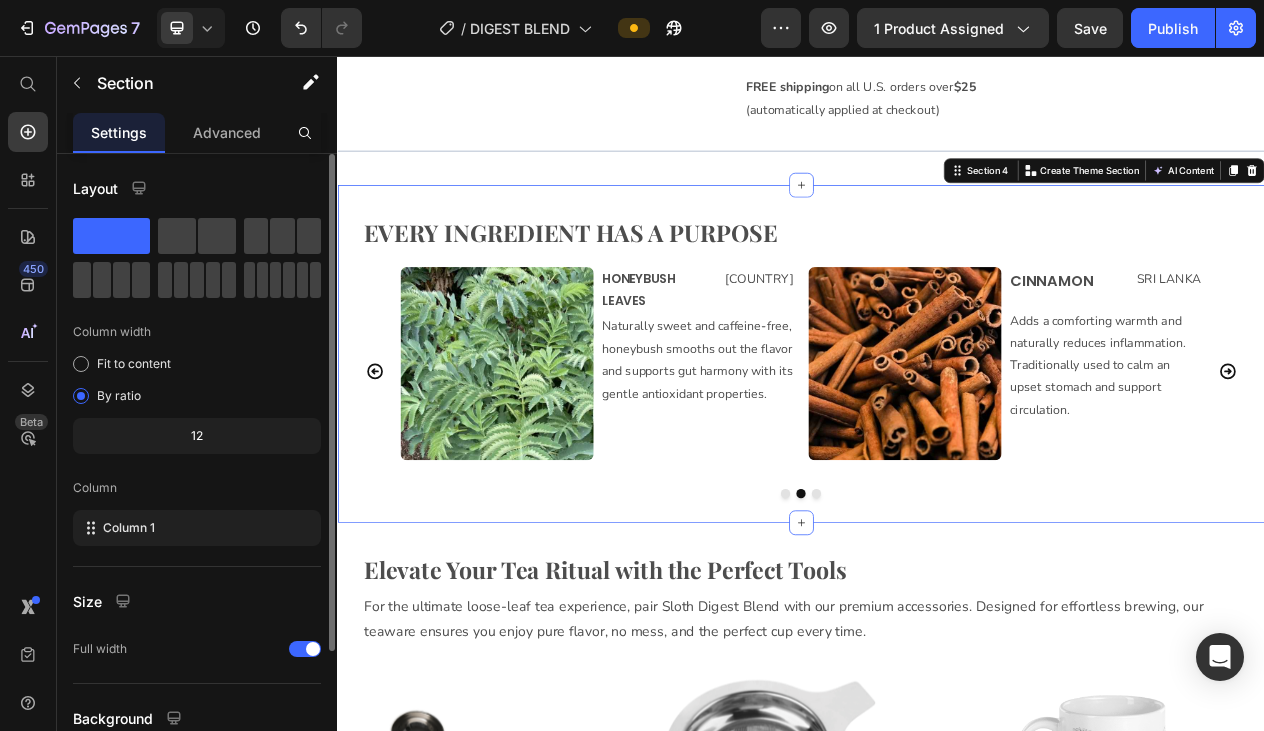 click on "EVERY INGREDIENT HAS A PURPOSE Text Block Image GINGER Text Block [COUNTRY] Text Block Row A powerhouse for digestion. Ginger warms the gut, helps break down food, and eases bloating, gas, and nausea—fast. Text Block Row Image PAPAYA LEAF Text Block [COUNTRY] Text Block Row Rich in enzymes like papain, papaya leaf supports smooth digestion and helps your body break down proteins more efficiently. Text Block Row Image HONEYBUSH LEAVES Text Block [COUNTRY] Text Block Row Naturally sweet and caffeine-free, honeybush smooths out the flavor and supports gut harmony with its gentle antioxidant properties. Text Block Row Row Image CINNAMON Text Block [COUNTRY] Text Block Row Adds a comforting warmth and naturally reduces inflammation. Traditionally used to calm an upset stomach and support circulation. Text Block Row Row Image ORANGE PEEL Text Block [COUNTRY] Text Block Row Text Block Row Image CALENDULA PETELS Text Block [REGION] Text Block Row Text Block Row Carousel Section 4" at bounding box center (937, 441) 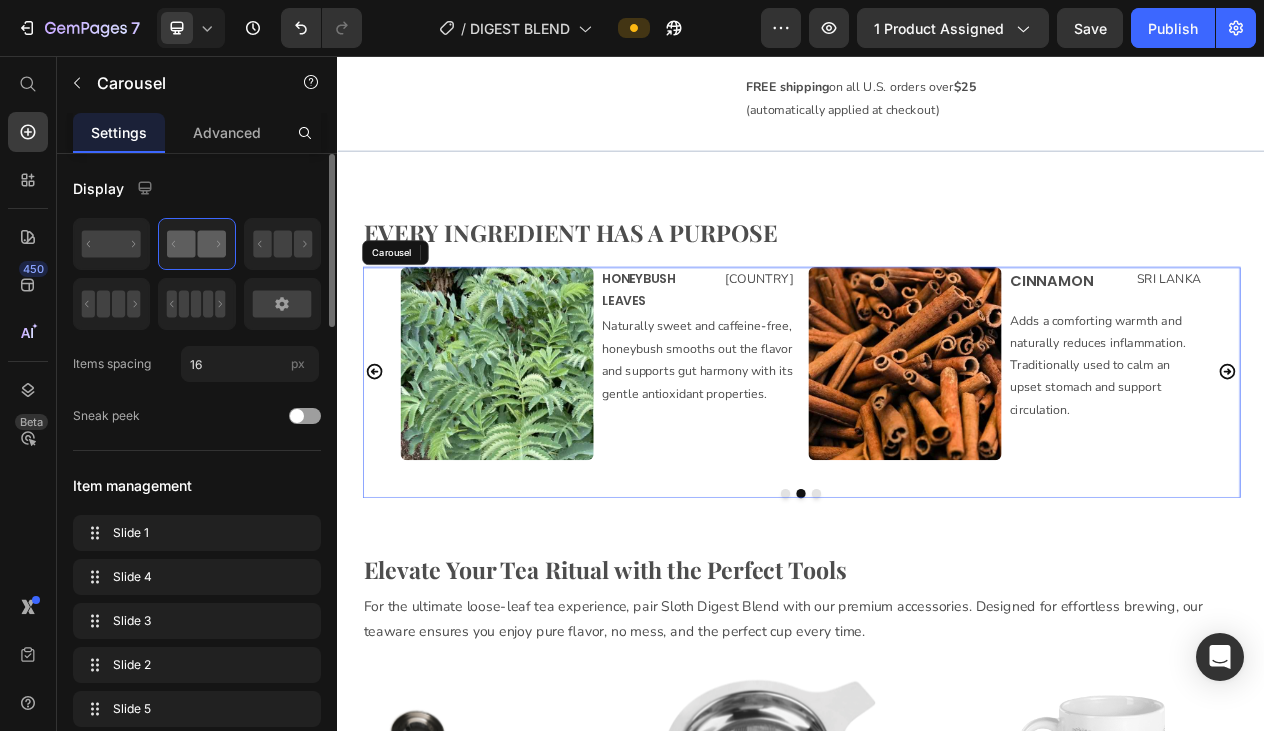 click at bounding box center [957, 622] 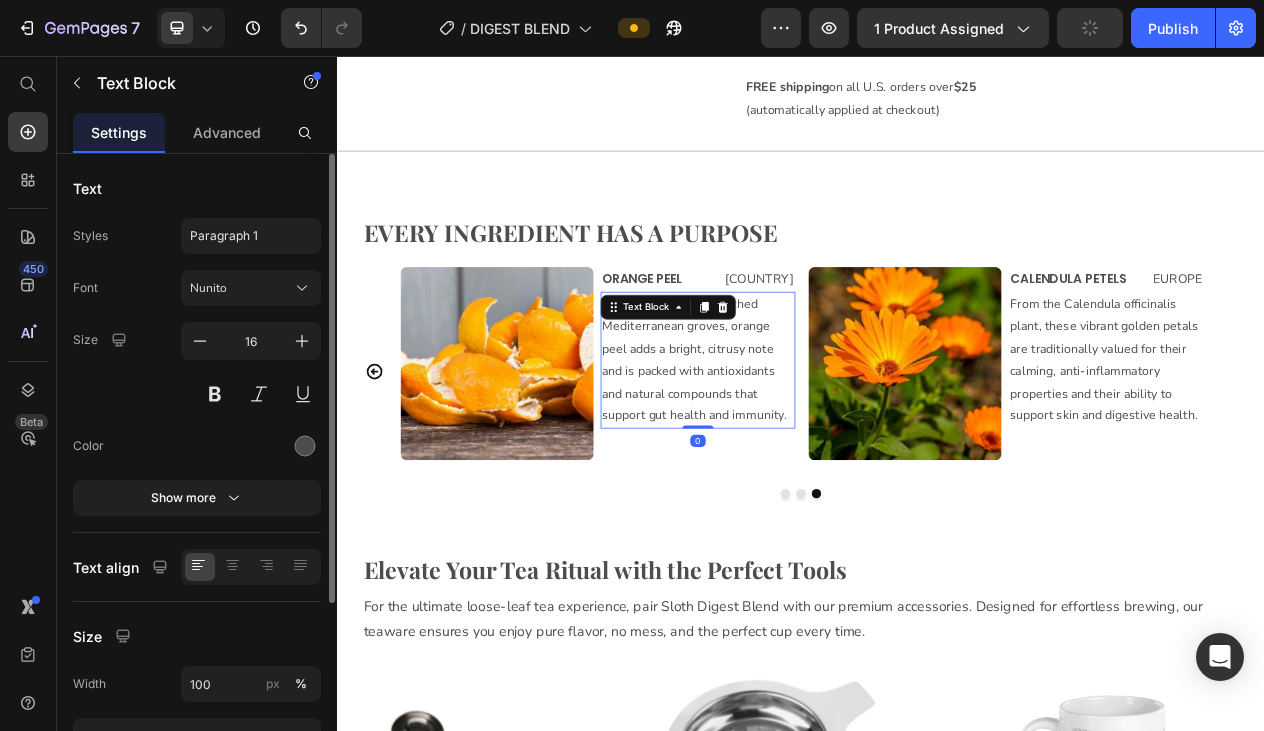 click on "Sourced from sun-drenched Mediterranean groves, orange peel adds a bright, citrusy note and is packed with antioxidants and natural compounds that support gut health and immunity." at bounding box center [803, 449] 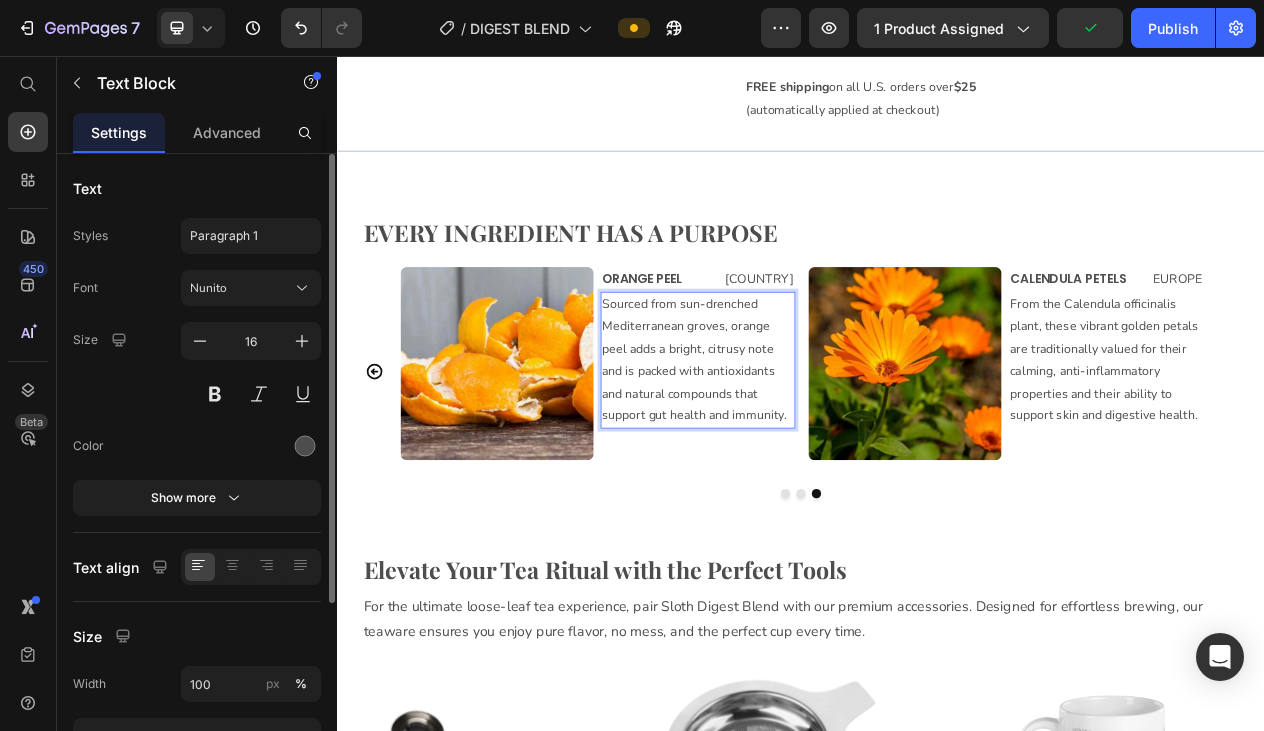 click on "Sourced from sun-drenched Mediterranean groves, orange peel adds a bright, citrusy note and is packed with antioxidants and natural compounds that support gut health and immunity." at bounding box center (803, 449) 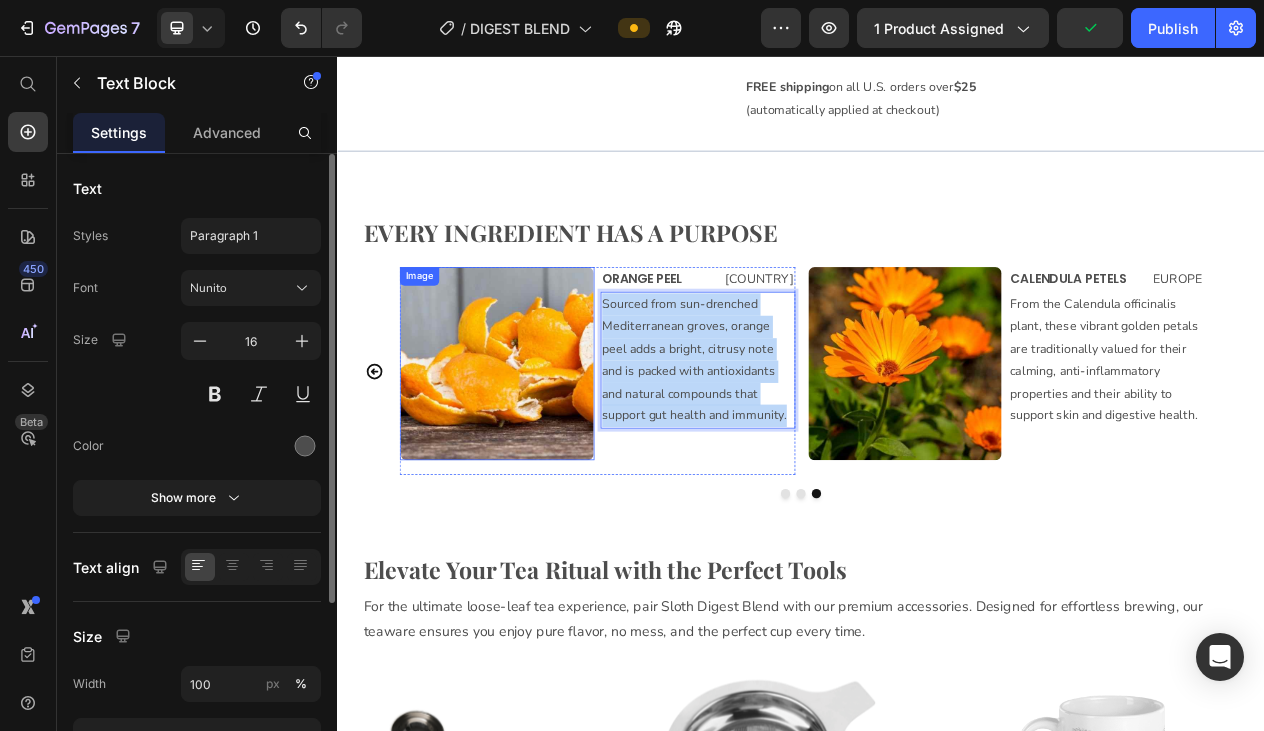 drag, startPoint x: 917, startPoint y: 509, endPoint x: 636, endPoint y: 343, distance: 326.36942 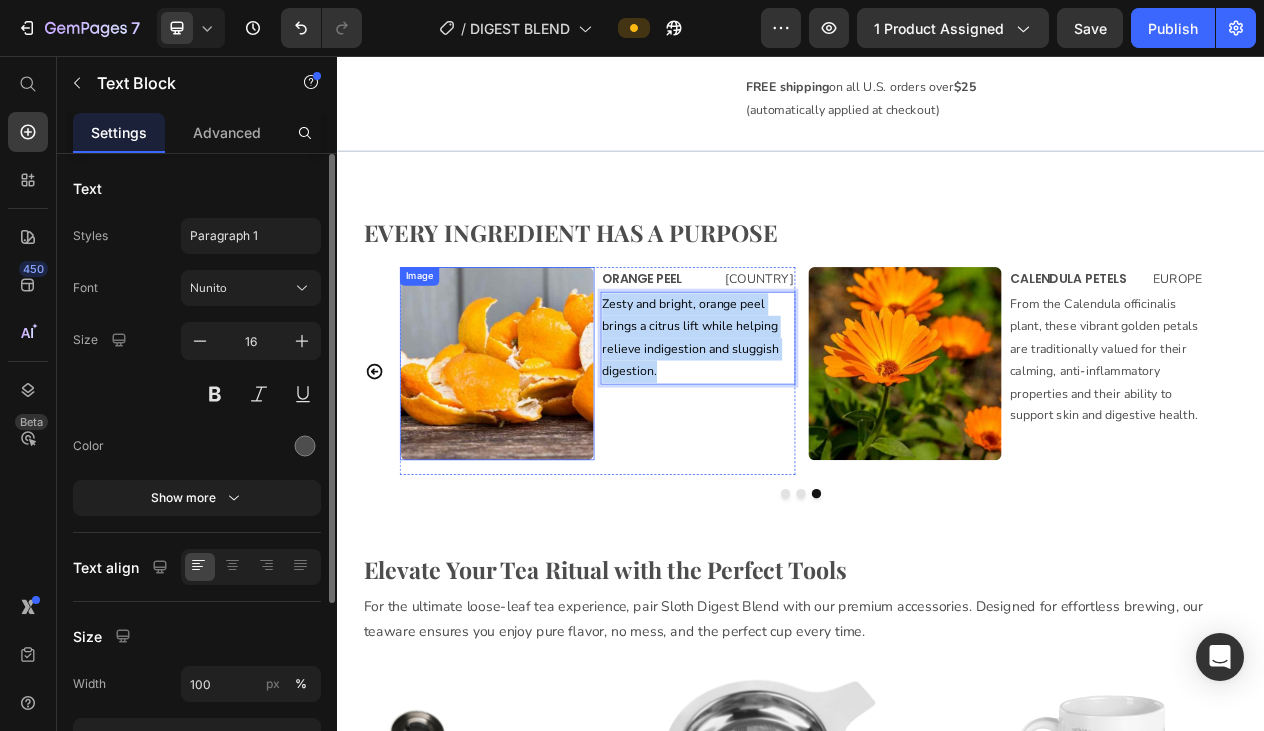 drag, startPoint x: 868, startPoint y: 461, endPoint x: 619, endPoint y: 324, distance: 284.20062 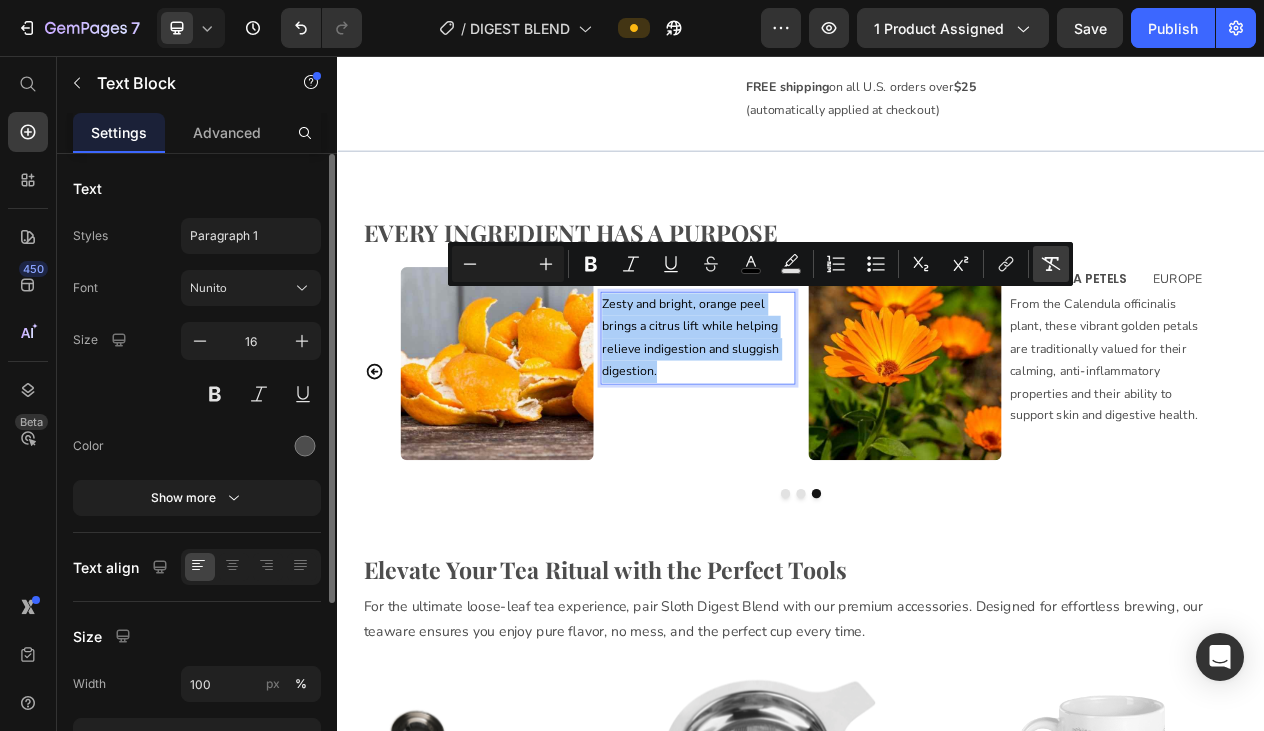 click 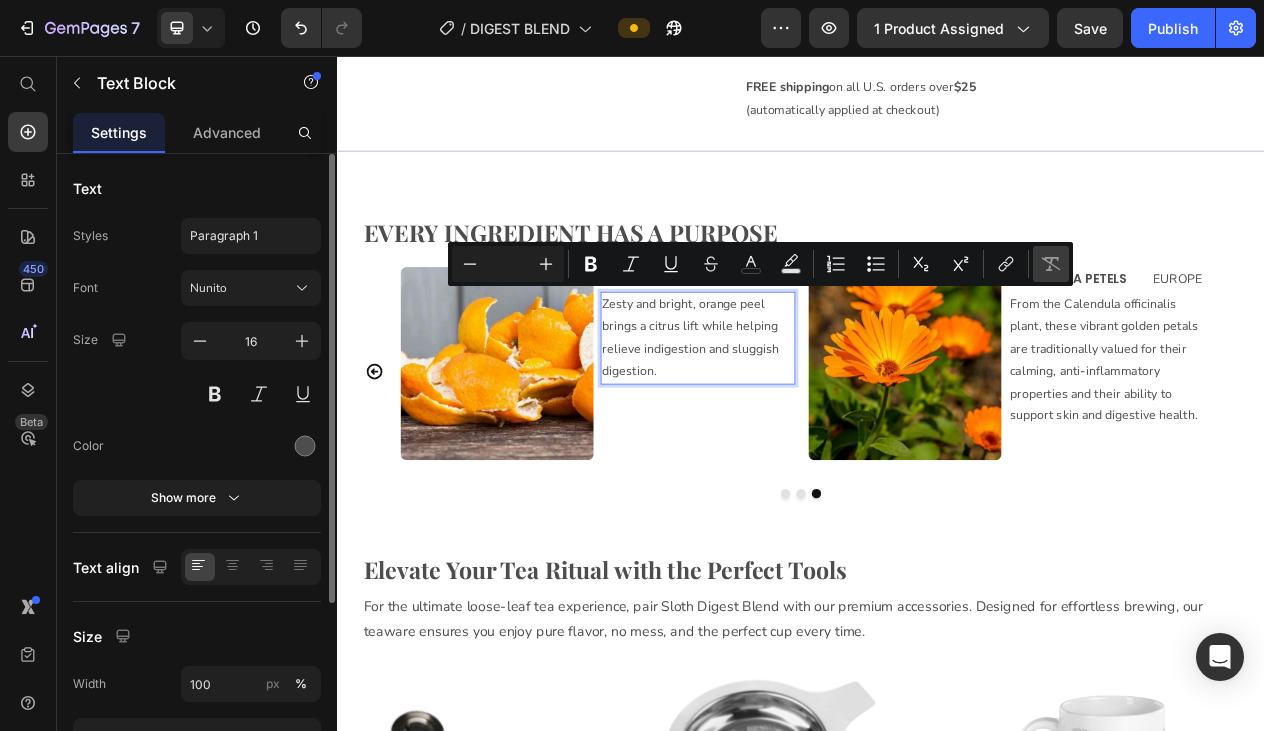 type on "16" 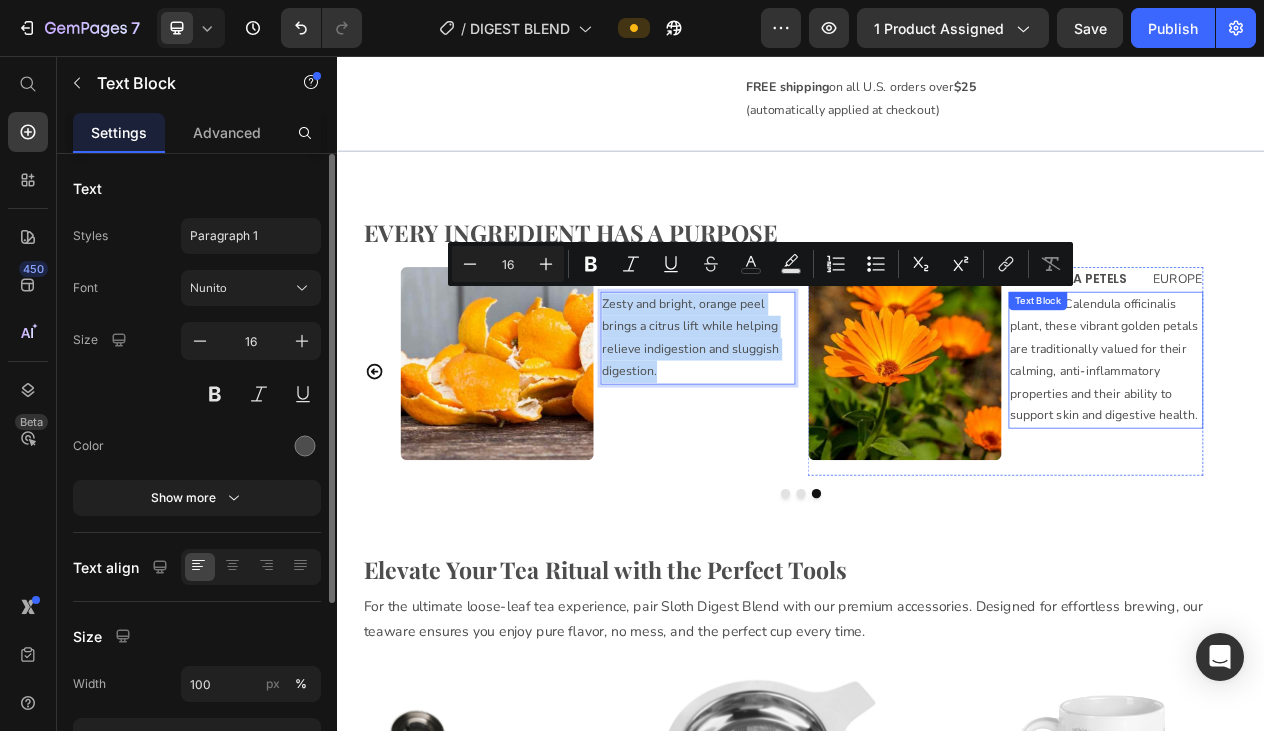 click on "From the Calendula officinalis plant, these vibrant golden petals are traditionally valued for their calming, anti-inflammatory properties and their ability to support skin and digestive health." at bounding box center (1331, 449) 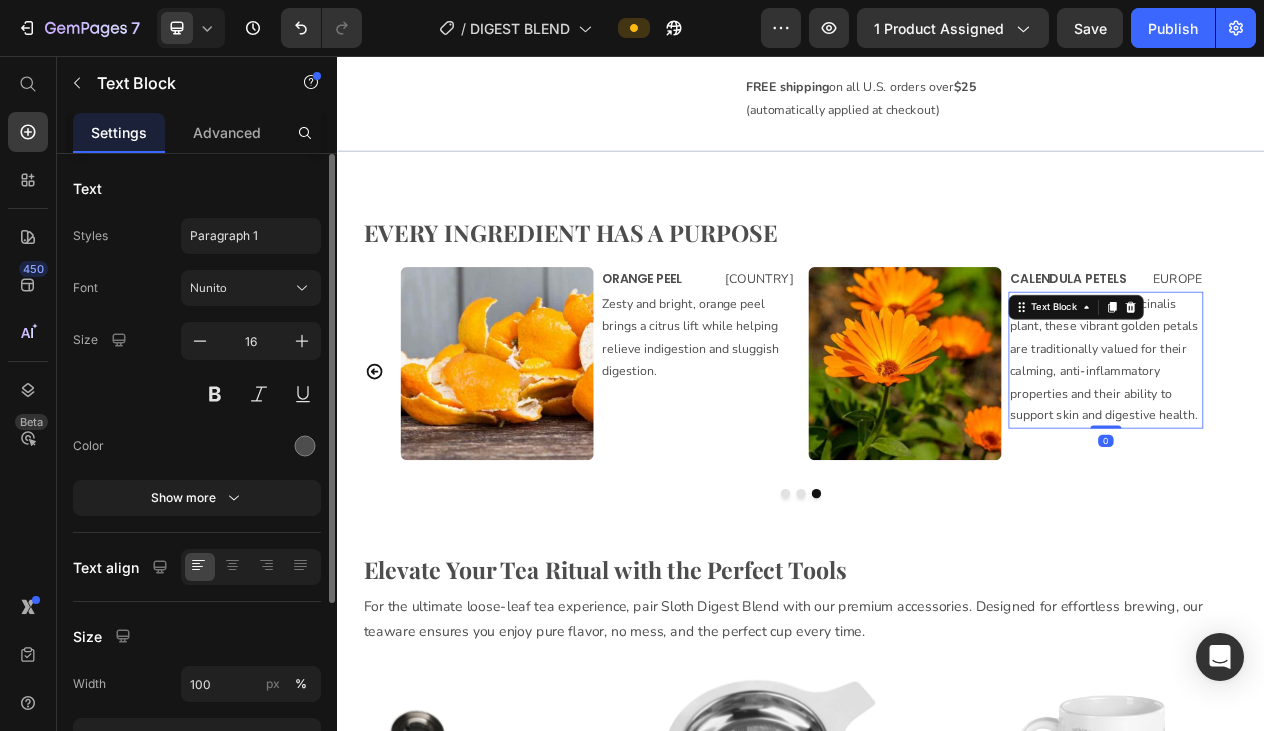 click on "From the Calendula officinalis plant, these vibrant golden petals are traditionally valued for their calming, anti-inflammatory properties and their ability to support skin and digestive health." at bounding box center (1331, 449) 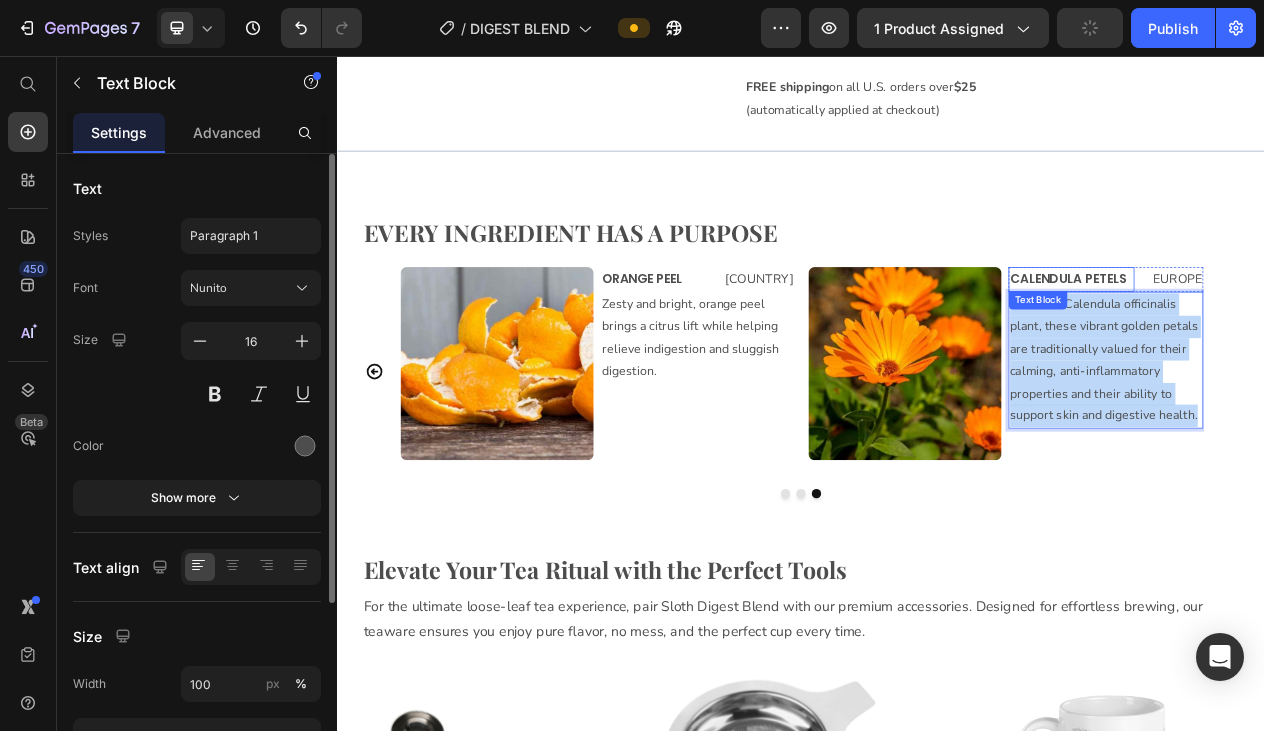 drag, startPoint x: 1452, startPoint y: 509, endPoint x: 1165, endPoint y: 317, distance: 345.30133 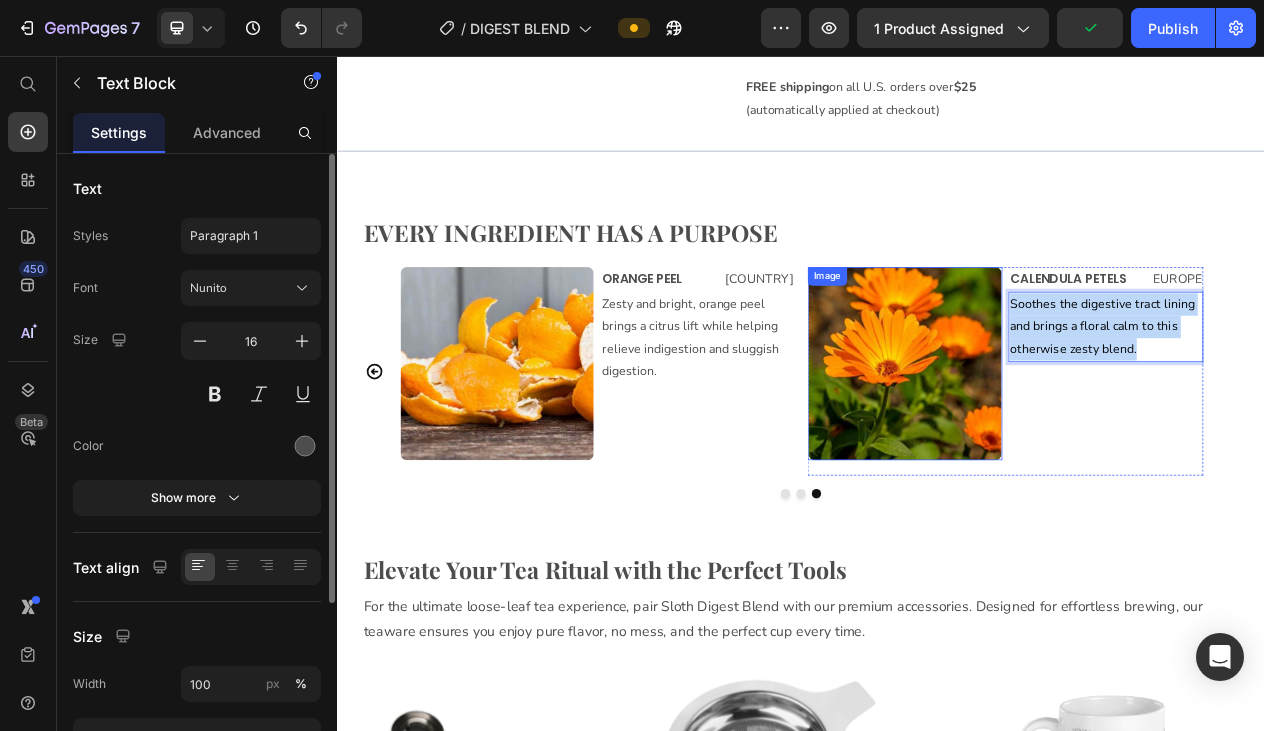 drag, startPoint x: 1408, startPoint y: 435, endPoint x: 1146, endPoint y: 323, distance: 284.9351 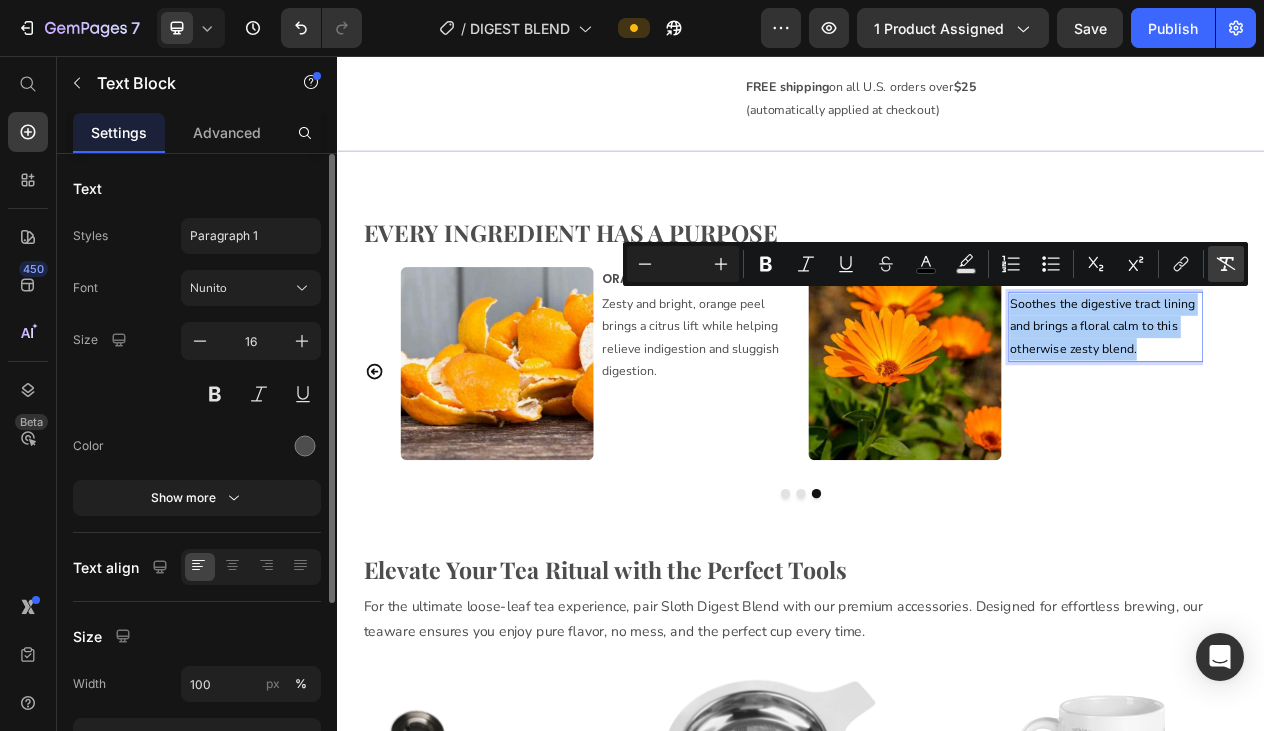 click 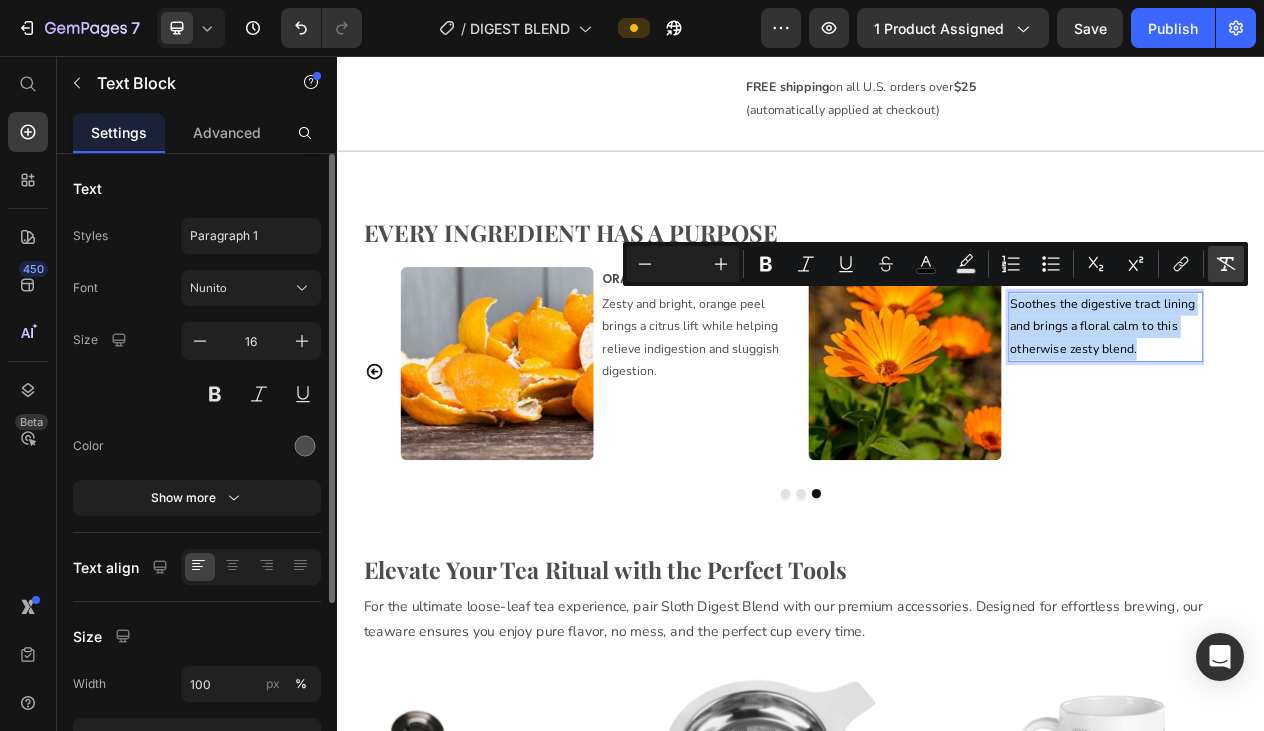 type on "16" 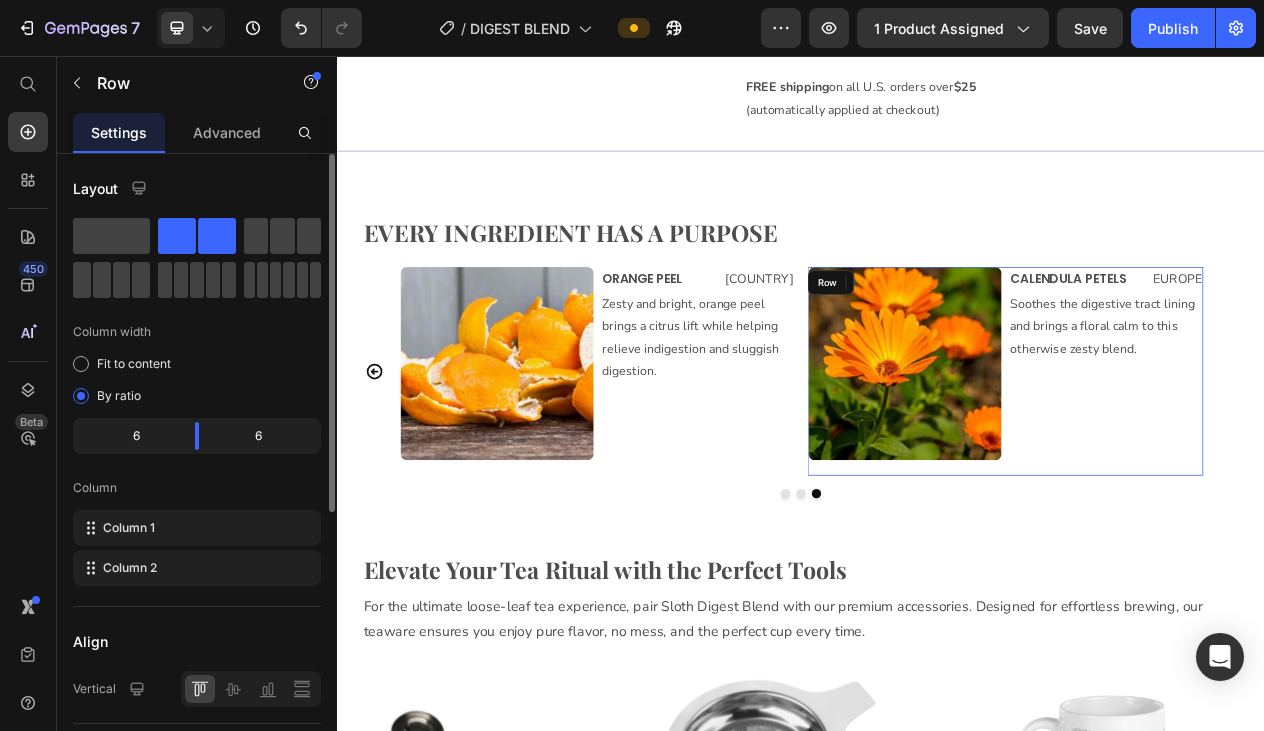 click on "CALENDULA PETELS Text Block [REGION] Text Block Row Soothes the digestive tract lining and brings a floral calm to this otherwise zesty blend. Text Block 0" at bounding box center [1331, 464] 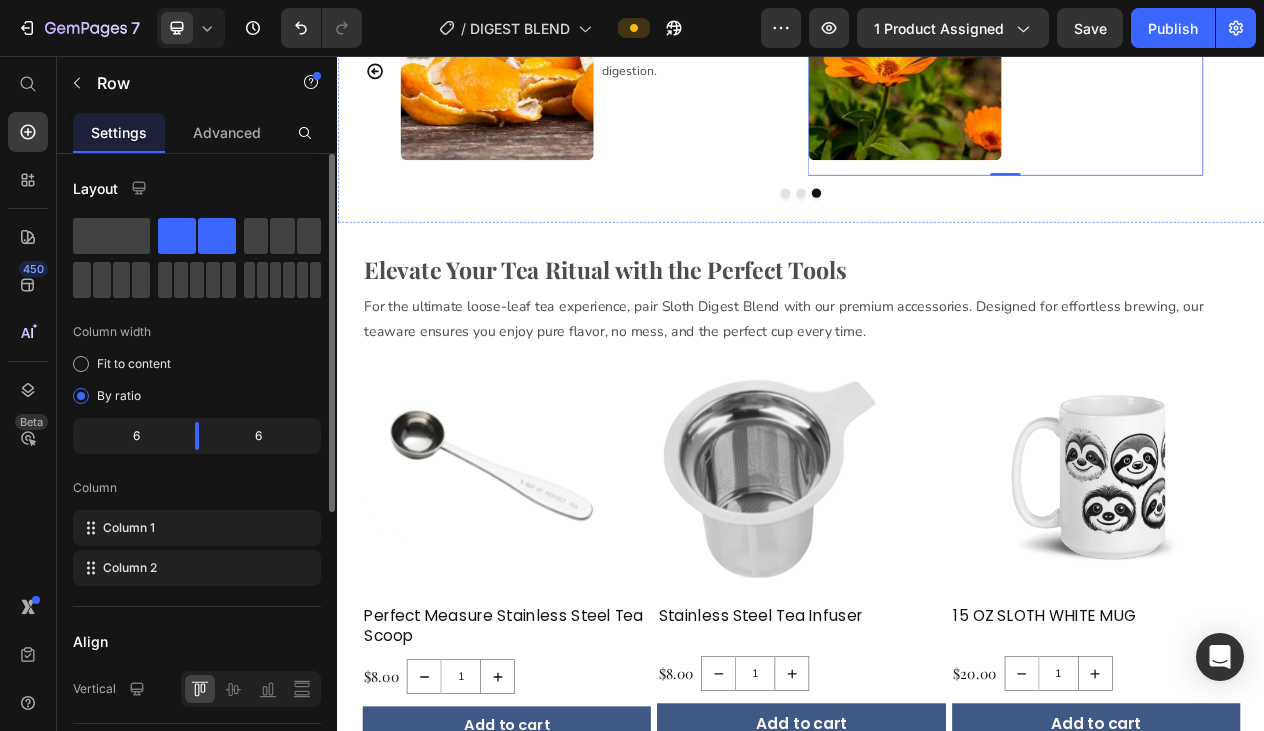 scroll, scrollTop: 1946, scrollLeft: 0, axis: vertical 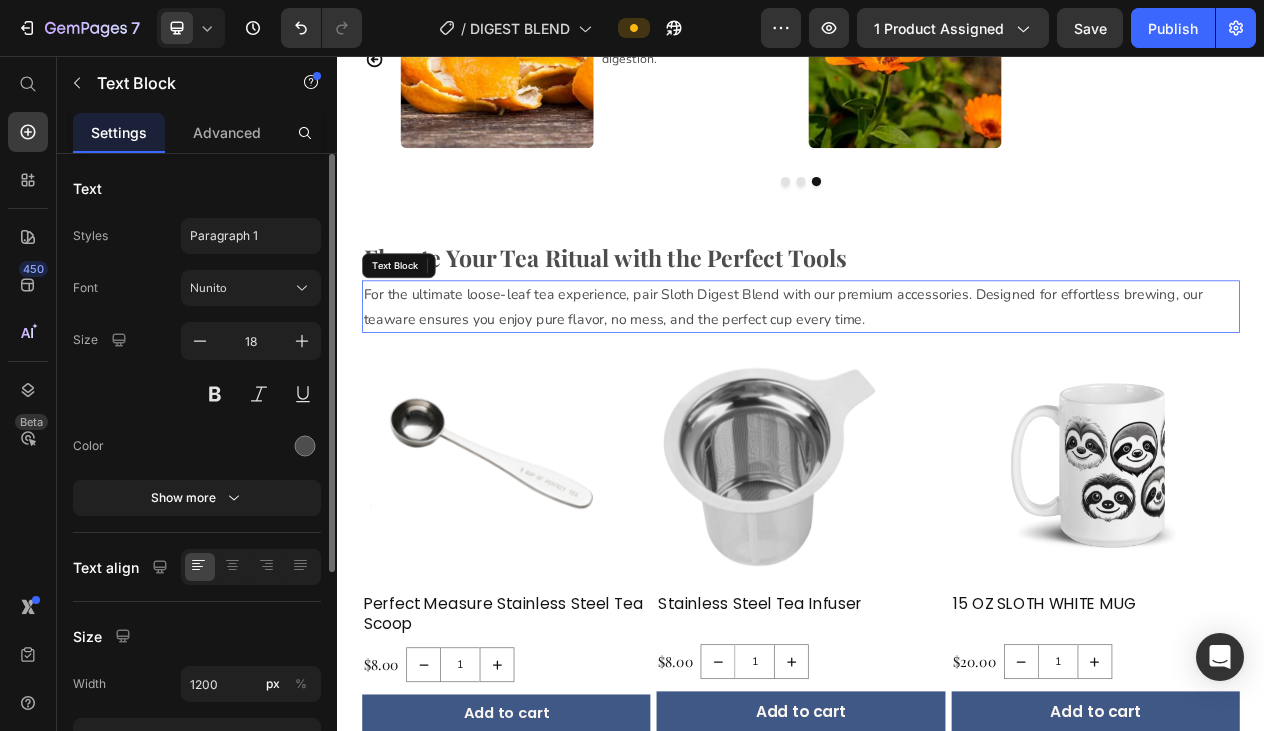 click on "For the ultimate loose-leaf tea experience, pair Sloth Digest Blend with our premium accessories. Designed for effortless brewing, our teaware ensures you enjoy pure flavor, no mess, and the perfect cup every time." at bounding box center (937, 380) 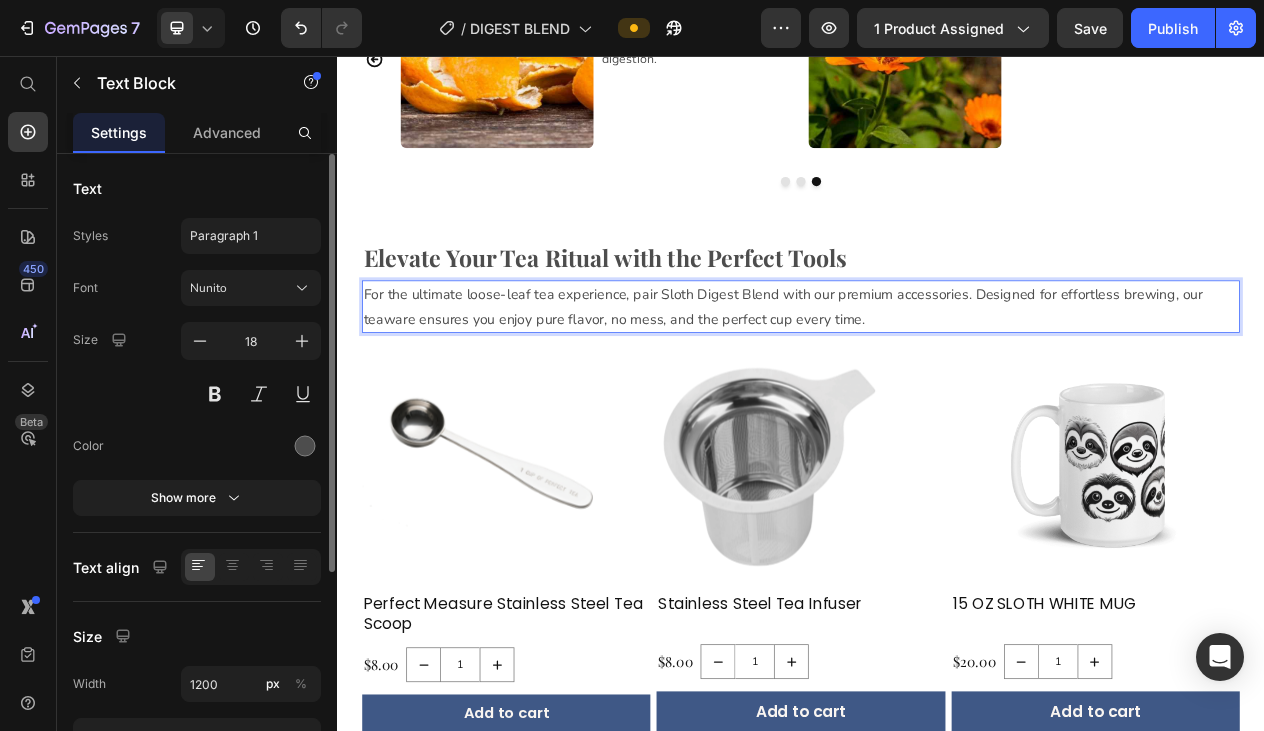 click on "For the ultimate loose-leaf tea experience, pair Sloth Digest Blend with our premium accessories. Designed for effortless brewing, our teaware ensures you enjoy pure flavor, no mess, and the perfect cup every time." at bounding box center [937, 380] 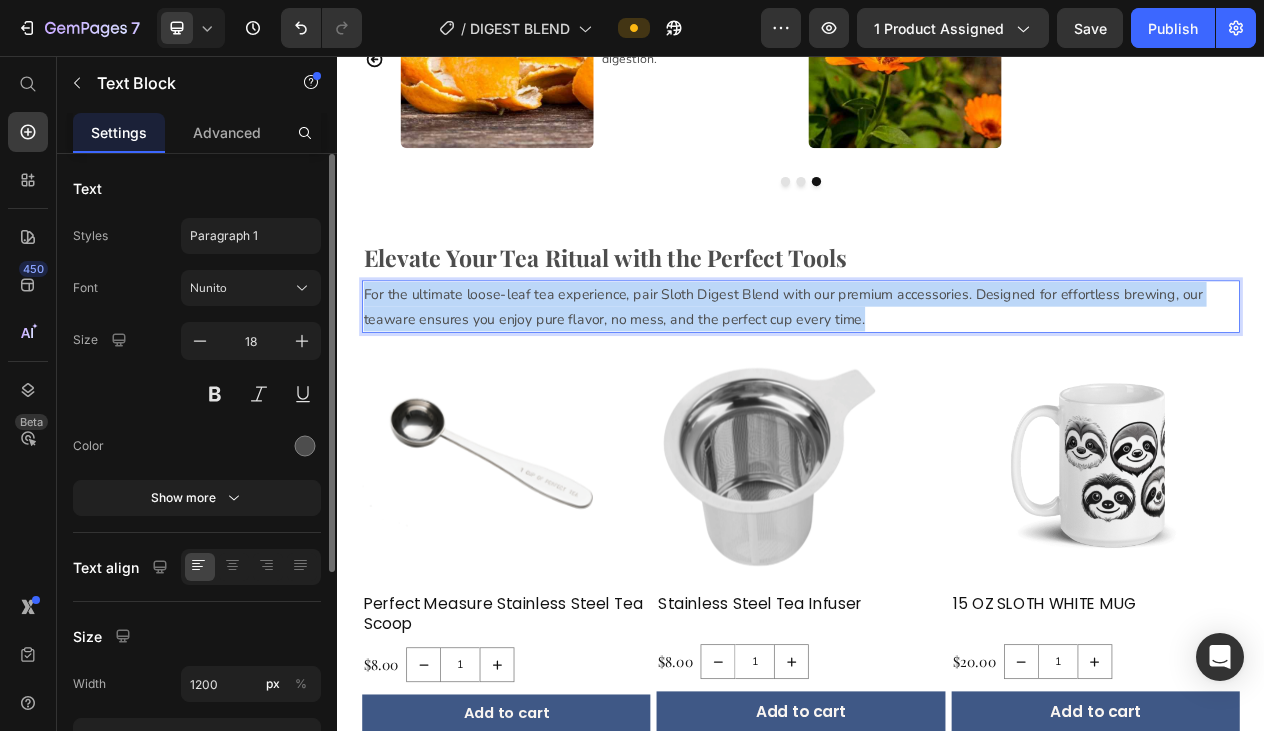 drag, startPoint x: 1015, startPoint y: 386, endPoint x: 266, endPoint y: 329, distance: 751.1658 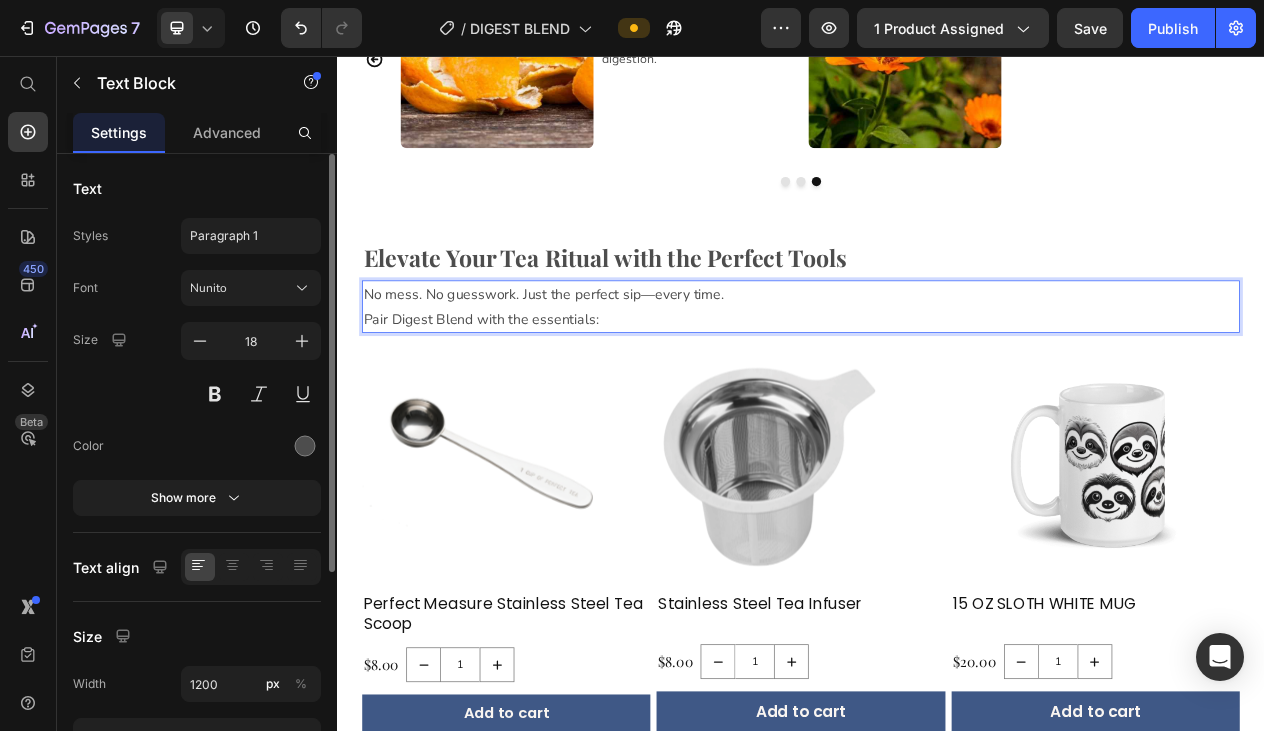 click on "No mess. No guesswork. Just the perfect sip—every time. Pair Digest Blend with the essentials:" at bounding box center (937, 380) 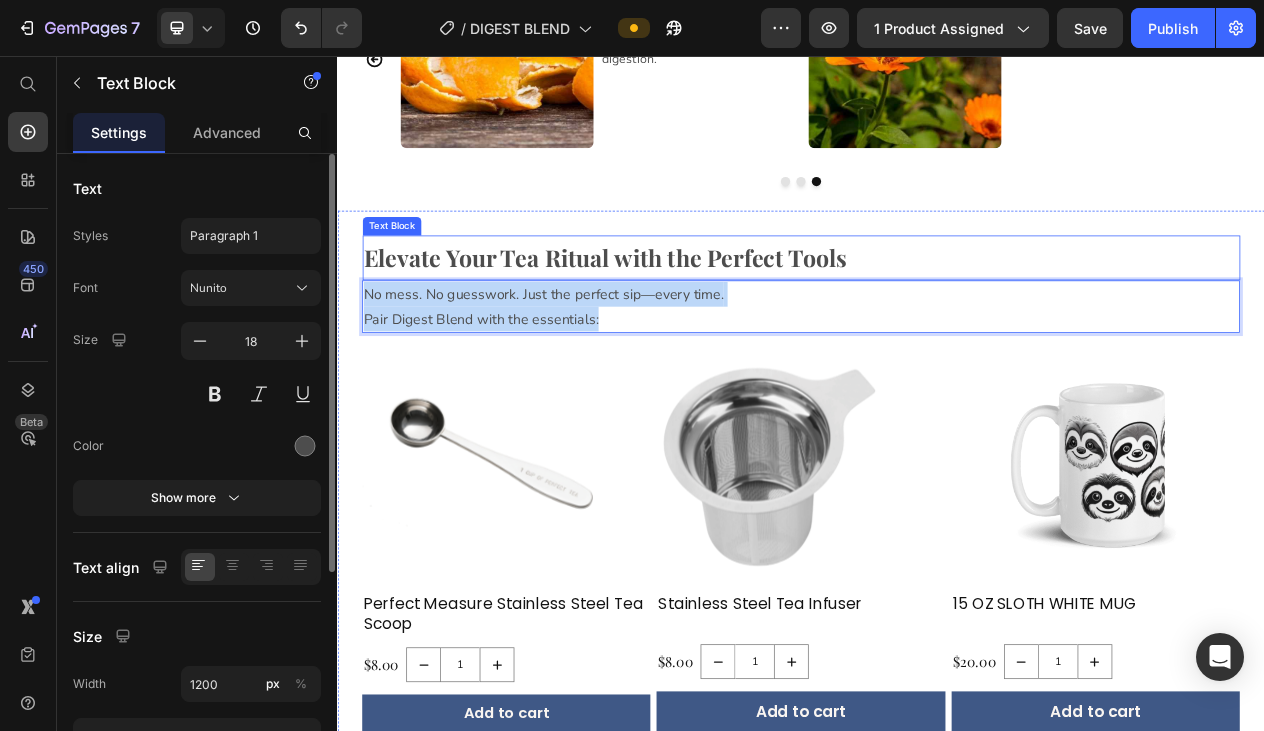 drag, startPoint x: 719, startPoint y: 396, endPoint x: 312, endPoint y: 306, distance: 416.8321 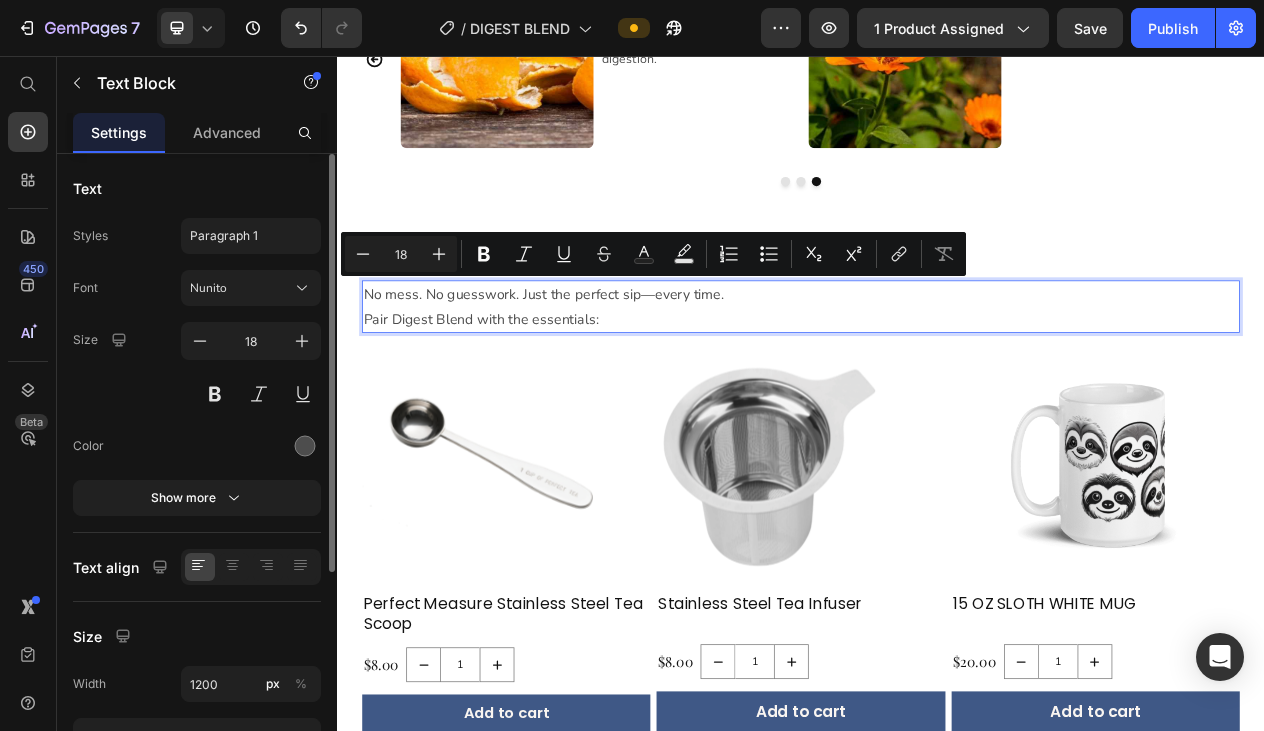 click on "No mess. No guesswork. Just the perfect sip—every time. Pair Digest Blend with the essentials:" at bounding box center [937, 380] 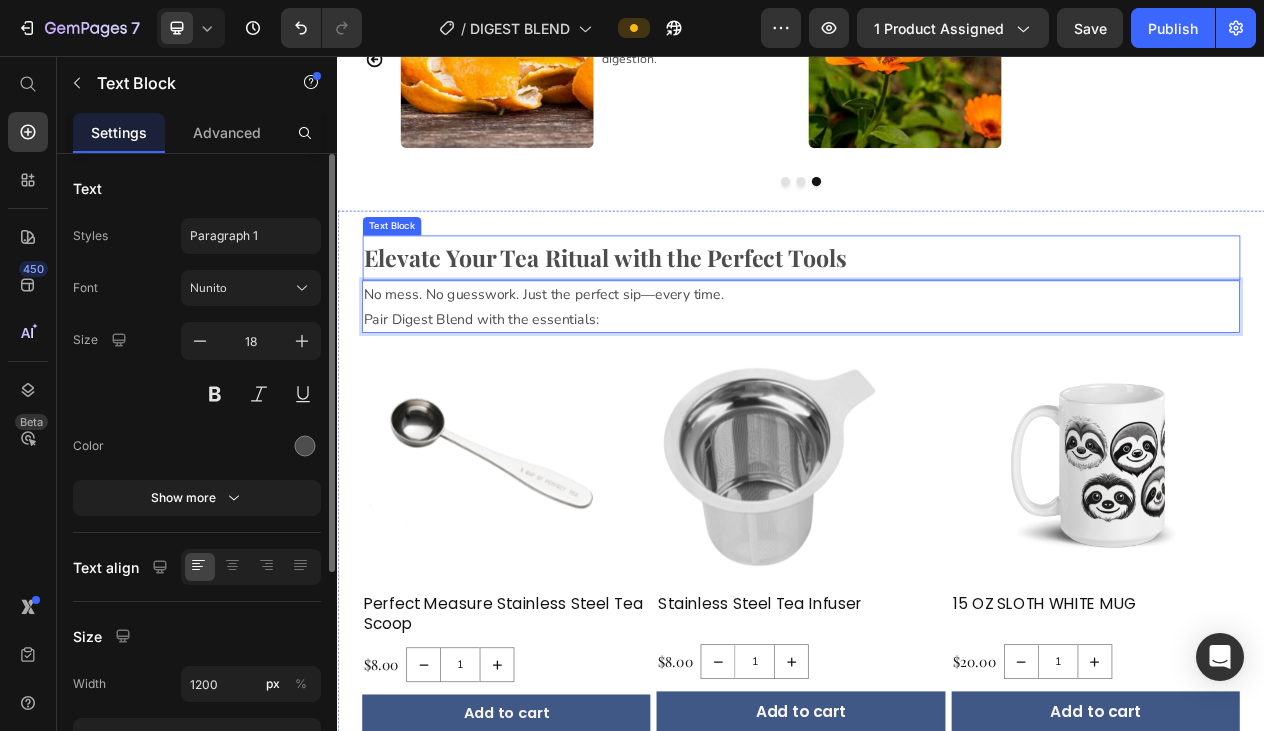 click on "Elevate Your Tea Ritual with the Perfect Tools" at bounding box center [937, 317] 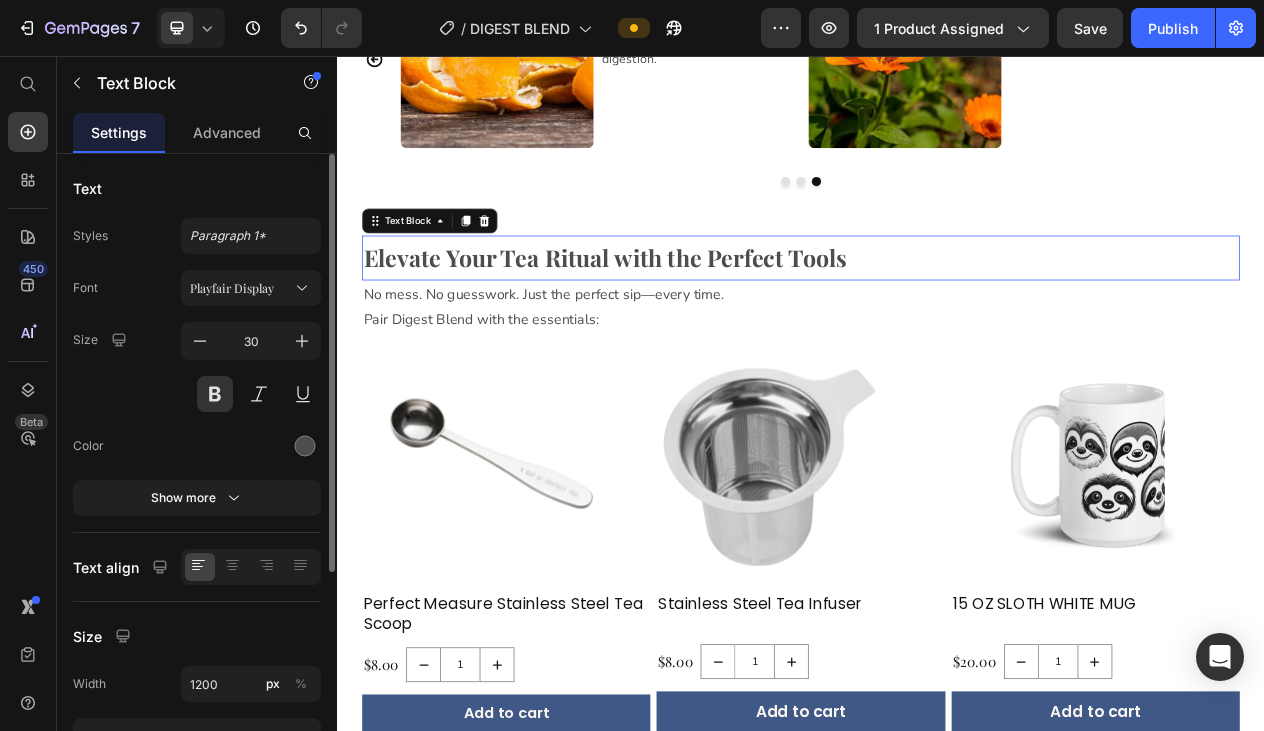 click on "Elevate Your Tea Ritual with the Perfect Tools" at bounding box center (937, 317) 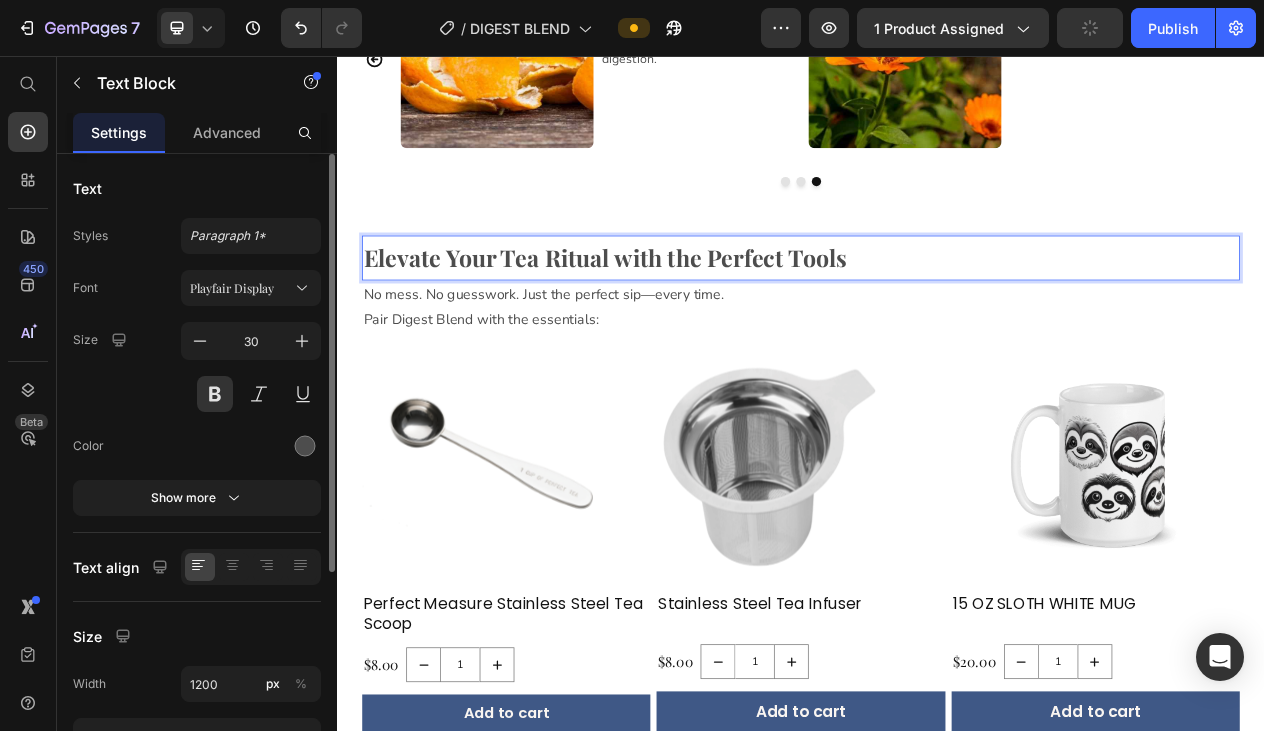 click on "Elevate Your Tea Ritual with the Perfect Tools" at bounding box center (937, 317) 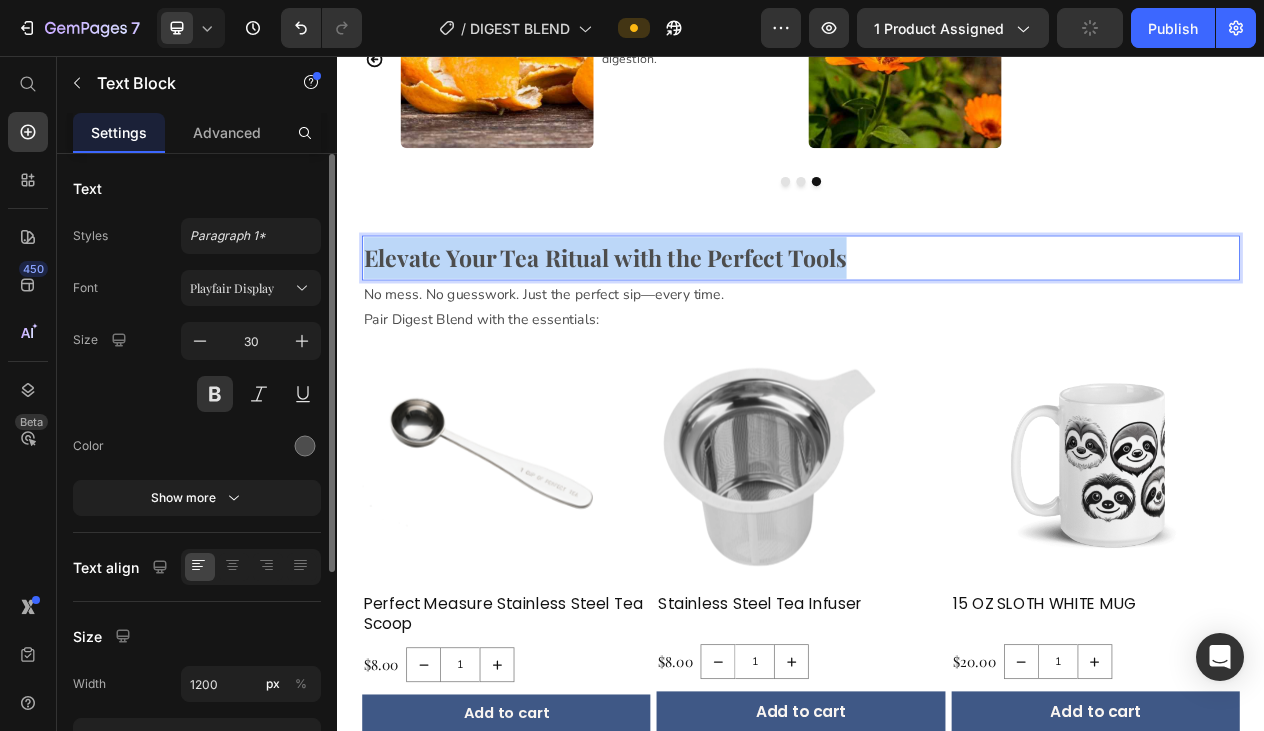 drag, startPoint x: 1045, startPoint y: 314, endPoint x: 186, endPoint y: 307, distance: 859.0285 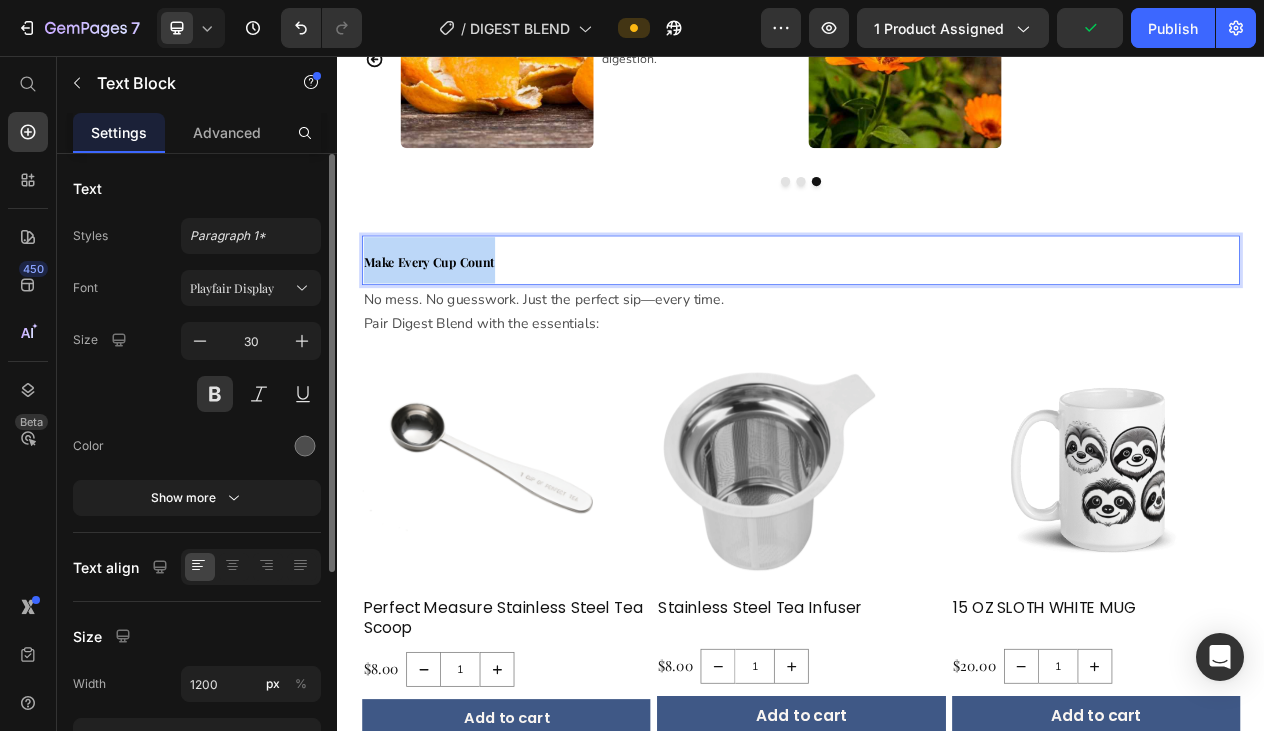 drag, startPoint x: 583, startPoint y: 324, endPoint x: 233, endPoint y: 323, distance: 350.00143 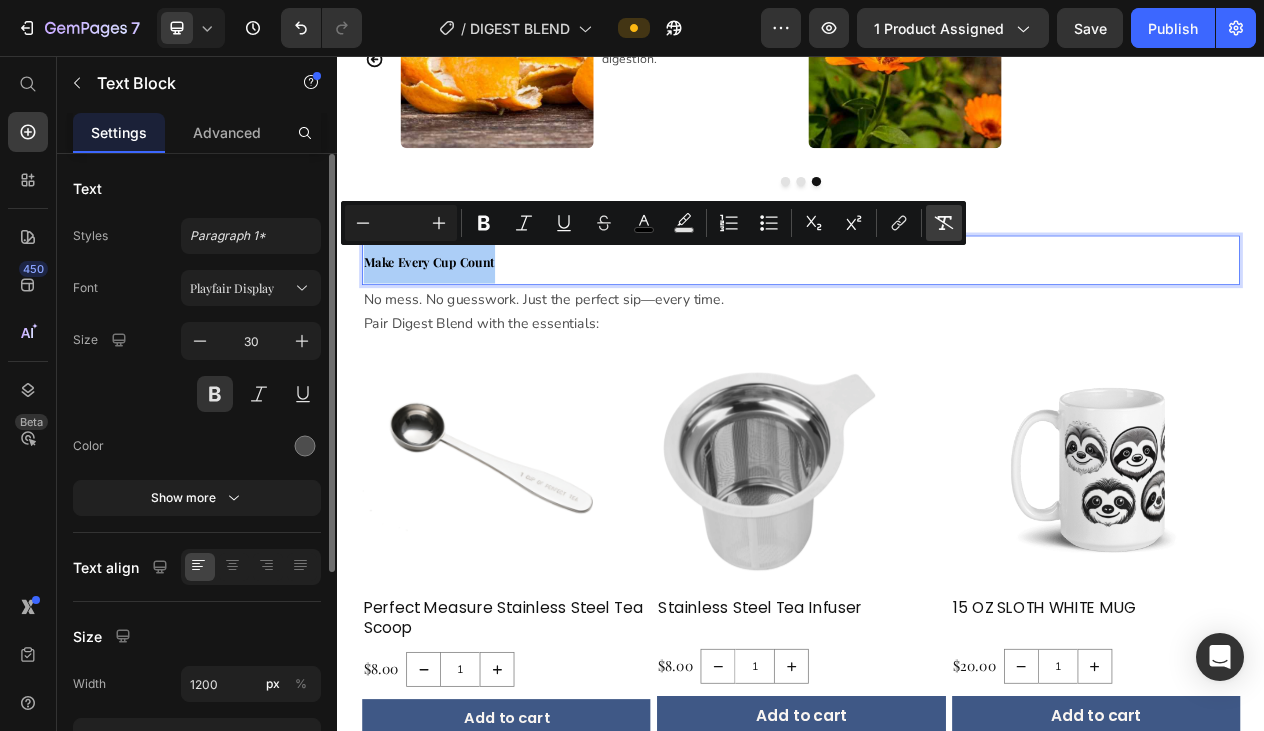 click 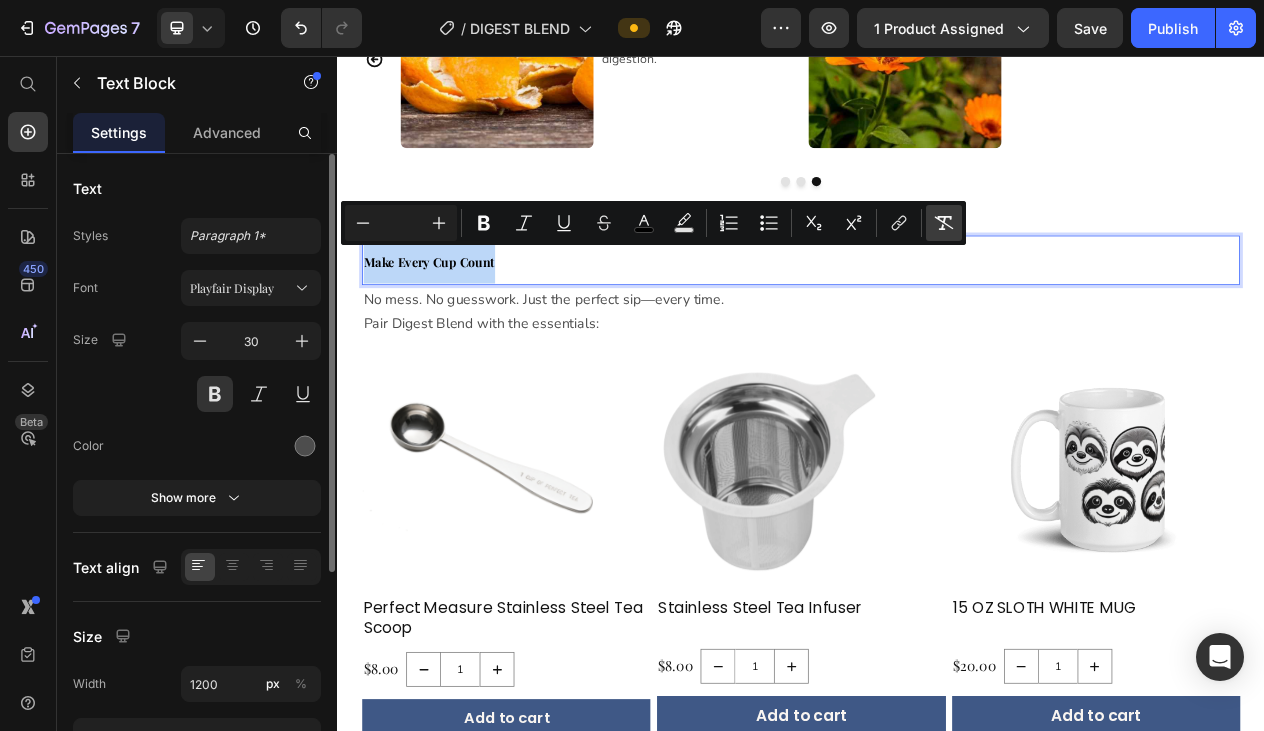 type on "30" 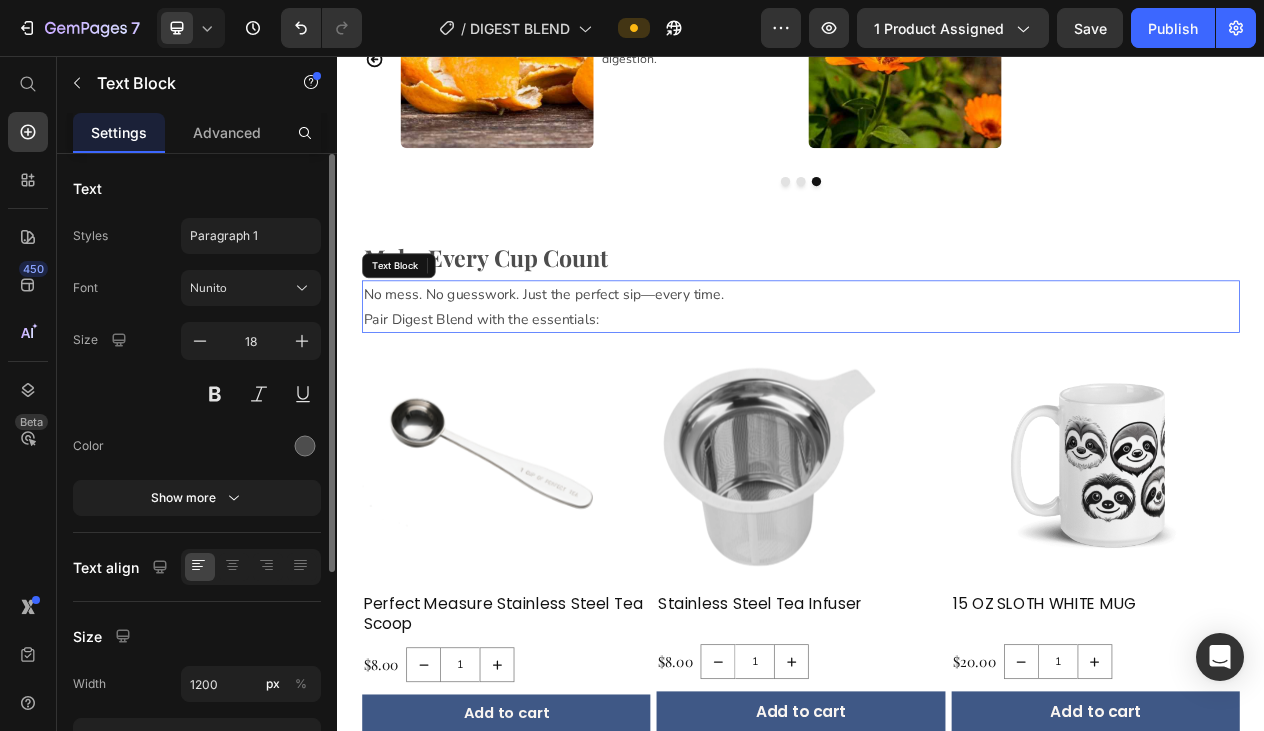 click on "No mess. No guesswork. Just the perfect sip—every time. Pair Digest Blend with the essentials:" at bounding box center (937, 380) 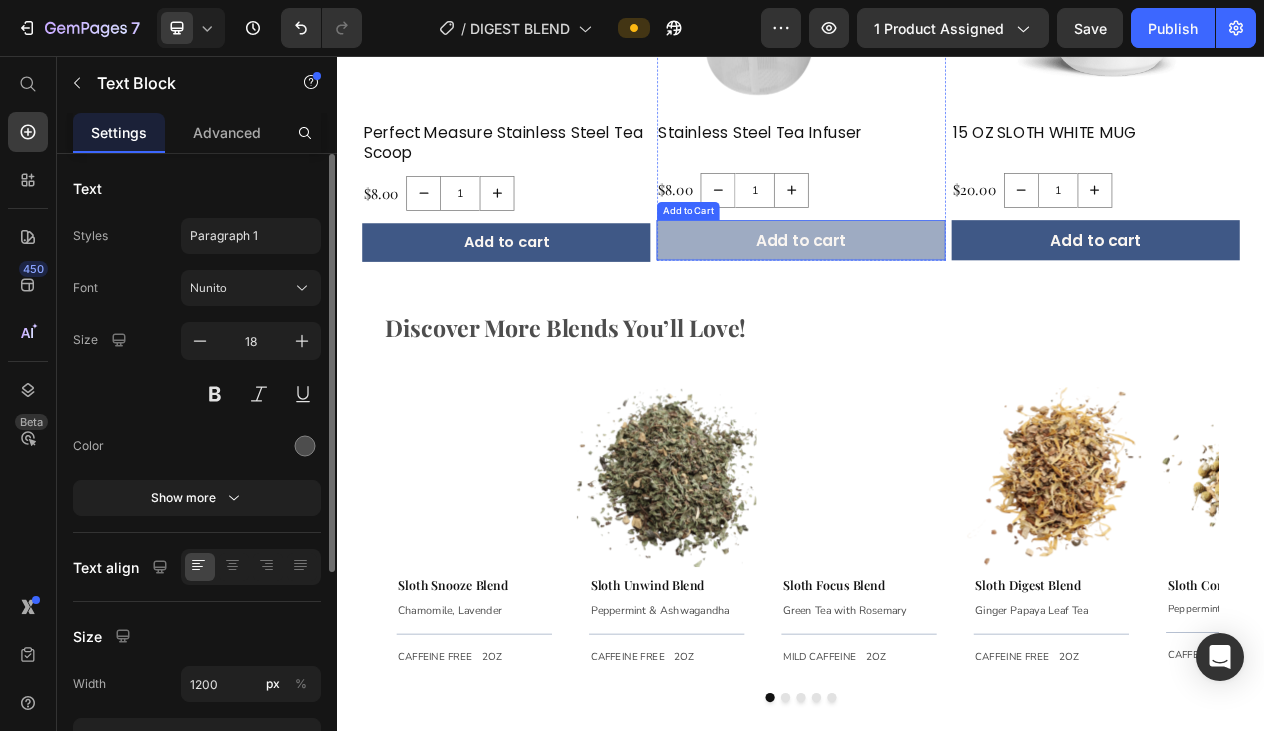 scroll, scrollTop: 2561, scrollLeft: 0, axis: vertical 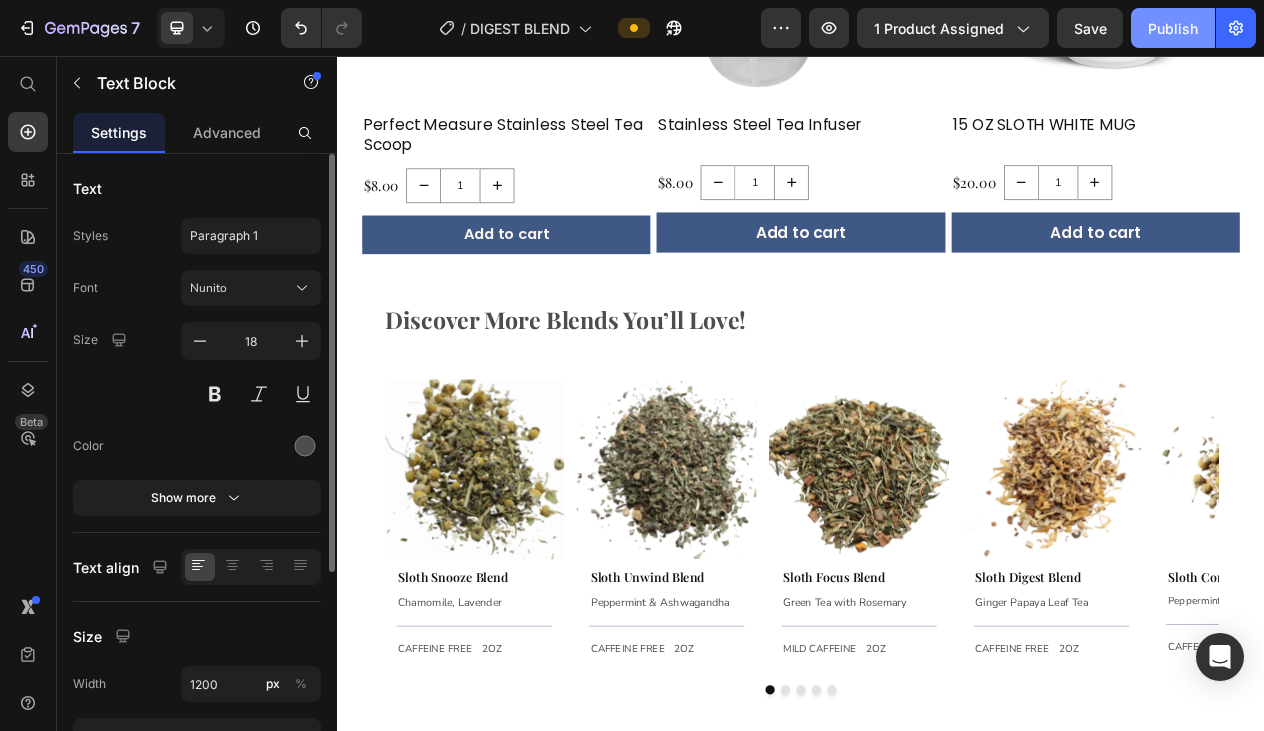 click on "Publish" 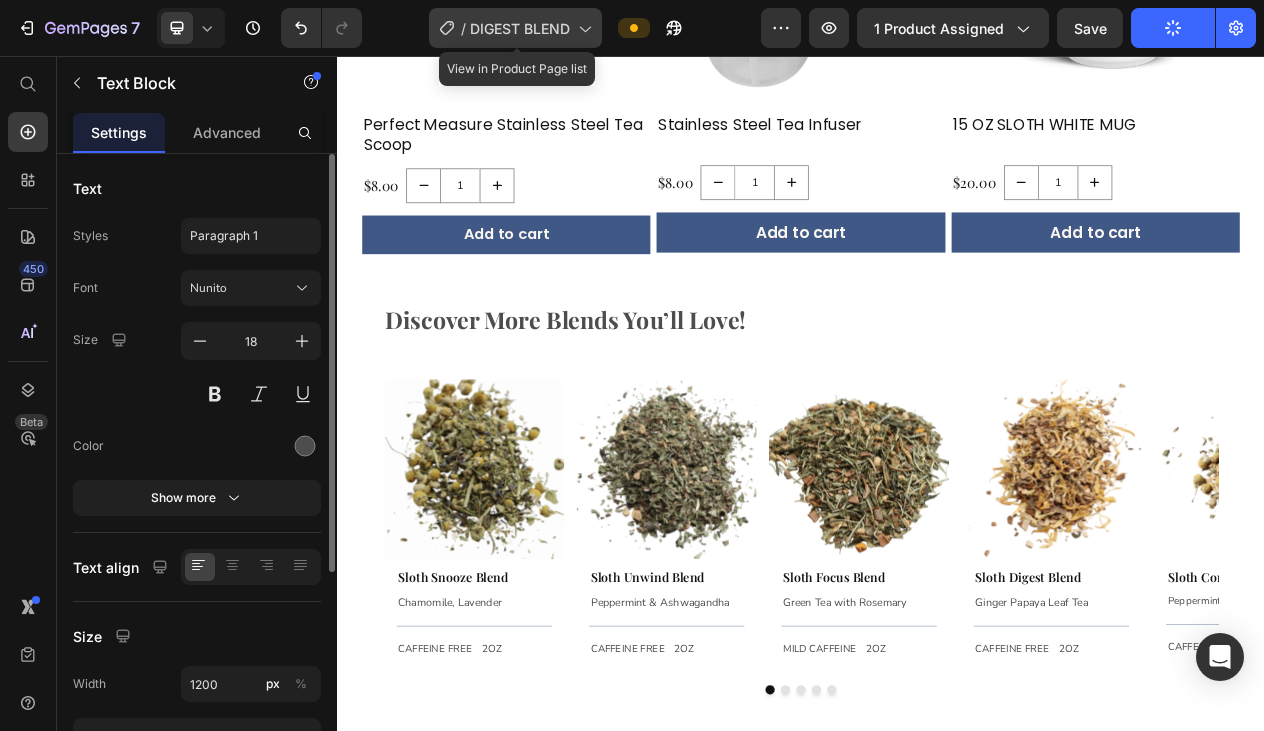 click 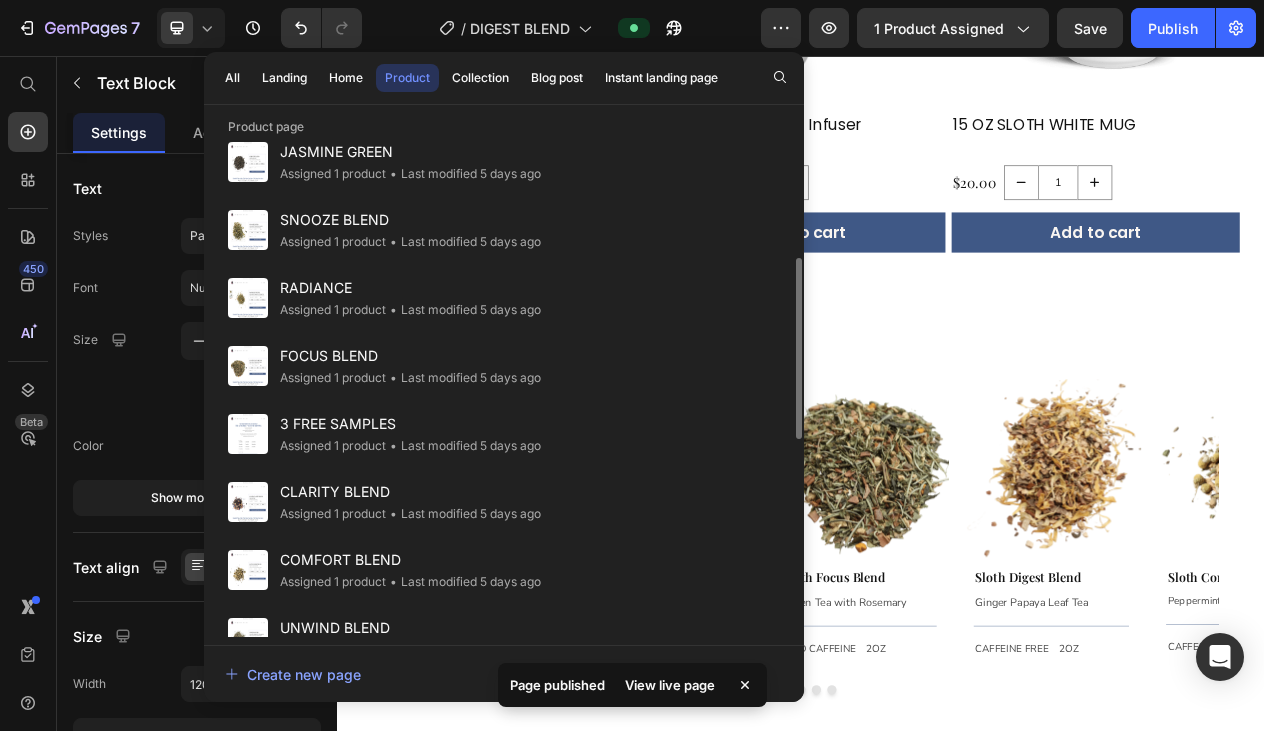 scroll, scrollTop: 453, scrollLeft: 0, axis: vertical 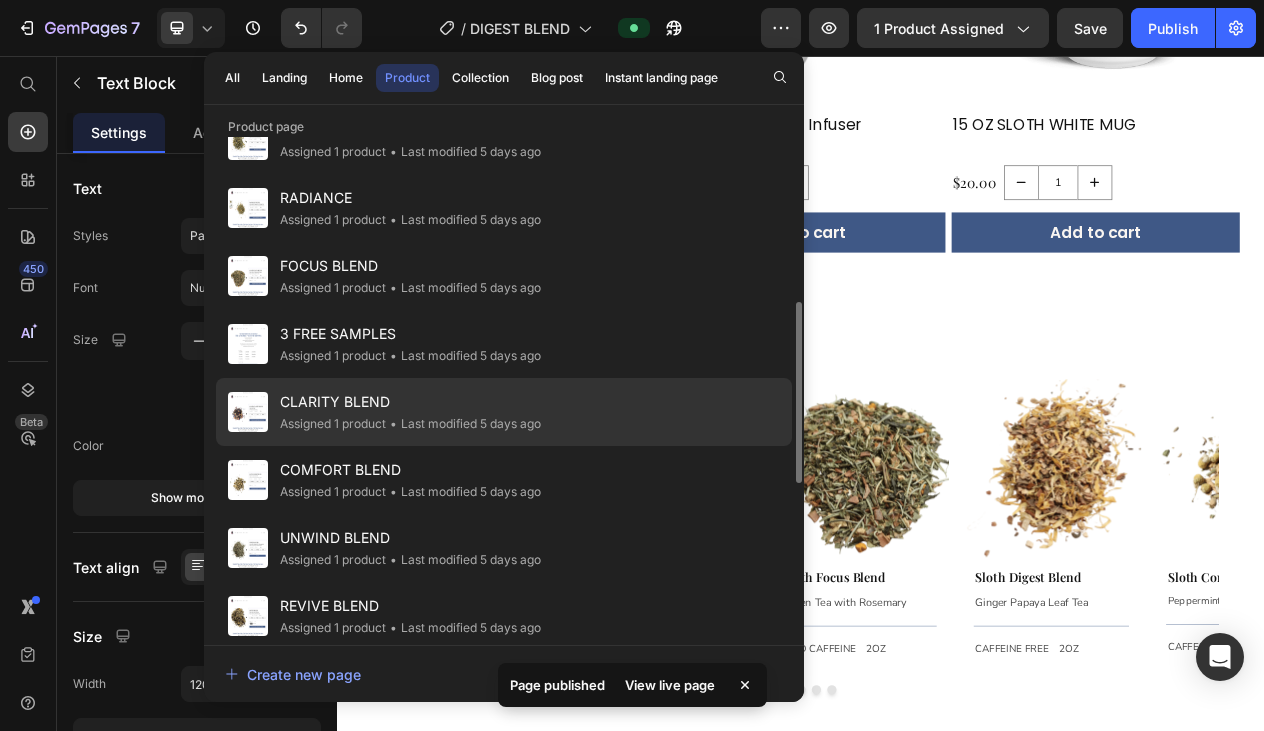 click on "CLARITY BLEND" at bounding box center [410, 402] 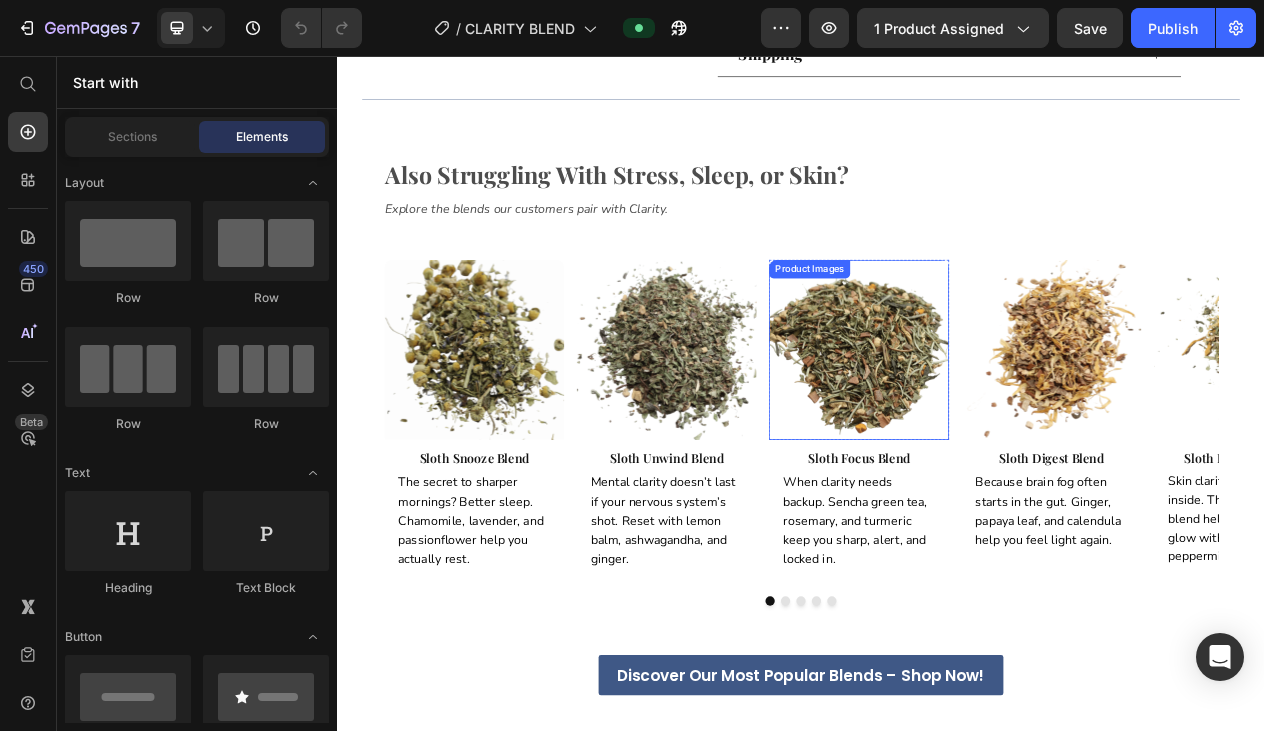scroll, scrollTop: 1342, scrollLeft: 0, axis: vertical 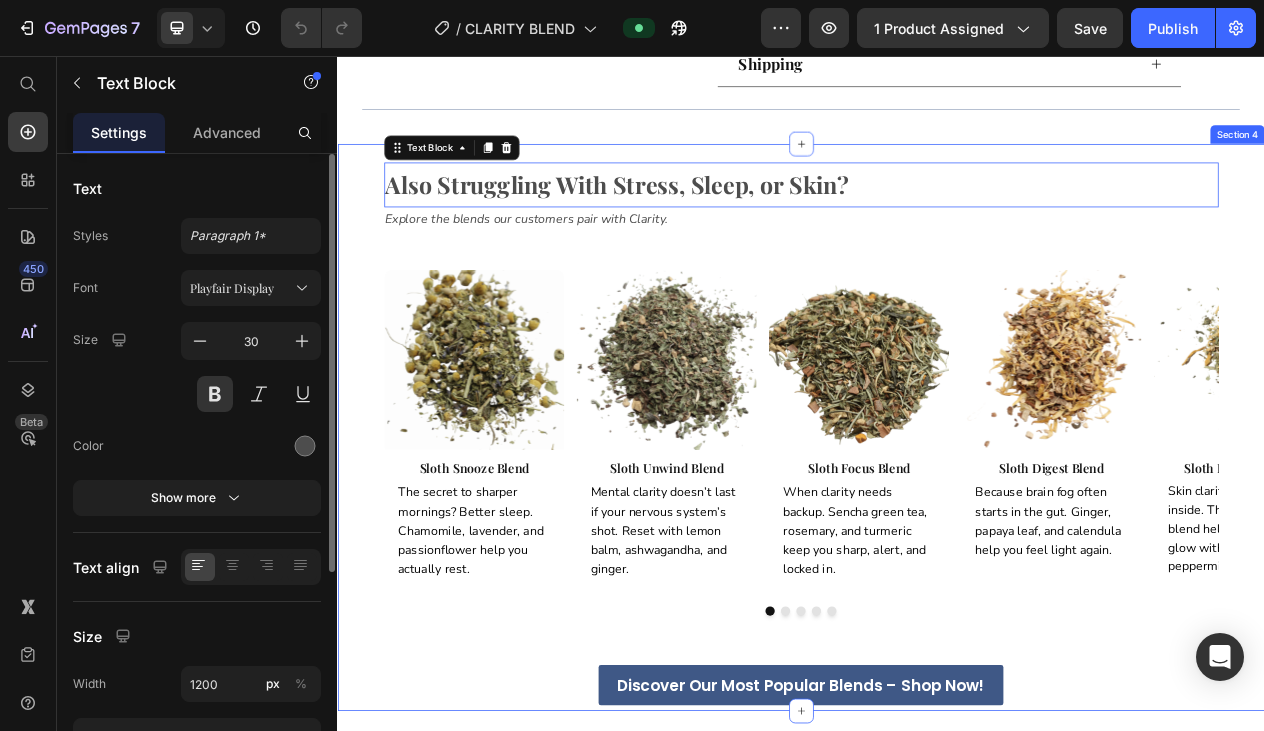 click on "Also Struggling With Stress, Sleep, or Skin? Text Block   0 Explore the blends our customers pair with Clarity. Text Block Product Images Row Sloth Snooze Blend Product Title The secret to sharper mornings? Better sleep. Chamomile, lavender, and passionflower help you actually rest. Text Block Row Product Product Images Row Sloth Unwind Blend Product Title Mental clarity doesn’t last if your nervous system’s shot. Reset with lemon balm, ashwagandha, and ginger. Text Block Row Product Product Images Row Sloth Focus Blend Product Title When clarity needs backup. Sencha green tea, rosemary, and turmeric keep you sharp, alert, and locked in. Text Block Row Product Product Images Row Sloth Digest Blend Product Title Because brain fog often starts in the gut. Ginger, papaya leaf, and calendula help you feel light again. Text Block Row Product Product Images Row Sloth Radiance Blend Product Title Text Block Row Product Carousel Row Discover Our Most Popular Blends – Shop Now! Button Section 4" at bounding box center [937, 536] 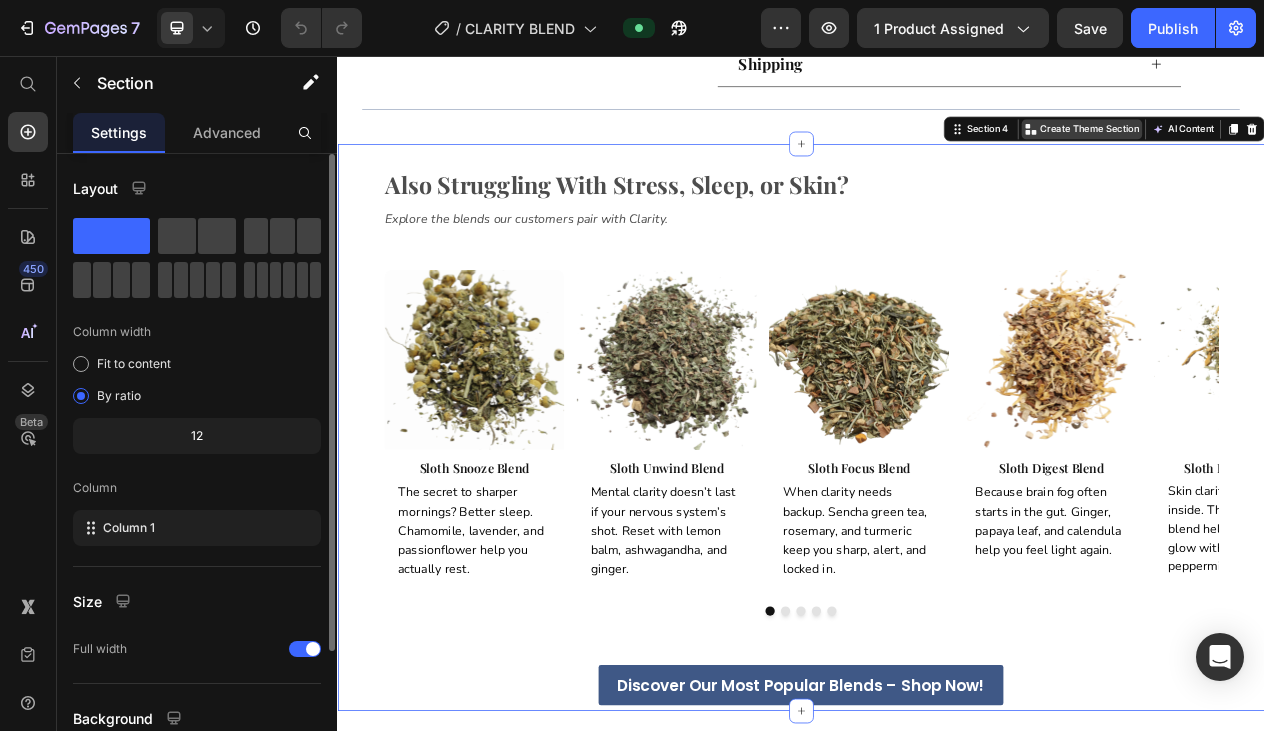 click on "Create Theme Section" at bounding box center [1310, 150] 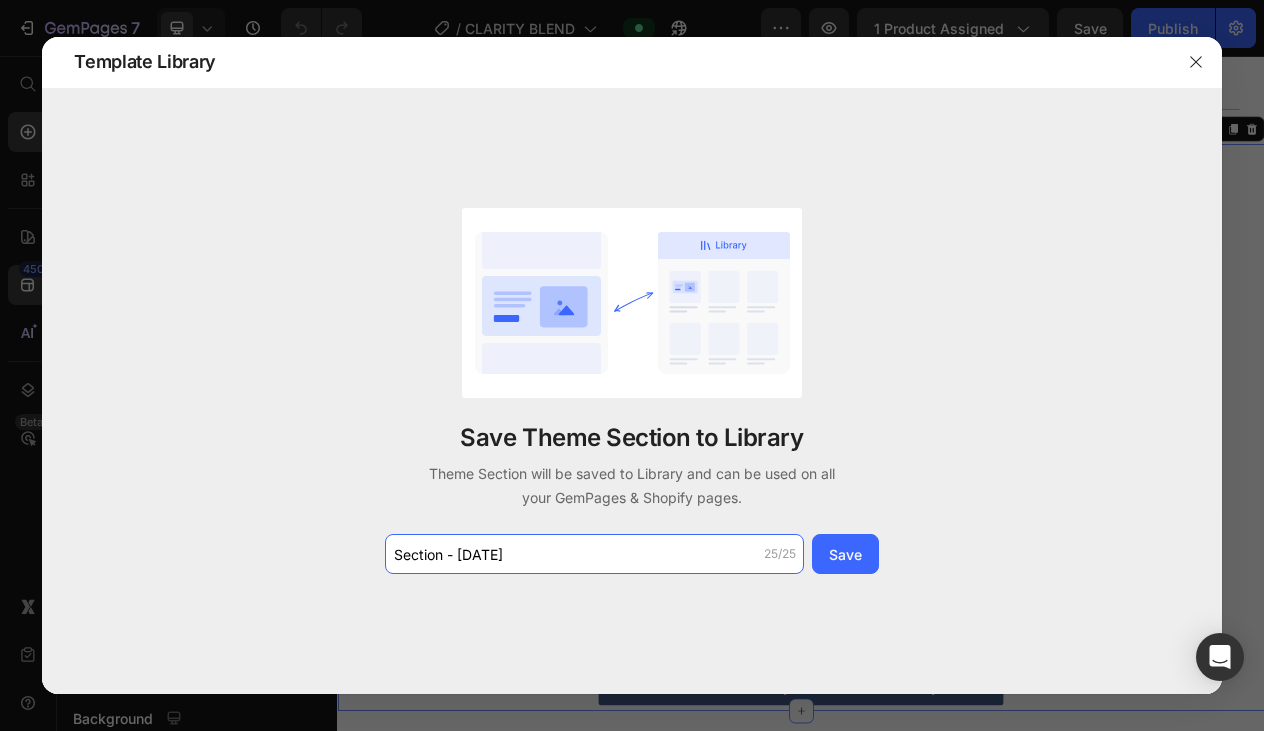 drag, startPoint x: 572, startPoint y: 558, endPoint x: 303, endPoint y: 558, distance: 269 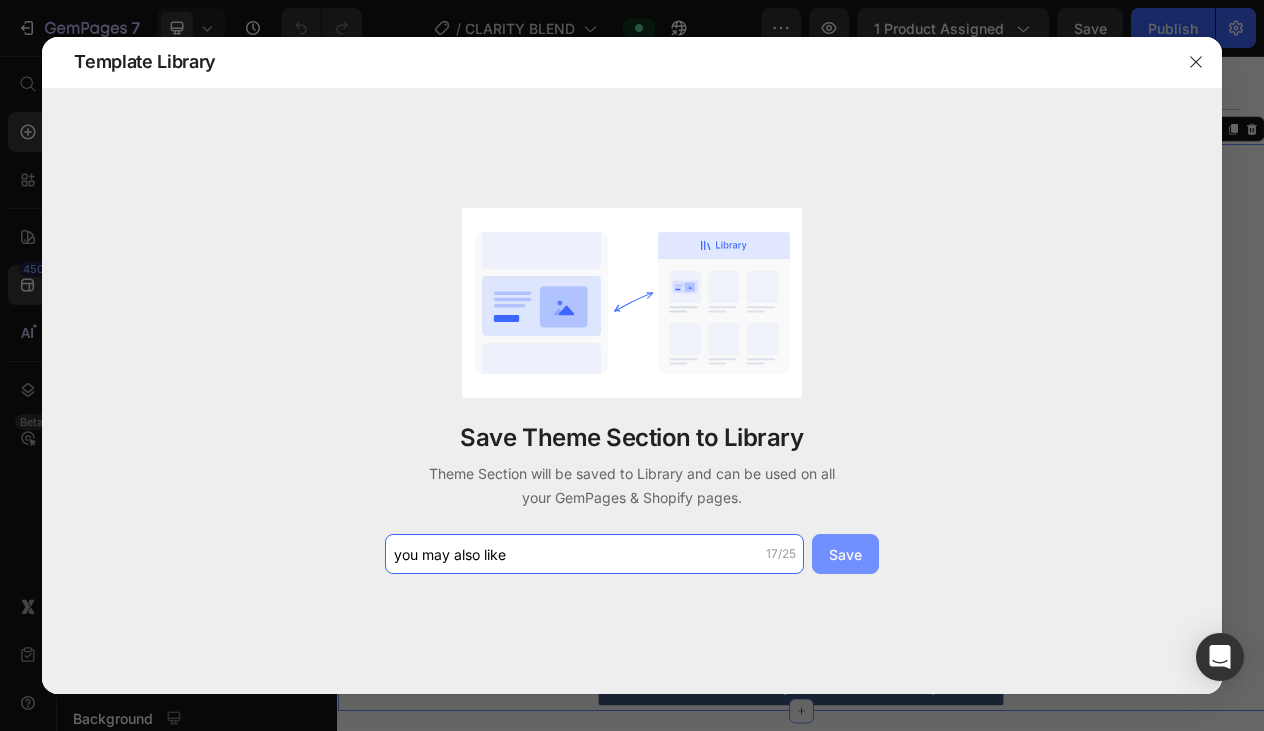 type on "you may also like" 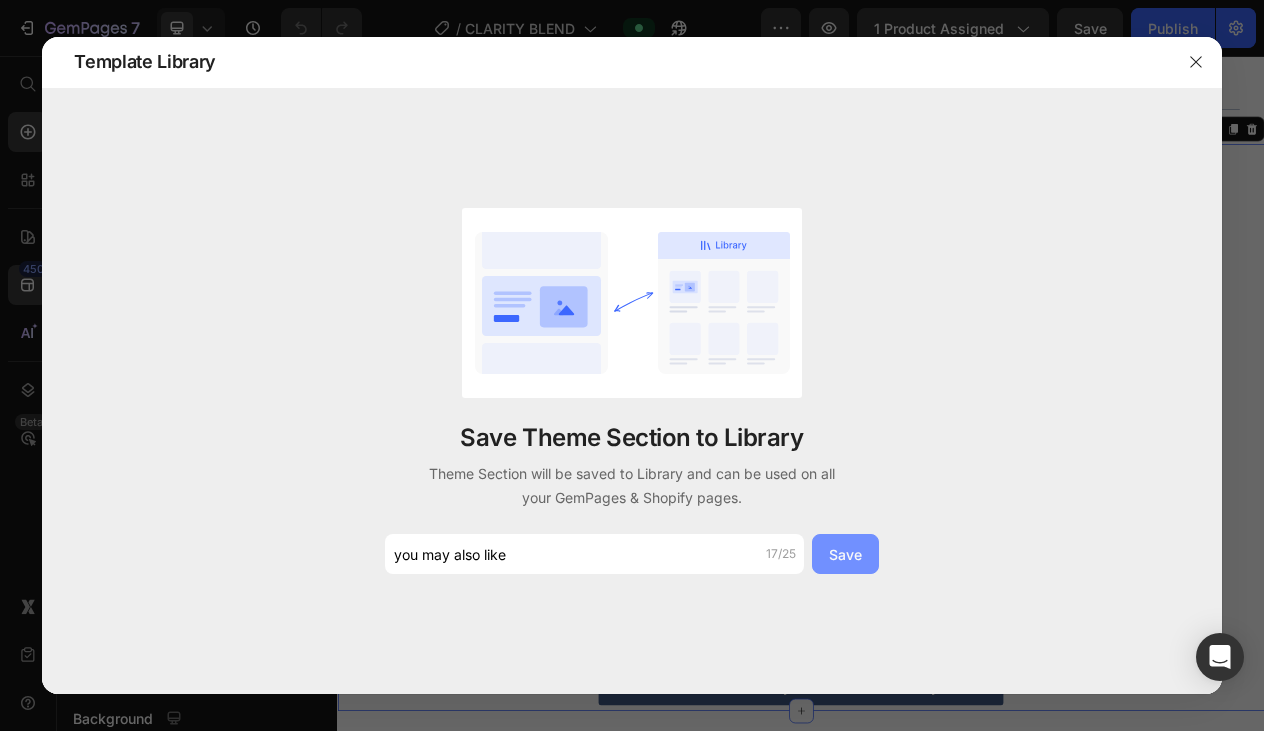 click on "Save" at bounding box center [845, 554] 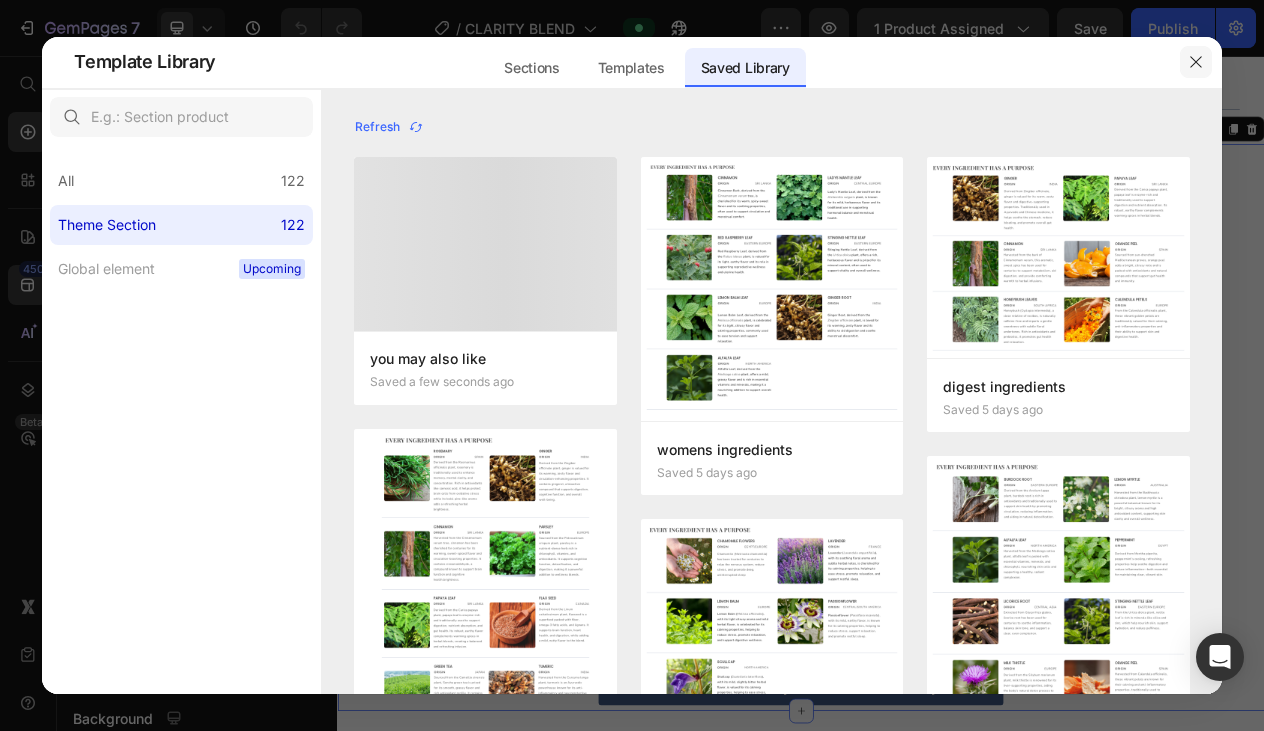 click 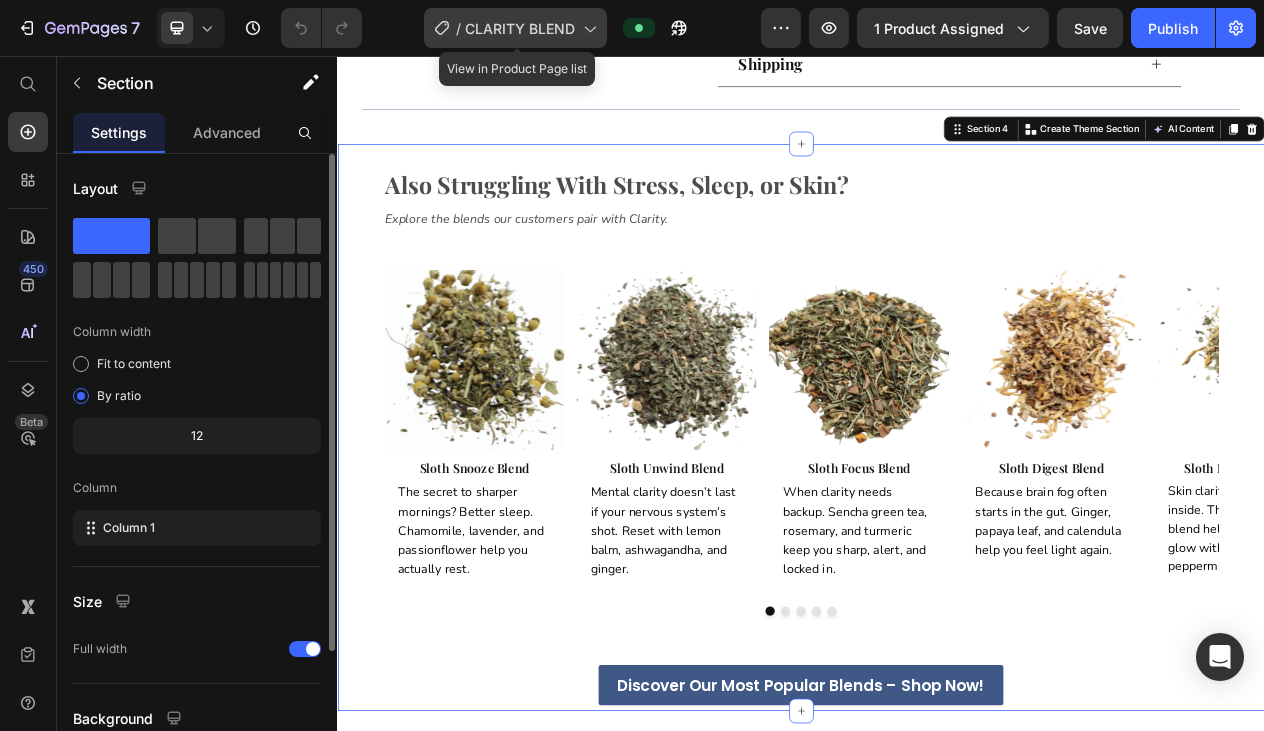click 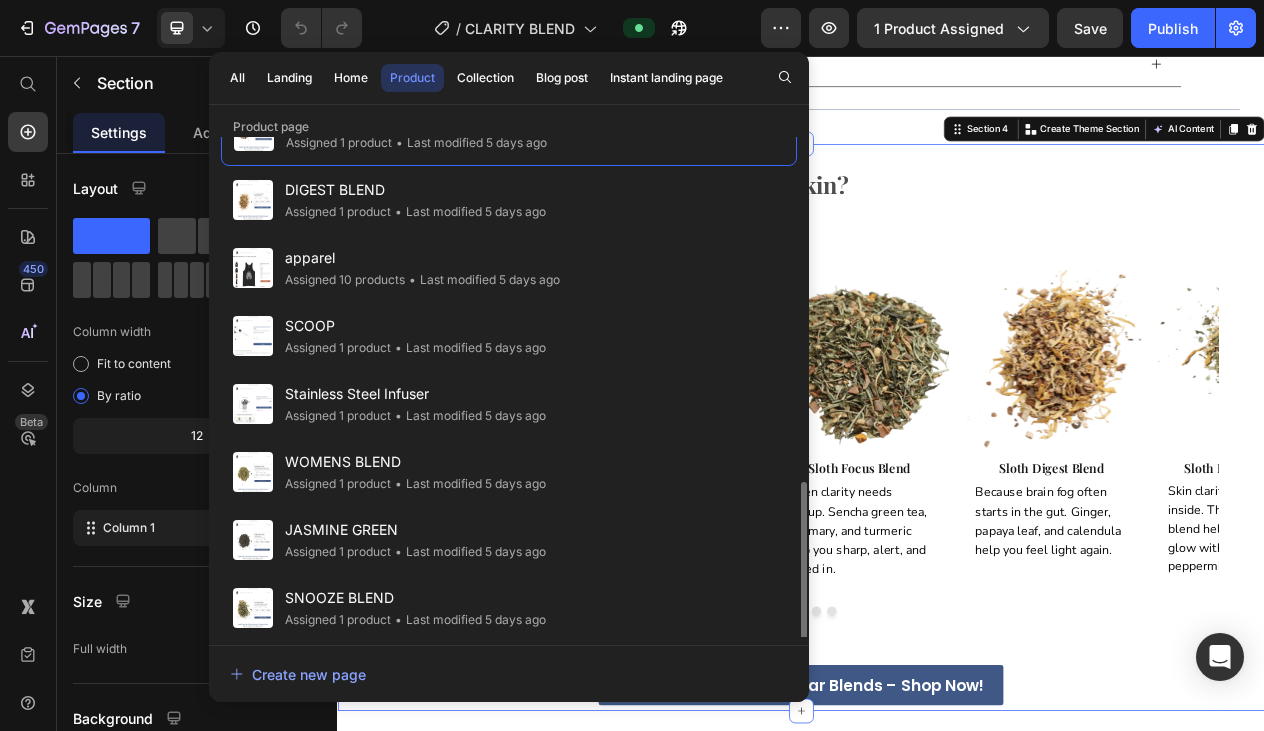 scroll, scrollTop: 0, scrollLeft: 0, axis: both 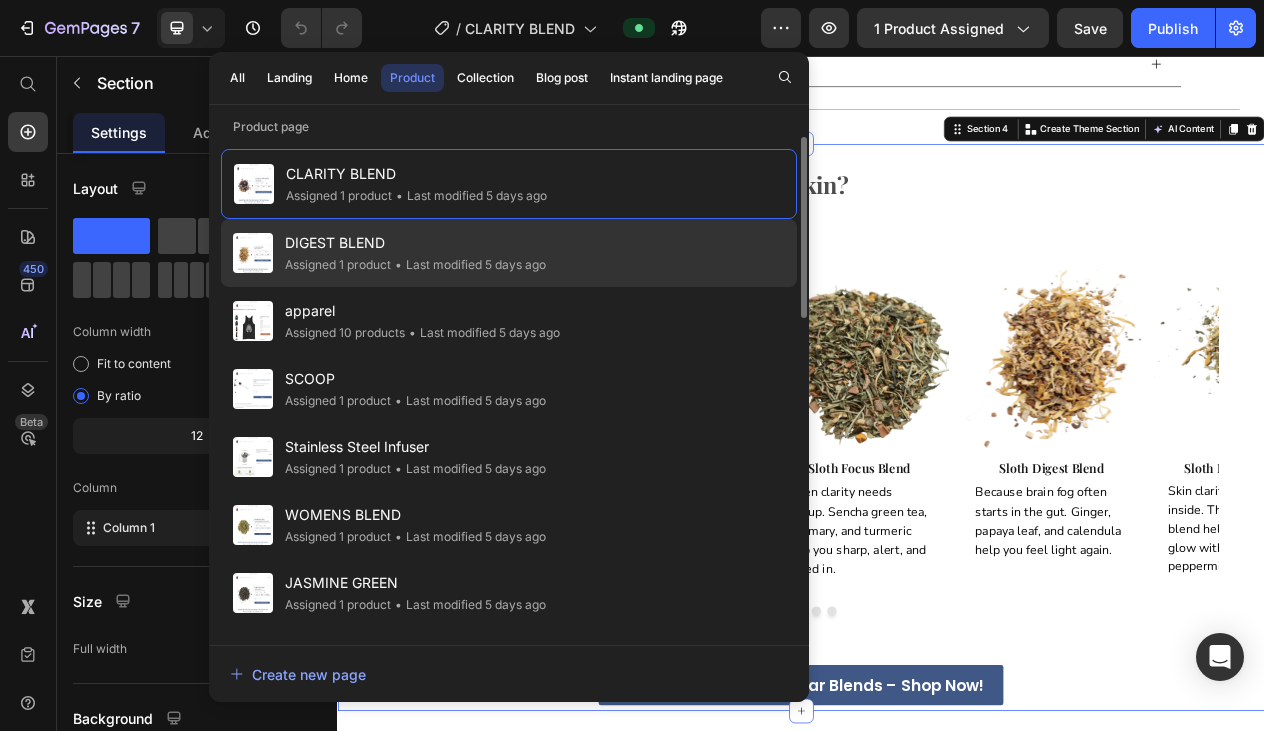click on "• Last modified 5 days ago" 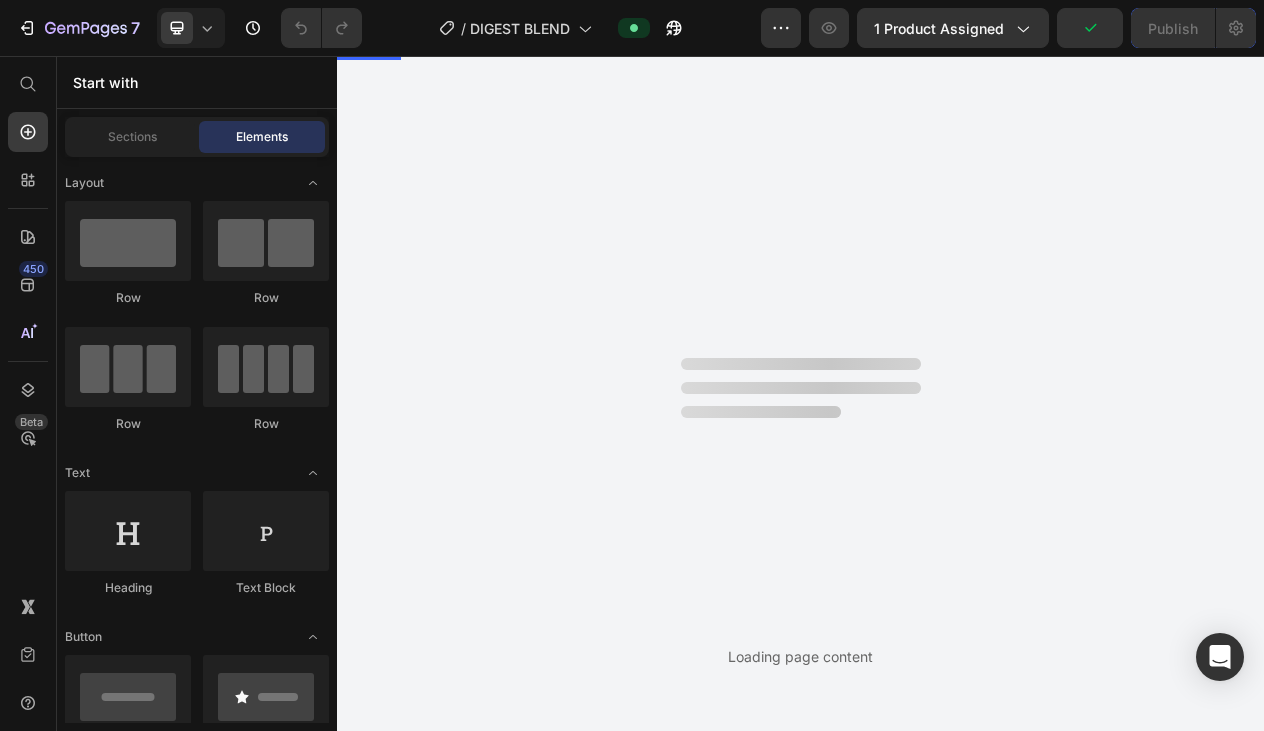 scroll, scrollTop: 0, scrollLeft: 0, axis: both 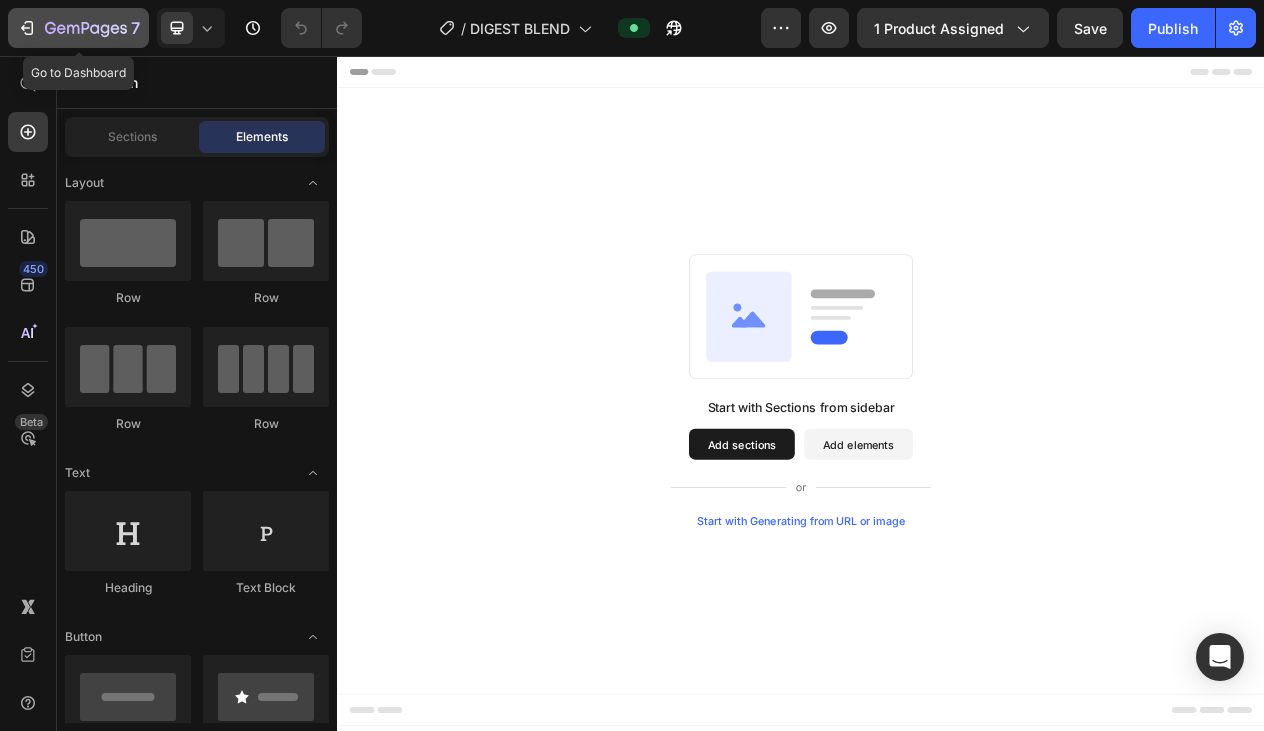 click 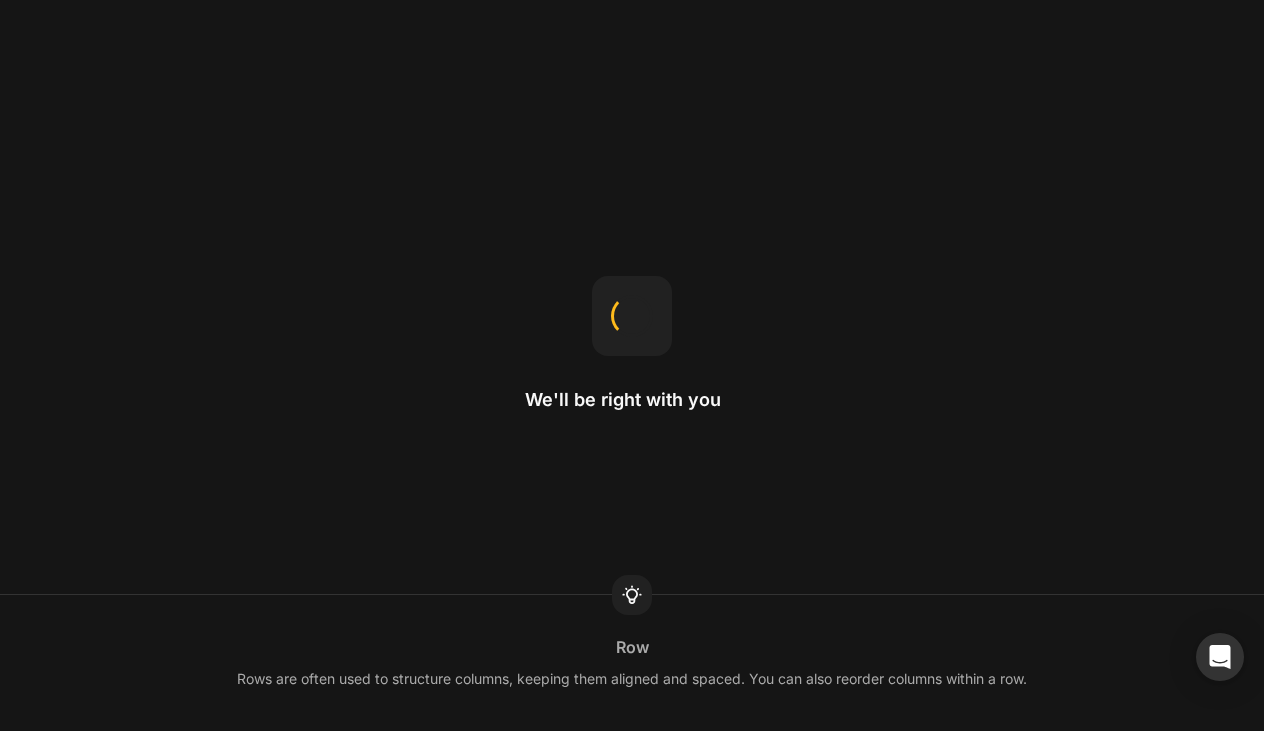 scroll, scrollTop: 0, scrollLeft: 0, axis: both 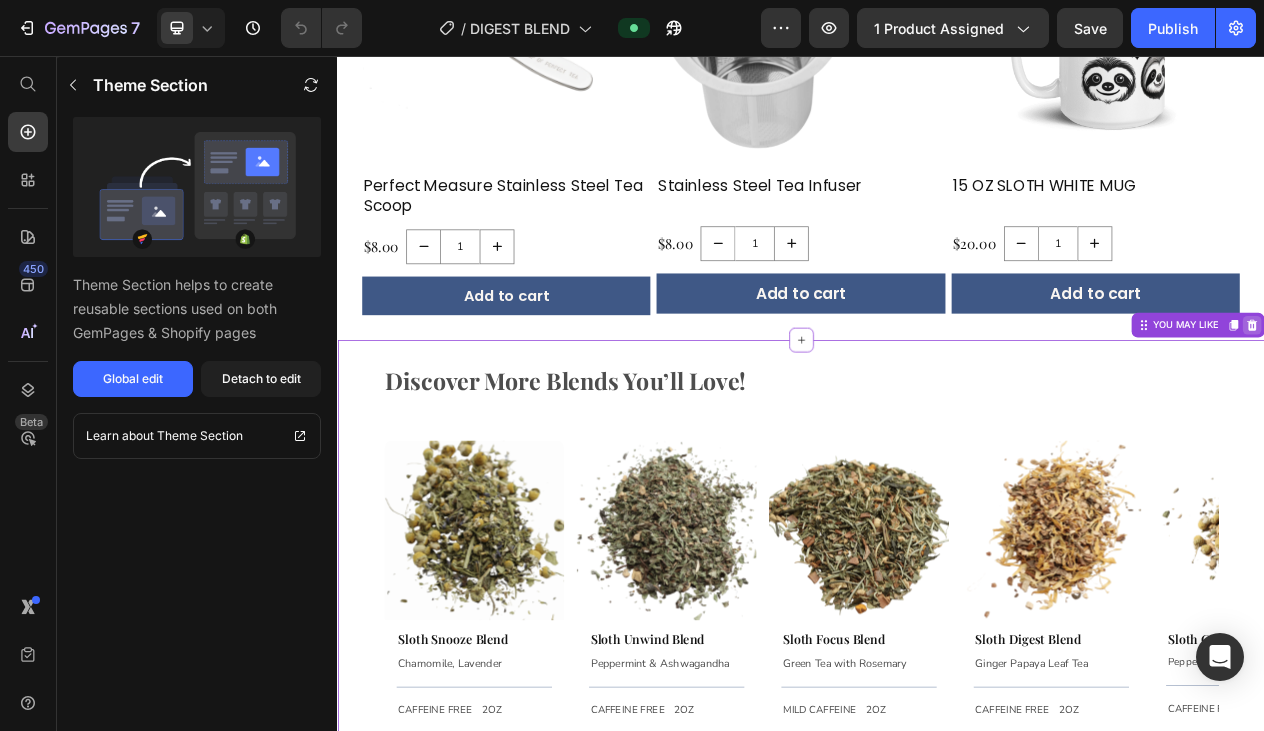 click 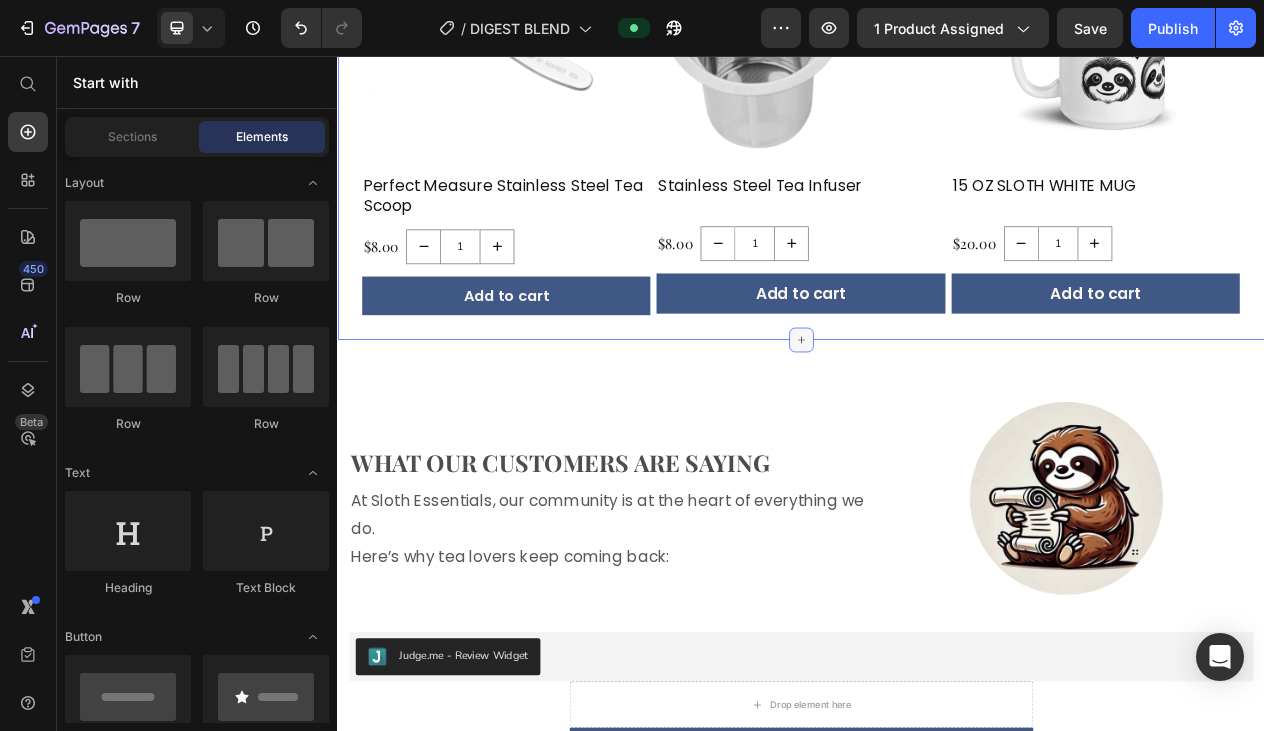 click 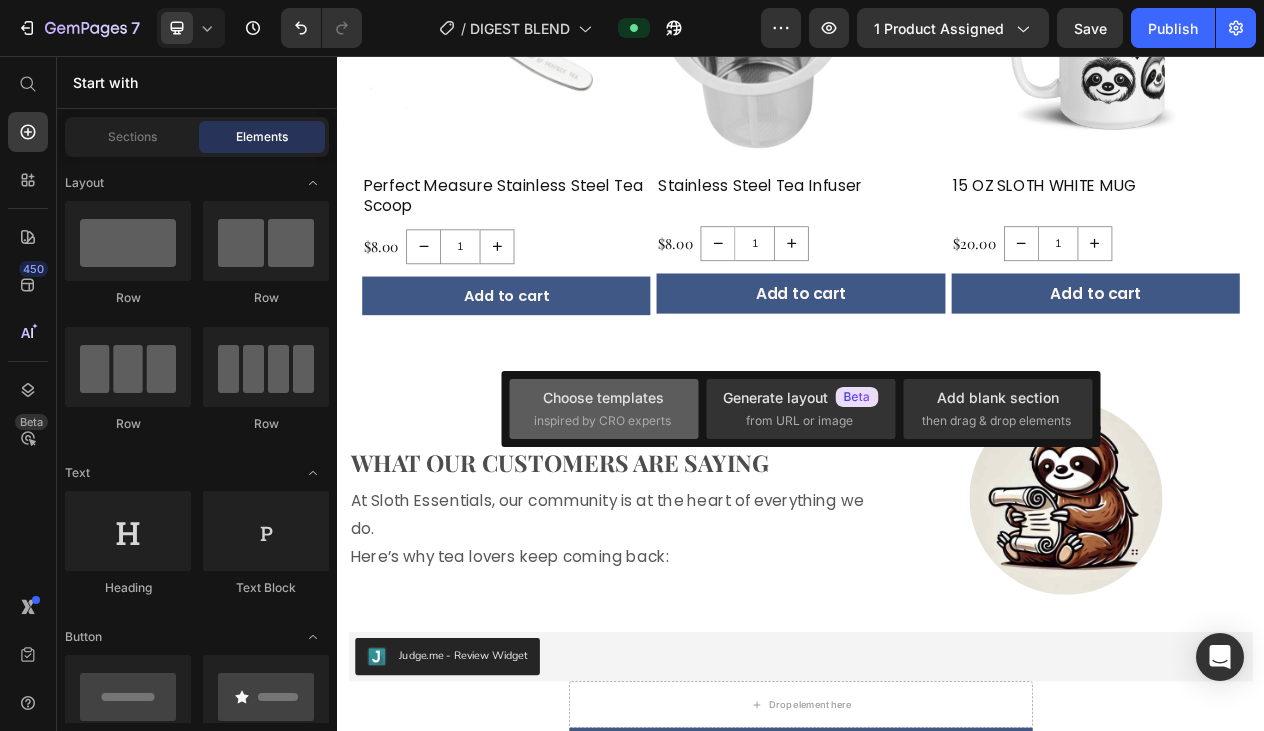 click on "Choose templates" at bounding box center (603, 397) 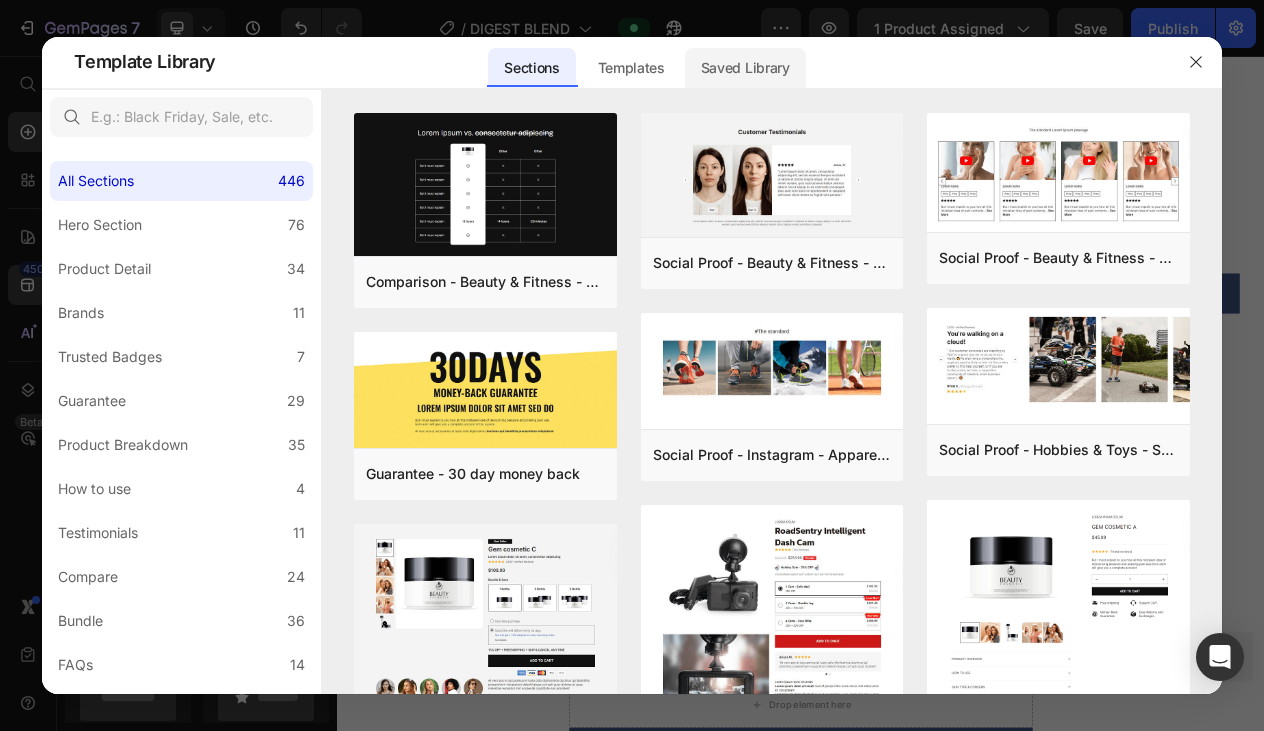 click on "Saved Library" 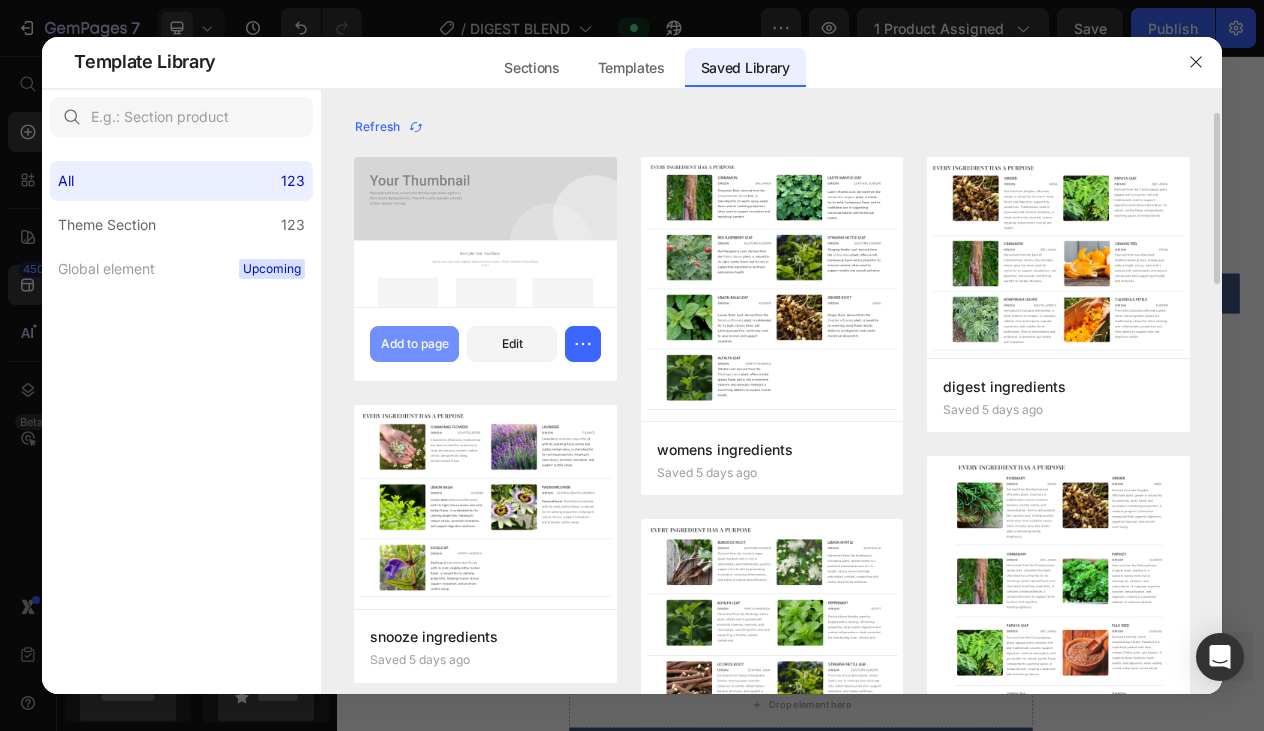 click on "Add to page" at bounding box center [415, 344] 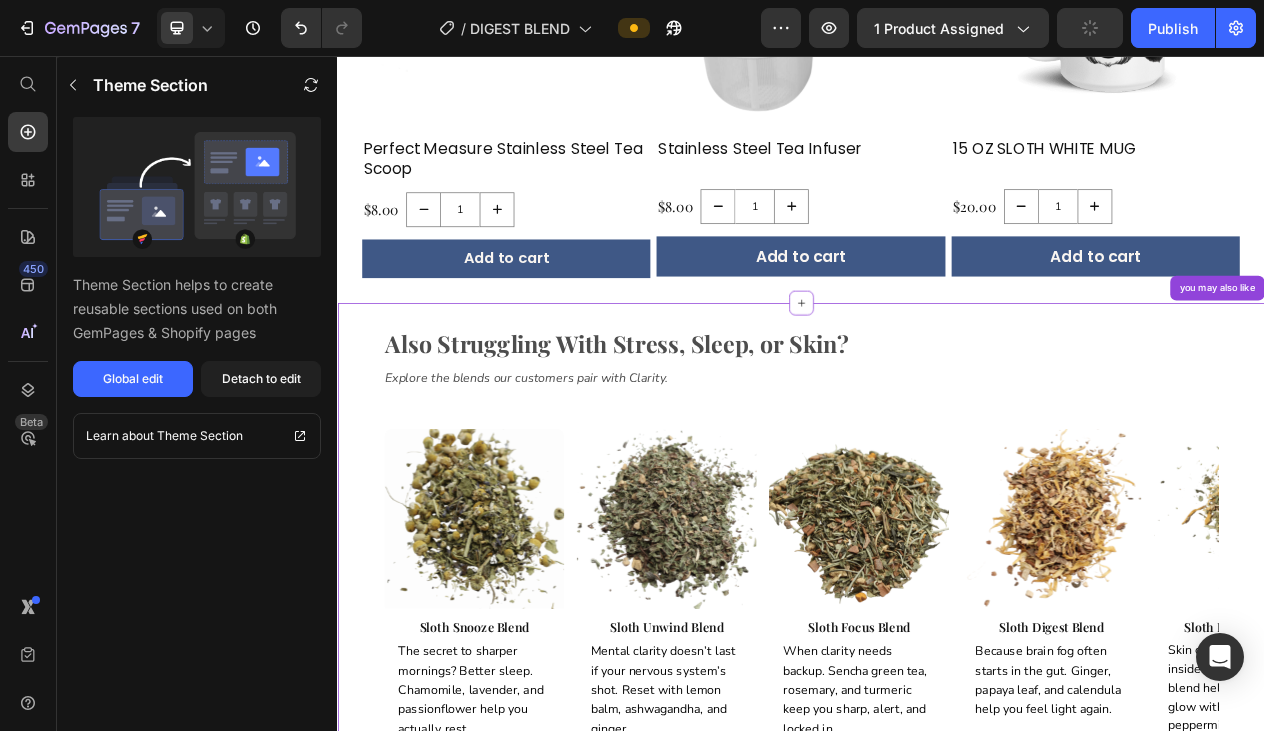 scroll, scrollTop: 2632, scrollLeft: 0, axis: vertical 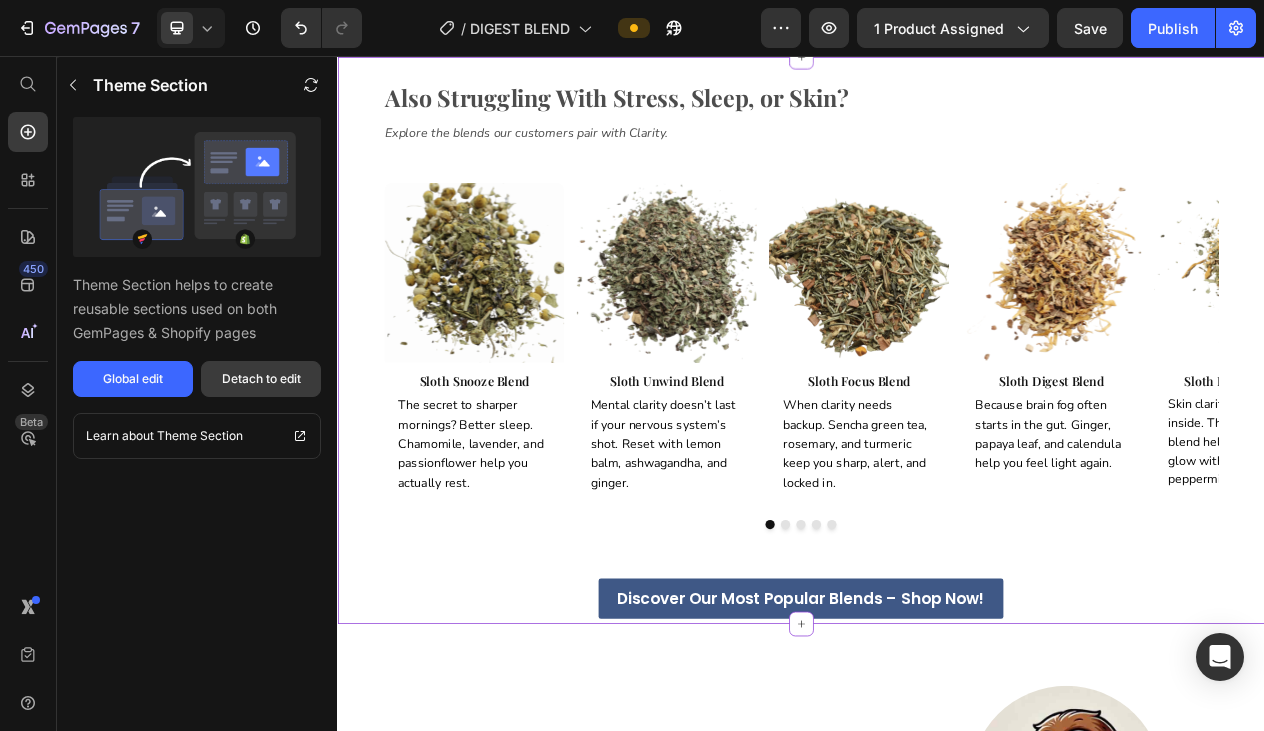 click on "Detach to edit" at bounding box center [261, 379] 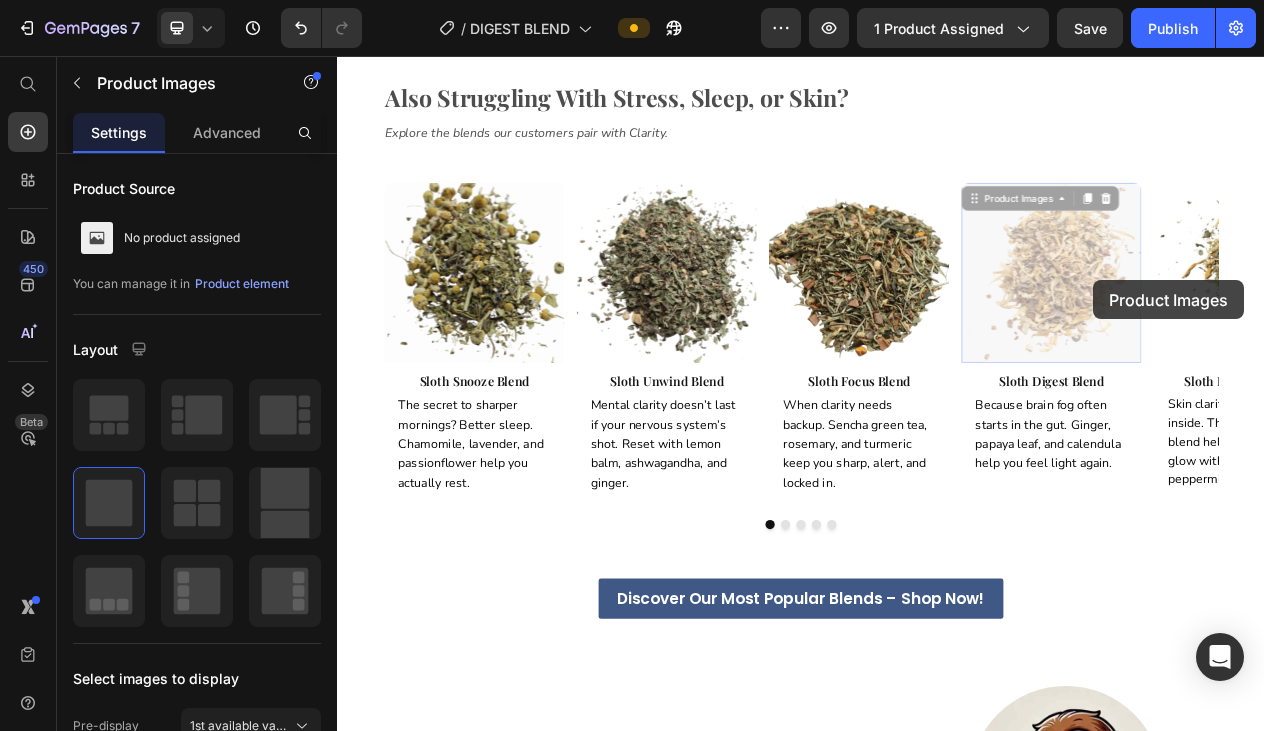 drag, startPoint x: 1316, startPoint y: 346, endPoint x: 496, endPoint y: 479, distance: 830.71594 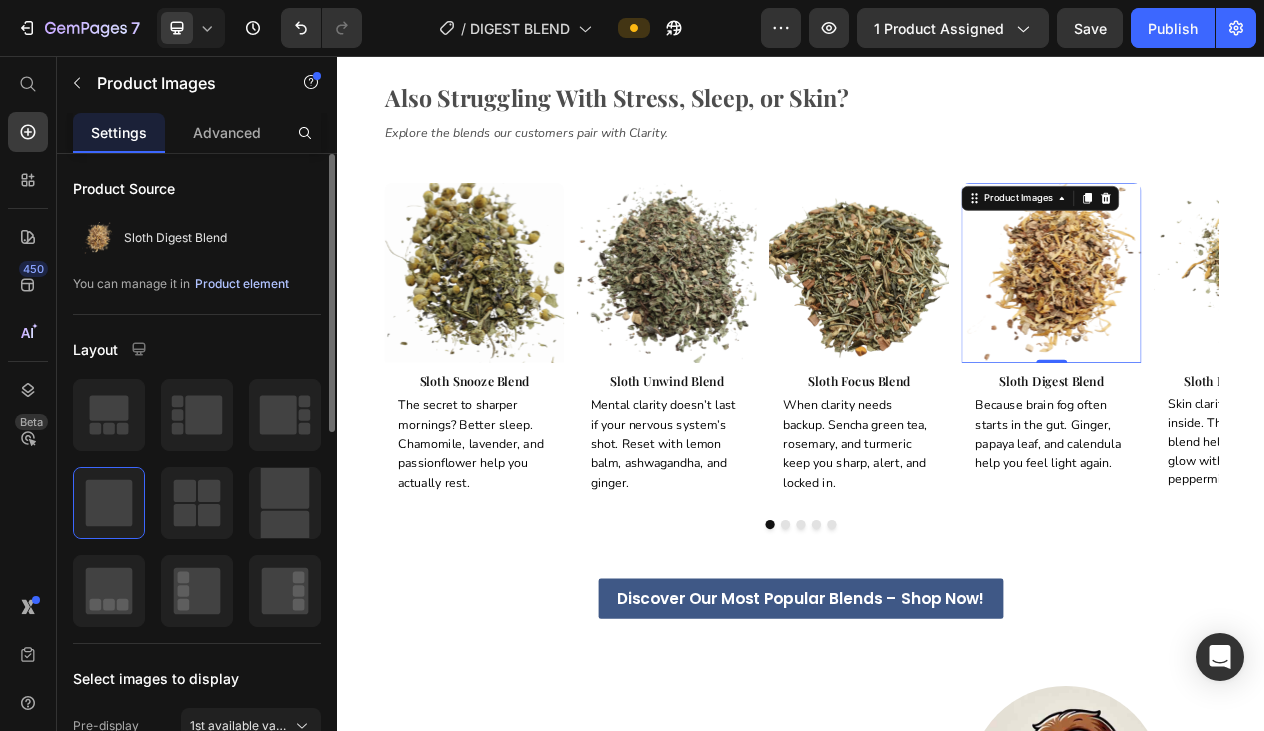 click on "Product element" at bounding box center [242, 284] 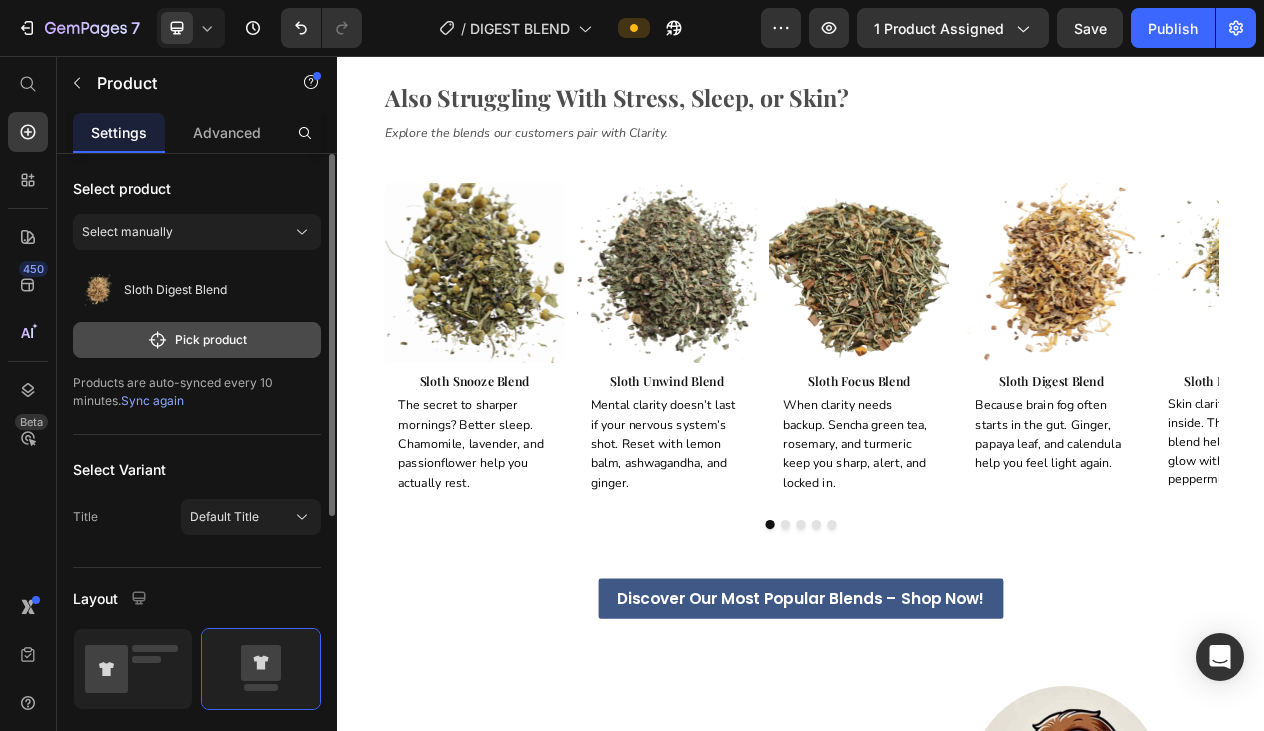 click on "Pick product" at bounding box center (197, 340) 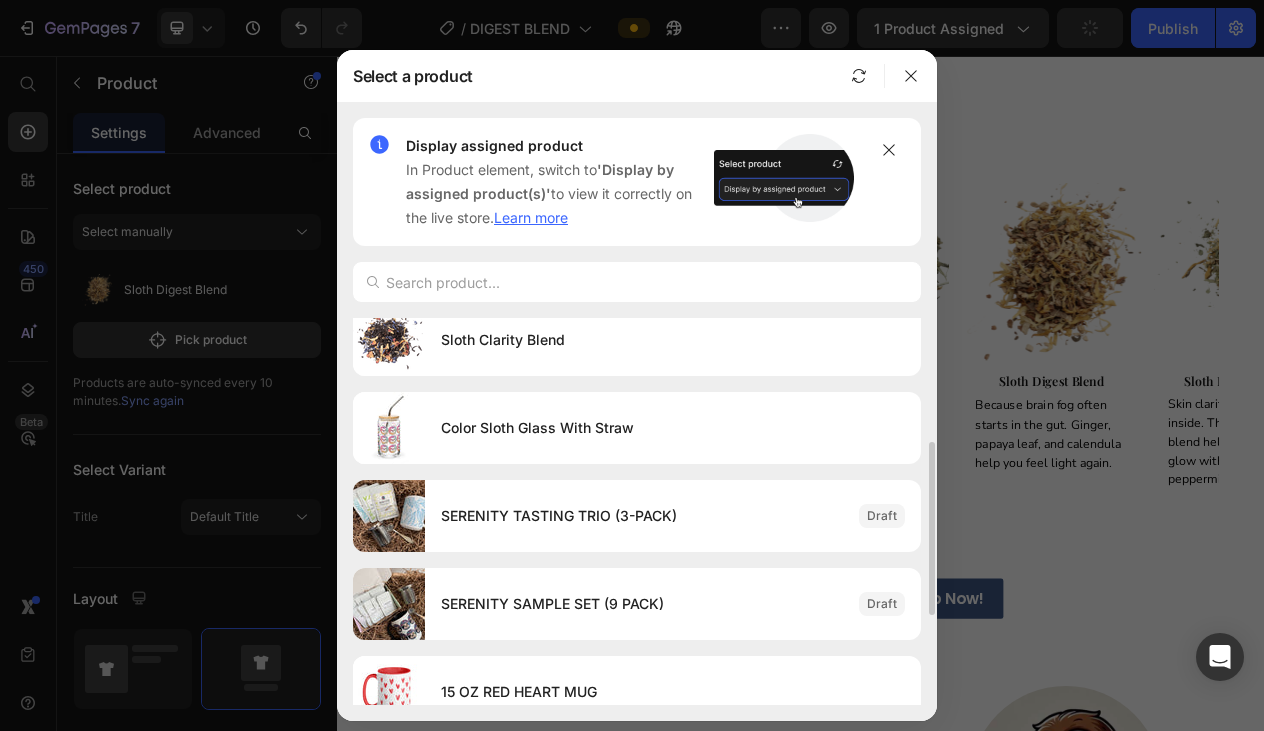 scroll, scrollTop: 283, scrollLeft: 0, axis: vertical 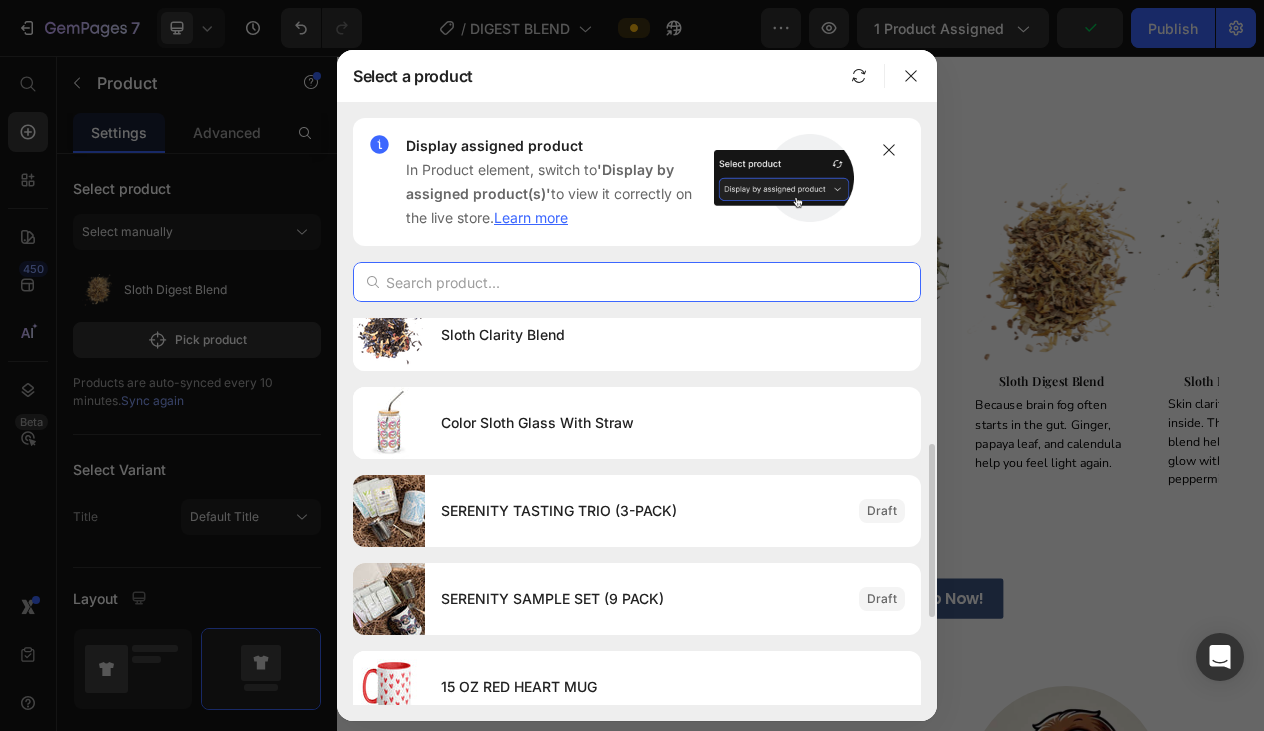 click at bounding box center [637, 282] 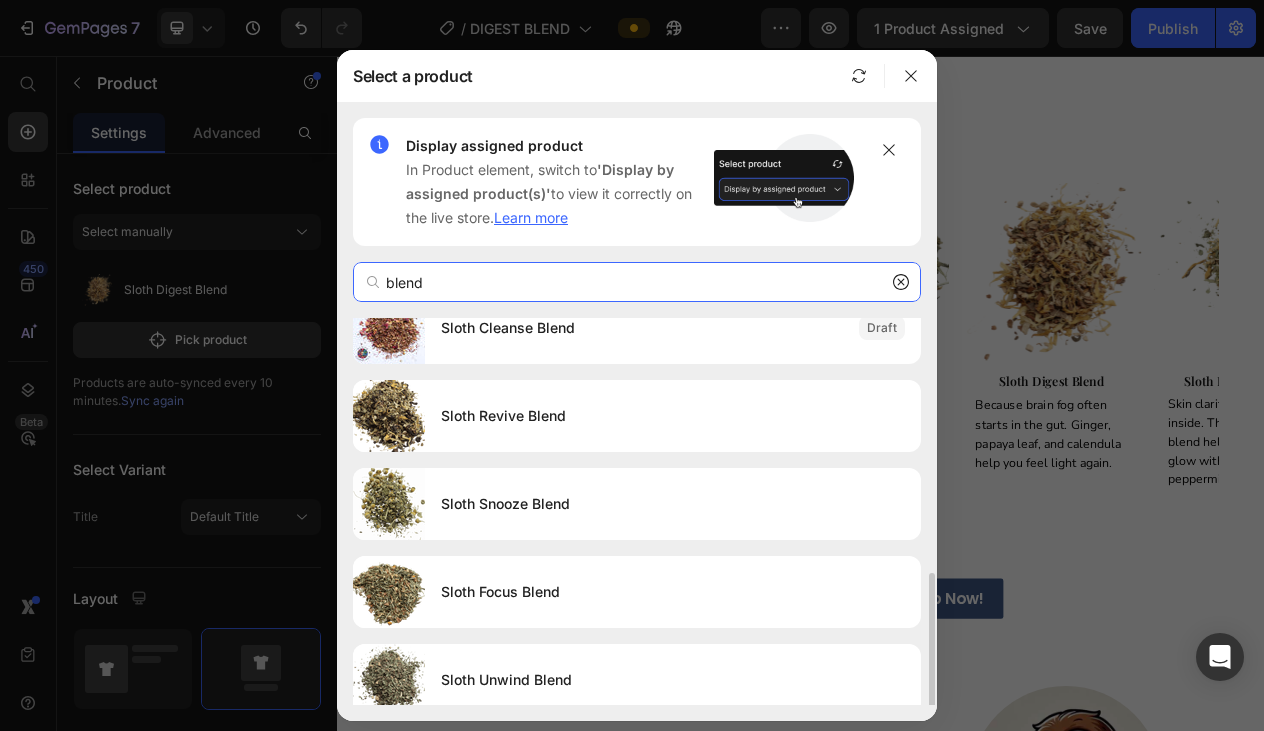 scroll, scrollTop: 655, scrollLeft: 0, axis: vertical 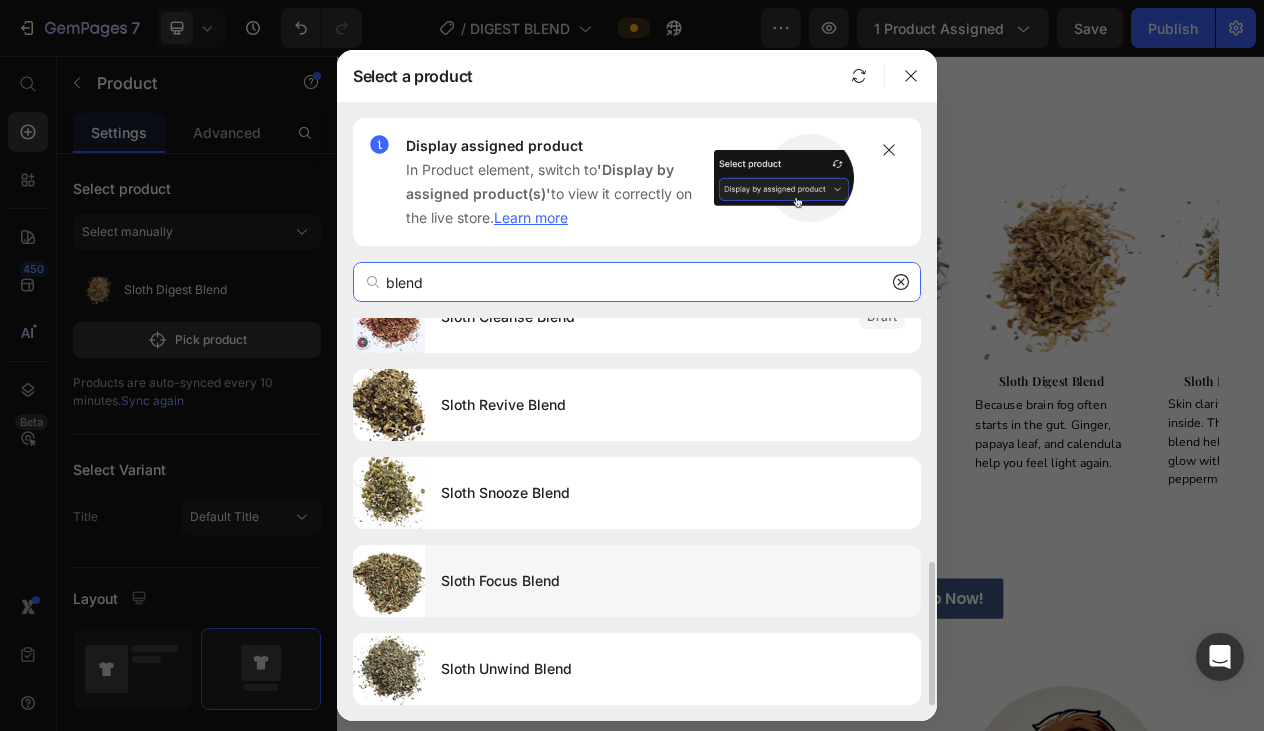type on "blend" 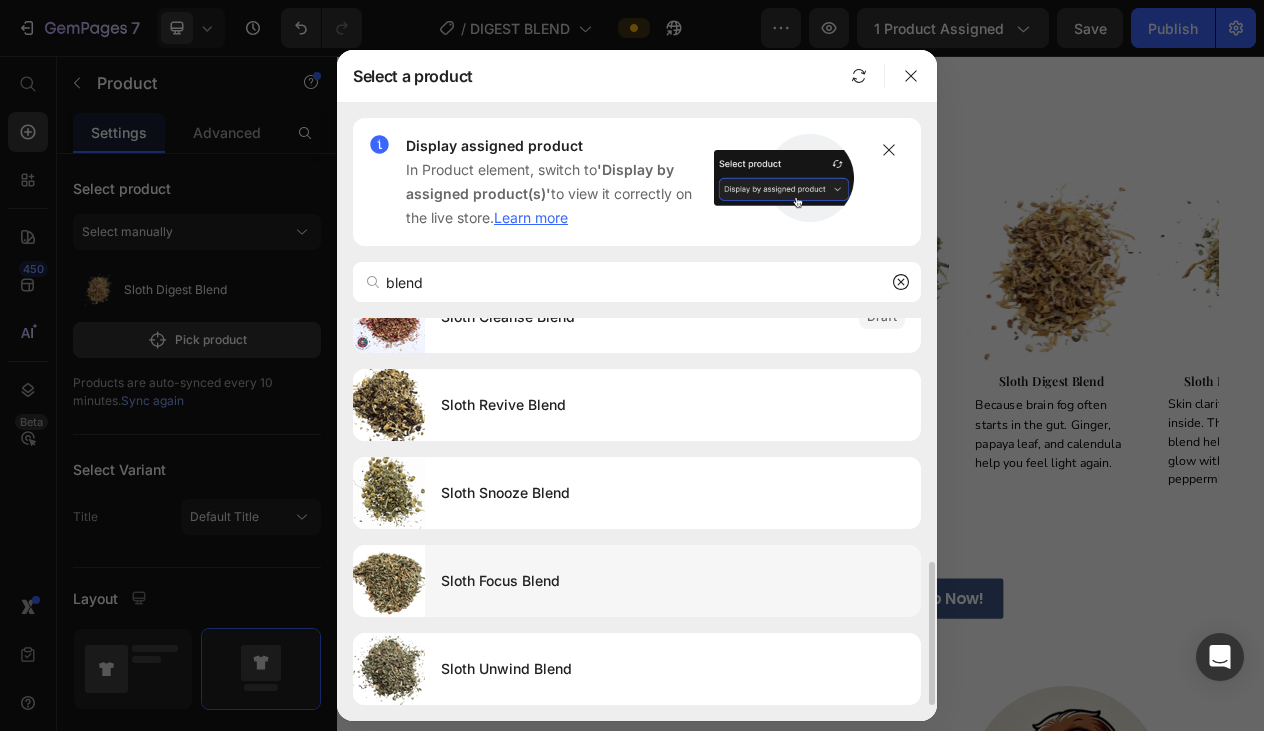 click on "Sloth Focus Blend" at bounding box center (673, 581) 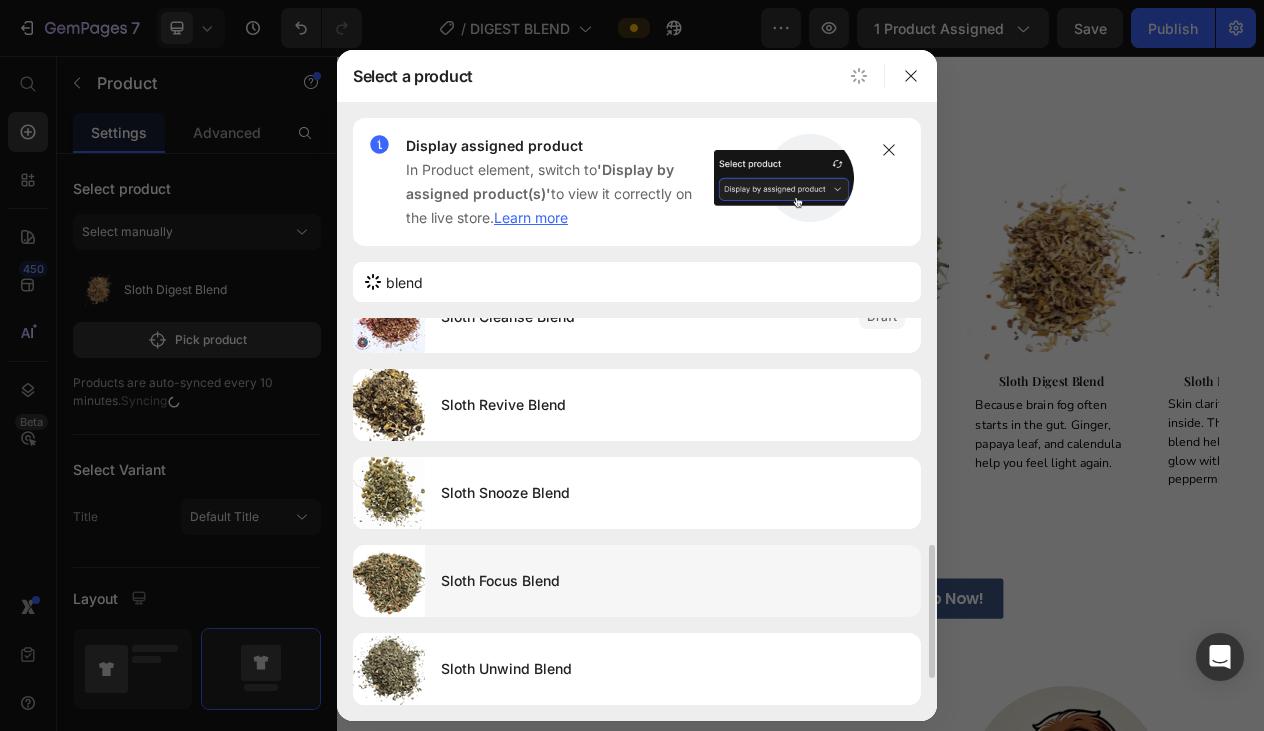 type 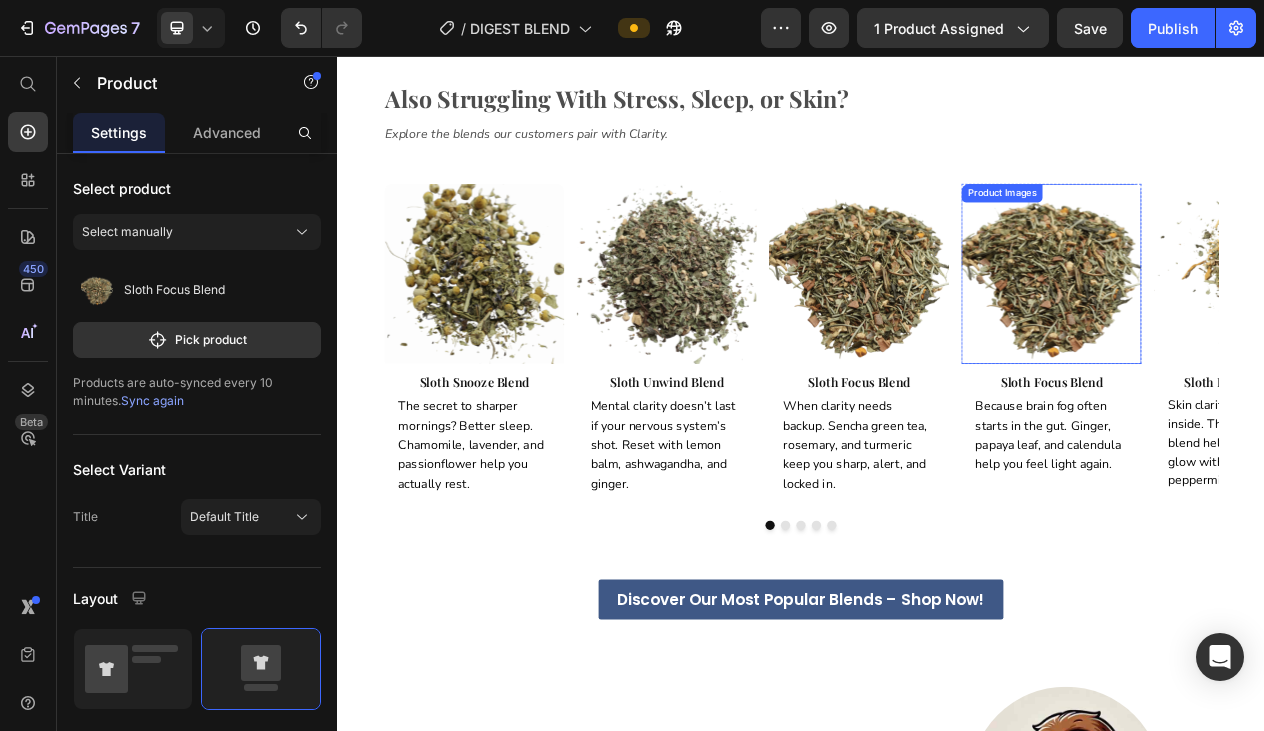 scroll, scrollTop: 2629, scrollLeft: 0, axis: vertical 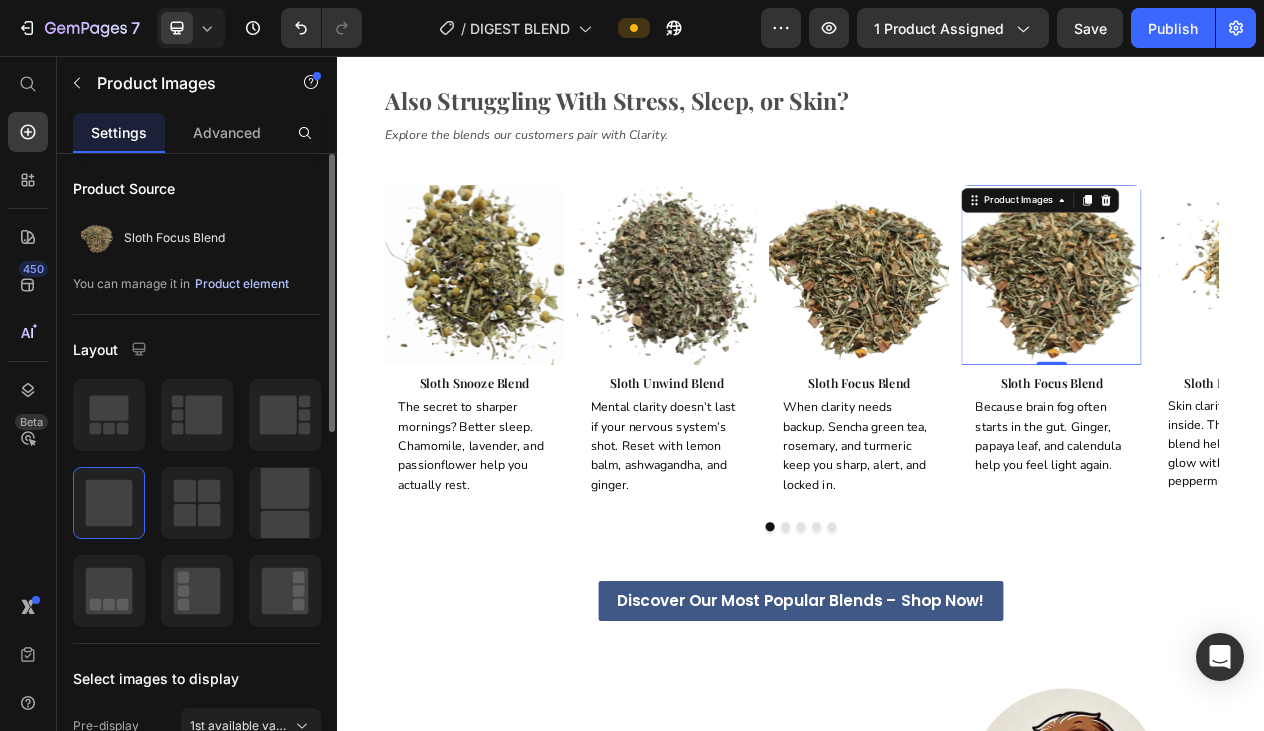 click on "Product element" at bounding box center [242, 284] 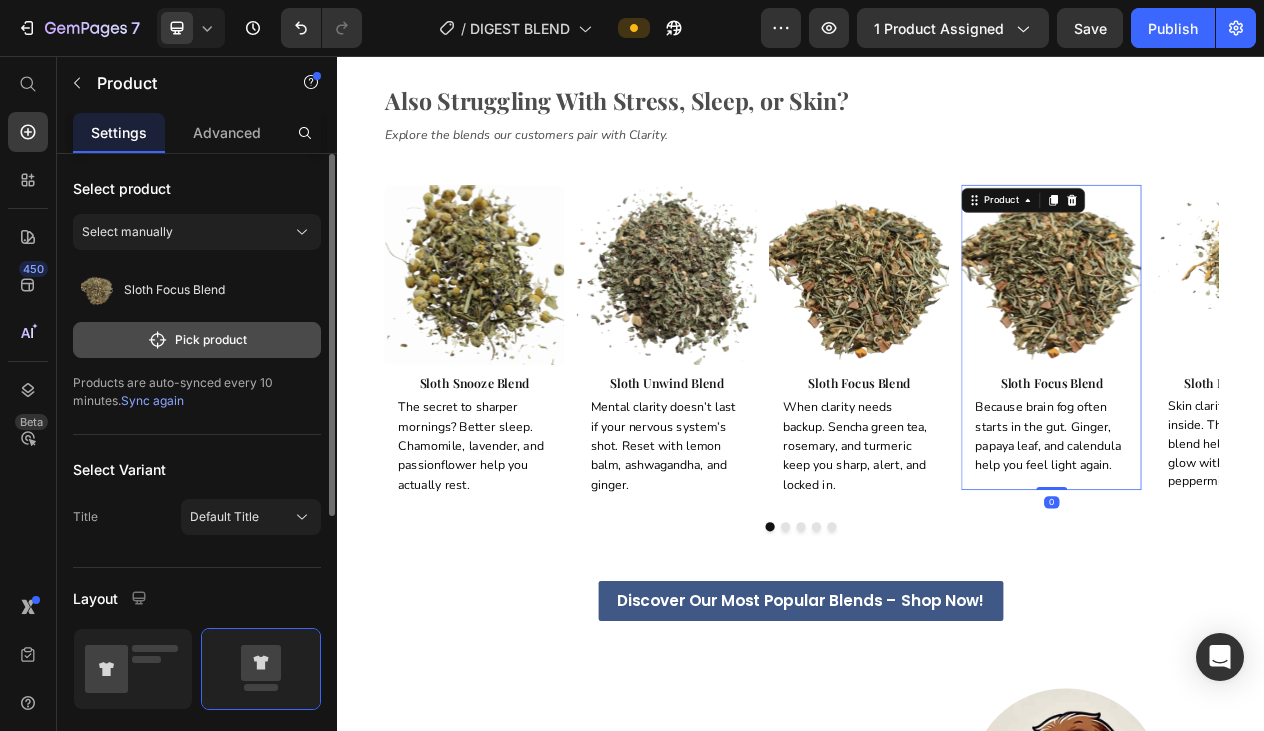 click on "Pick product" 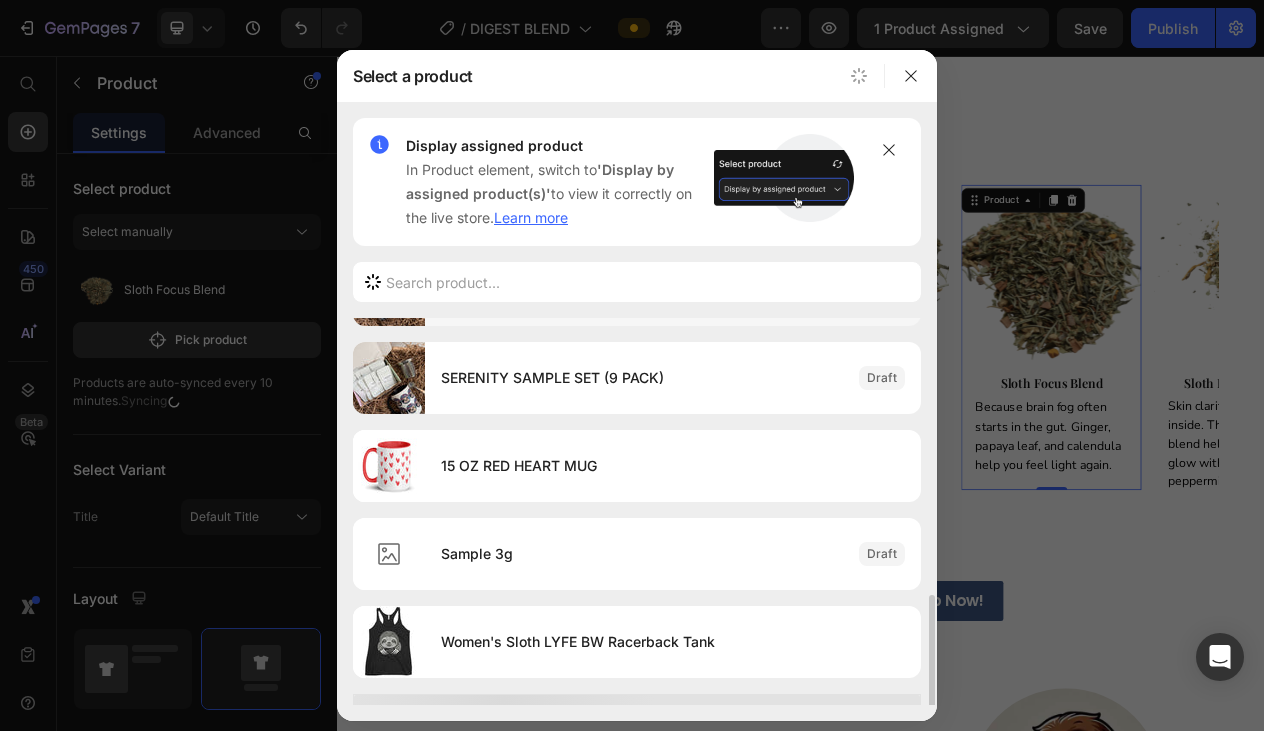 scroll, scrollTop: 553, scrollLeft: 0, axis: vertical 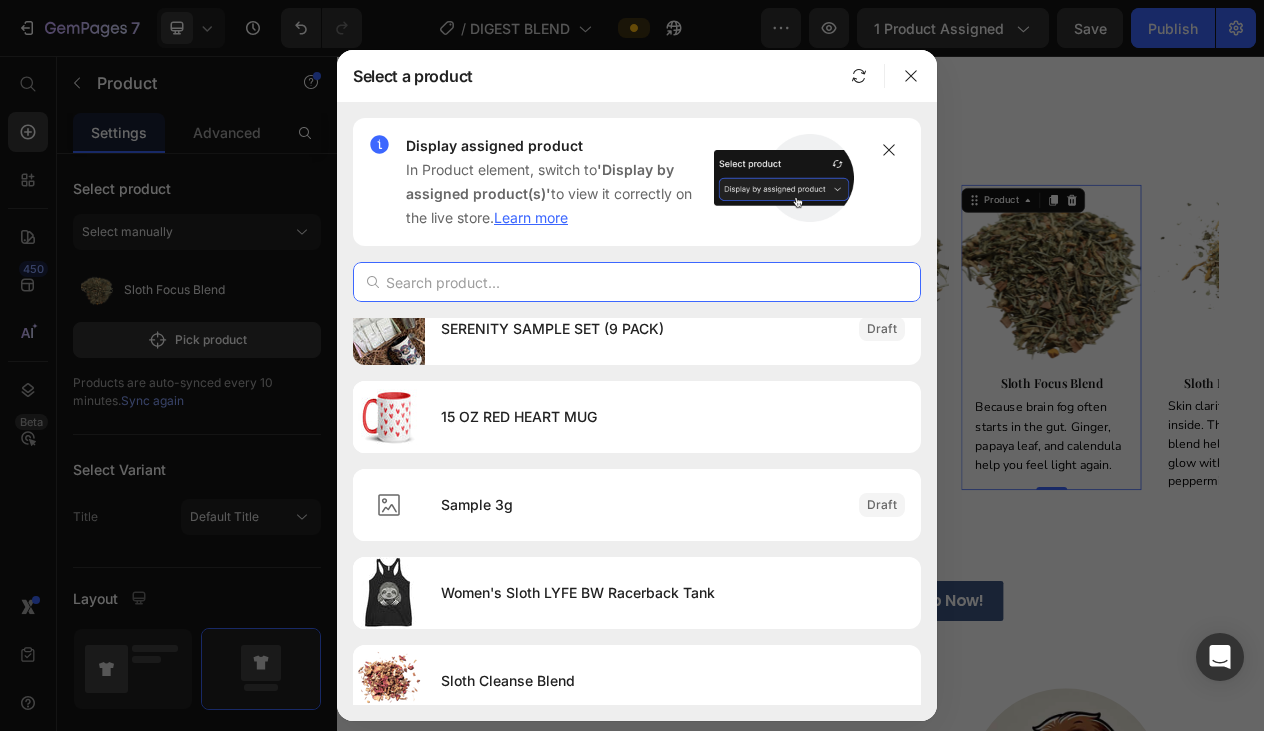 click at bounding box center [637, 282] 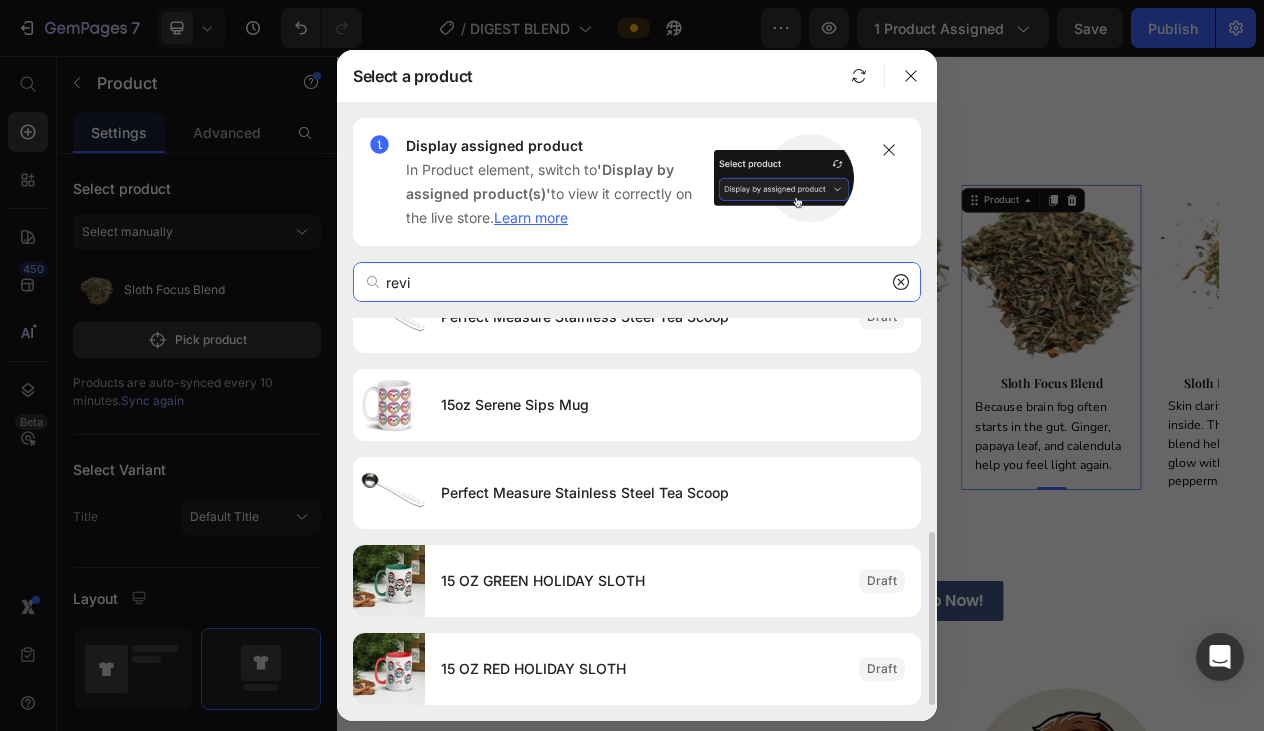 scroll, scrollTop: 0, scrollLeft: 0, axis: both 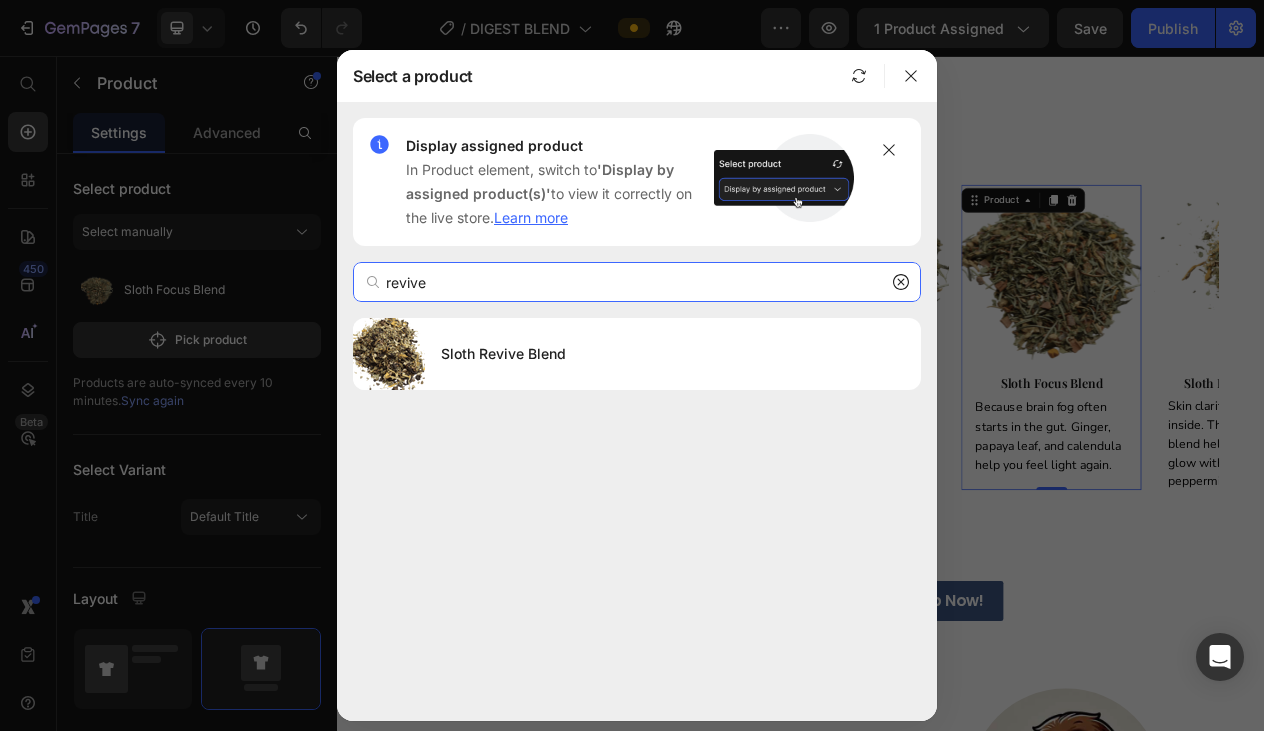 drag, startPoint x: 490, startPoint y: 287, endPoint x: 372, endPoint y: 269, distance: 119.36499 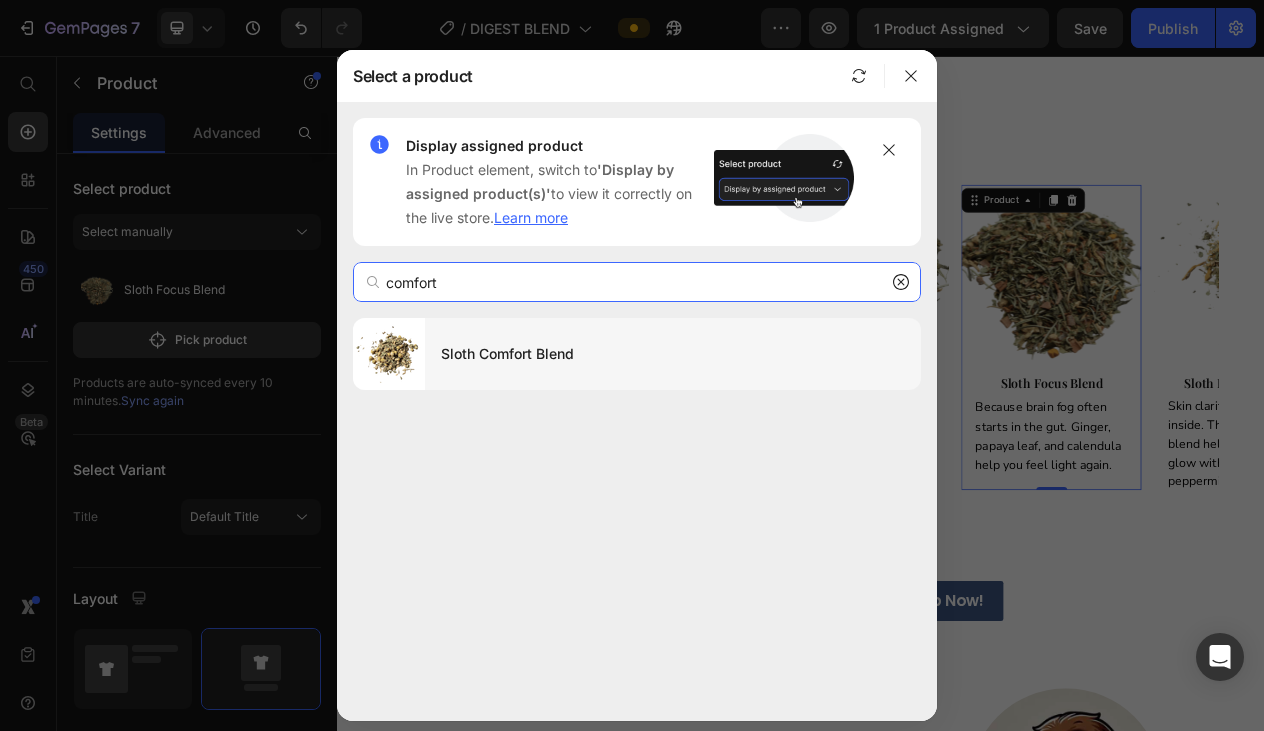 type on "comfort" 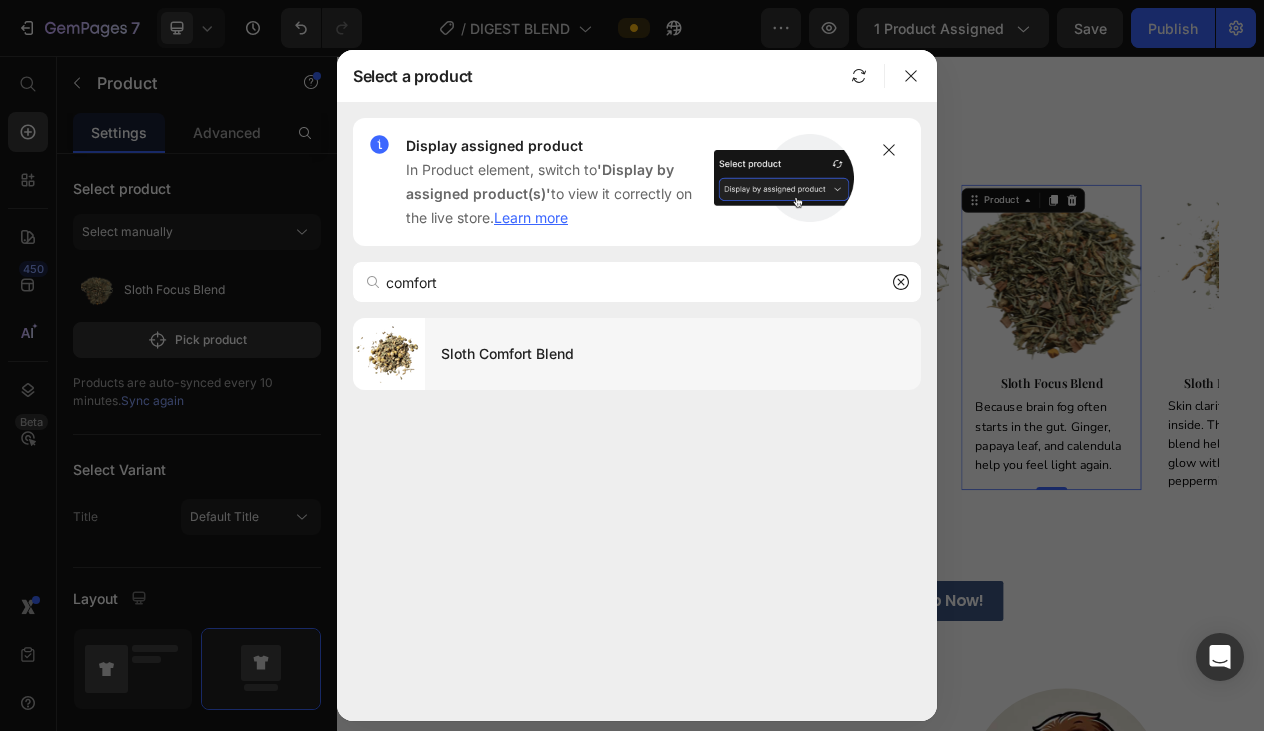 click on "Sloth Comfort Blend" at bounding box center [673, 354] 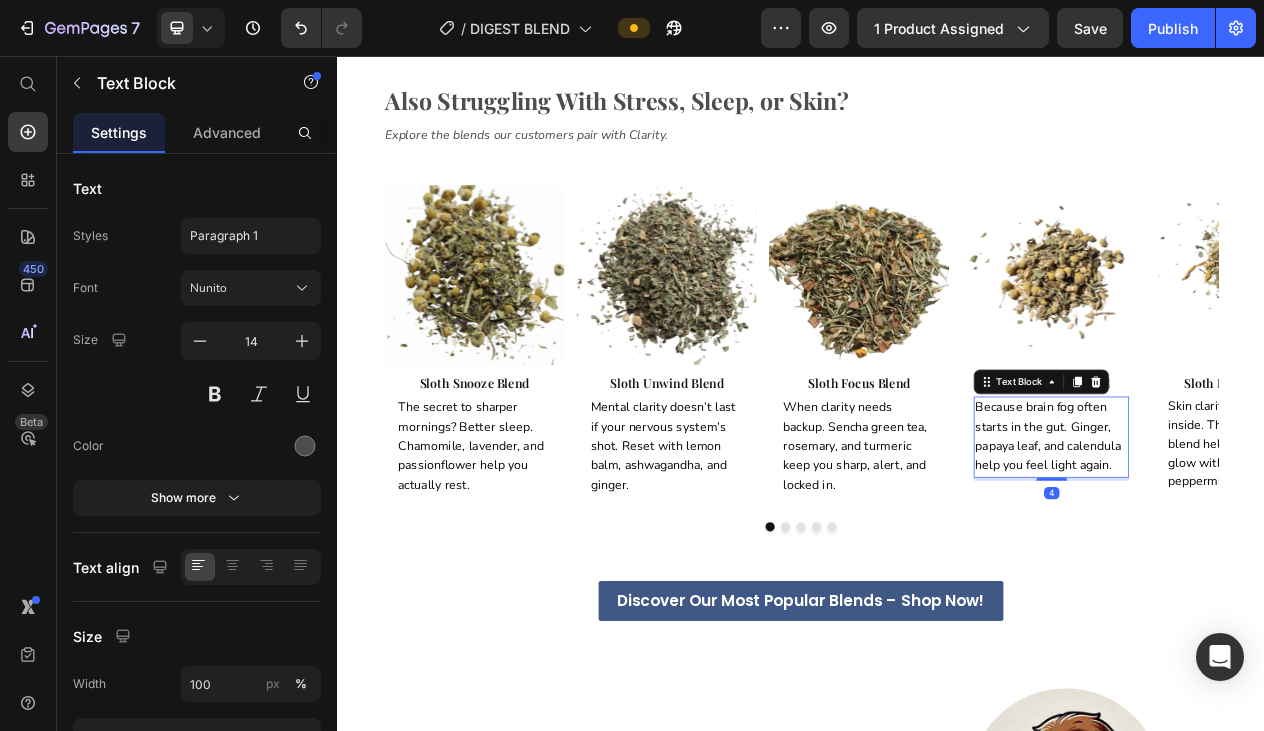 click on "Because brain fog often starts in the gut. Ginger, papaya leaf, and calendula help you feel light again." at bounding box center (1256, 549) 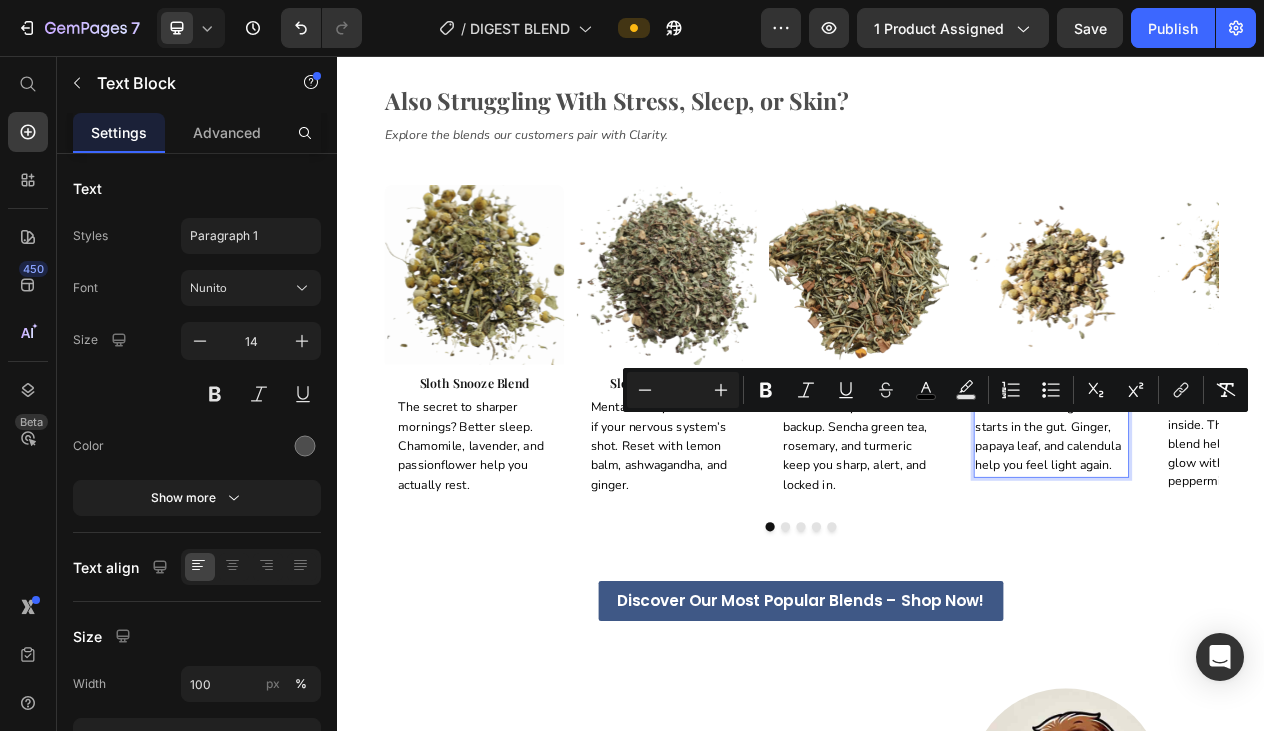 click on "Because brain fog often starts in the gut. Ginger, papaya leaf, and calendula help you feel light again." at bounding box center [1256, 549] 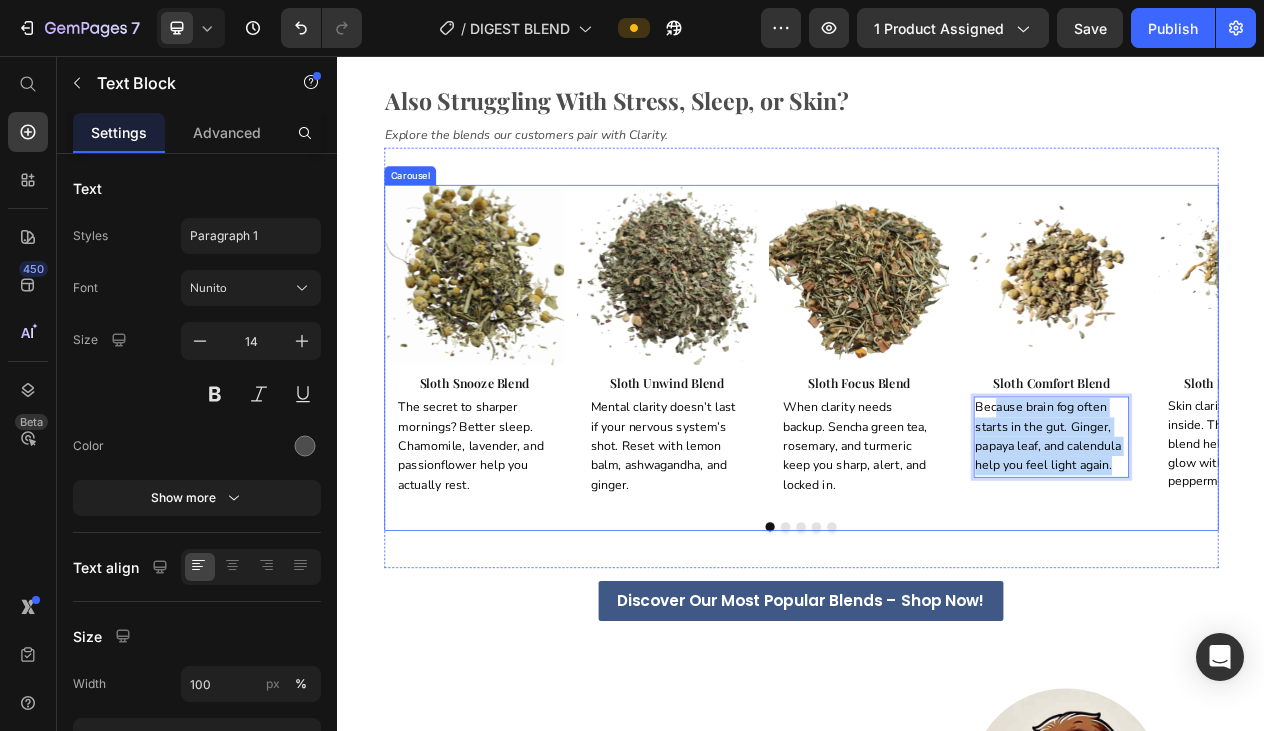 drag, startPoint x: 1345, startPoint y: 580, endPoint x: 1143, endPoint y: 504, distance: 215.824 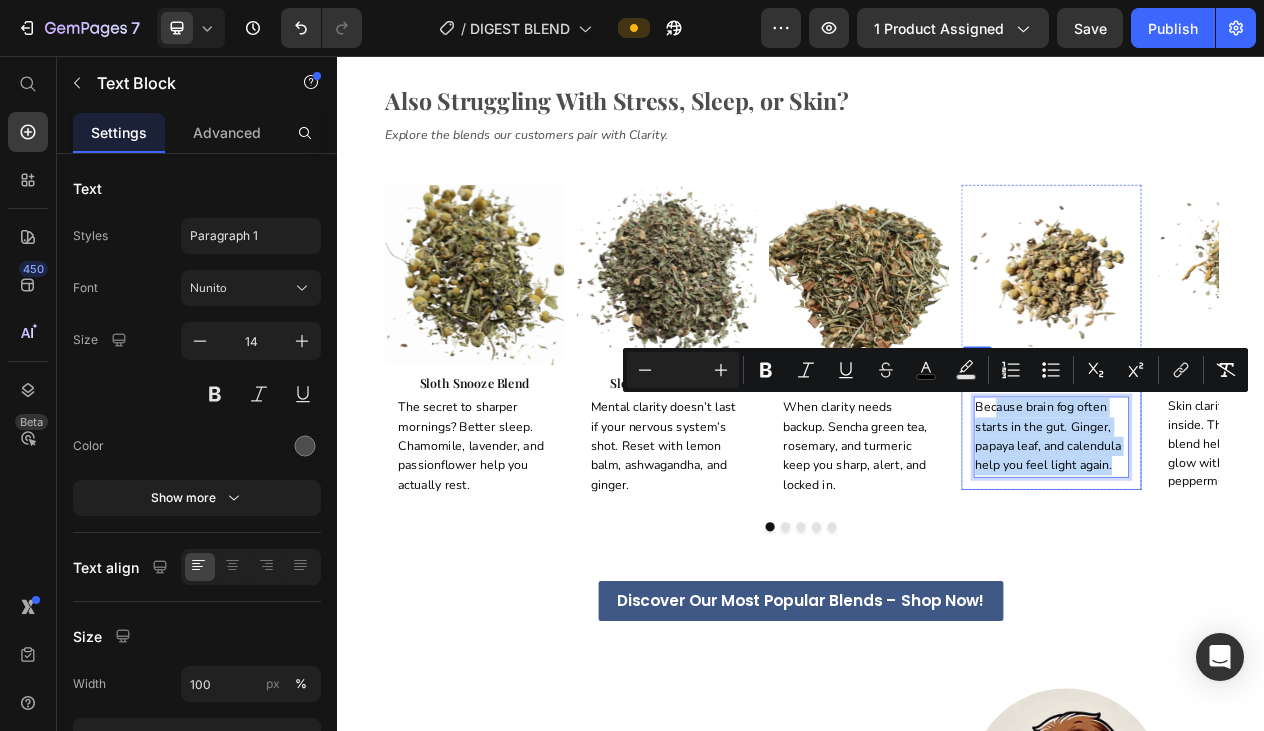 click on "Because brain fog often starts in the gut. Ginger, papaya leaf, and calendula help you feel light again." at bounding box center (1256, 549) 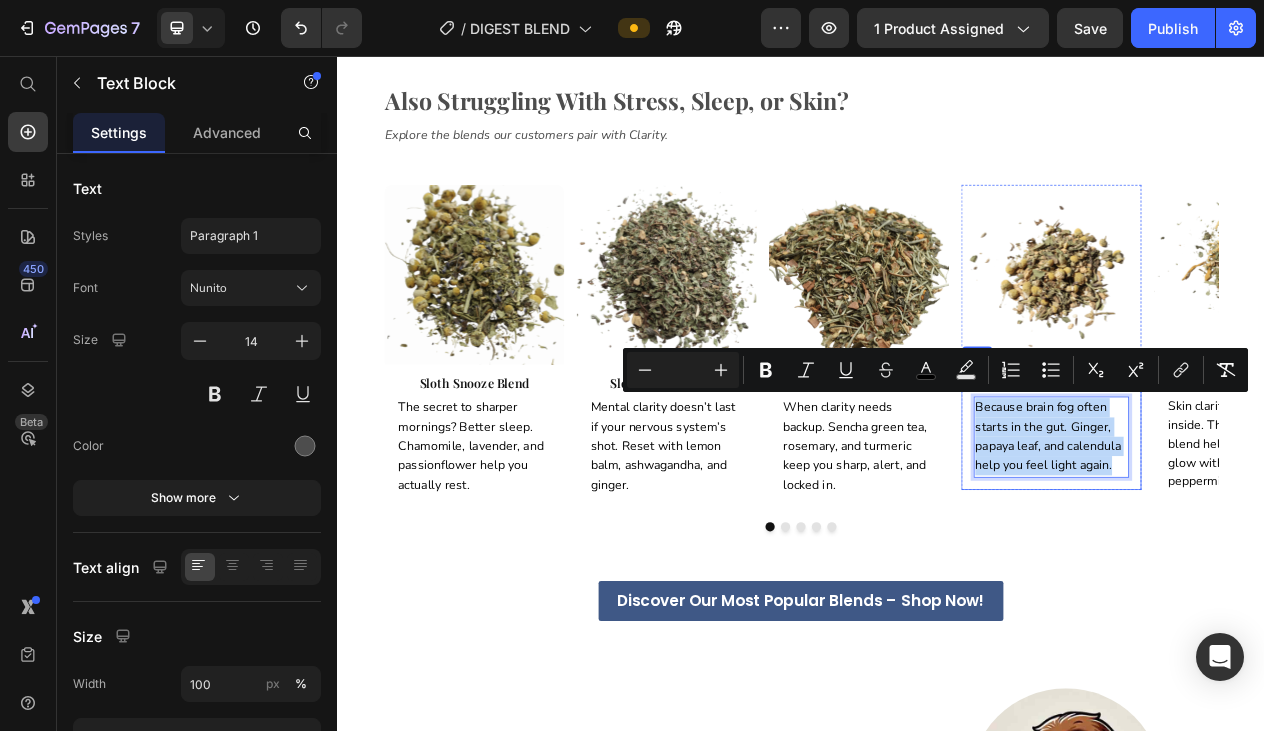 drag, startPoint x: 1163, startPoint y: 506, endPoint x: 1345, endPoint y: 600, distance: 204.8414 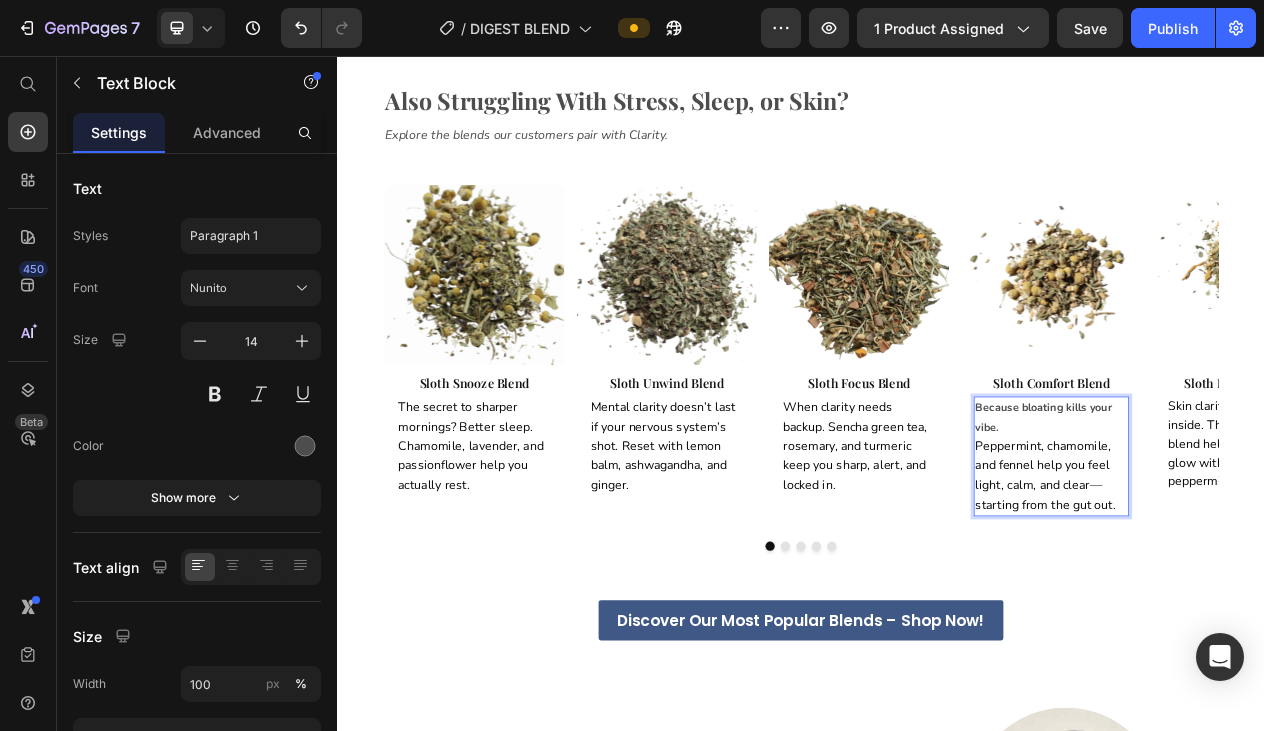 click on "Peppermint, chamomile, and fennel help you feel light, calm, and clear—starting from the gut out." at bounding box center (1253, 599) 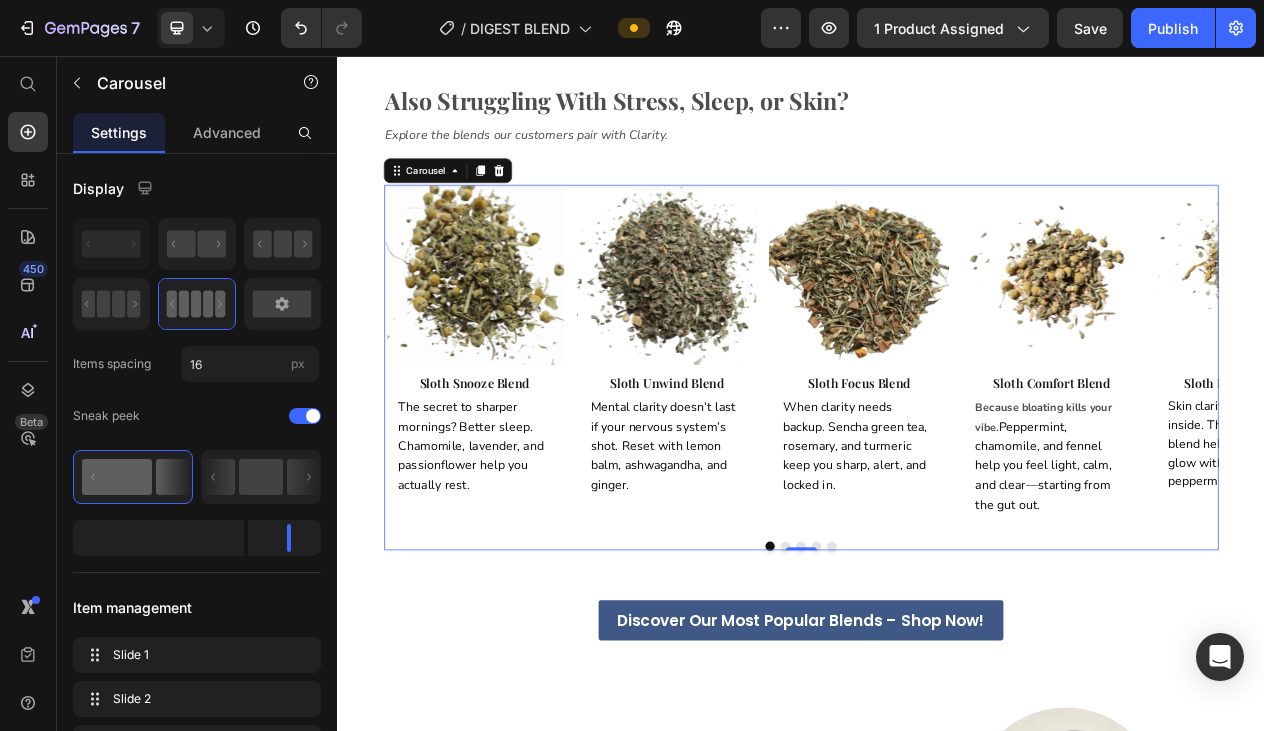 click at bounding box center [917, 690] 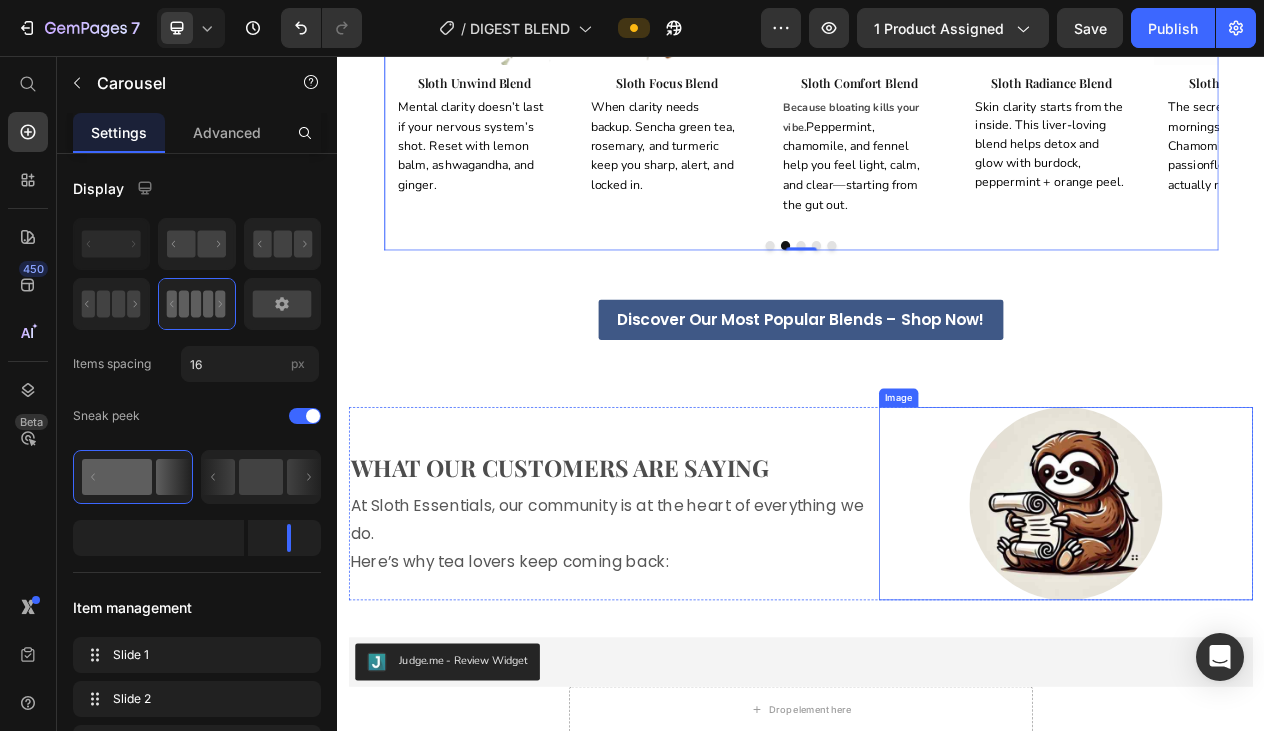 scroll, scrollTop: 3303, scrollLeft: 0, axis: vertical 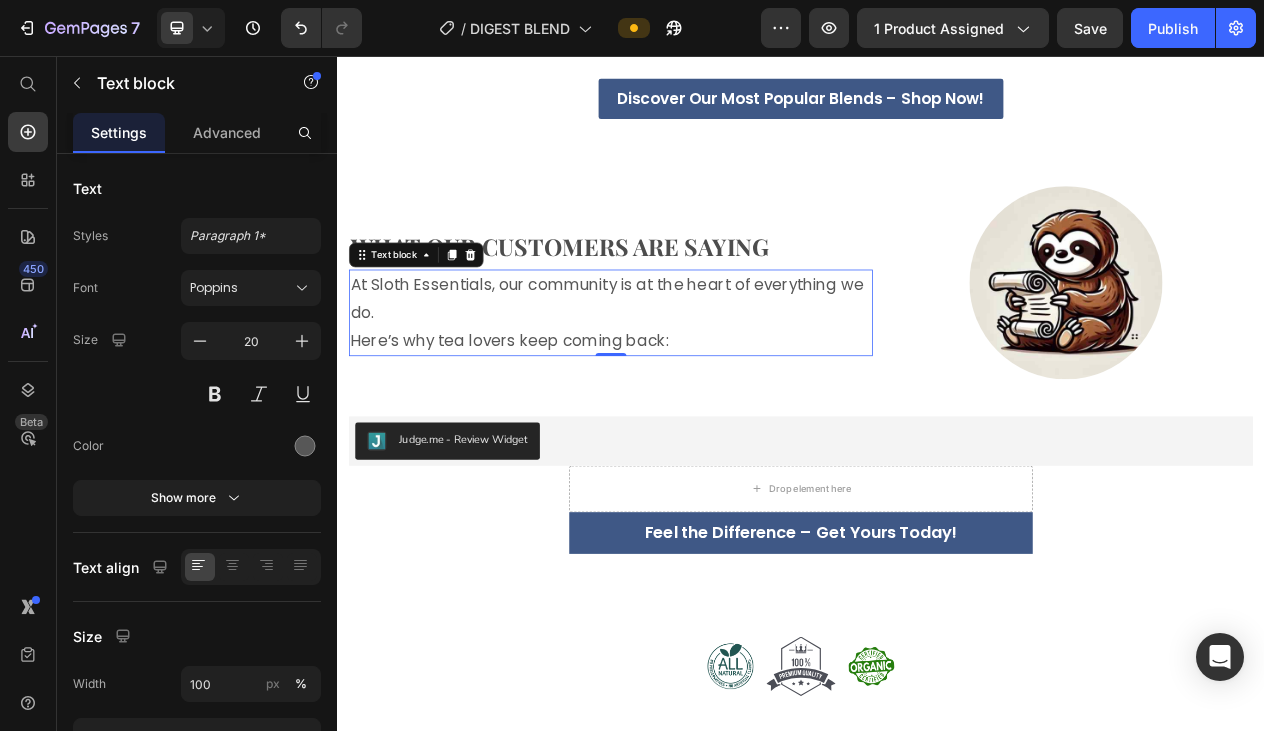 click on "Here’s why tea lovers keep coming back:" at bounding box center (691, 424) 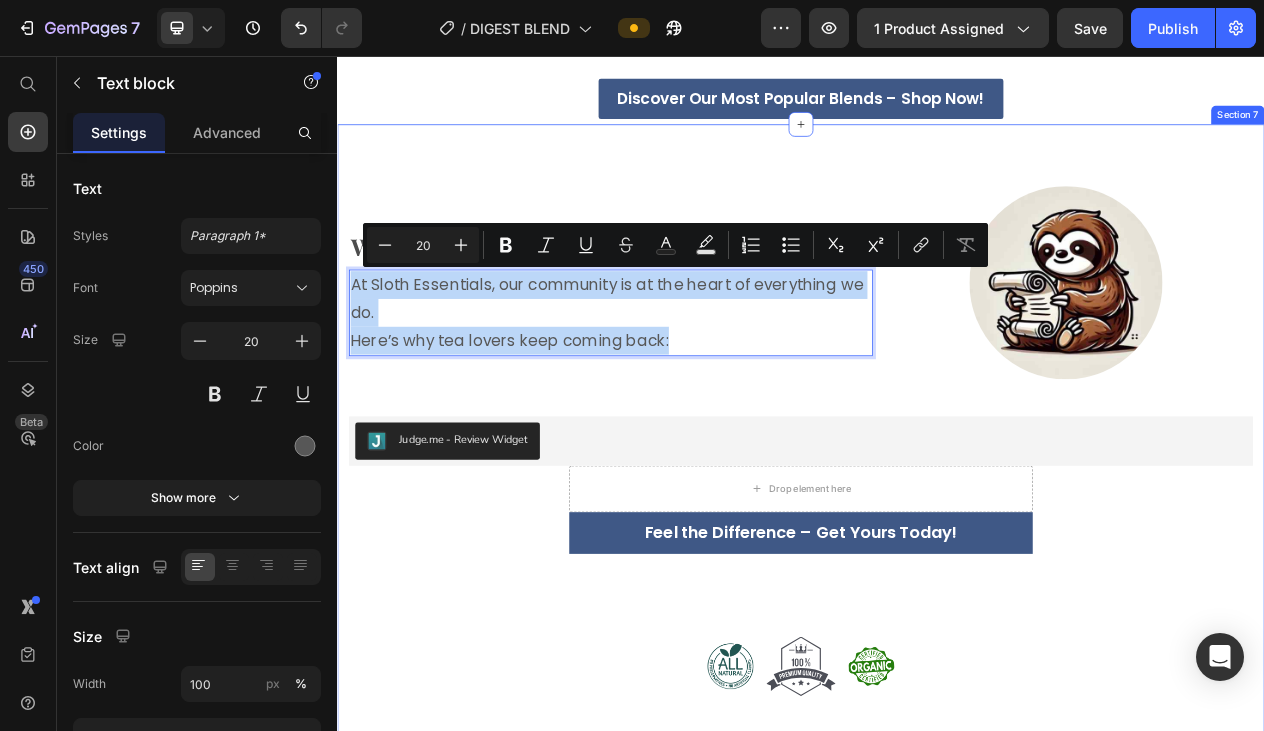 drag, startPoint x: 777, startPoint y: 412, endPoint x: 333, endPoint y: 307, distance: 456.24664 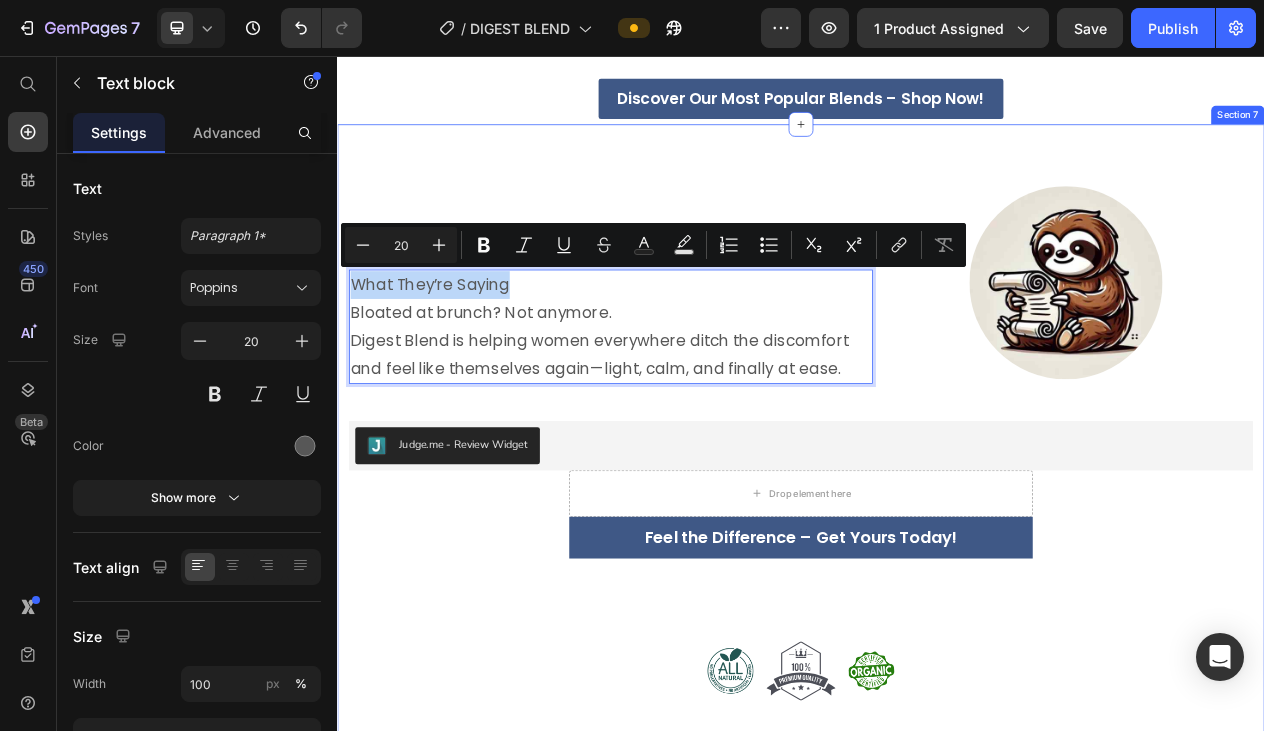 drag, startPoint x: 584, startPoint y: 352, endPoint x: 346, endPoint y: 351, distance: 238.0021 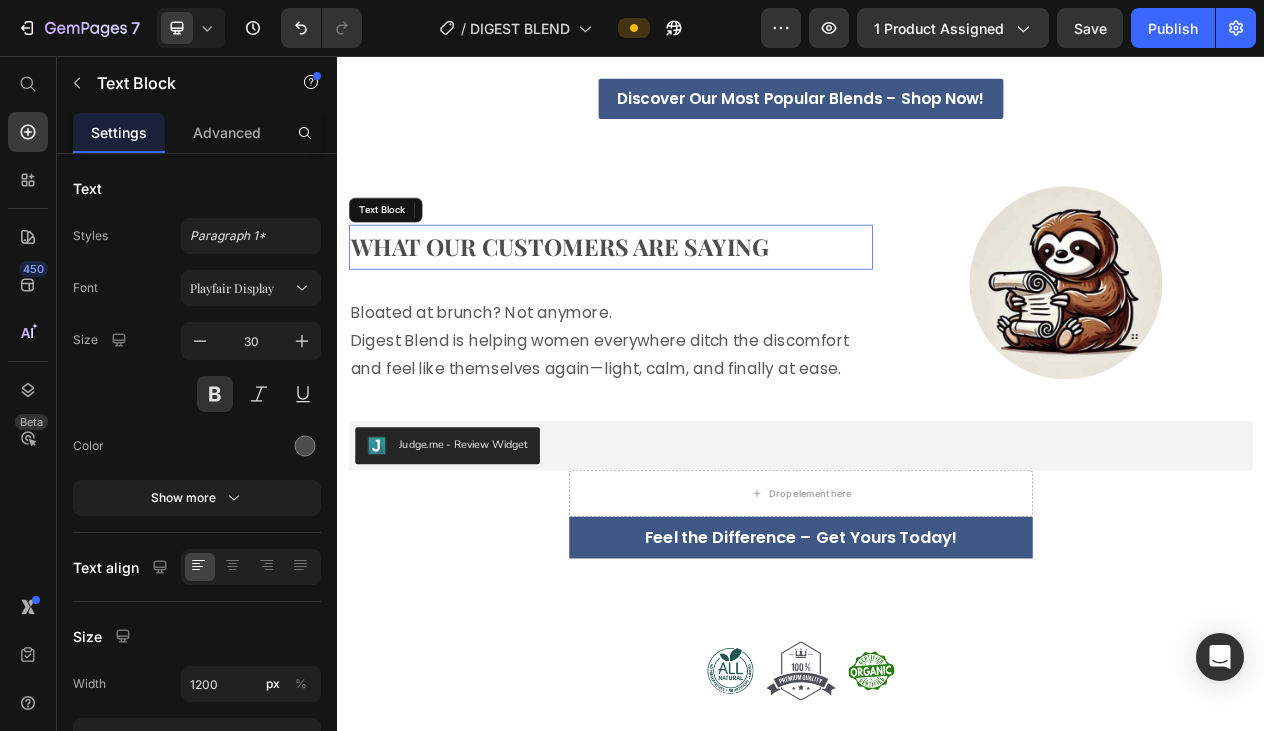 click on "WHAT OUR CUSTOMERS ARE SAYING" at bounding box center [691, 303] 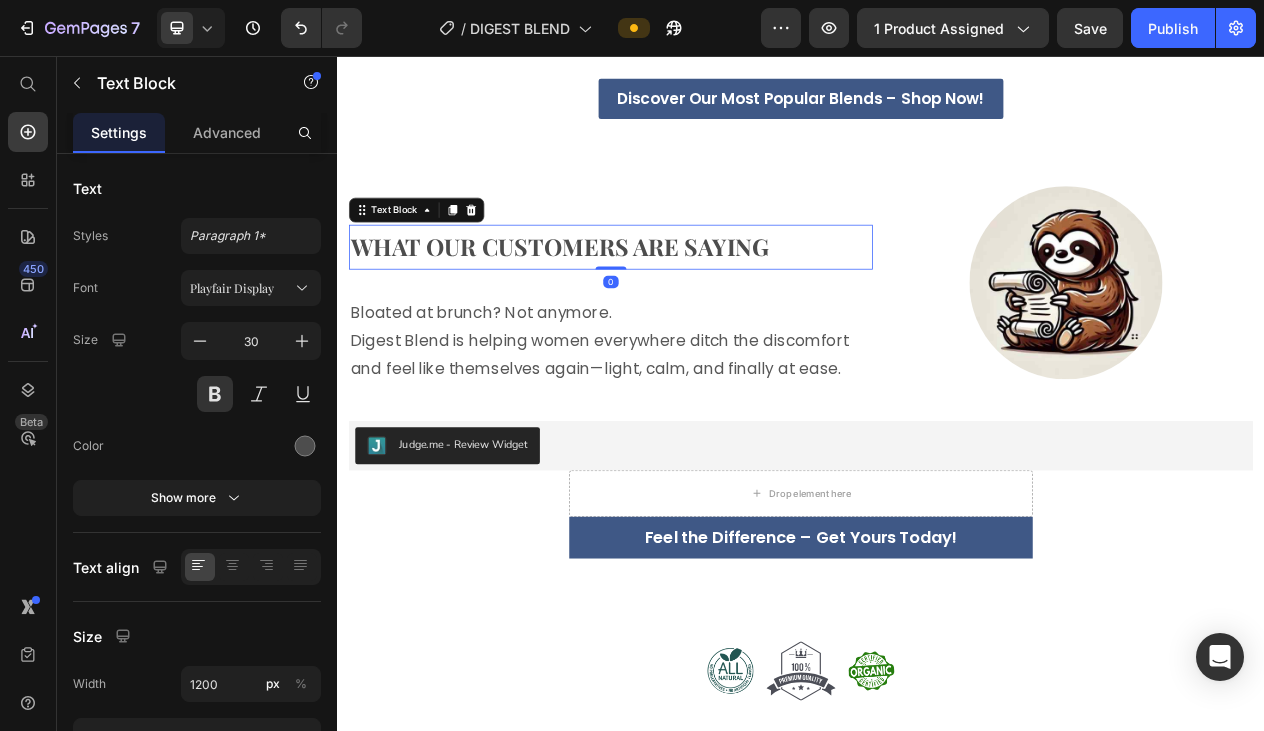 click on "WHAT OUR CUSTOMERS ARE SAYING" at bounding box center [691, 303] 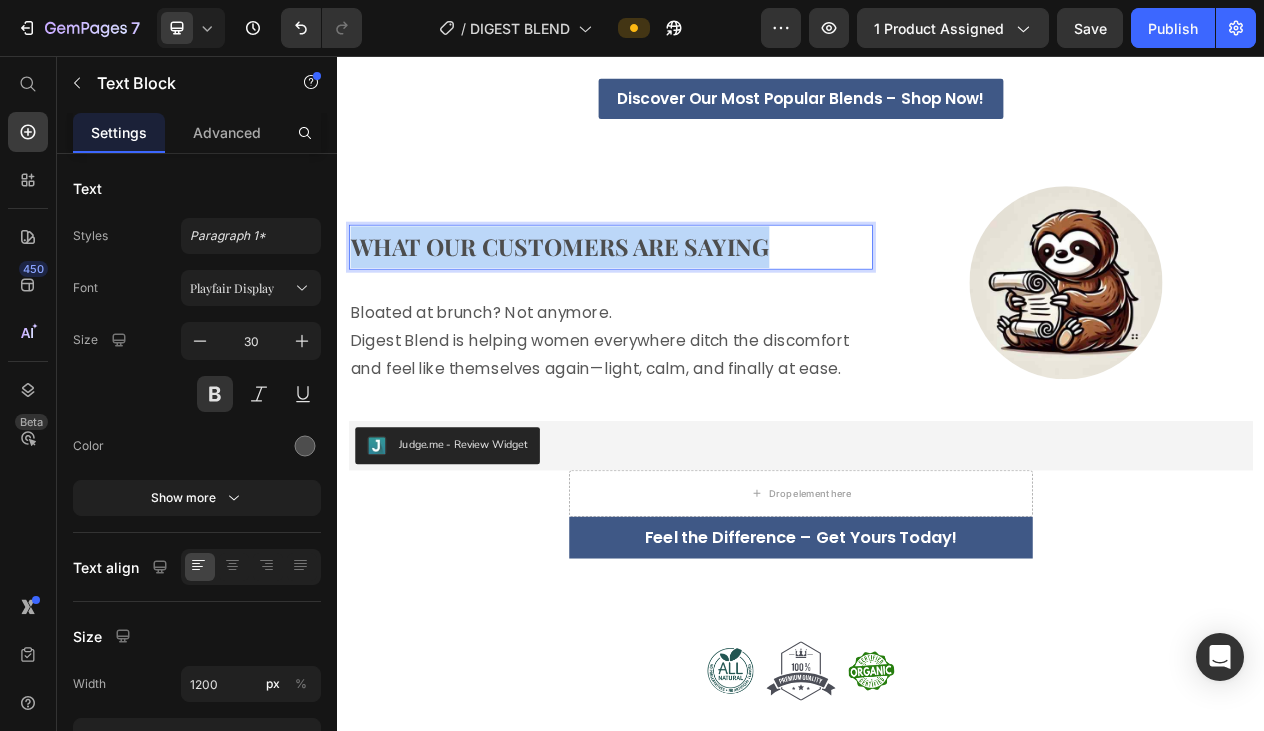 drag, startPoint x: 901, startPoint y: 306, endPoint x: 253, endPoint y: 294, distance: 648.1111 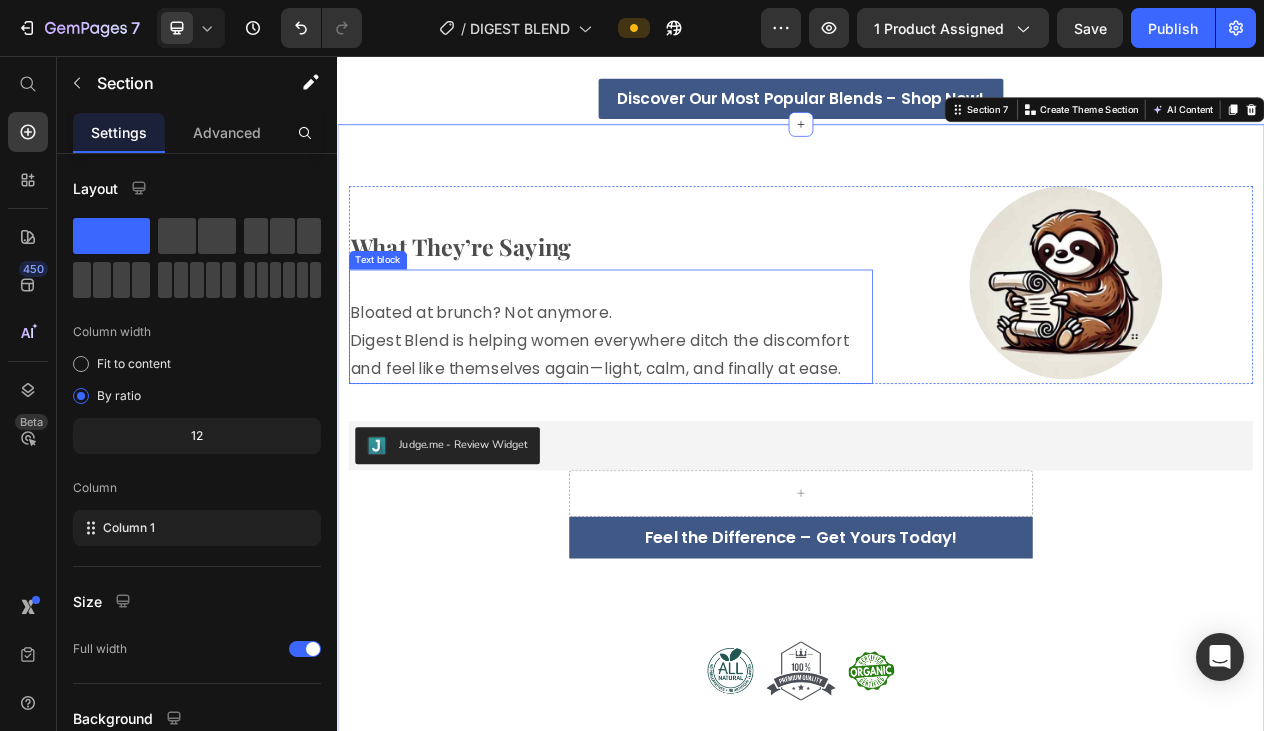 click on "Bloated at brunch? Not anymore. Digest Blend is helping women everywhere ditch the discomfort and feel like themselves again—light, calm, and finally at ease." at bounding box center [691, 424] 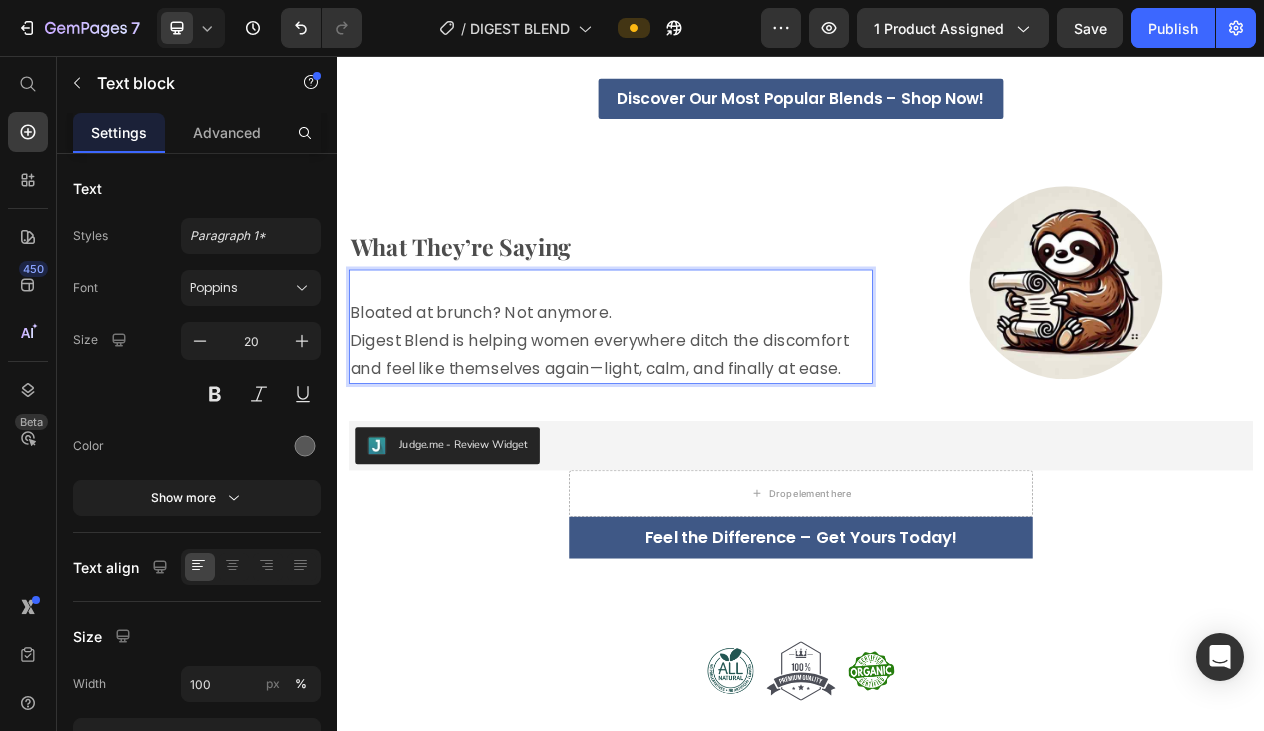 click on "Bloated at brunch? Not anymore. Digest Blend is helping women everywhere ditch the discomfort and feel like themselves again—light, calm, and finally at ease." at bounding box center [691, 424] 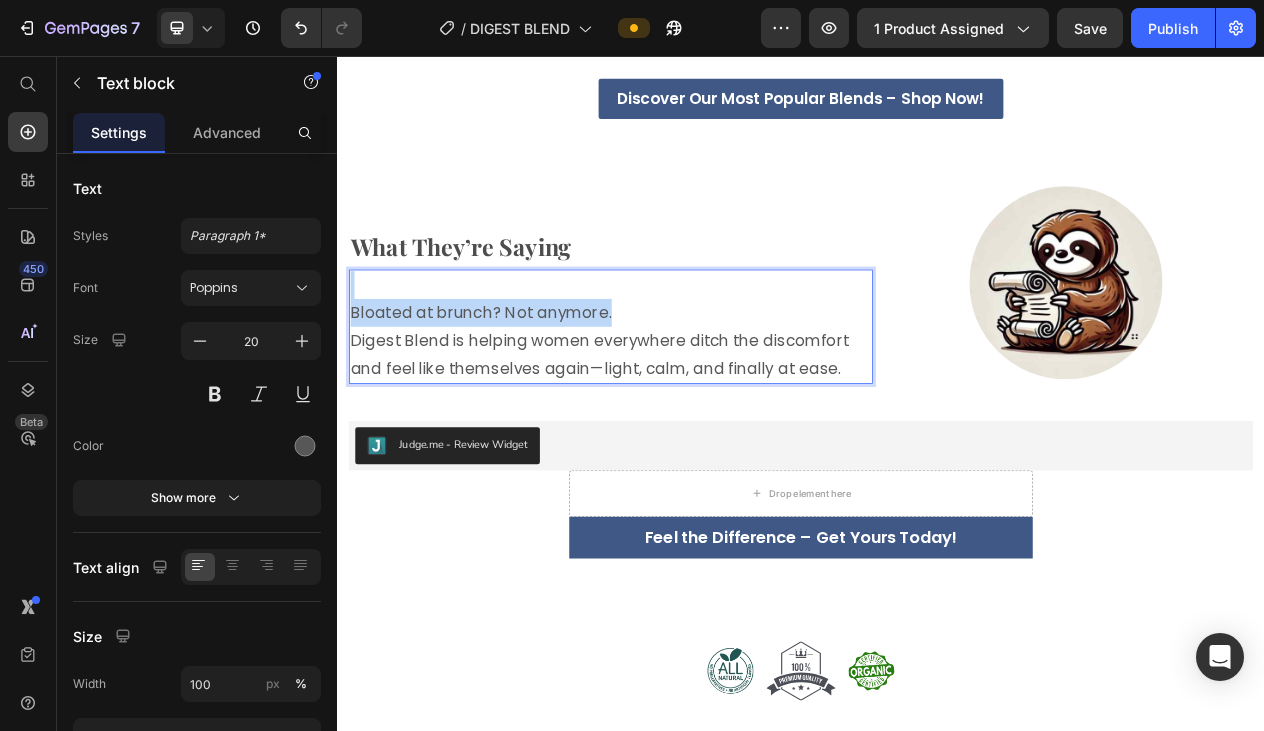 drag, startPoint x: 693, startPoint y: 380, endPoint x: 301, endPoint y: 360, distance: 392.5099 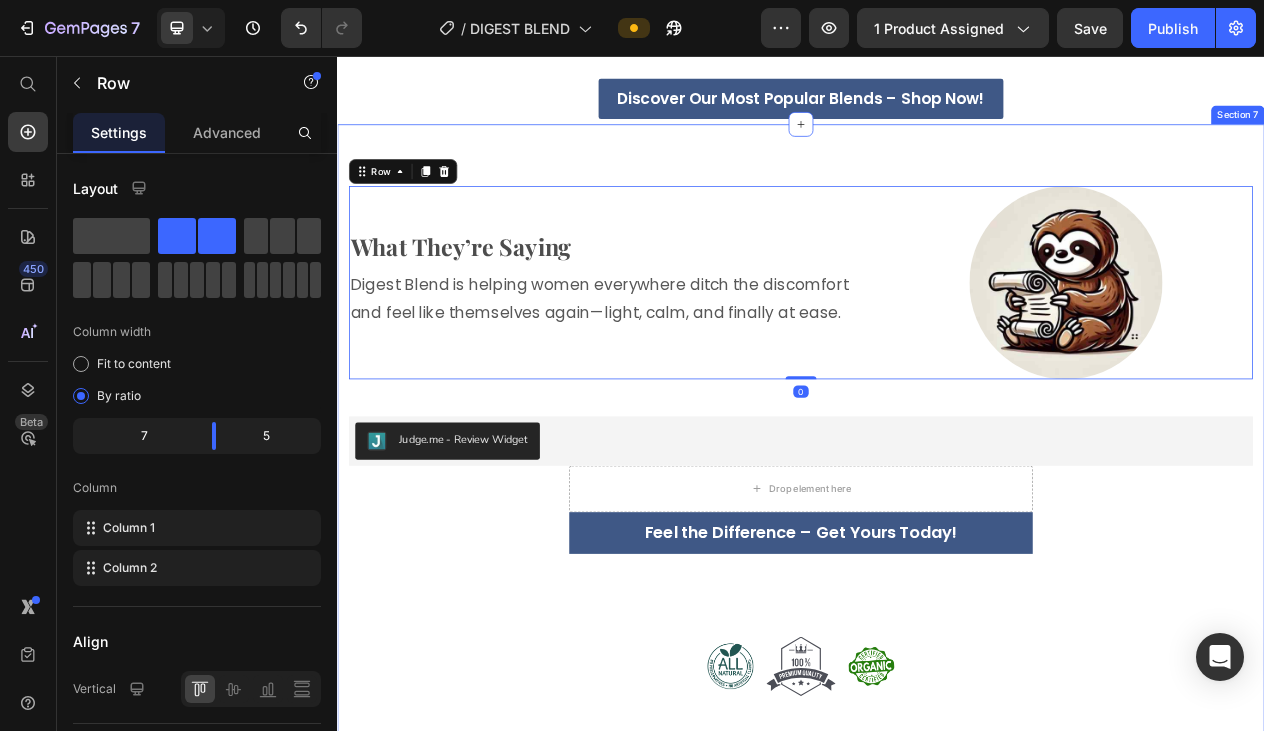 scroll, scrollTop: 3314, scrollLeft: 0, axis: vertical 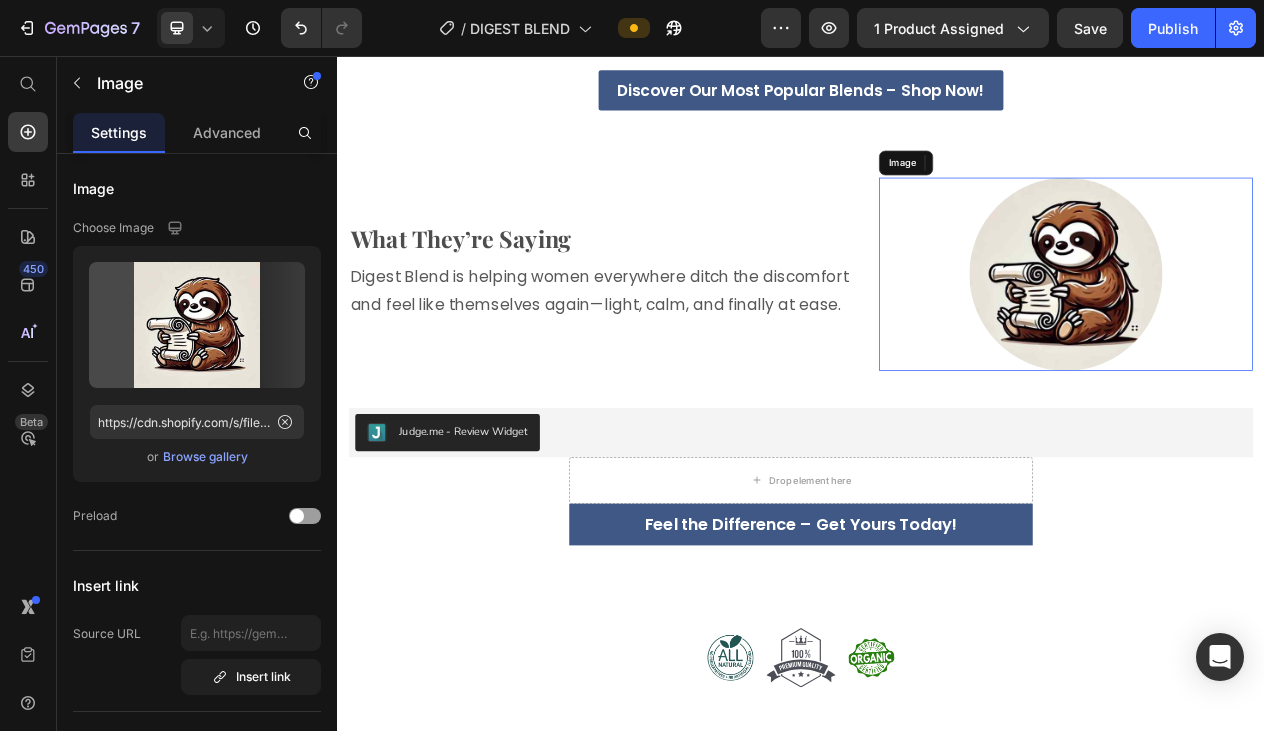 click at bounding box center (1280, 338) 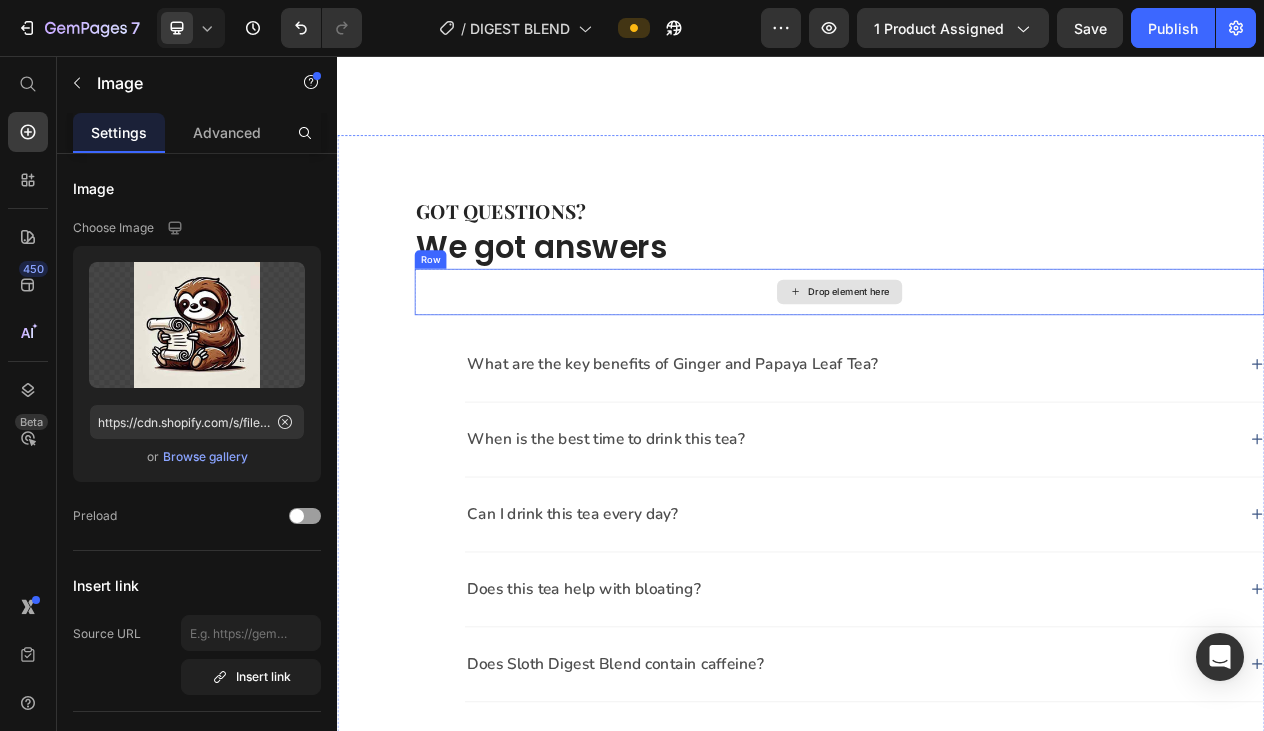 scroll, scrollTop: 4209, scrollLeft: 0, axis: vertical 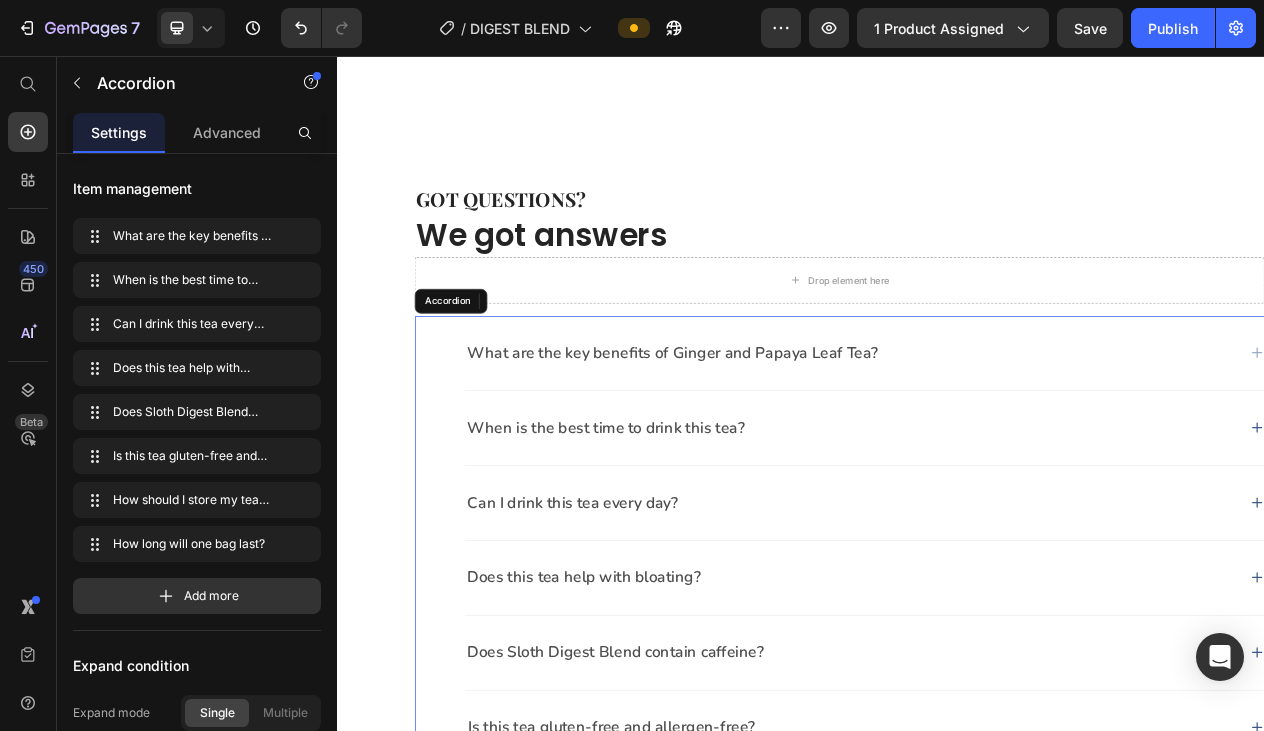 click on "What are the key benefits of Ginger and Papaya Leaf Tea?" at bounding box center (1002, 440) 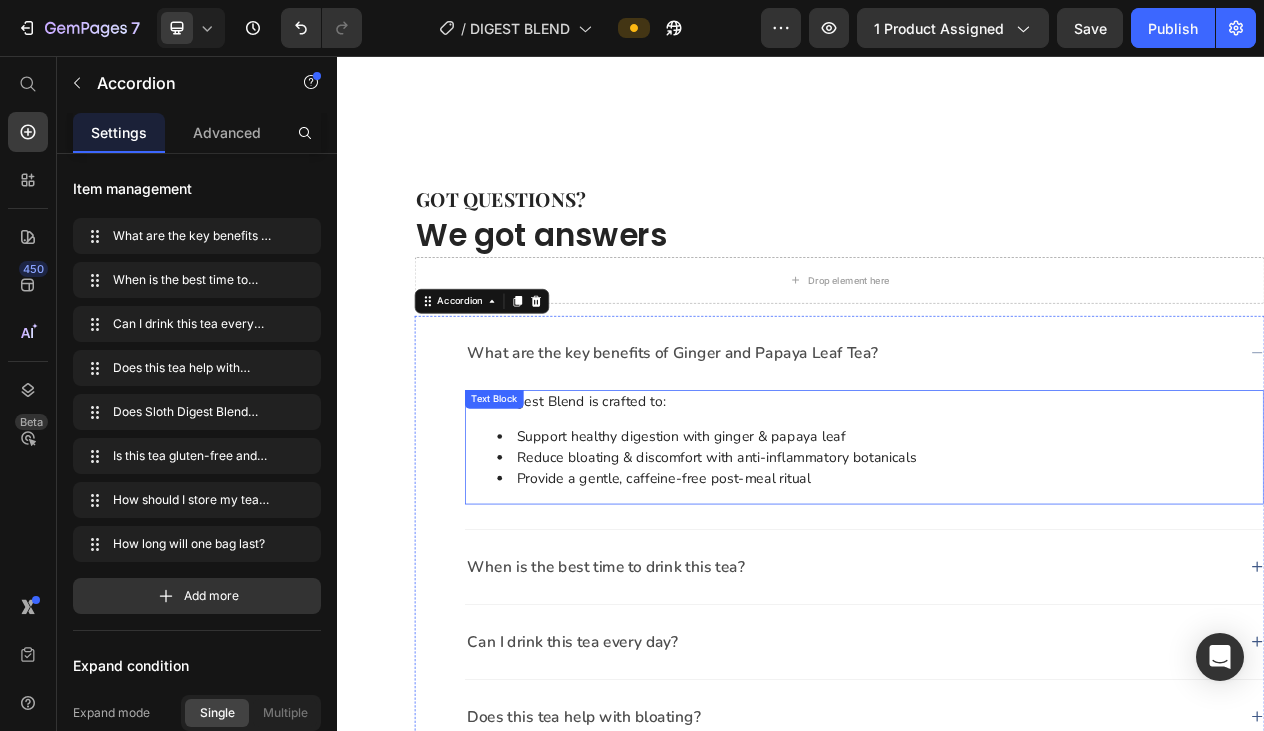 click on "Reduce bloating & discomfort with anti-inflammatory botanicals" at bounding box center [1039, 575] 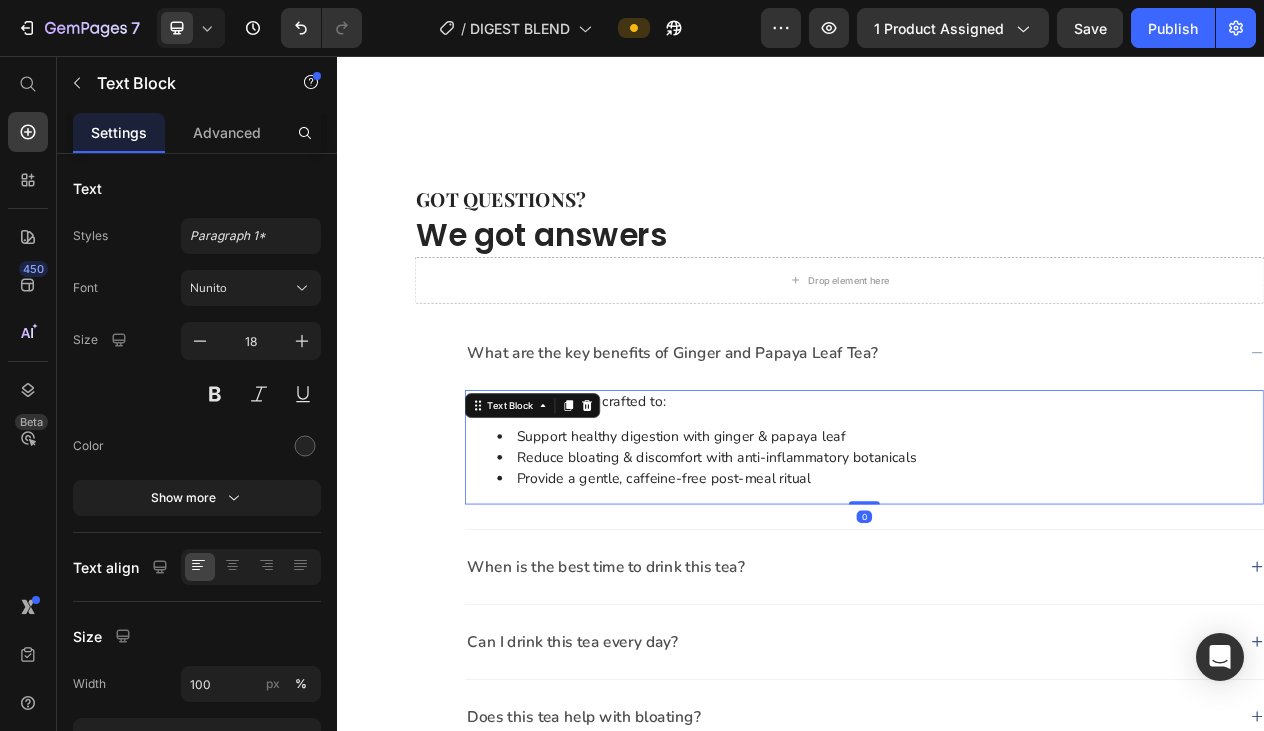click on "Provide a gentle, caffeine-free post-meal ritual" at bounding box center [1039, 602] 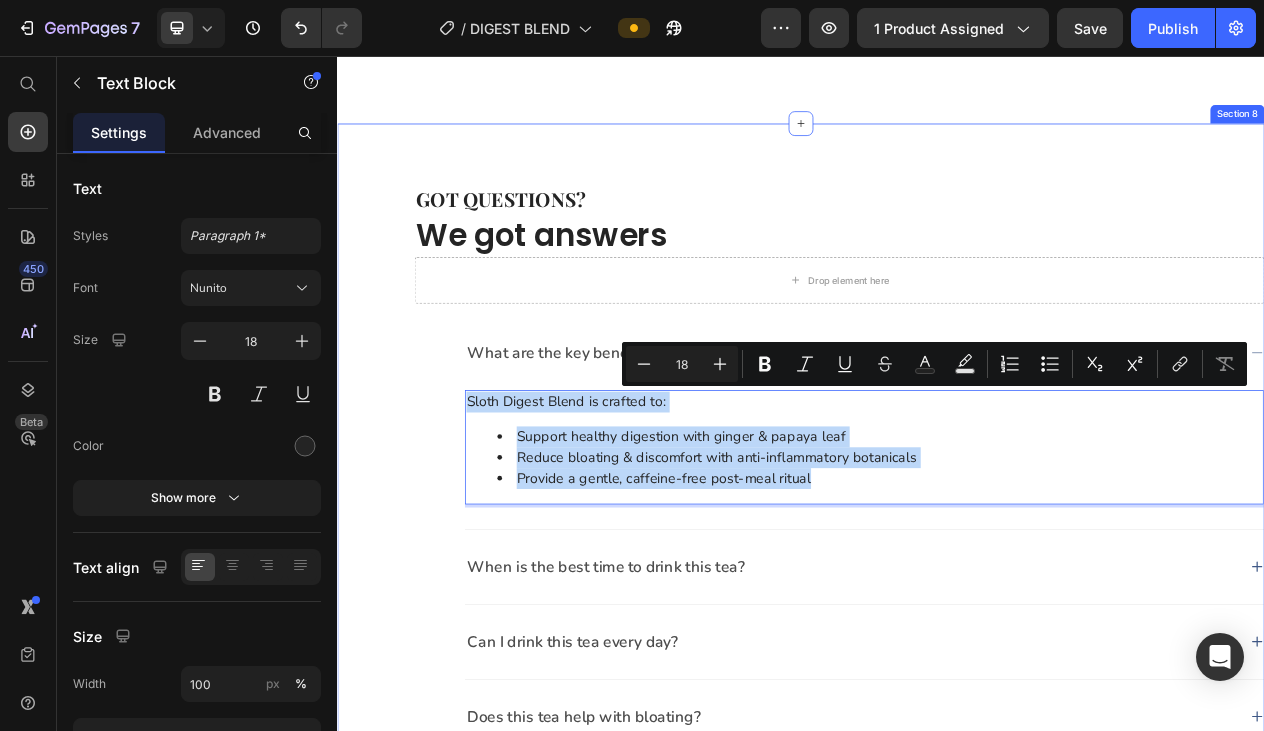drag, startPoint x: 1011, startPoint y: 600, endPoint x: 389, endPoint y: 483, distance: 632.9084 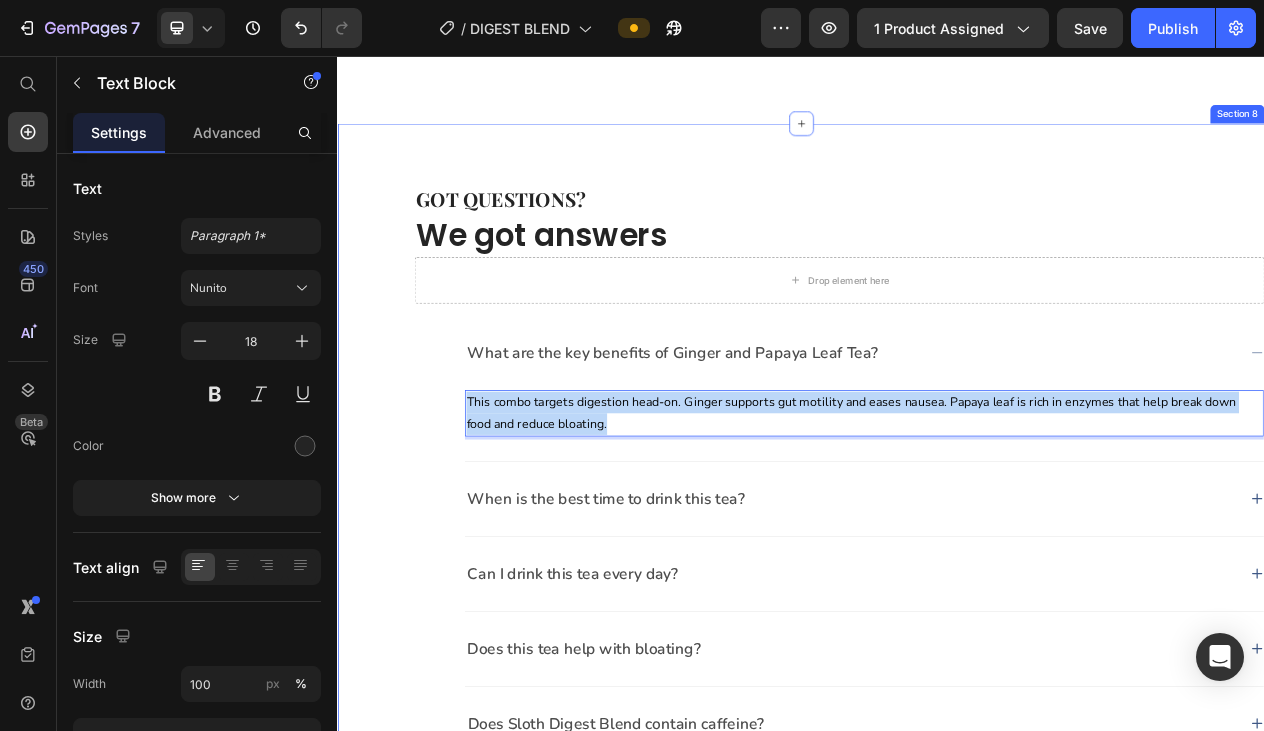 drag, startPoint x: 706, startPoint y: 522, endPoint x: 407, endPoint y: 482, distance: 301.66373 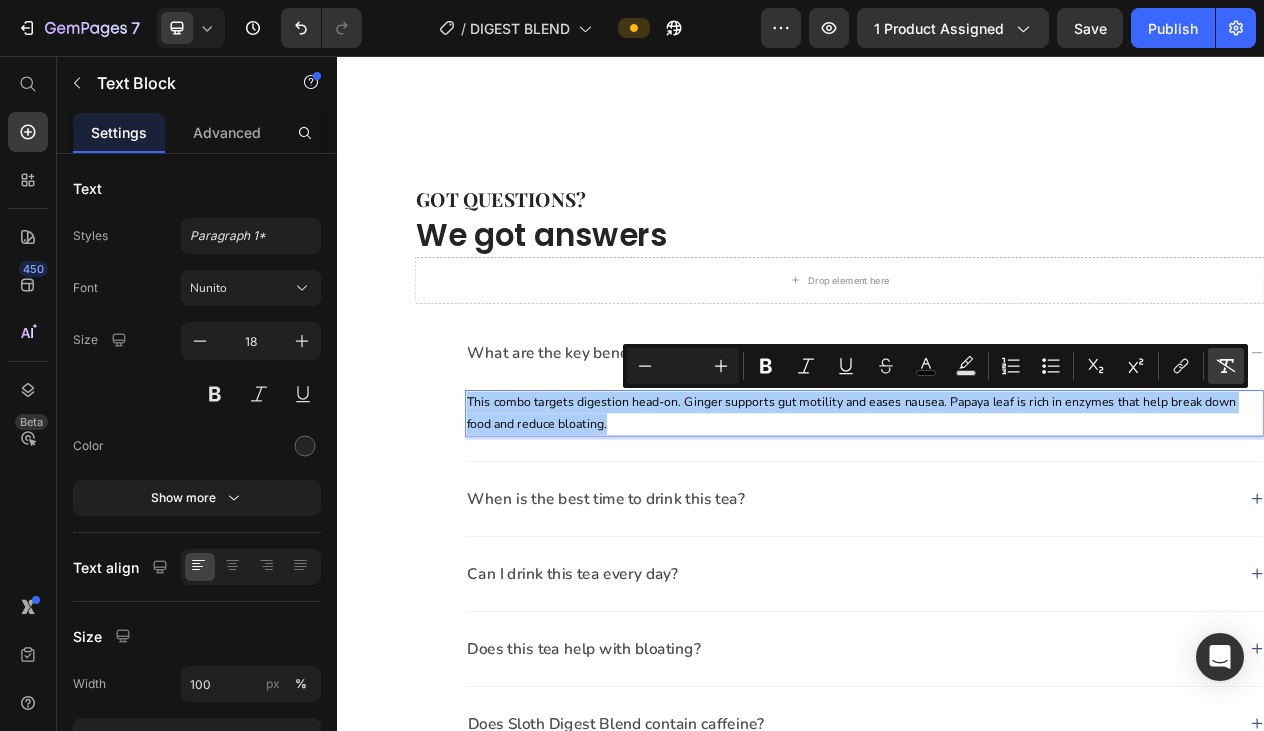 click 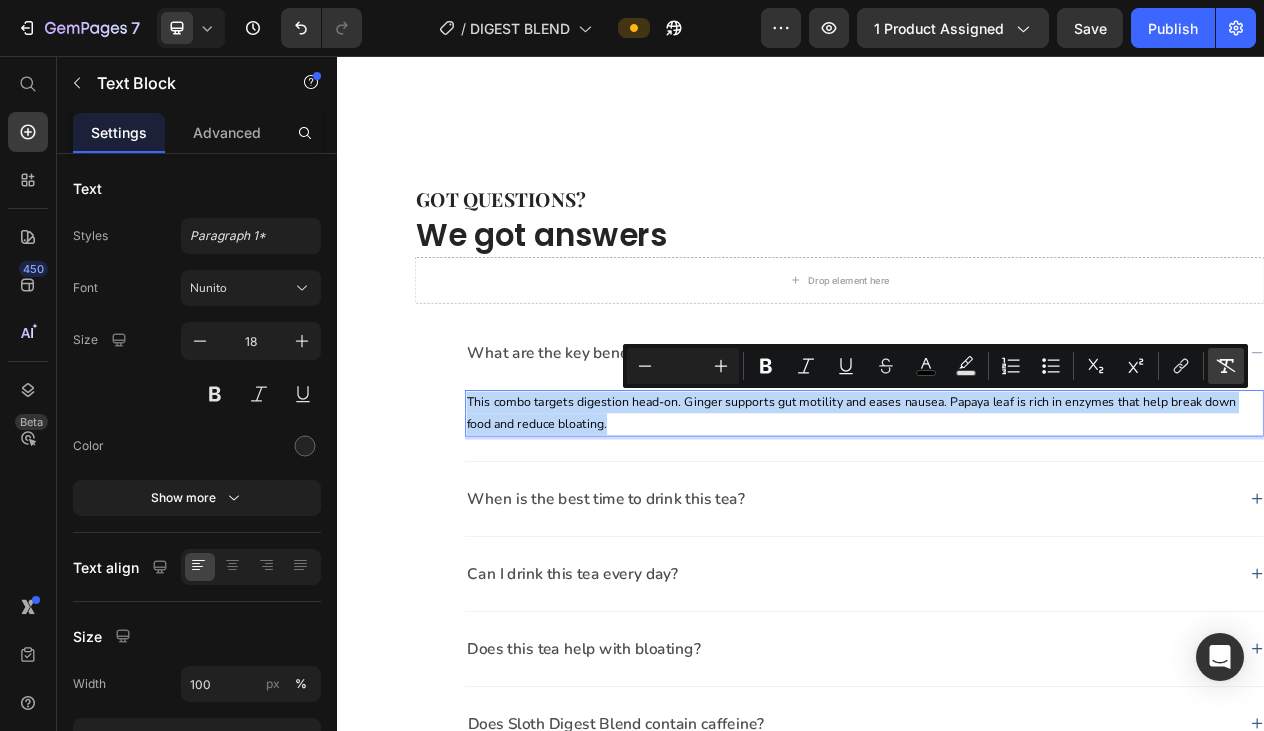 type on "18" 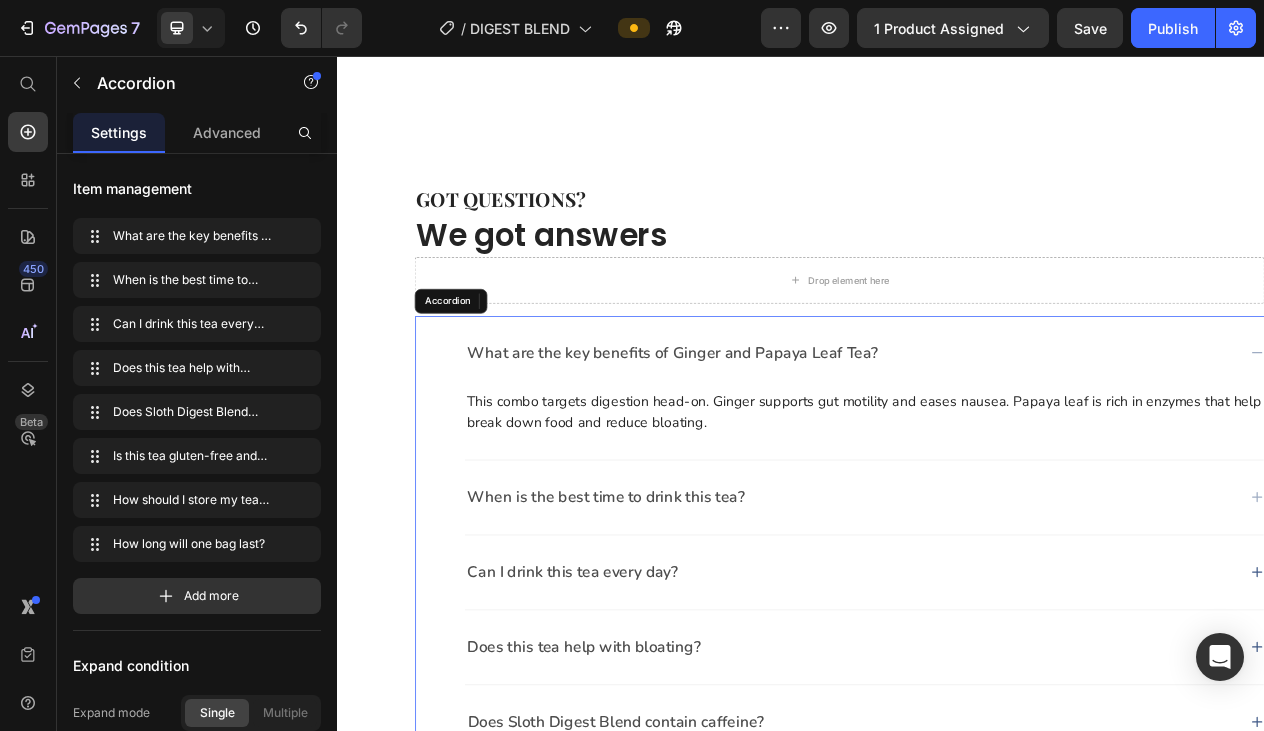 click on "When is the best time to drink this tea?" at bounding box center (1002, 627) 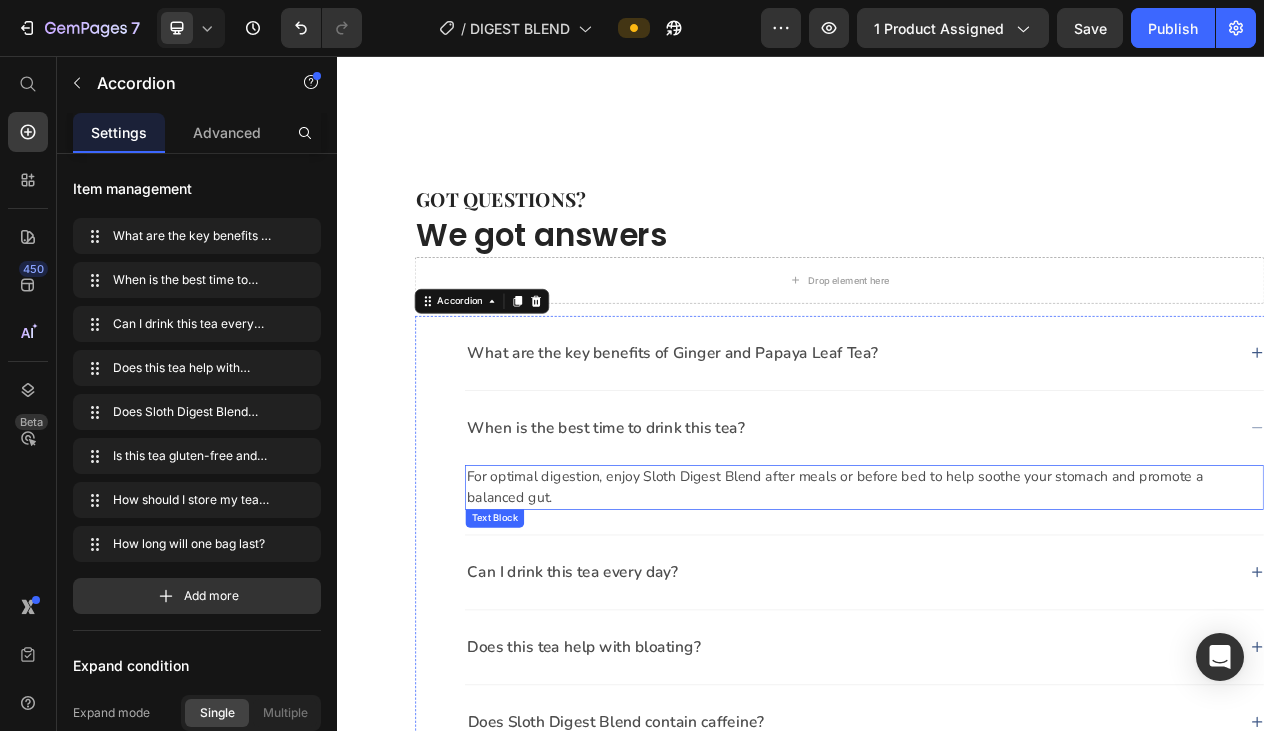 click on "For optimal digestion, enjoy Sloth Digest Blend after meals or before bed to help soothe your stomach and promote a balanced gut." at bounding box center [1019, 614] 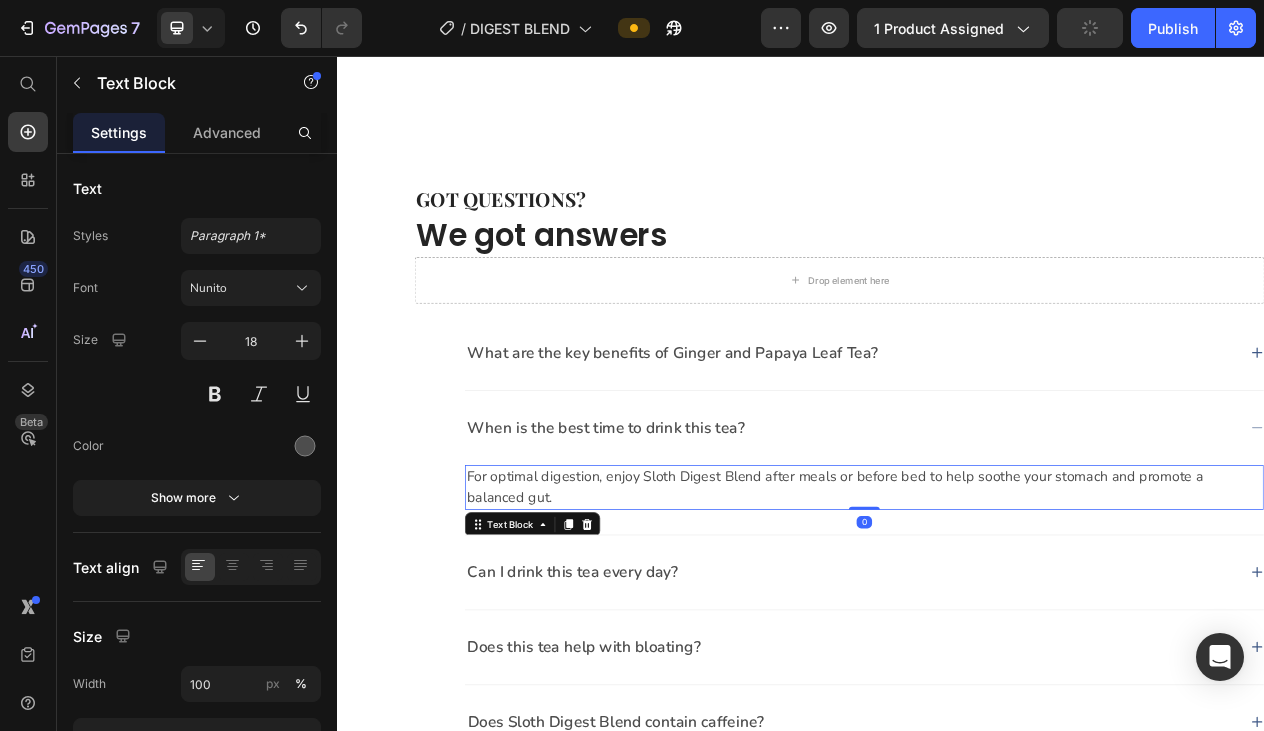 click on "For optimal digestion, enjoy Sloth Digest Blend after meals or before bed to help soothe your stomach and promote a balanced gut." at bounding box center (1019, 614) 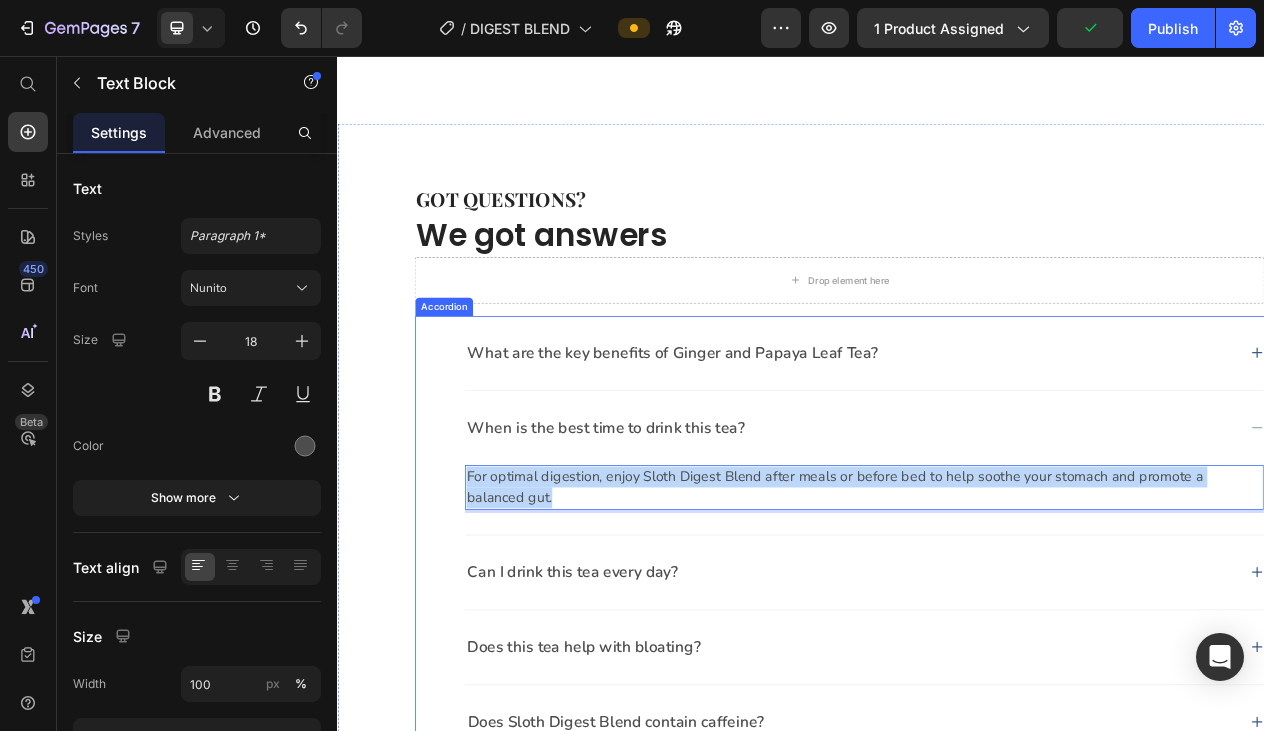 drag, startPoint x: 552, startPoint y: 622, endPoint x: 477, endPoint y: 584, distance: 84.07735 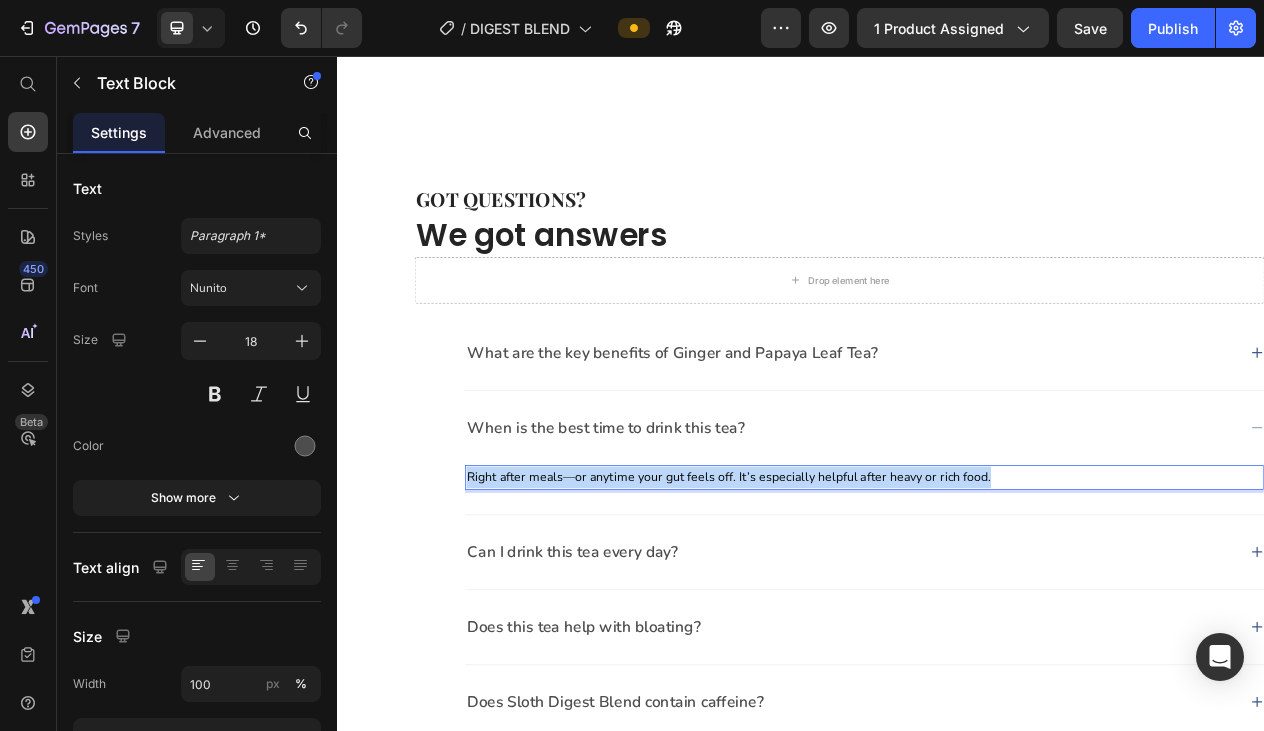 drag, startPoint x: 1211, startPoint y: 601, endPoint x: 490, endPoint y: 584, distance: 721.2004 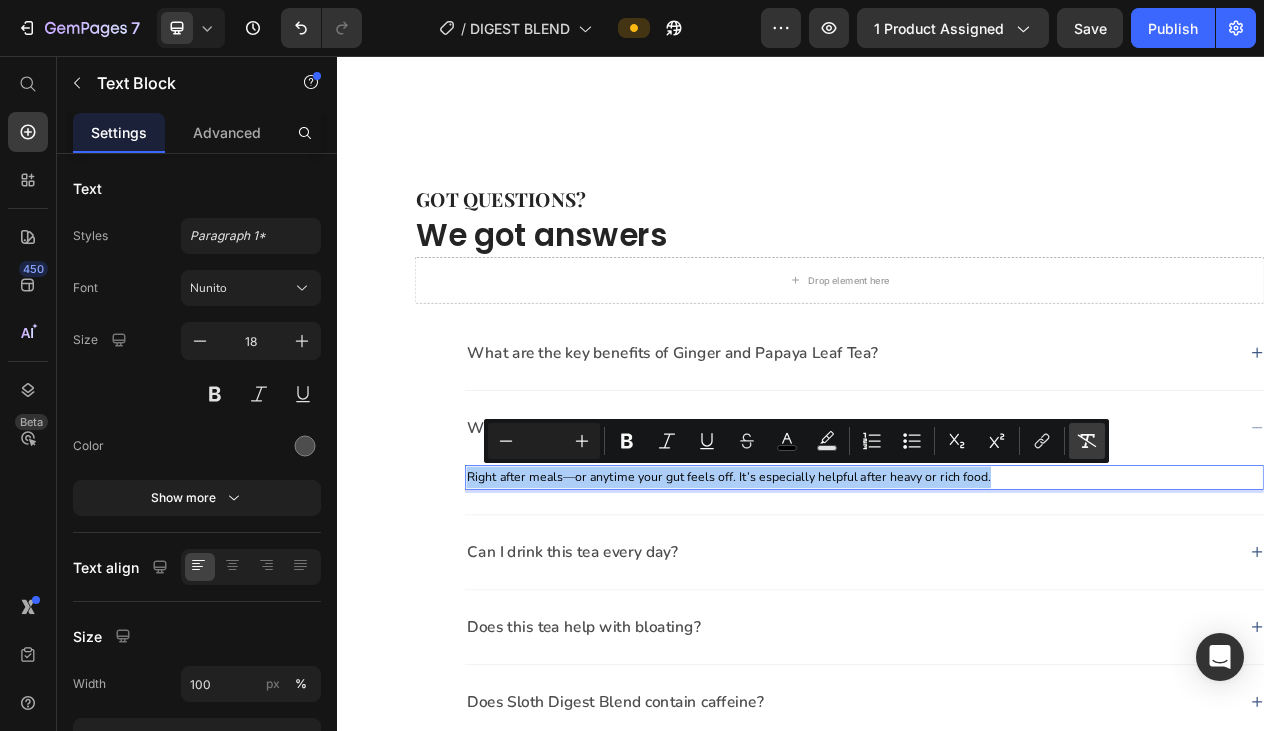 click 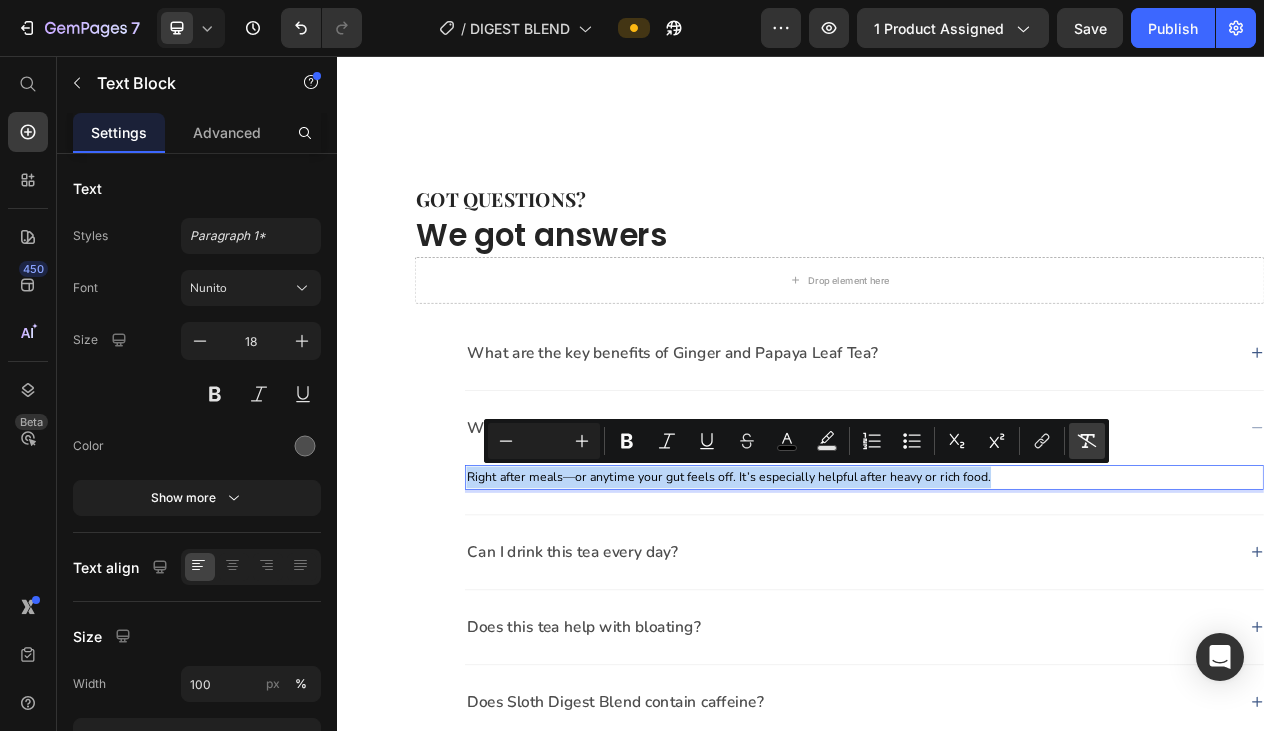type on "18" 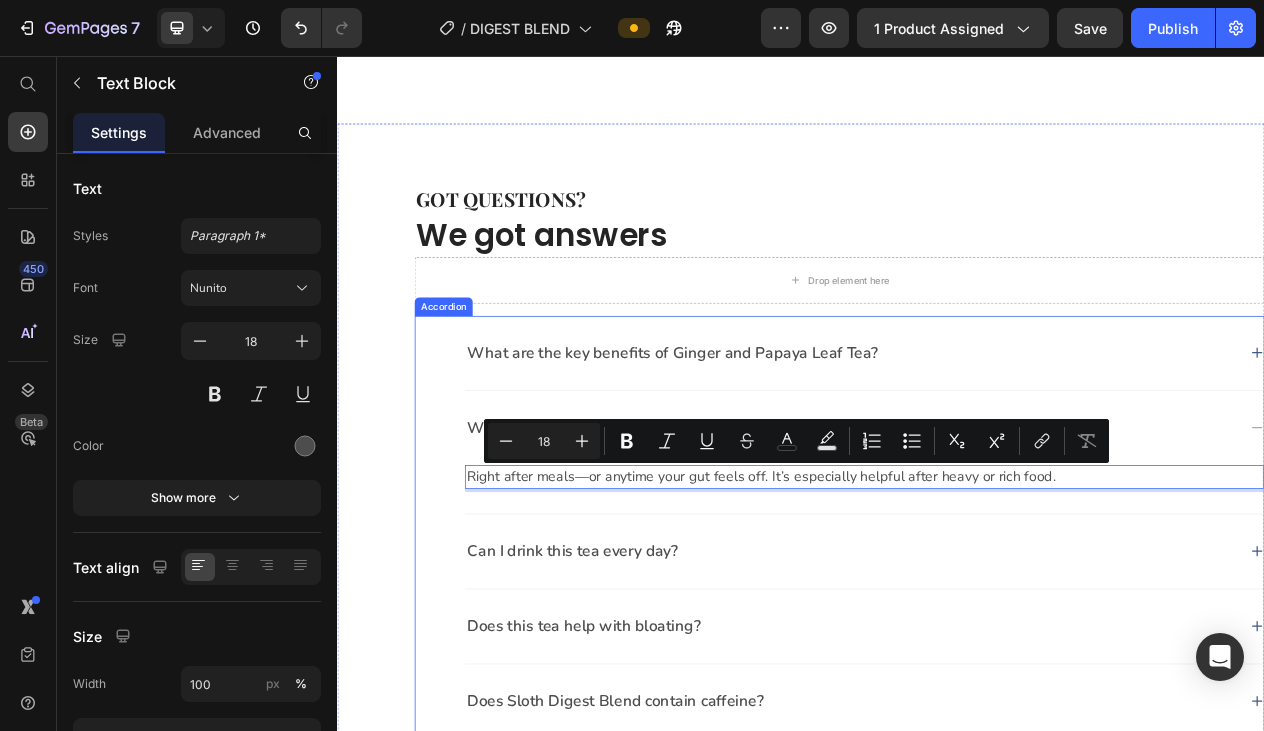 click on "Right after meals—or anytime your gut feels off. It’s especially helpful after heavy or rich food. Text Block   0" at bounding box center [1019, 616] 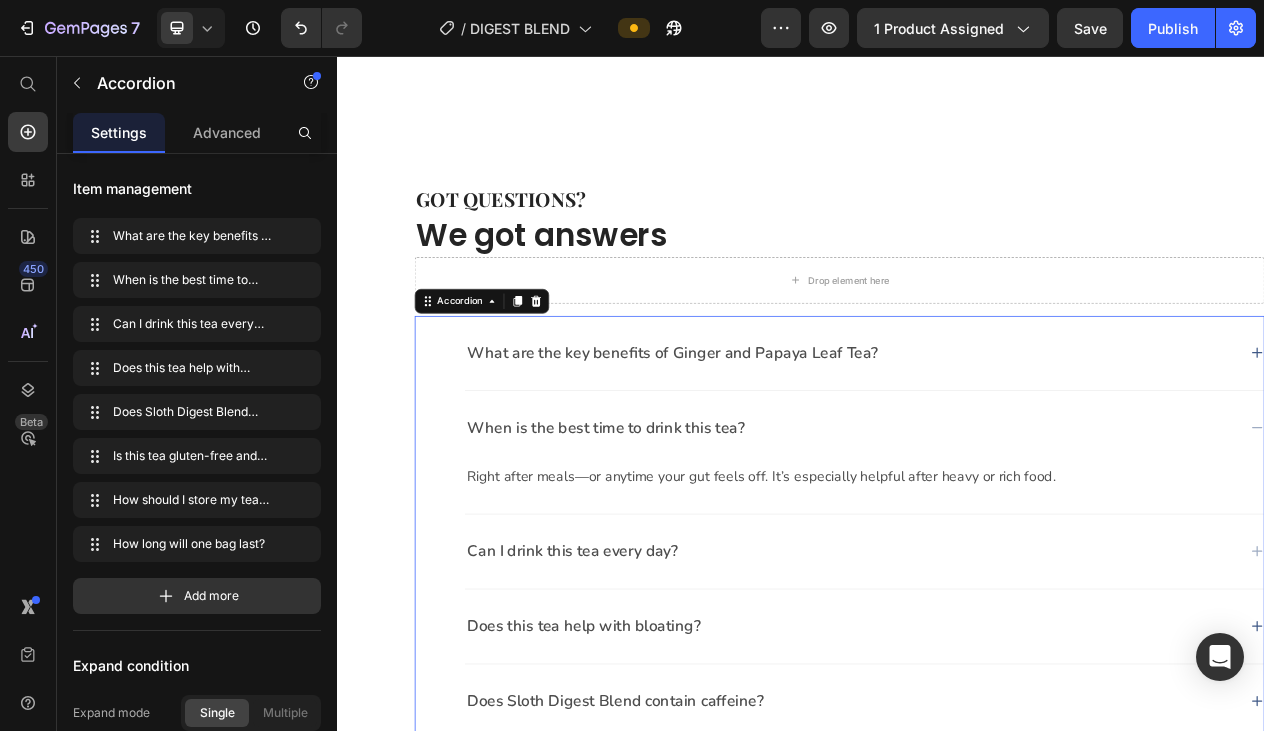 click on "Can I drink this tea every day?" at bounding box center [1002, 697] 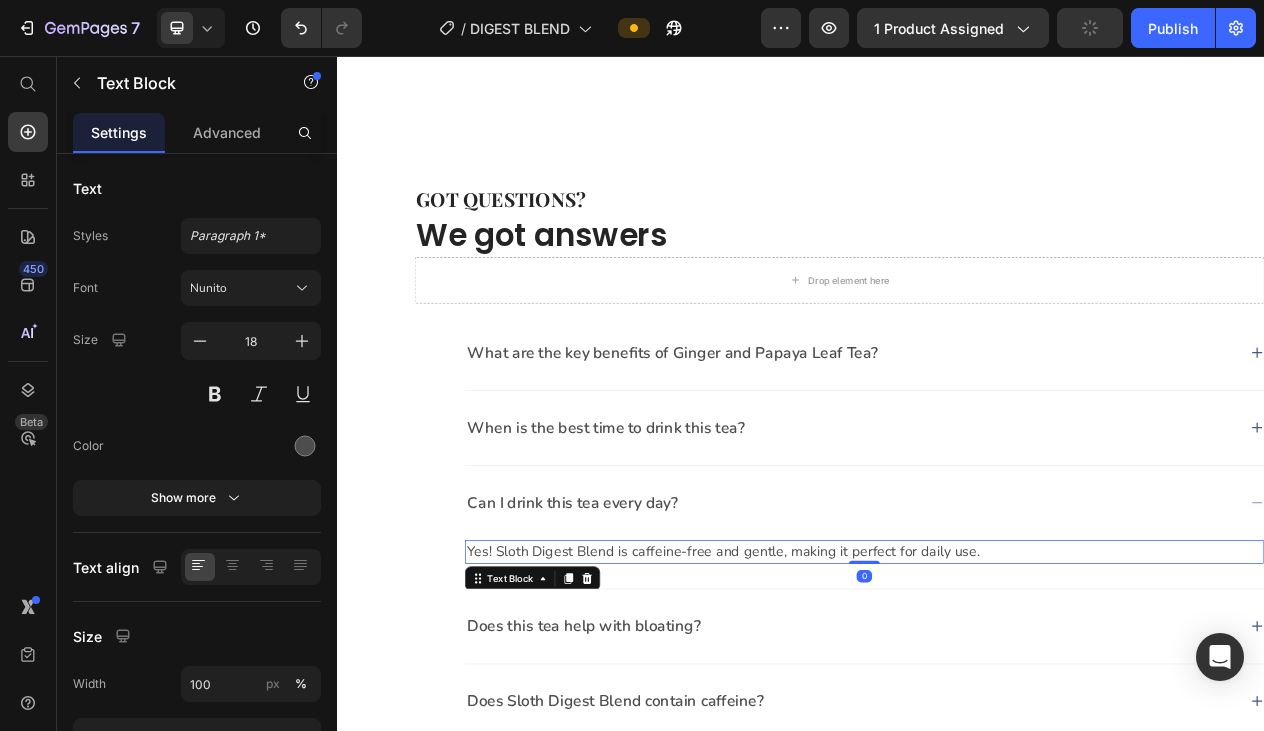 click on "Yes! Sloth Digest Blend is caffeine-free and gentle, making it perfect for daily use." at bounding box center (1019, 697) 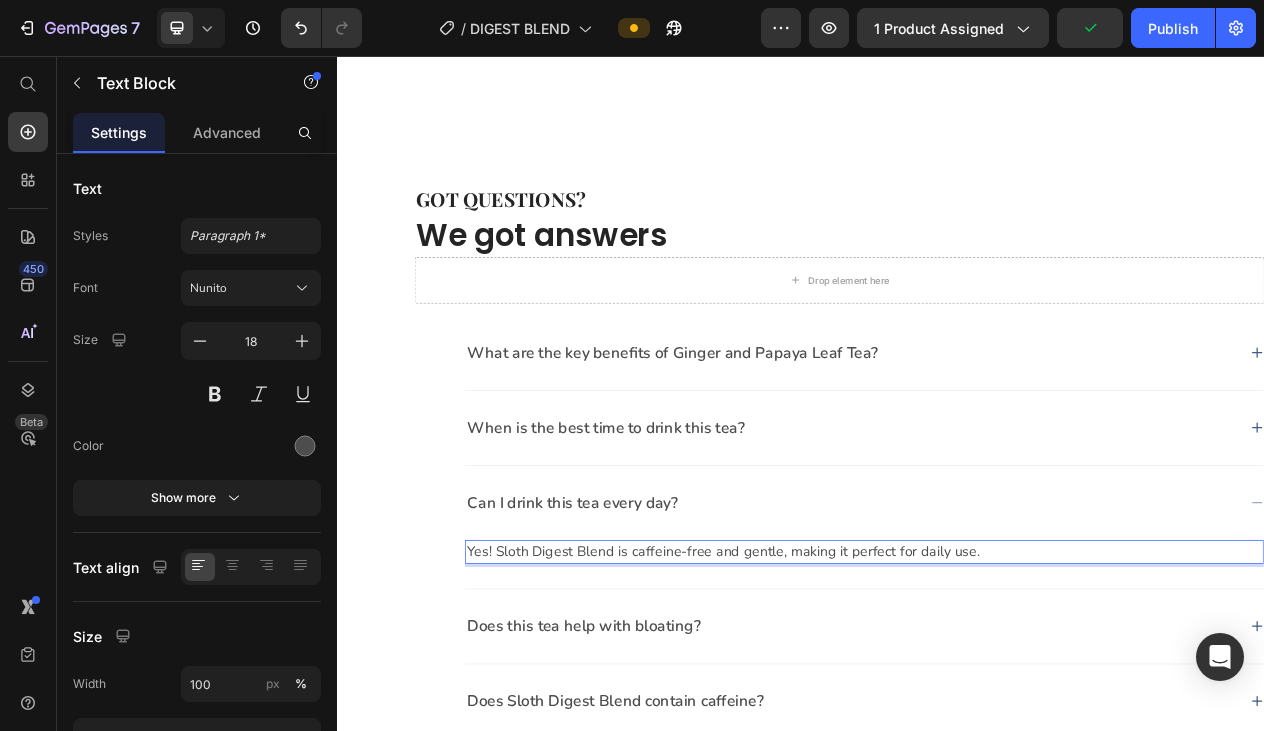 click on "Yes! Sloth Digest Blend is caffeine-free and gentle, making it perfect for daily use." at bounding box center [1019, 697] 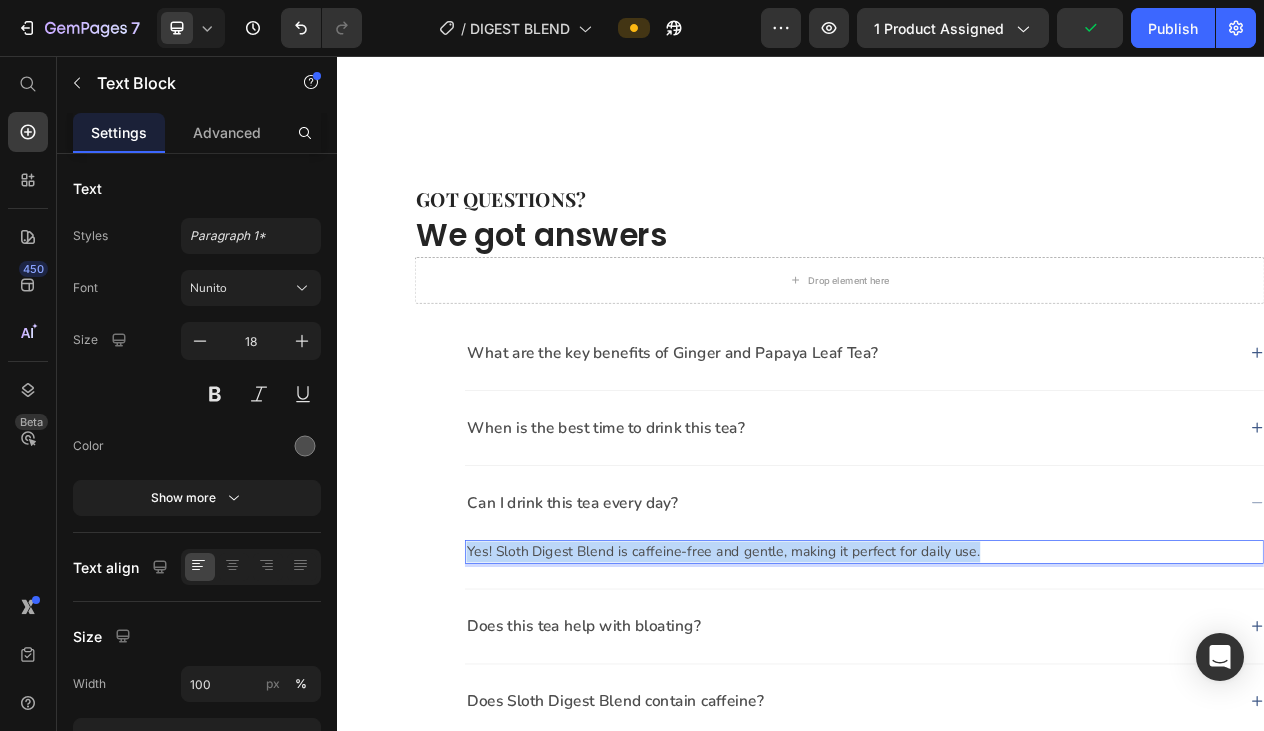 drag, startPoint x: 1191, startPoint y: 697, endPoint x: 321, endPoint y: 685, distance: 870.08276 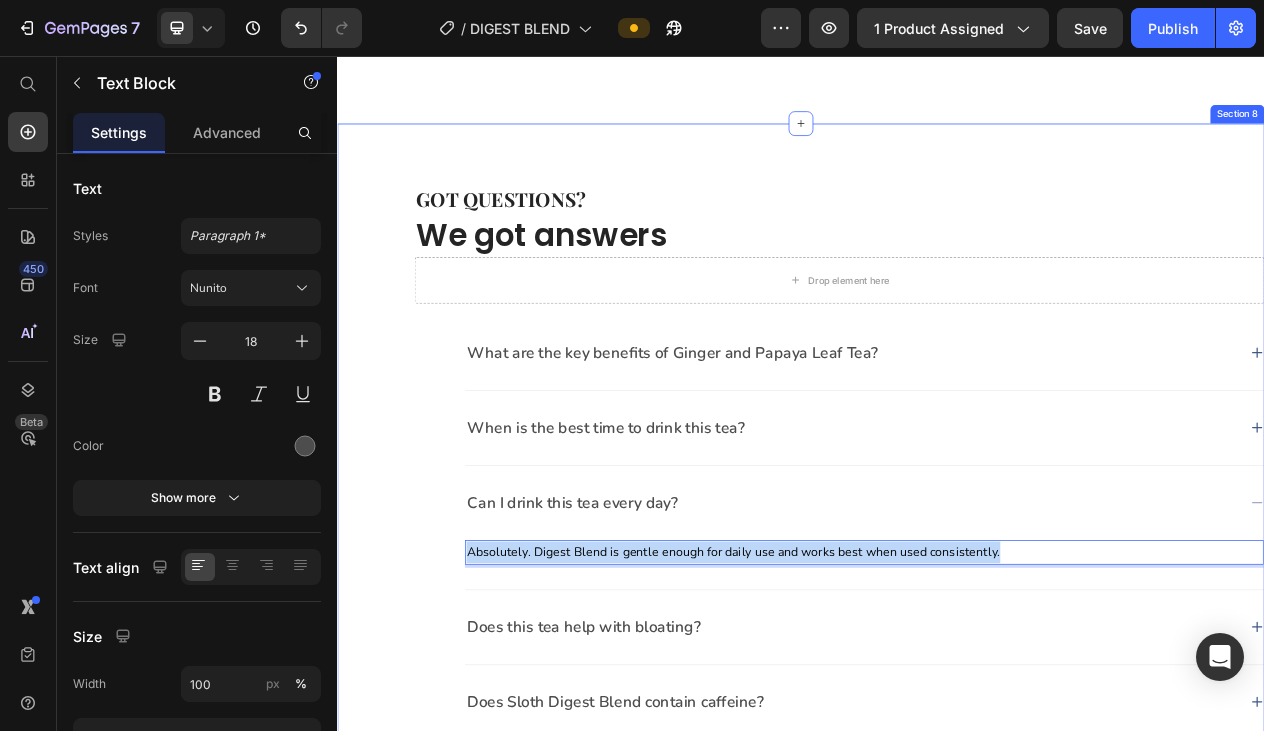 drag, startPoint x: 1209, startPoint y: 698, endPoint x: 398, endPoint y: 692, distance: 811.0222 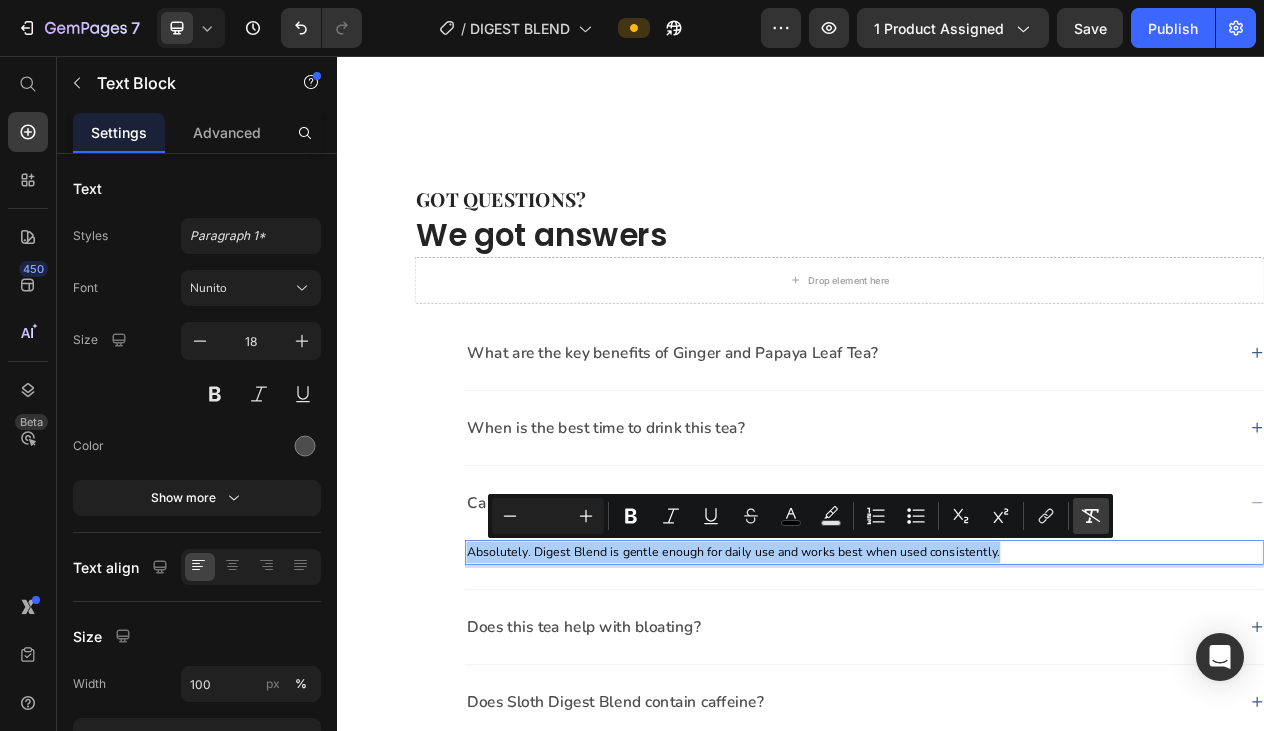 drag, startPoint x: 992, startPoint y: 577, endPoint x: 1098, endPoint y: 504, distance: 128.7051 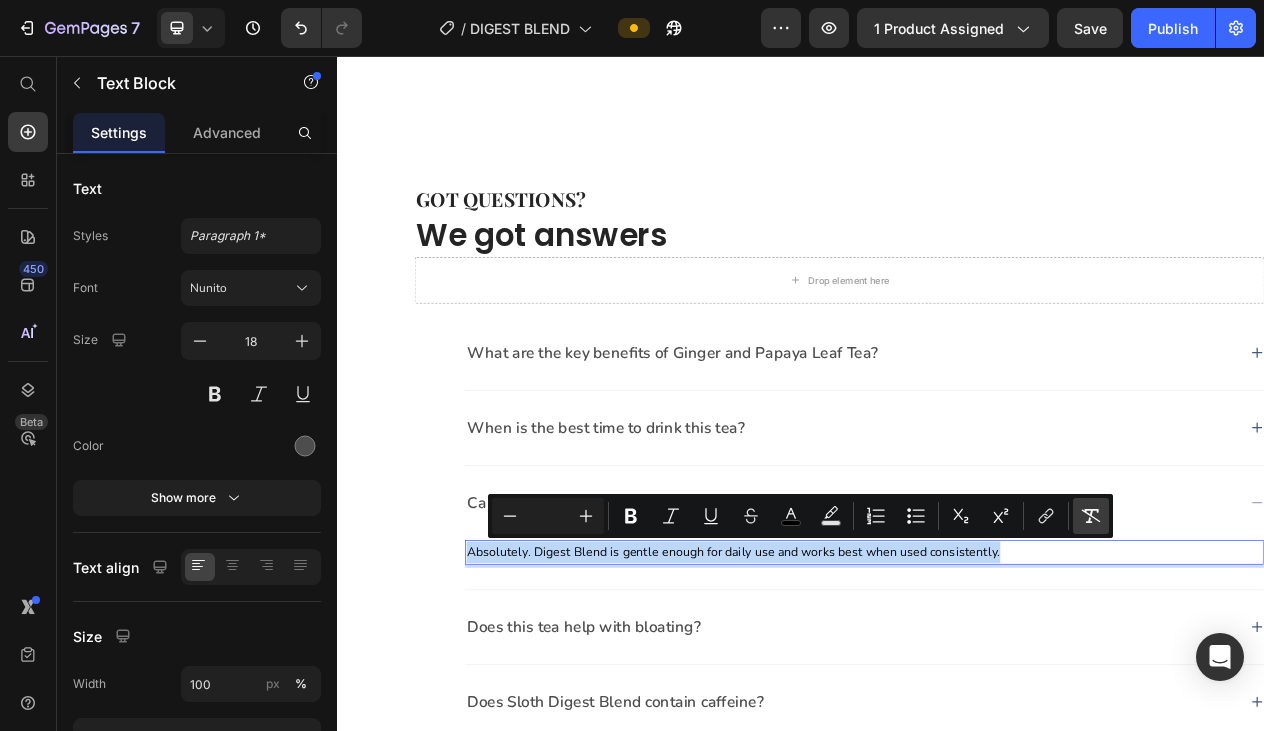 type on "18" 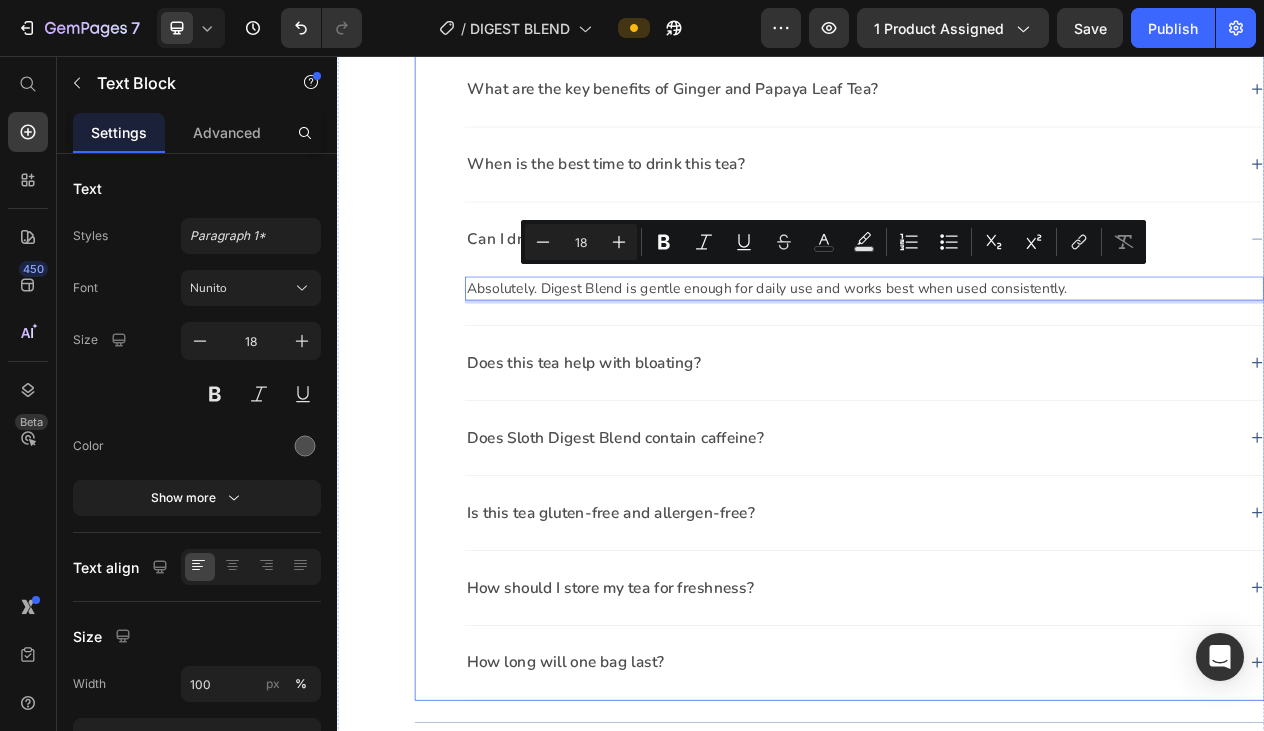 scroll, scrollTop: 4561, scrollLeft: 0, axis: vertical 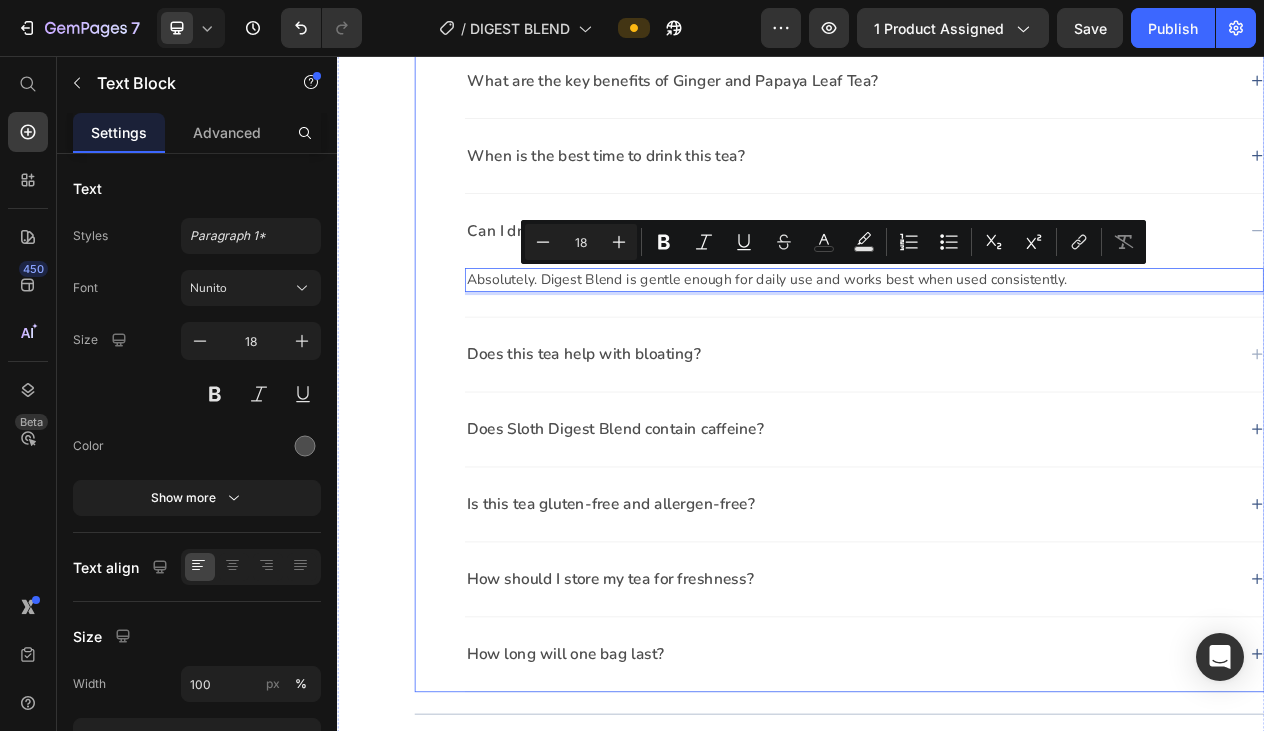 click on "Does this tea help with bloating?" at bounding box center (1002, 442) 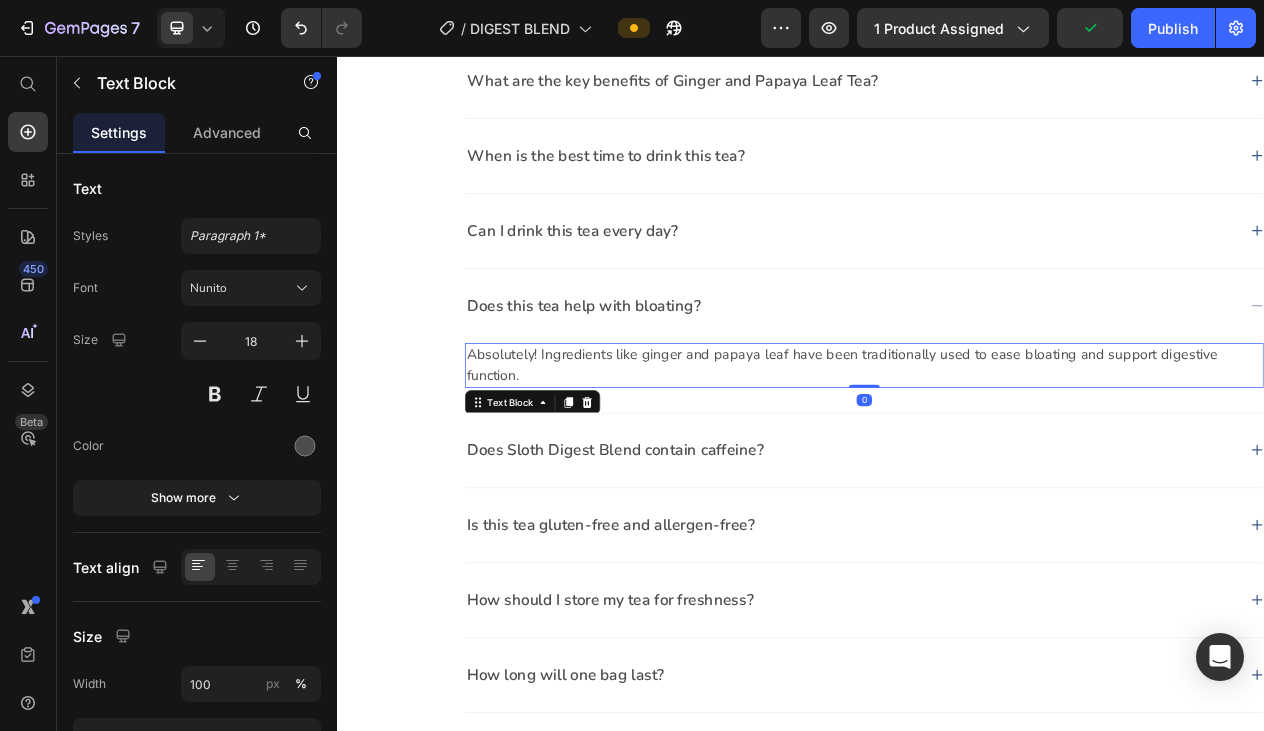 click on "Absolutely! Ingredients like ginger and papaya leaf have been traditionally used to ease bloating and support digestive function." at bounding box center (1019, 456) 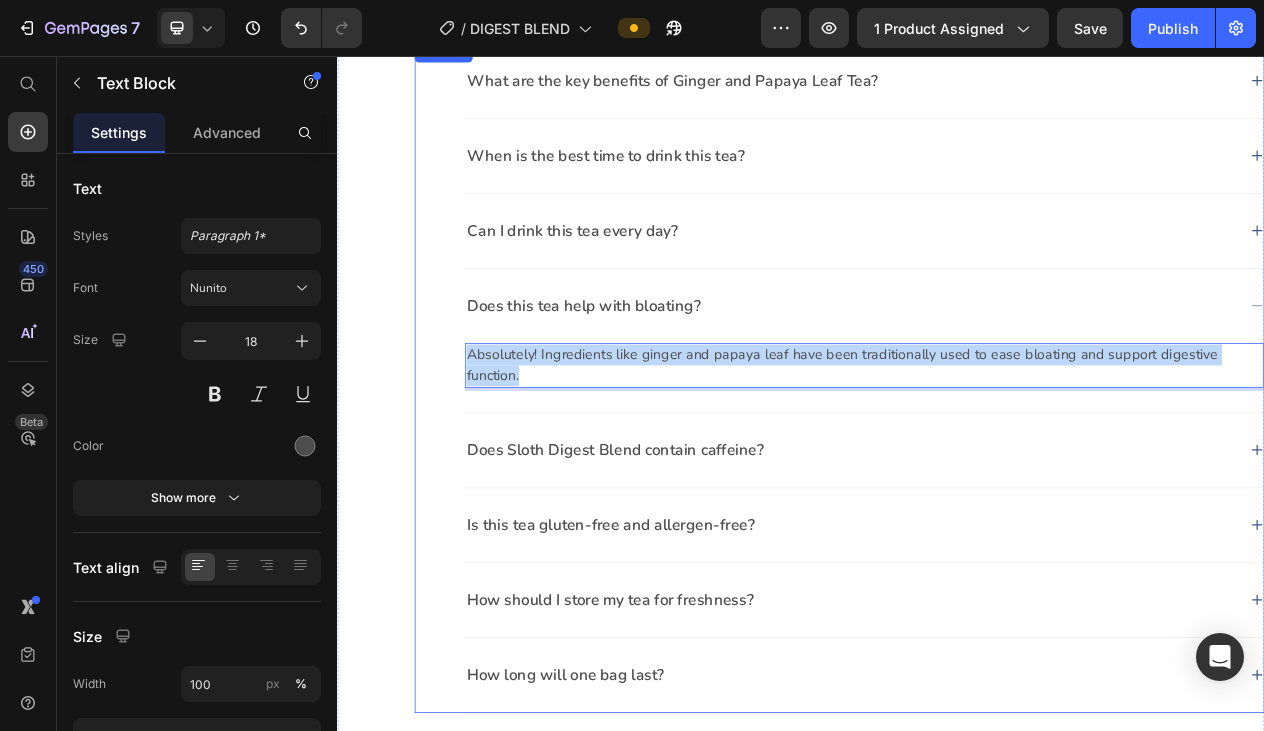 drag, startPoint x: 510, startPoint y: 435, endPoint x: 1529, endPoint y: 481, distance: 1020.0377 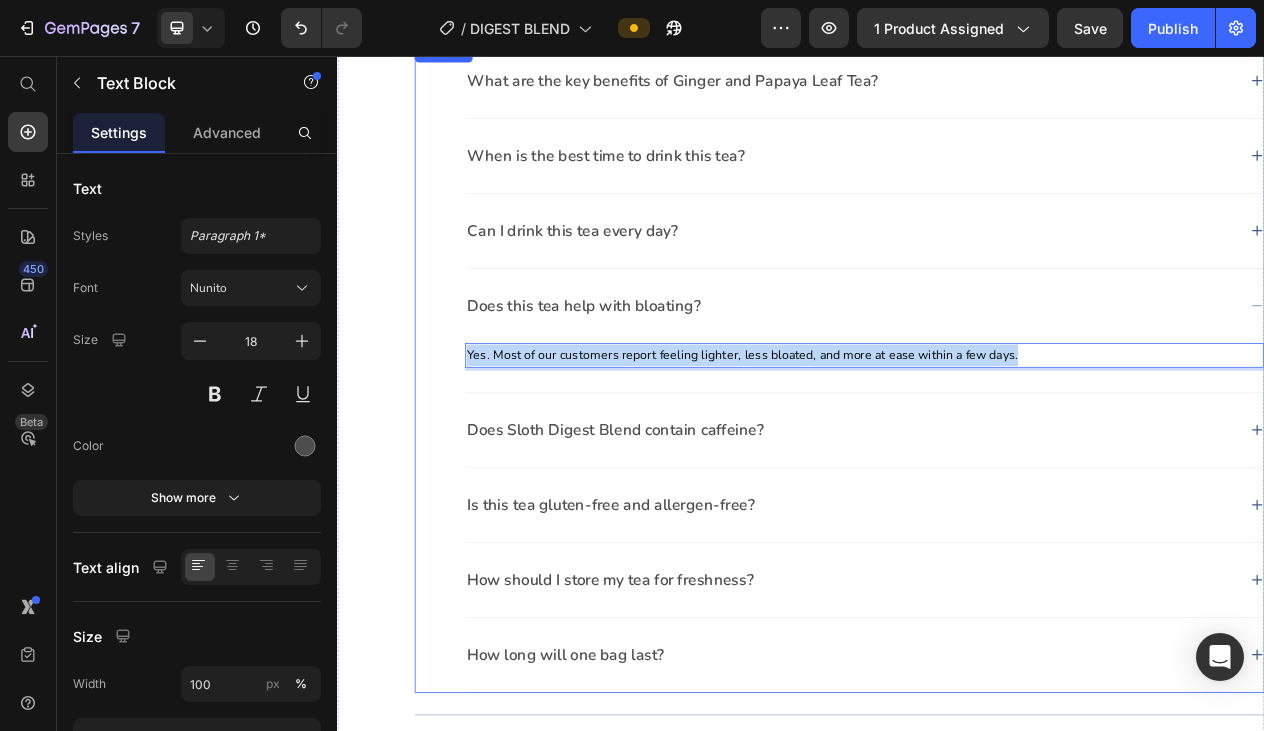 drag, startPoint x: 1338, startPoint y: 440, endPoint x: 513, endPoint y: 412, distance: 825.47504 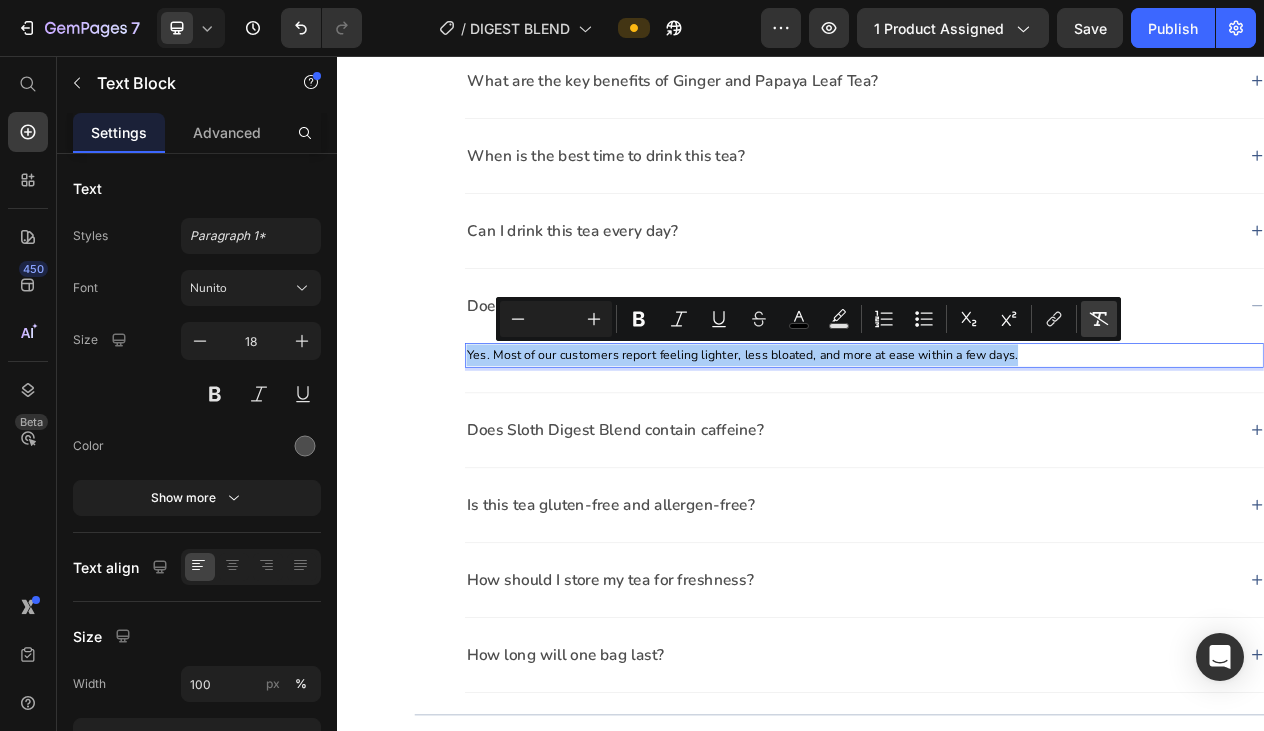 click 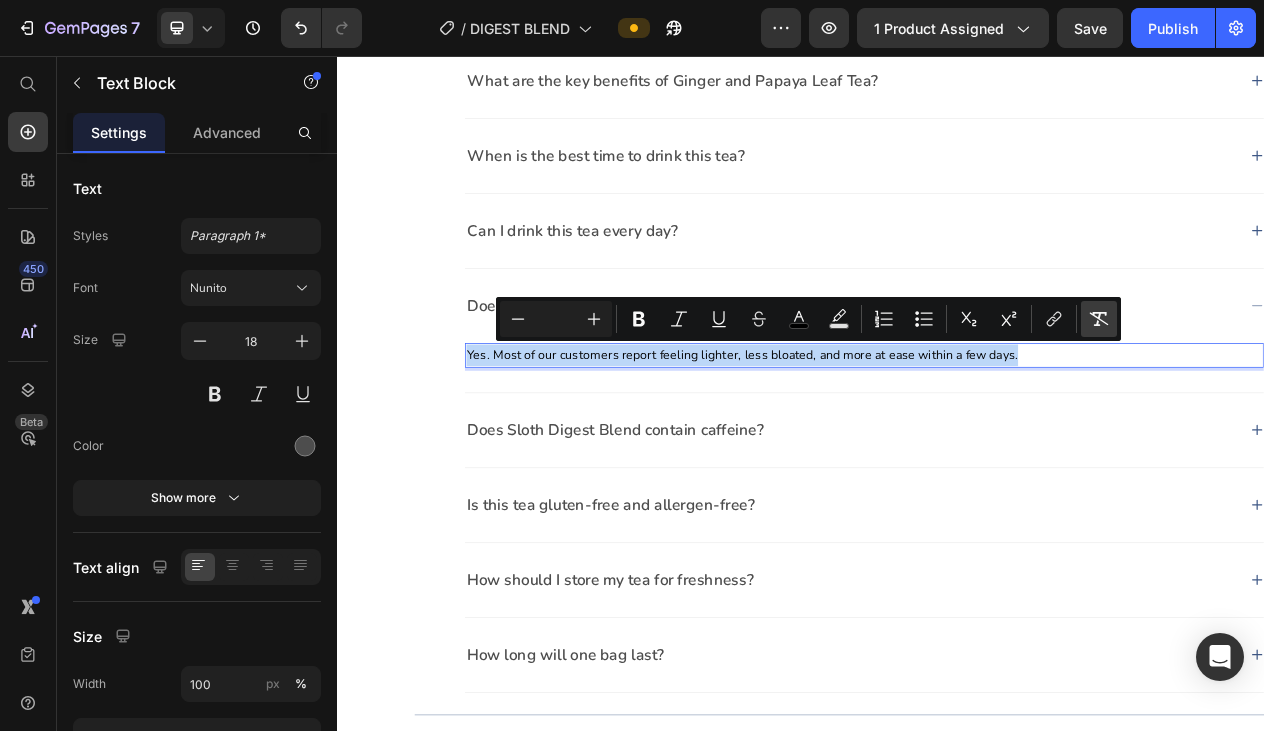 type on "18" 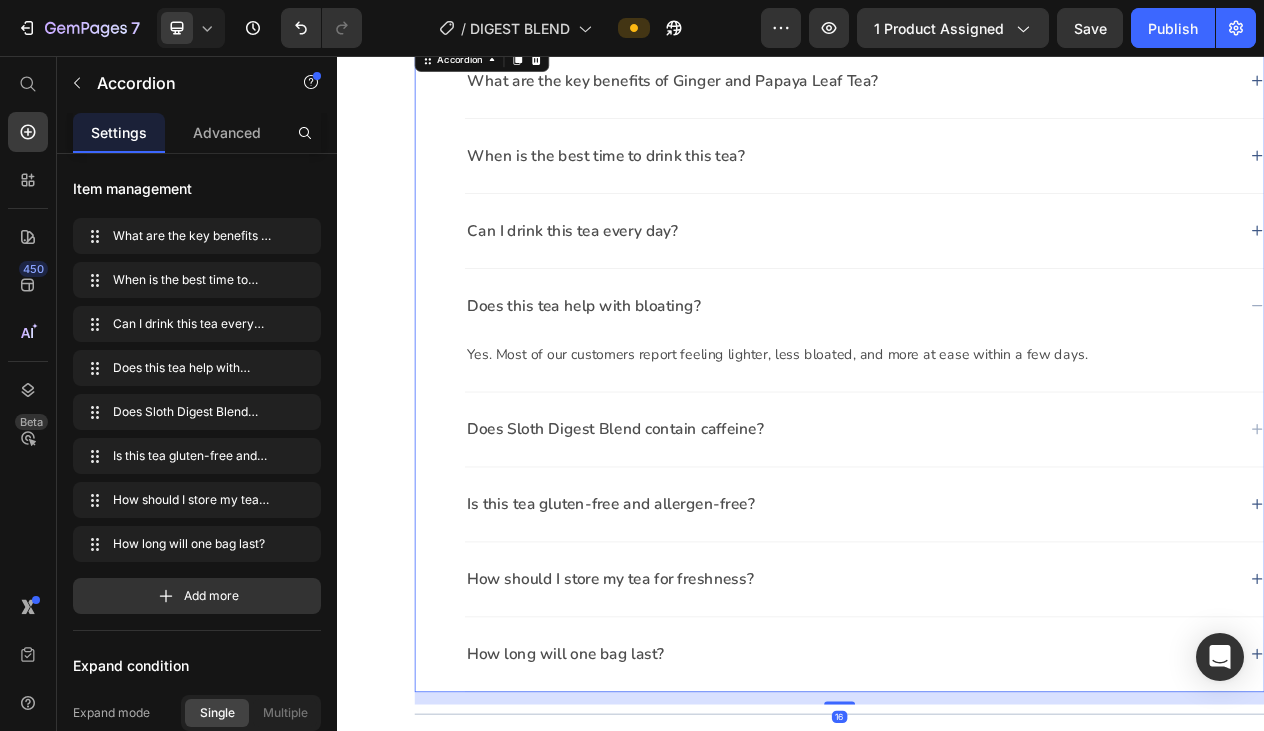 click on "Does Sloth Digest Blend contain caffeine?" at bounding box center [1002, 539] 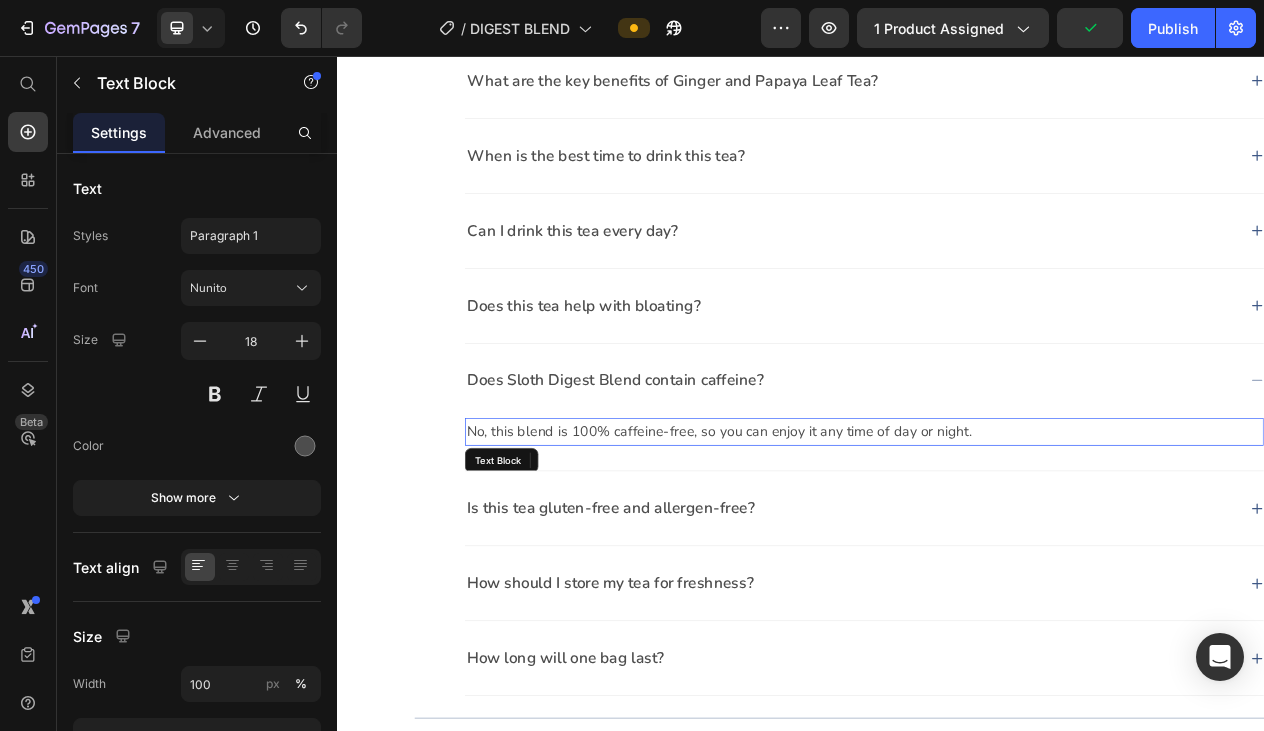 click on "No, this blend is 100% caffeine-free, so you can enjoy it any time of day or night." at bounding box center [1019, 542] 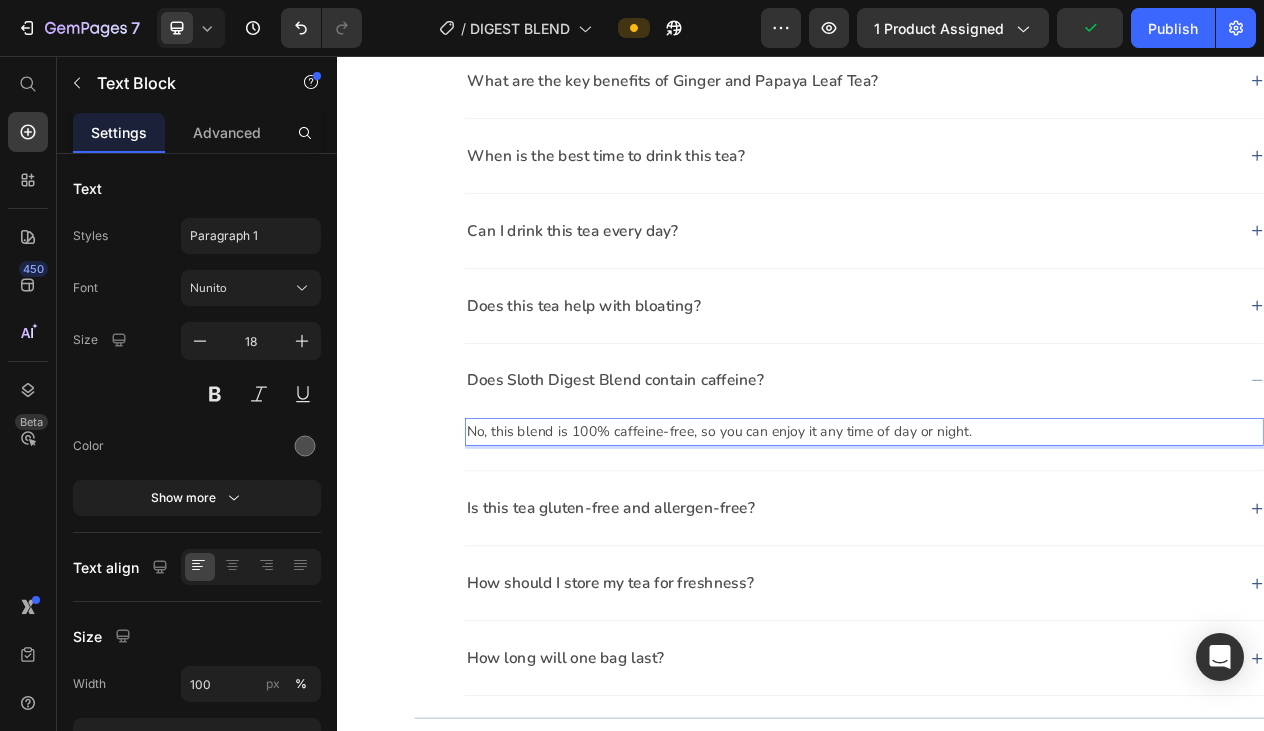 click on "No, this blend is 100% caffeine-free, so you can enjoy it any time of day or night." at bounding box center [1019, 542] 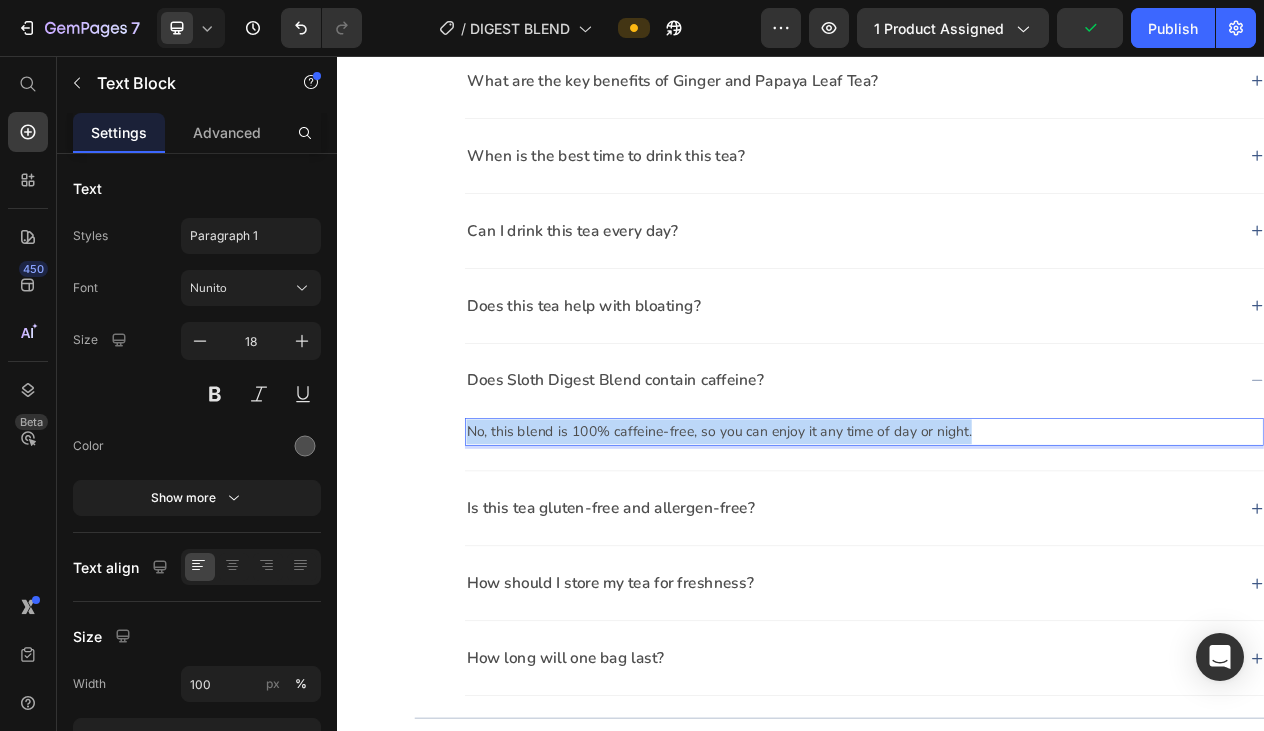 drag, startPoint x: 1198, startPoint y: 532, endPoint x: 336, endPoint y: 532, distance: 862 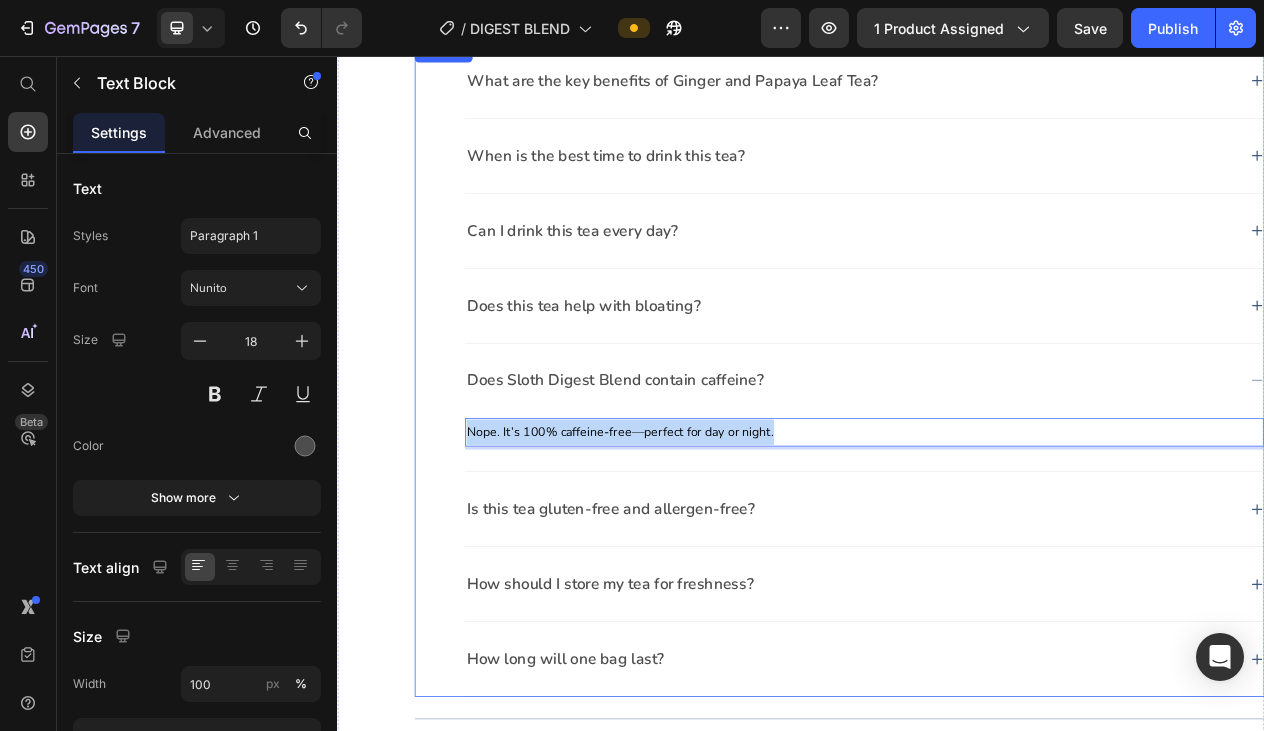 drag, startPoint x: 930, startPoint y: 548, endPoint x: 338, endPoint y: 545, distance: 592.0076 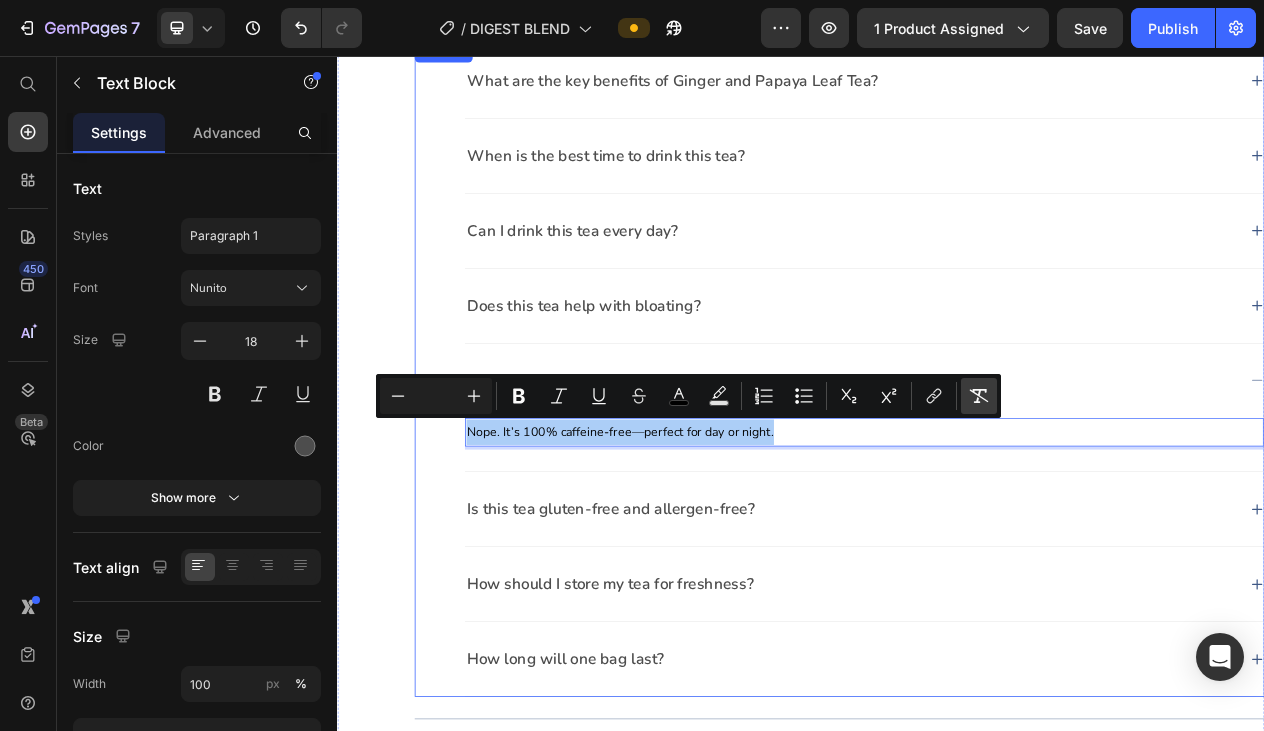 click on "Remove Format" at bounding box center [979, 396] 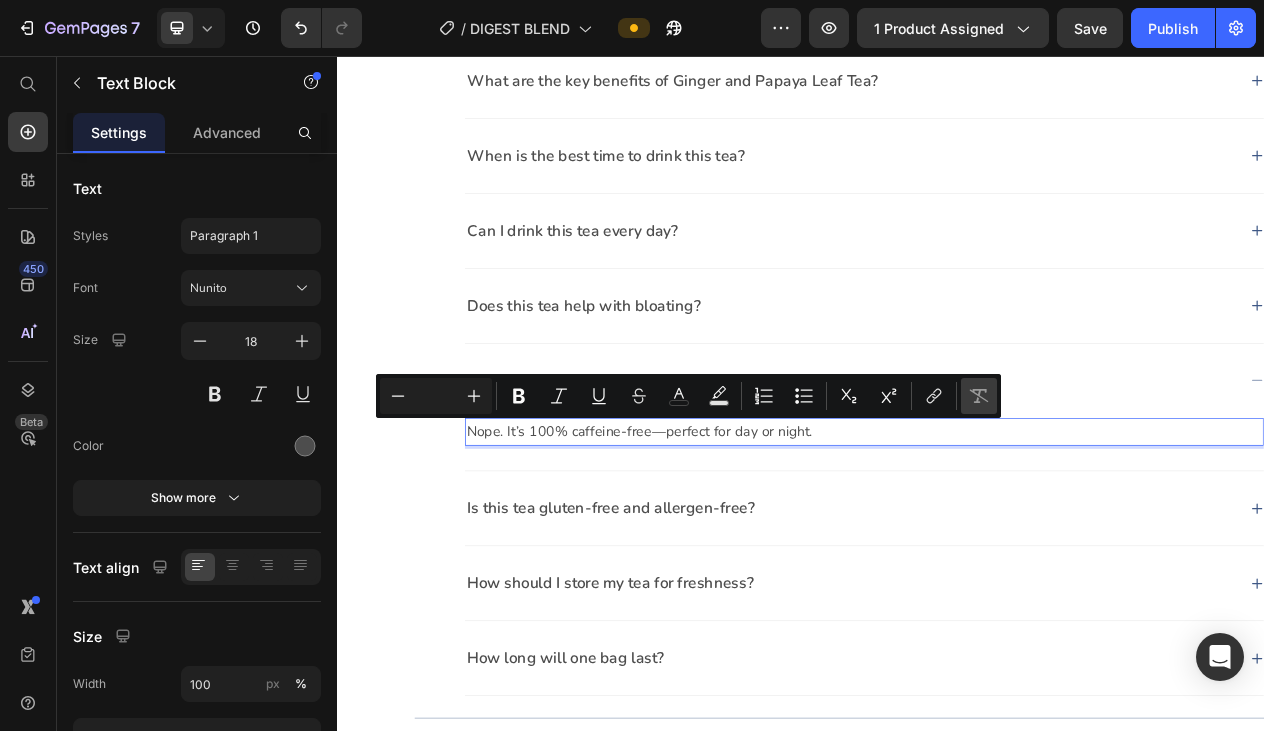 type on "18" 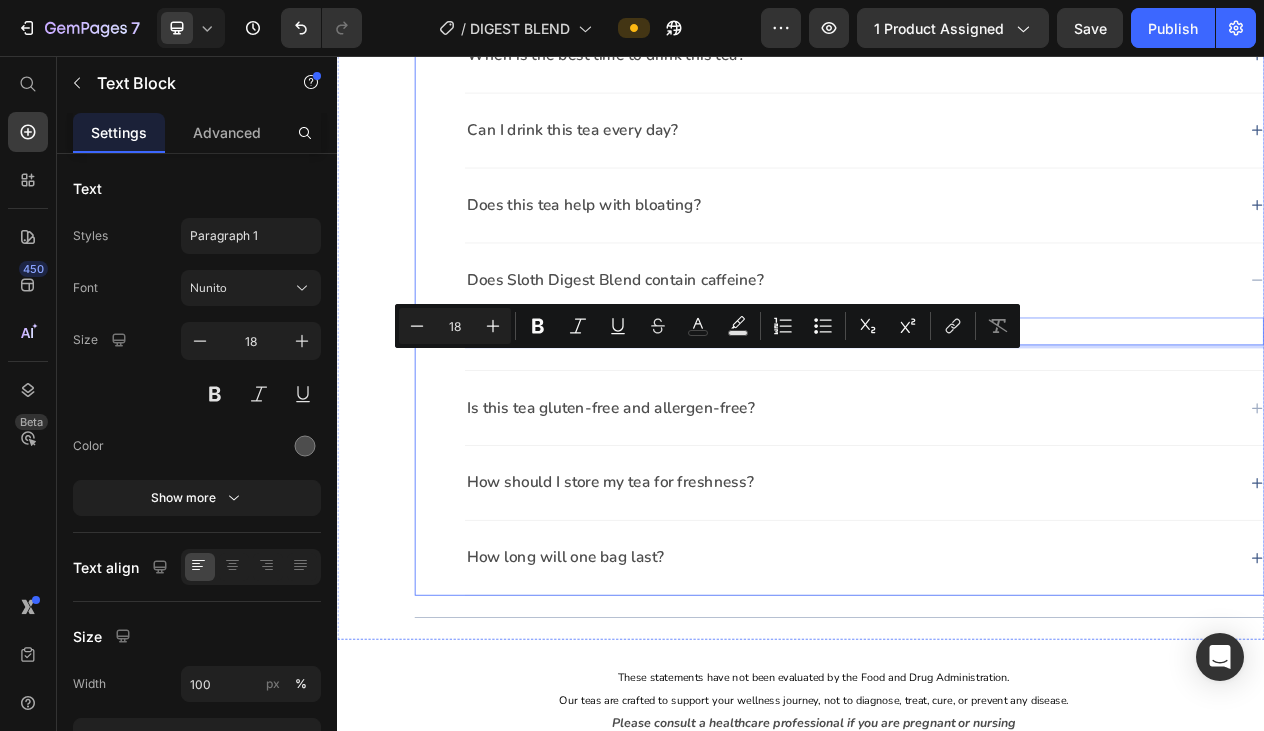 scroll, scrollTop: 4723, scrollLeft: 0, axis: vertical 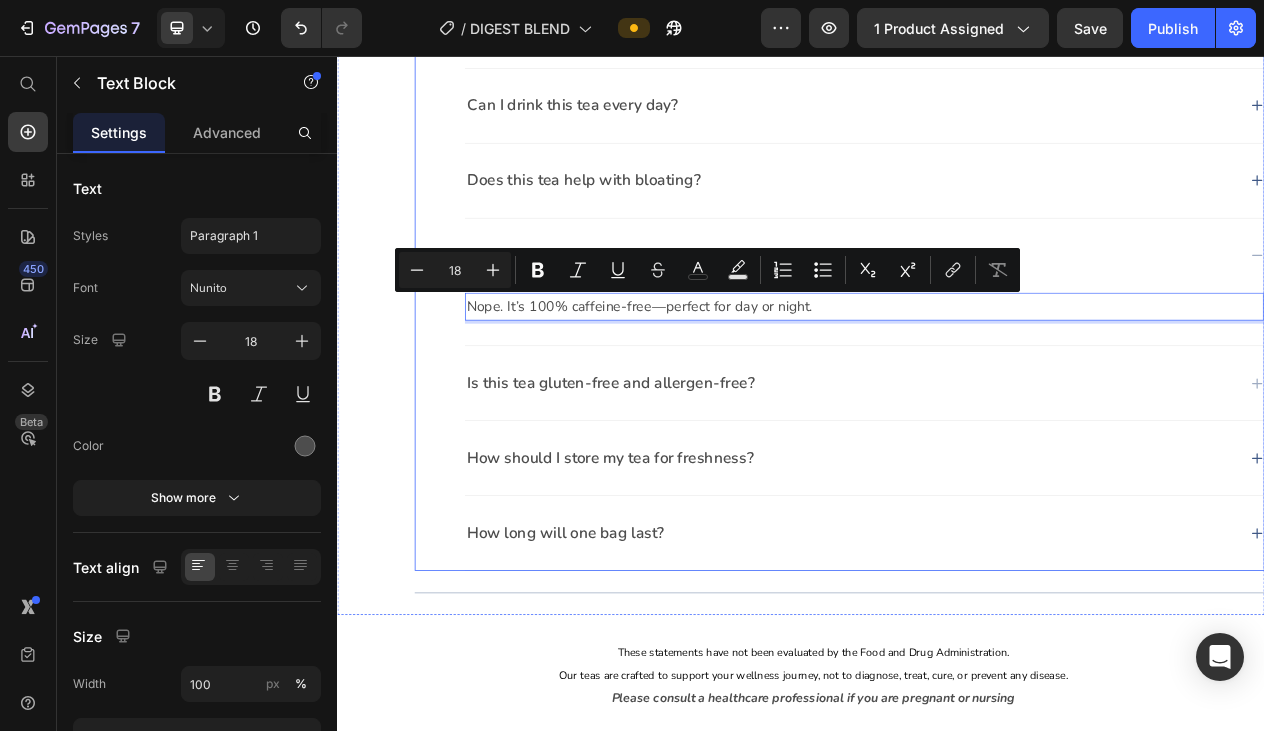 click on "Is this tea gluten-free and allergen-free?" at bounding box center (1002, 479) 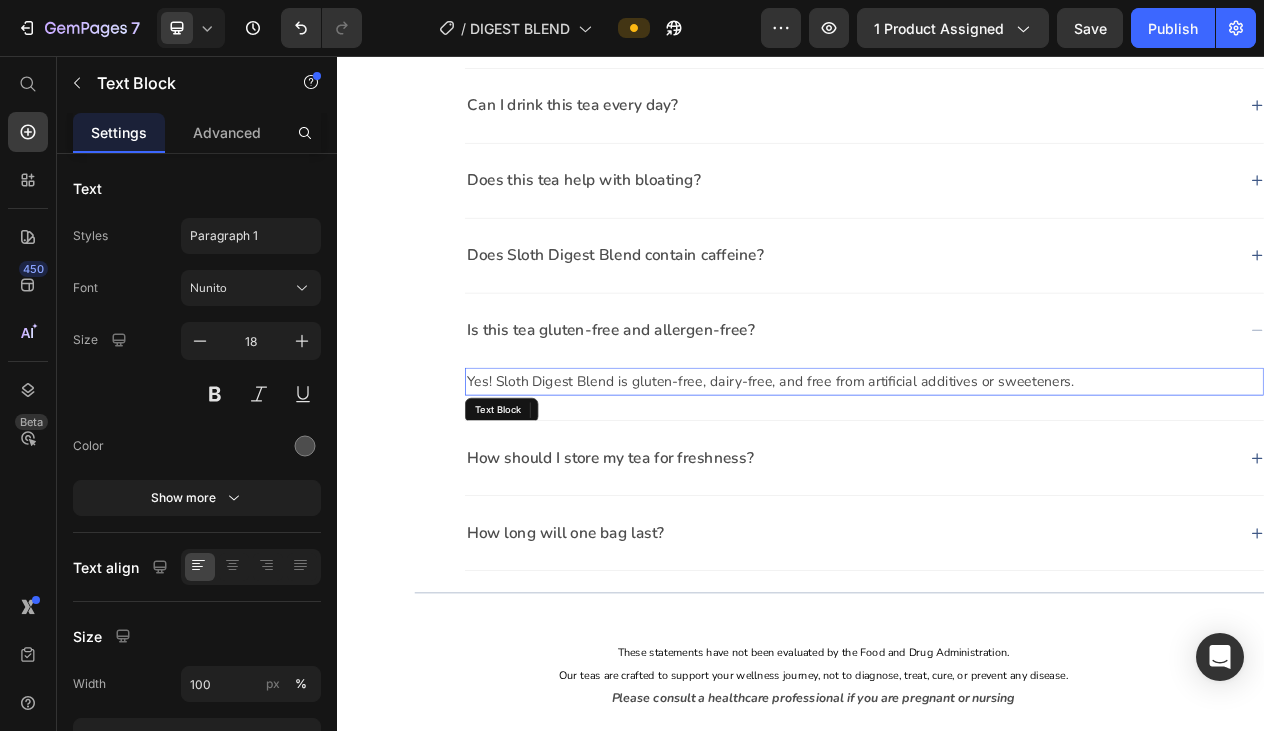 click on "Yes! Sloth Digest Blend is gluten-free, dairy-free, and free from artificial additives or sweeteners." at bounding box center (1019, 477) 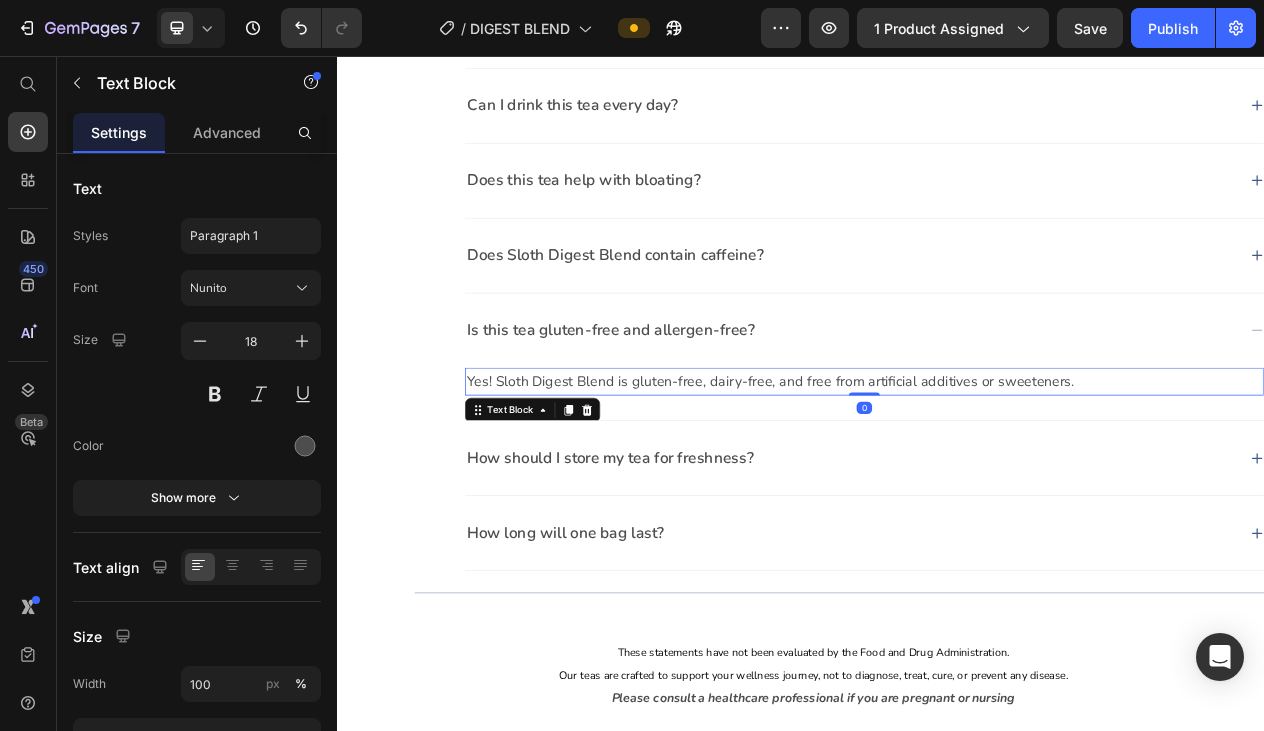 click on "Yes! Sloth Digest Blend is gluten-free, dairy-free, and free from artificial additives or sweeteners." at bounding box center [1019, 477] 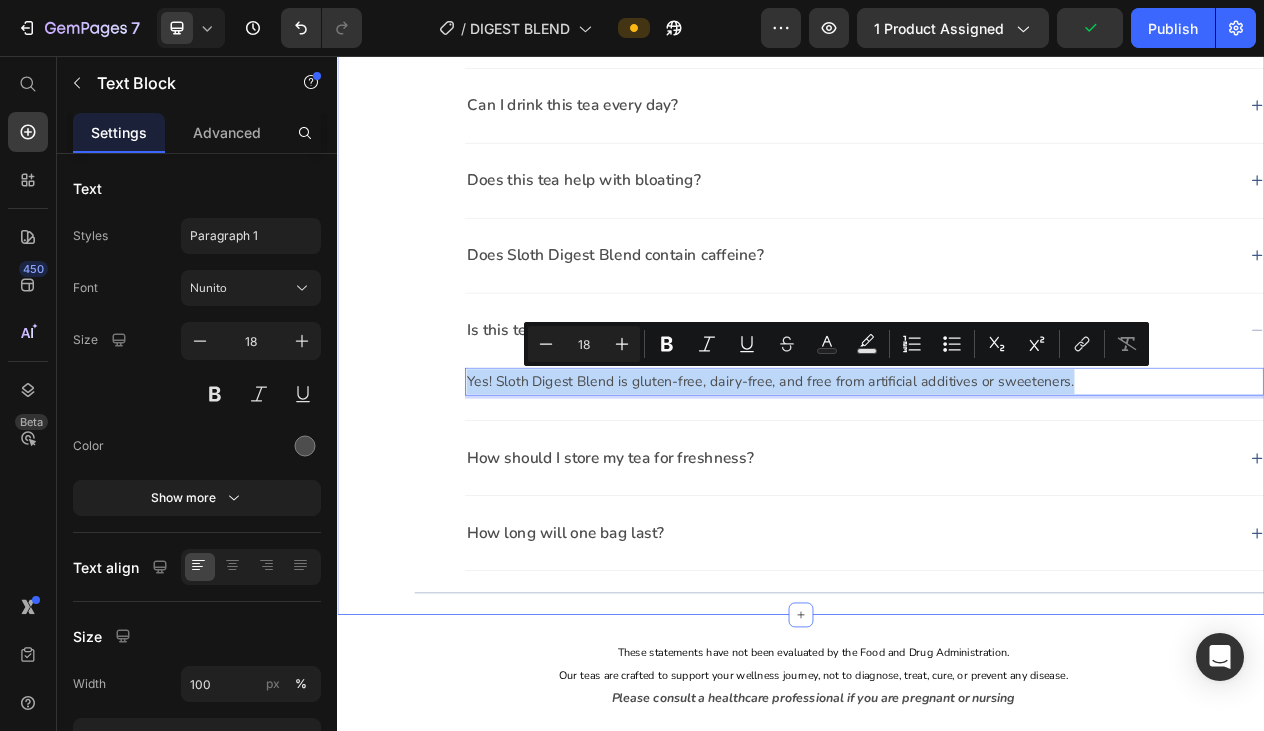 drag, startPoint x: 1309, startPoint y: 473, endPoint x: 400, endPoint y: 468, distance: 909.01373 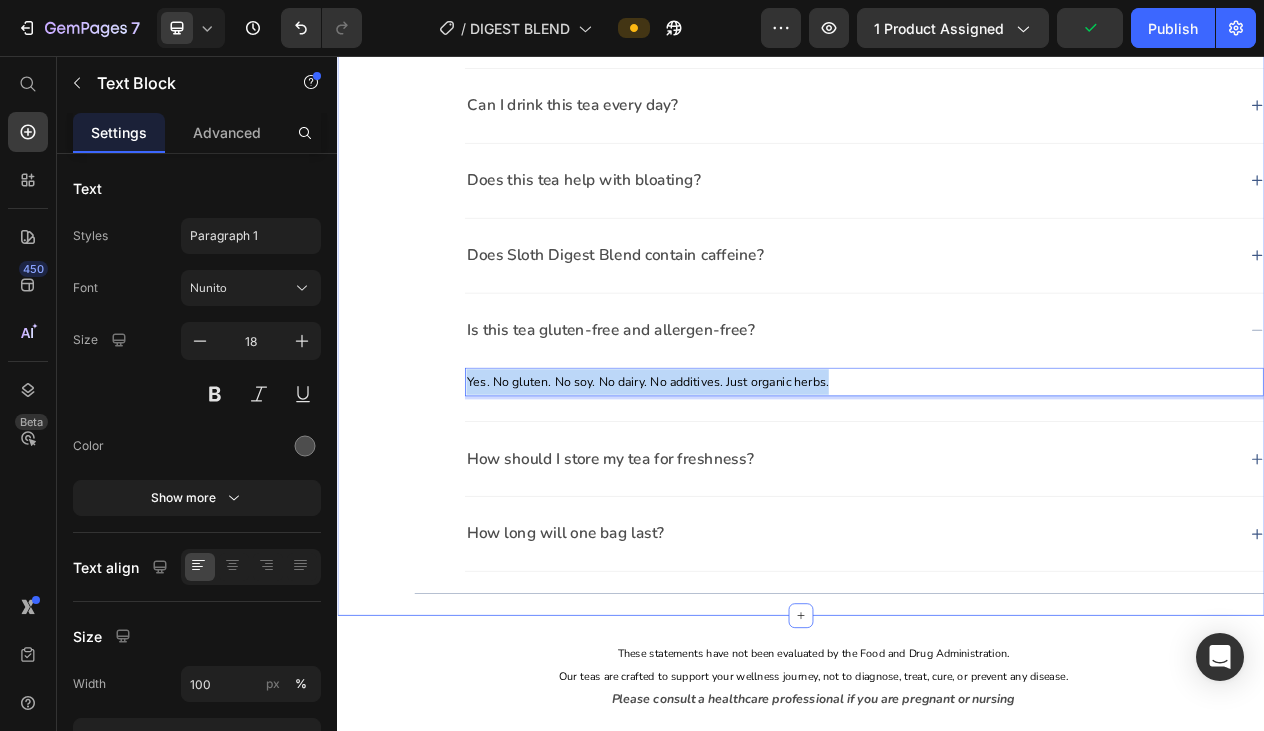 drag, startPoint x: 992, startPoint y: 475, endPoint x: 419, endPoint y: 471, distance: 573.014 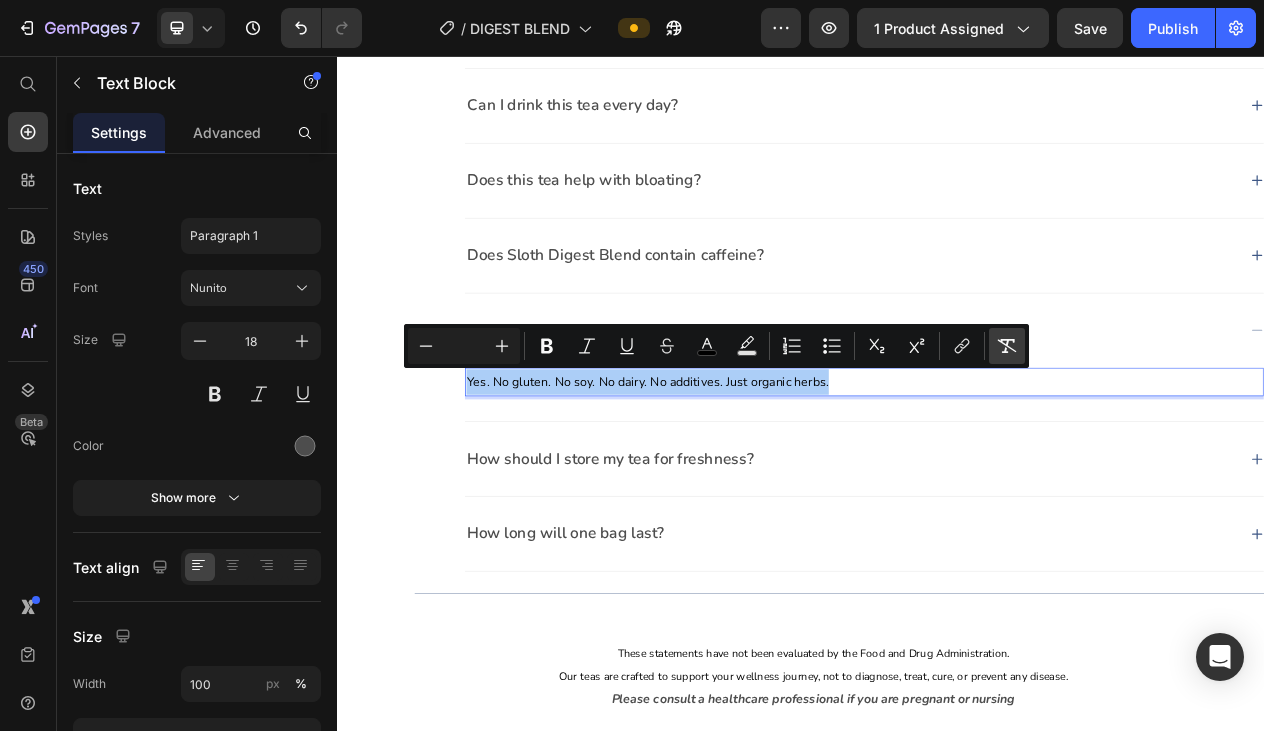 click 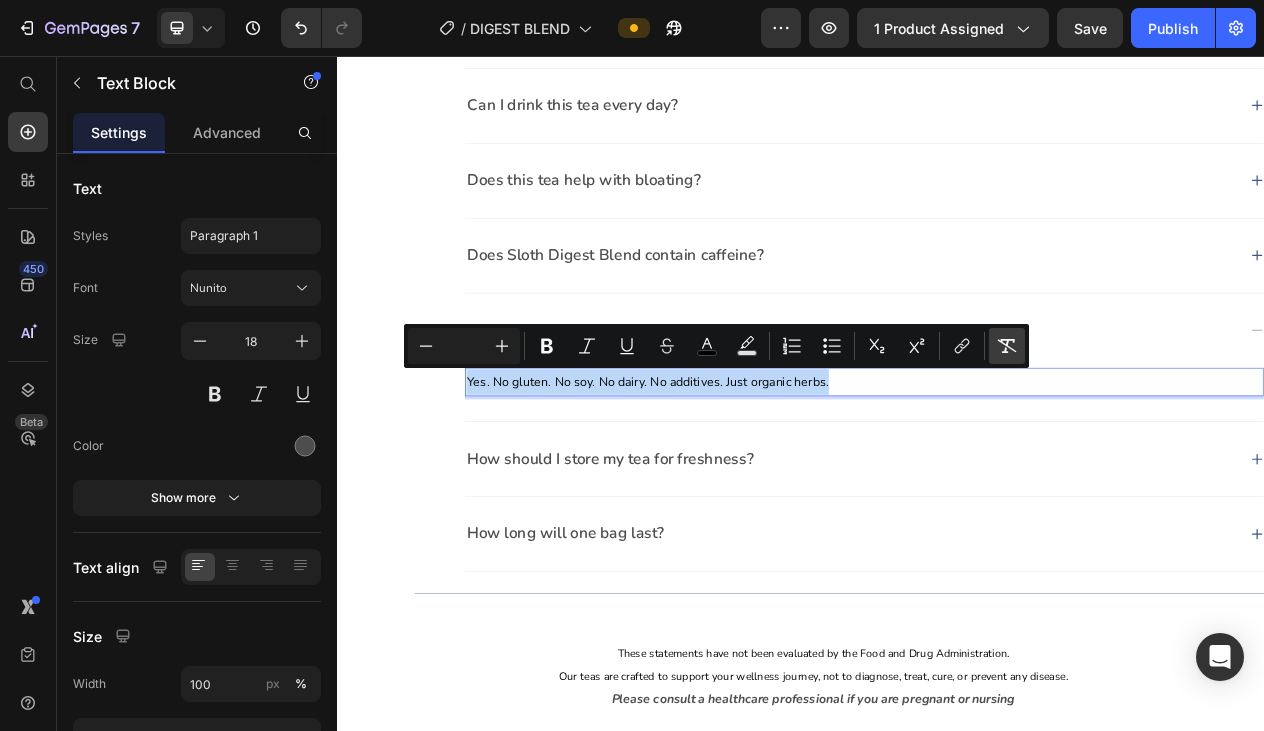 type on "18" 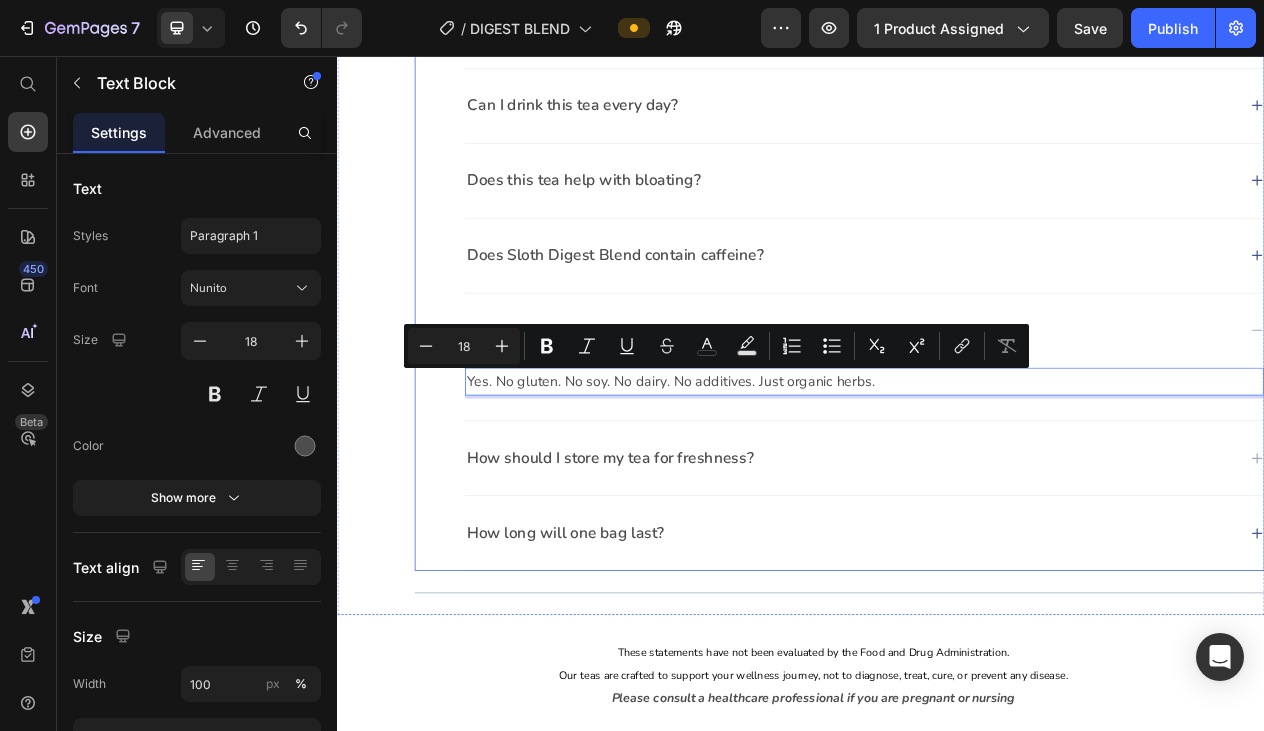 click on "How should I store my tea for freshness?" at bounding box center (1002, 576) 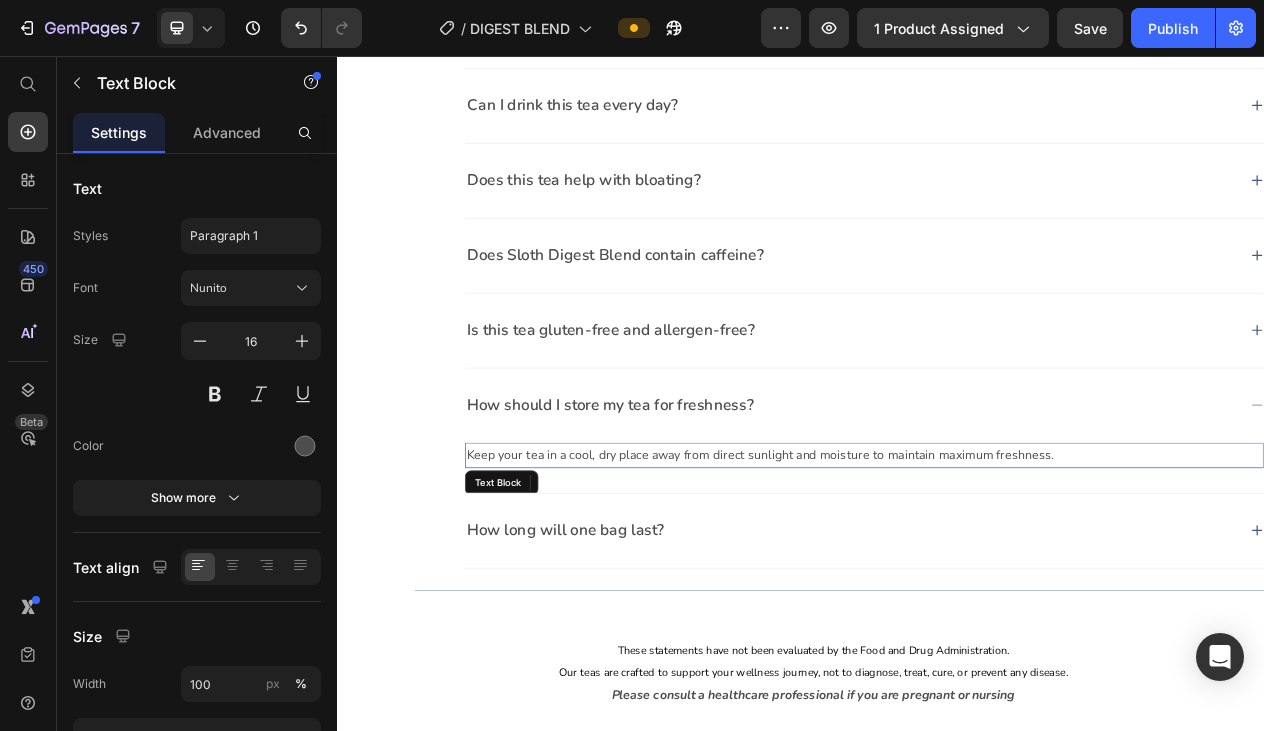 click on "Keep your tea in a cool, dry place away from direct sunlight and moisture to maintain maximum freshness." at bounding box center (1019, 572) 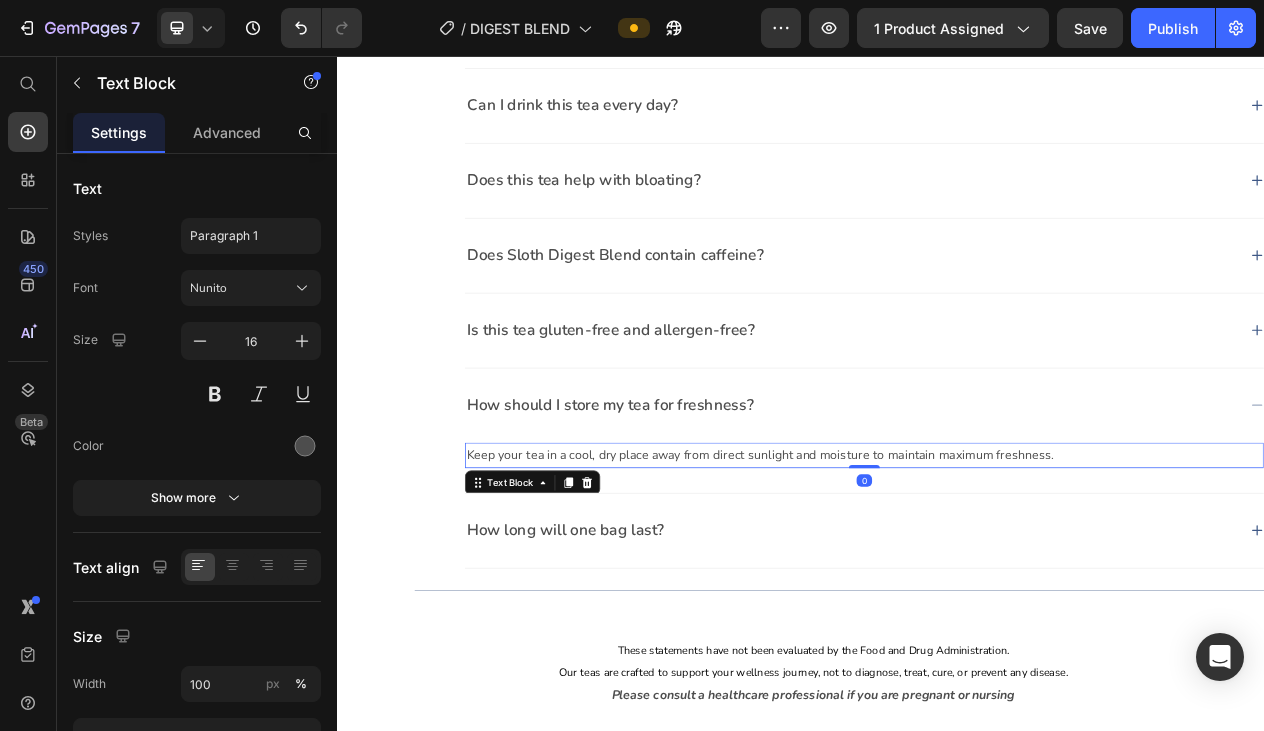 click on "Keep your tea in a cool, dry place away from direct sunlight and moisture to maintain maximum freshness." at bounding box center [1019, 572] 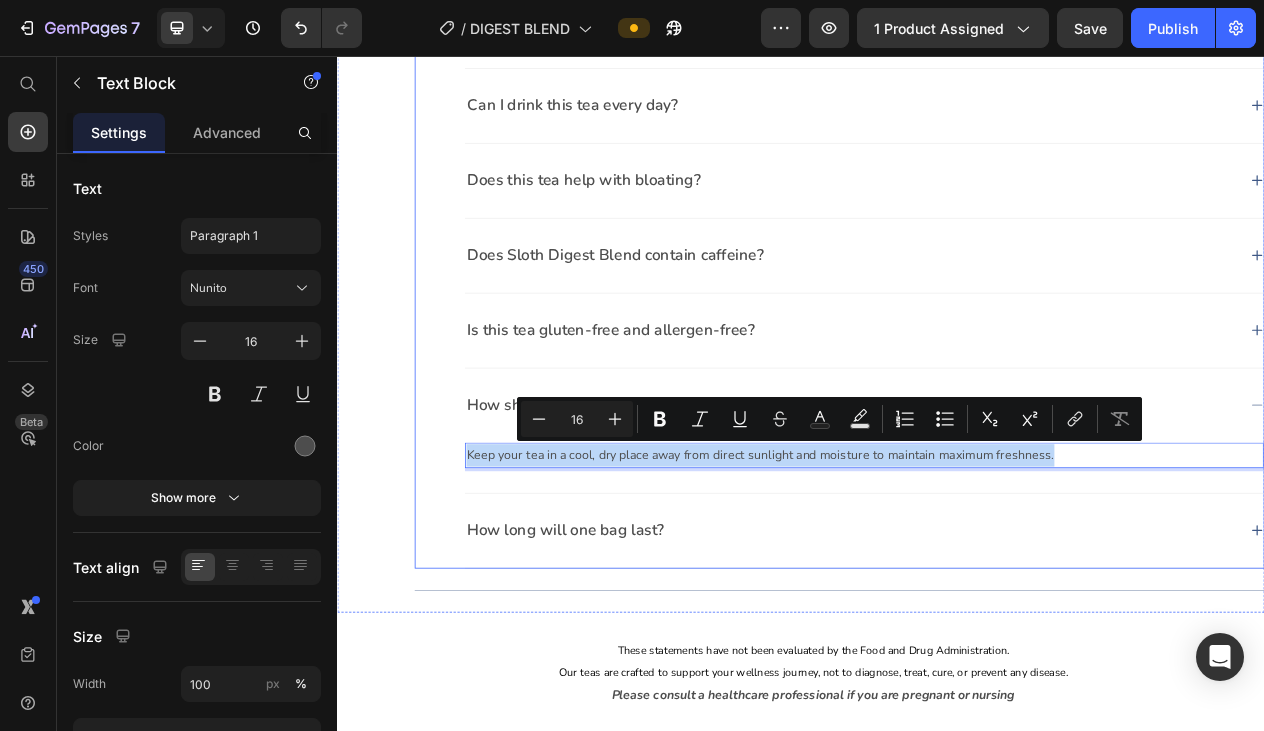 drag, startPoint x: 1281, startPoint y: 571, endPoint x: 424, endPoint y: 552, distance: 857.2106 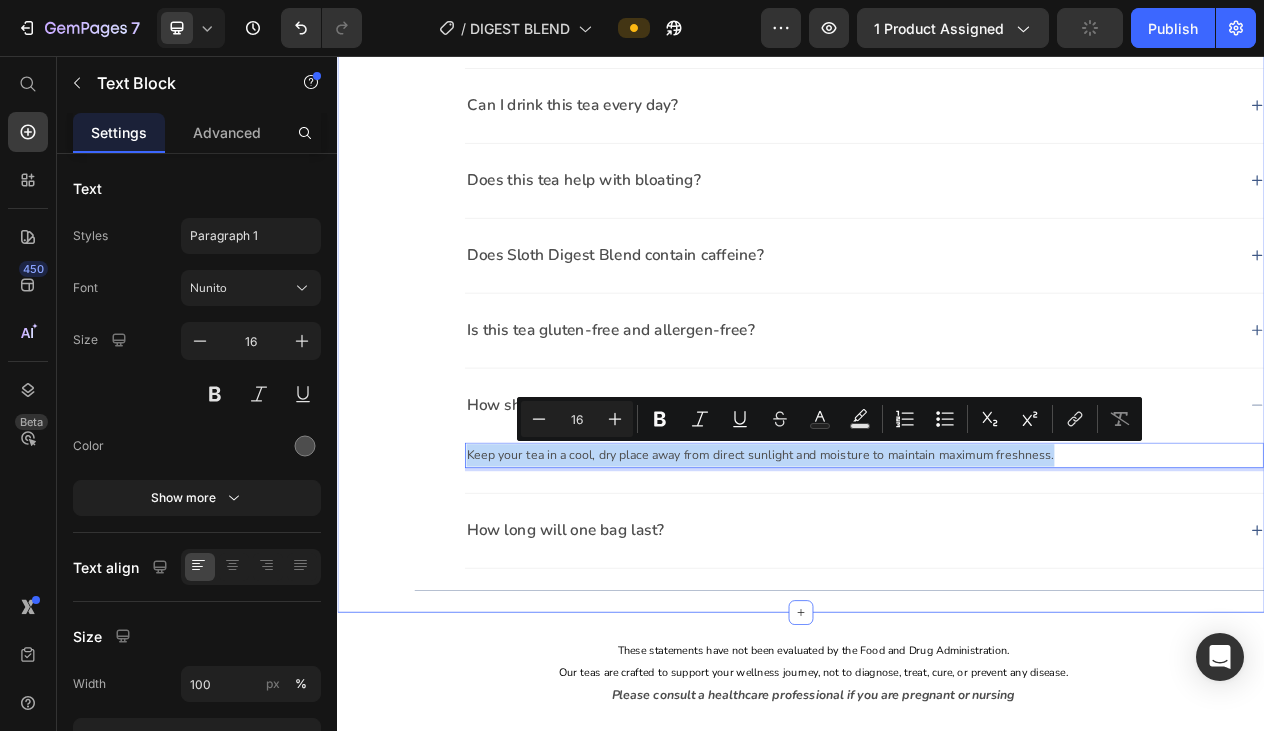 type 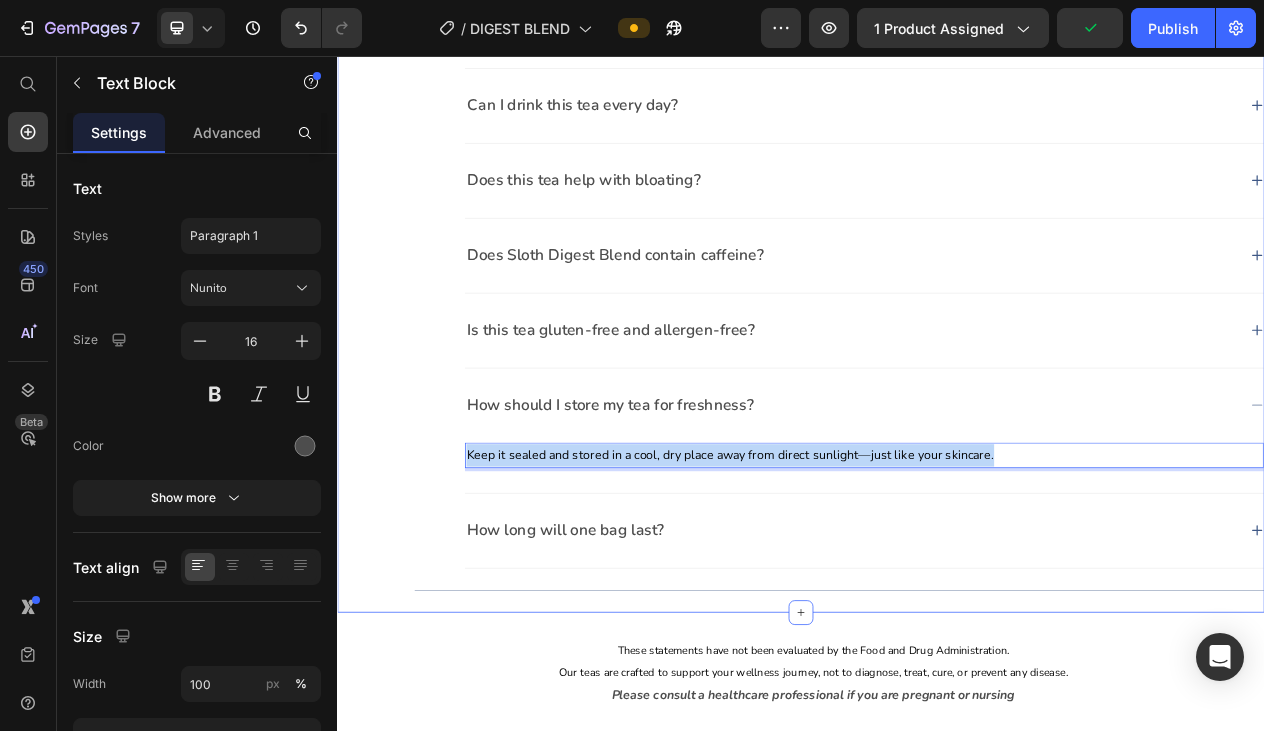 drag, startPoint x: 1211, startPoint y: 570, endPoint x: 363, endPoint y: 566, distance: 848.00946 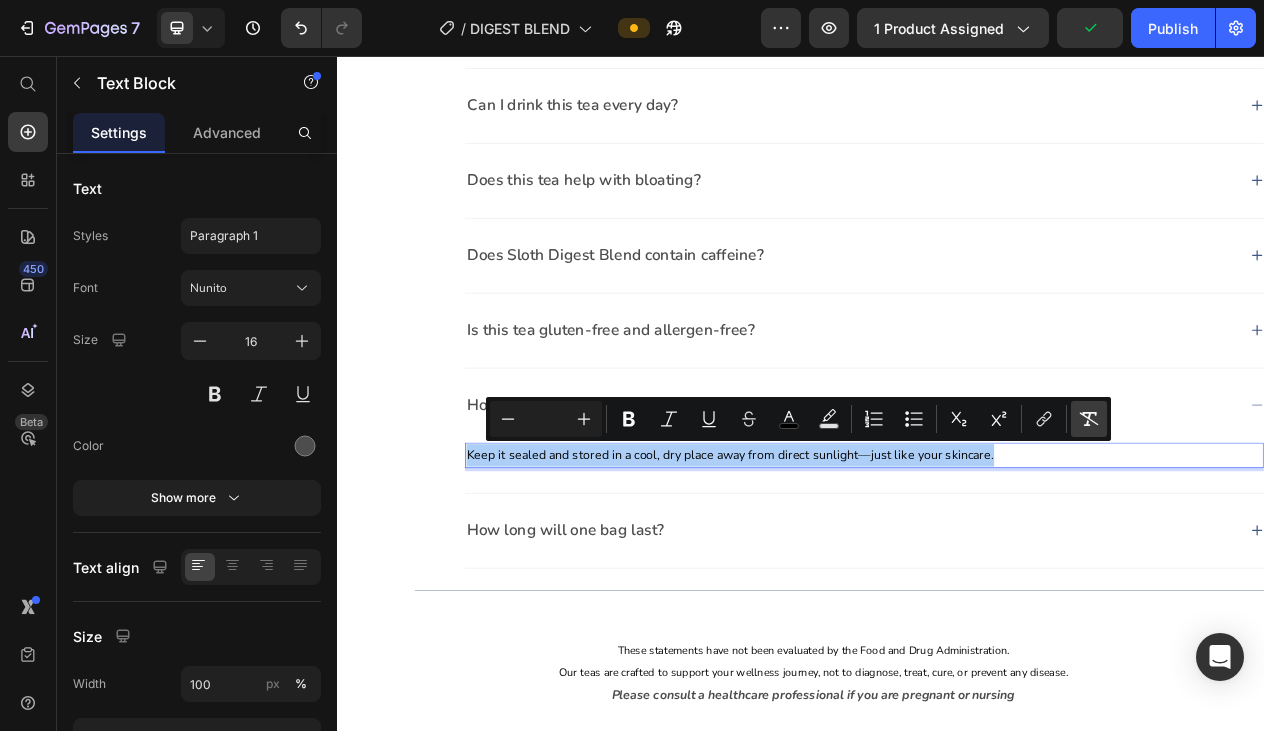 click on "Remove Format" at bounding box center (1089, 419) 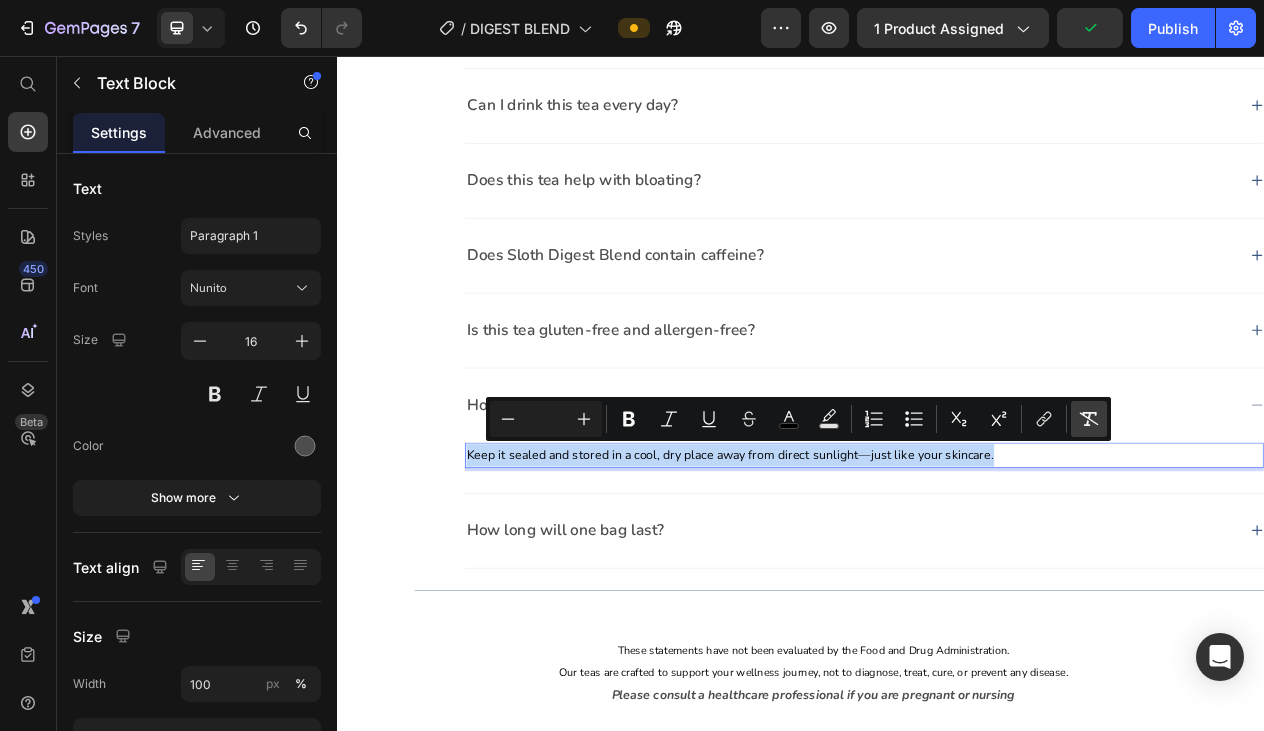 type on "16" 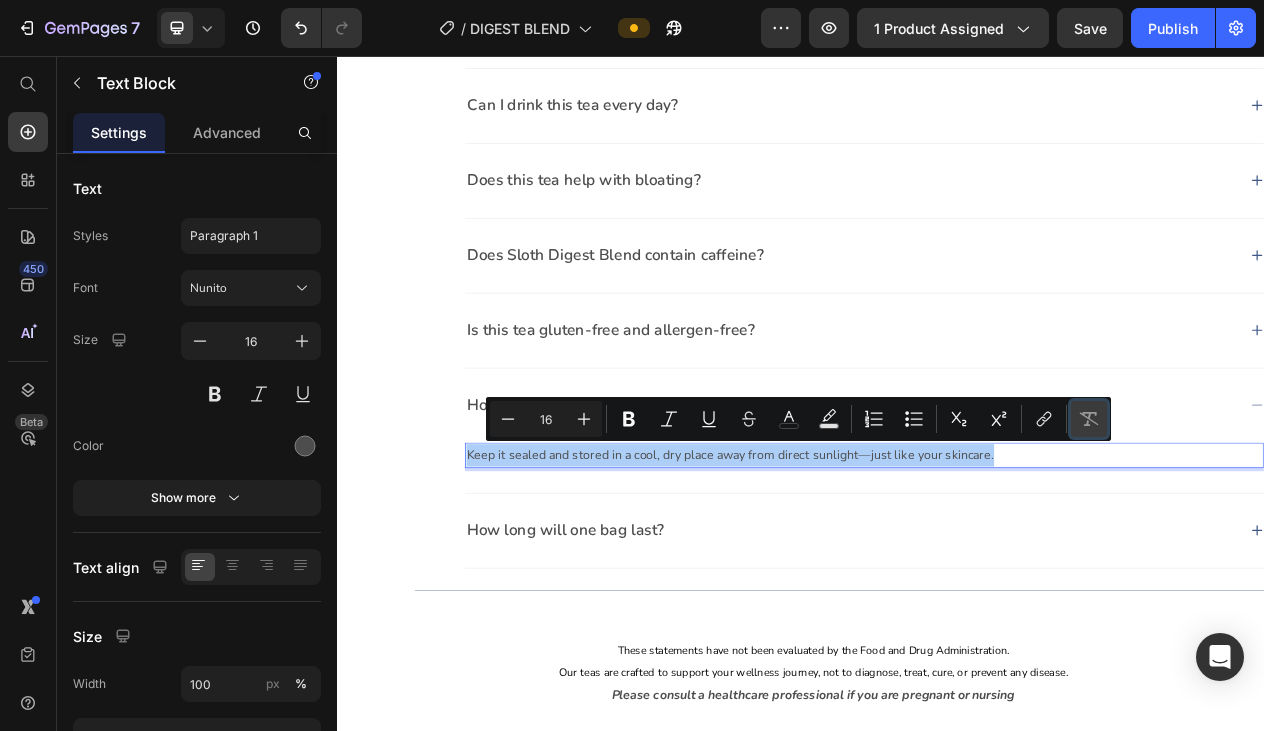 click 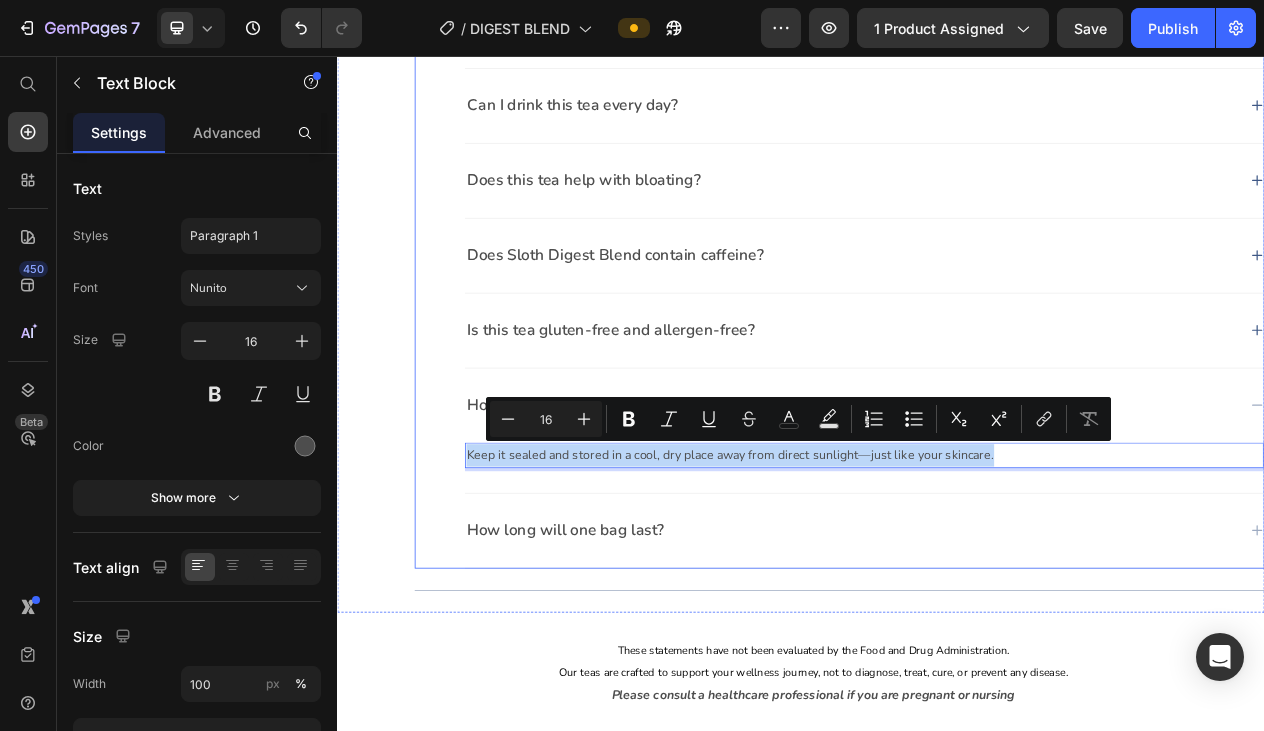 click on "How long will one bag last?" at bounding box center (1019, 670) 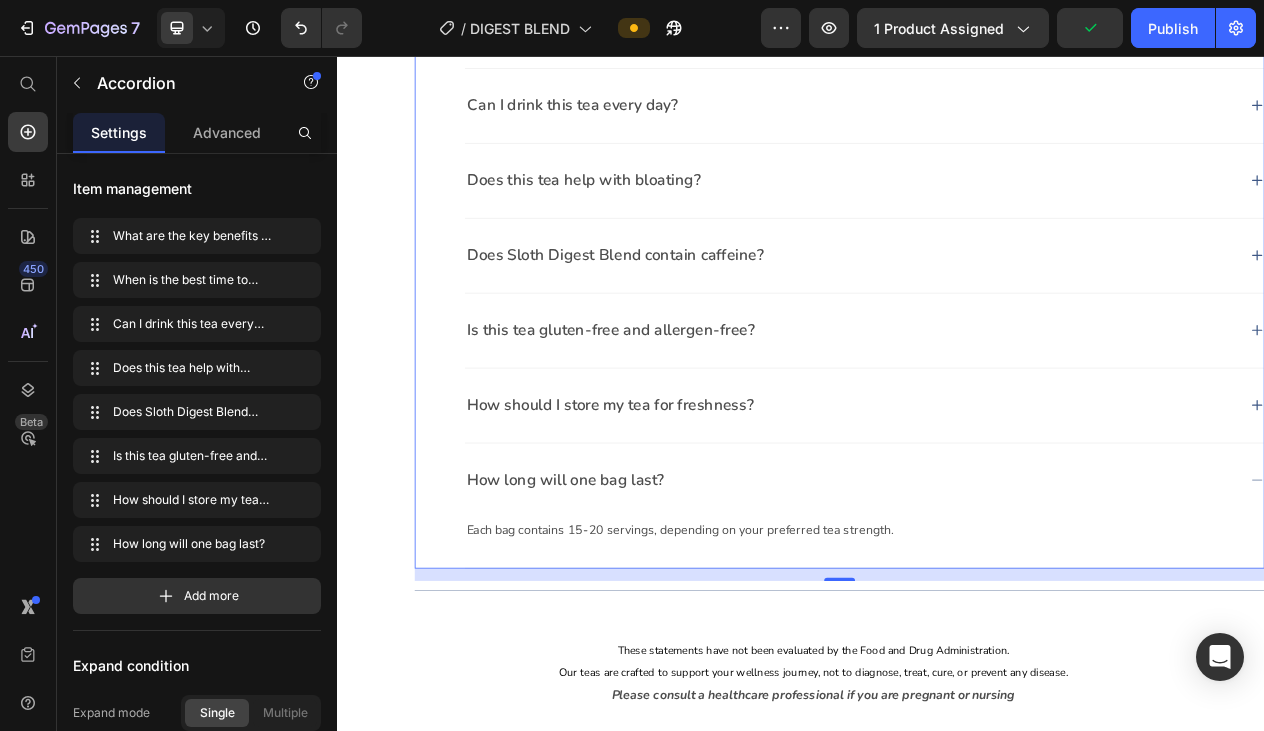 click on "How long will one bag last?" at bounding box center [1019, 605] 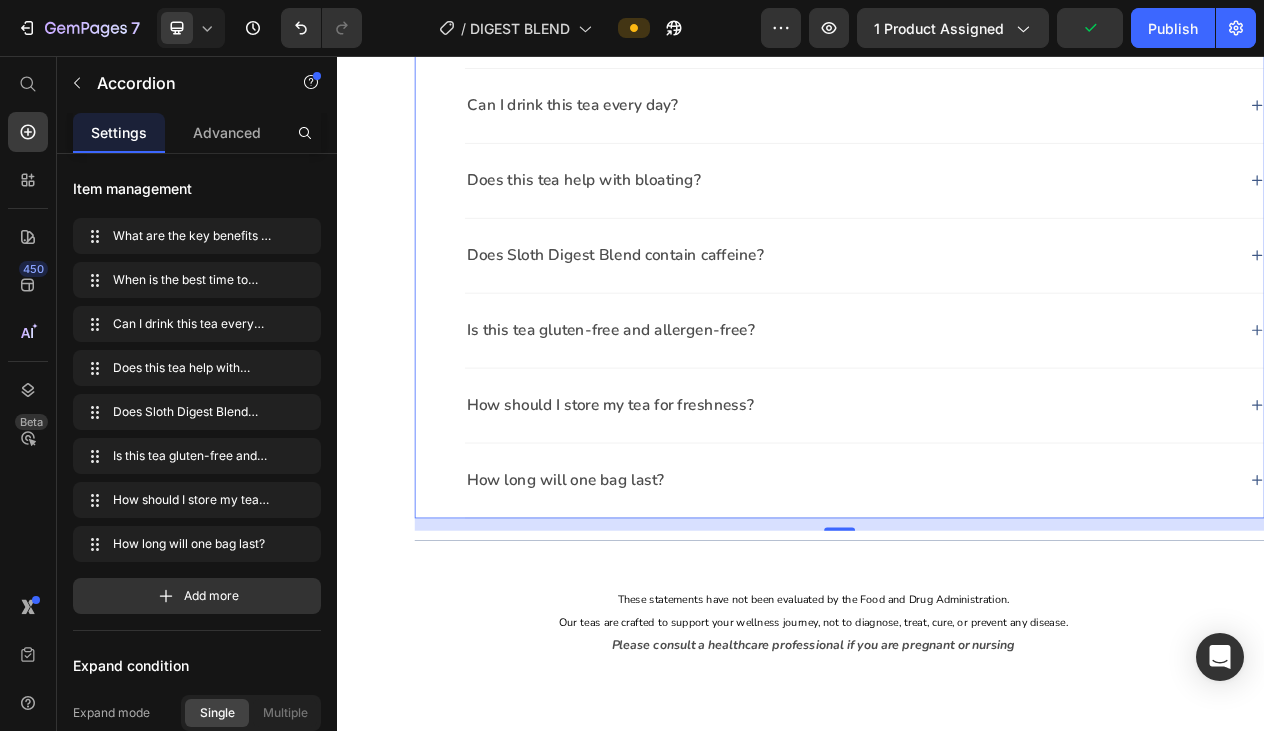 click on "GOT QUESTIONS? Text Block We got answers Heading
Drop element here Row
What are the key benefits of Ginger and Papaya Leaf Tea?
When is the best time to drink this tea?
Can I drink this tea every day?
Does this tea help with bloating?
Does Sloth Digest Blend contain caffeine?
Is this tea gluten-free and allergen-free?
How should I store my tea for freshness?
How long will one bag last? Each bag contains 15-20 servings, depending on your preferred tea strength. Text Block Accordion   16                Title Line" at bounding box center [987, 202] 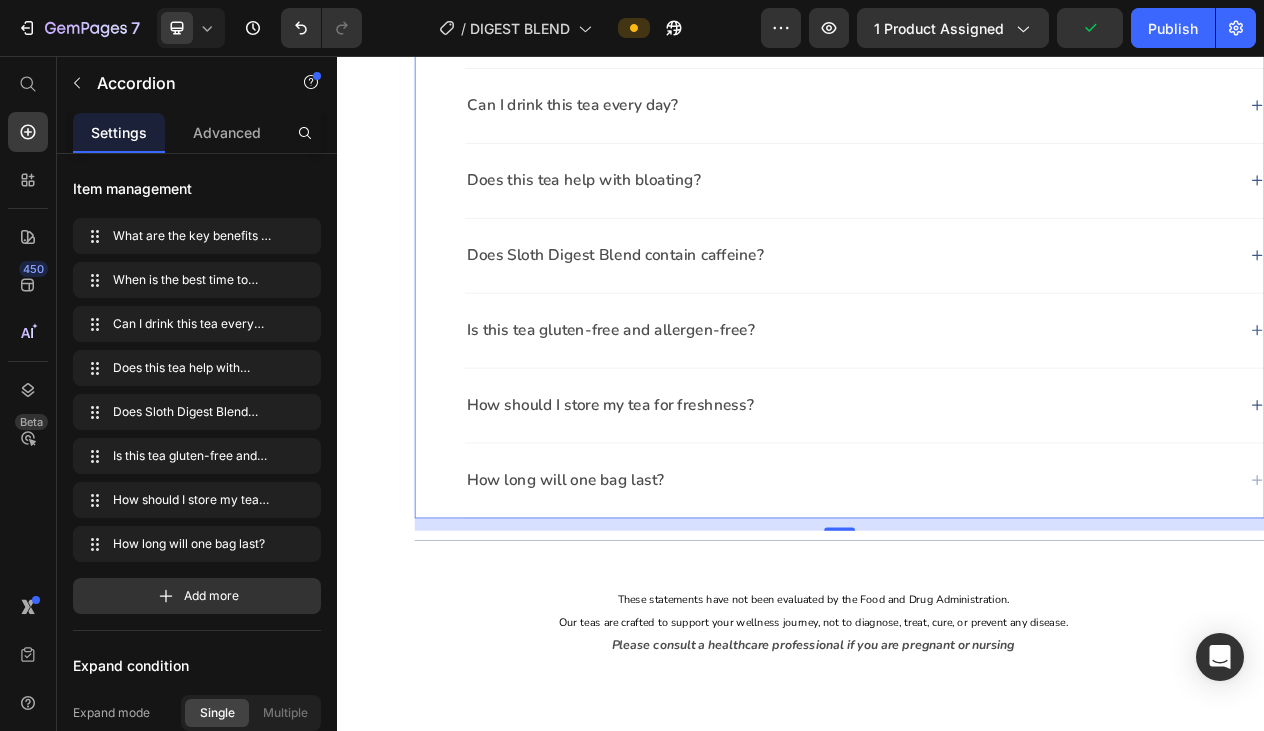 click on "How long will one bag last?" at bounding box center [1019, 605] 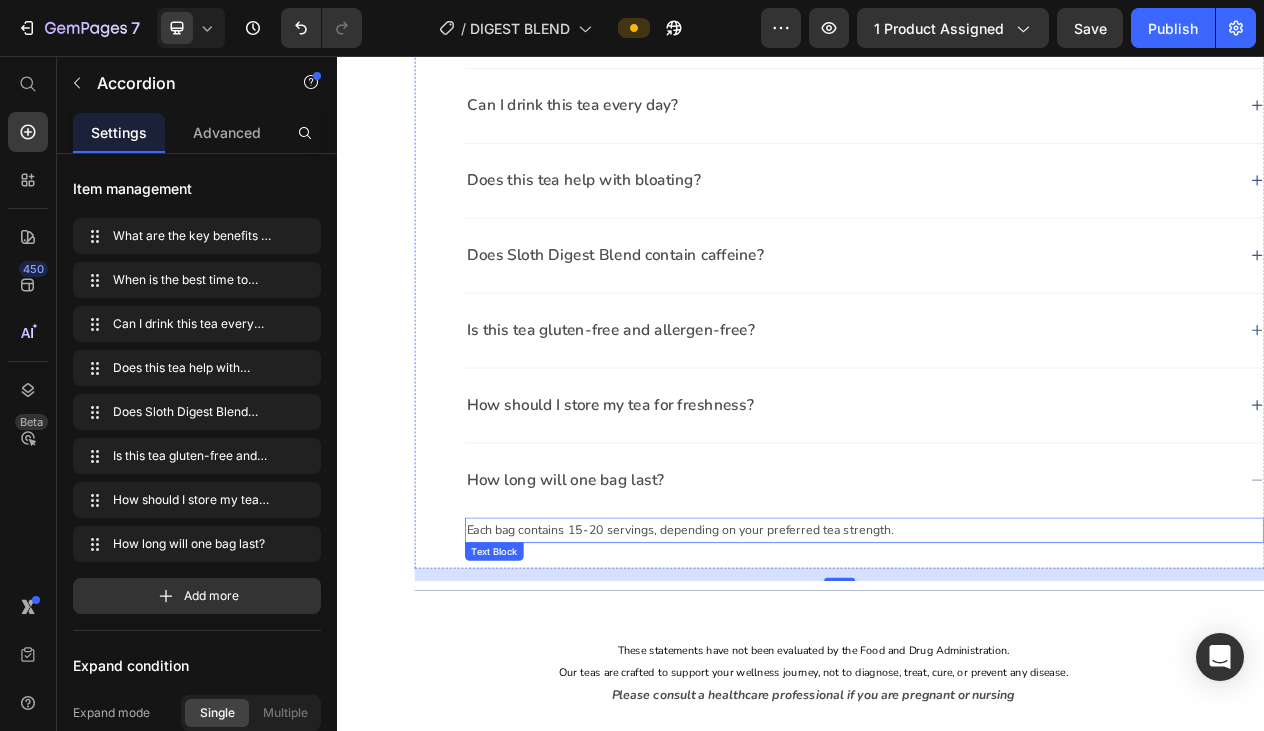 click on "Each bag contains 15-20 servings, depending on your preferred tea strength." at bounding box center [1019, 669] 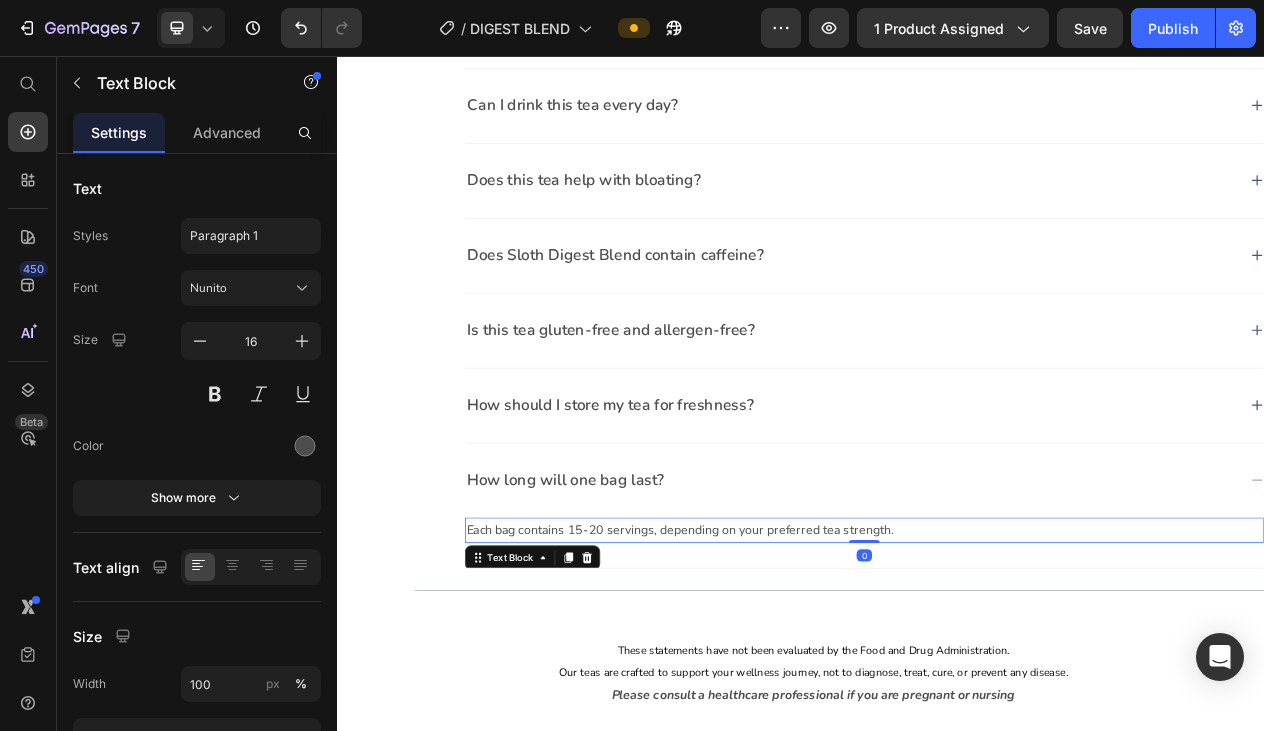 click on "Each bag contains 15-20 servings, depending on your preferred tea strength." at bounding box center (1019, 669) 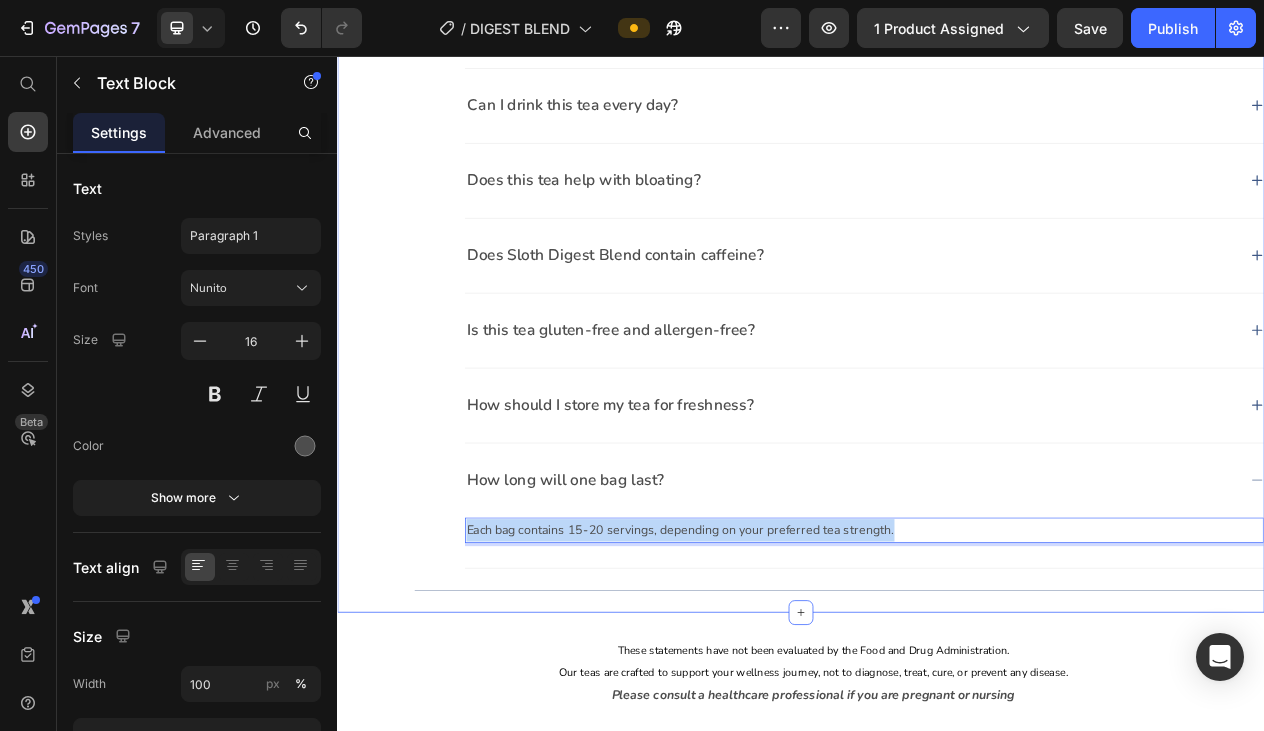 drag, startPoint x: 1080, startPoint y: 667, endPoint x: 347, endPoint y: 667, distance: 733 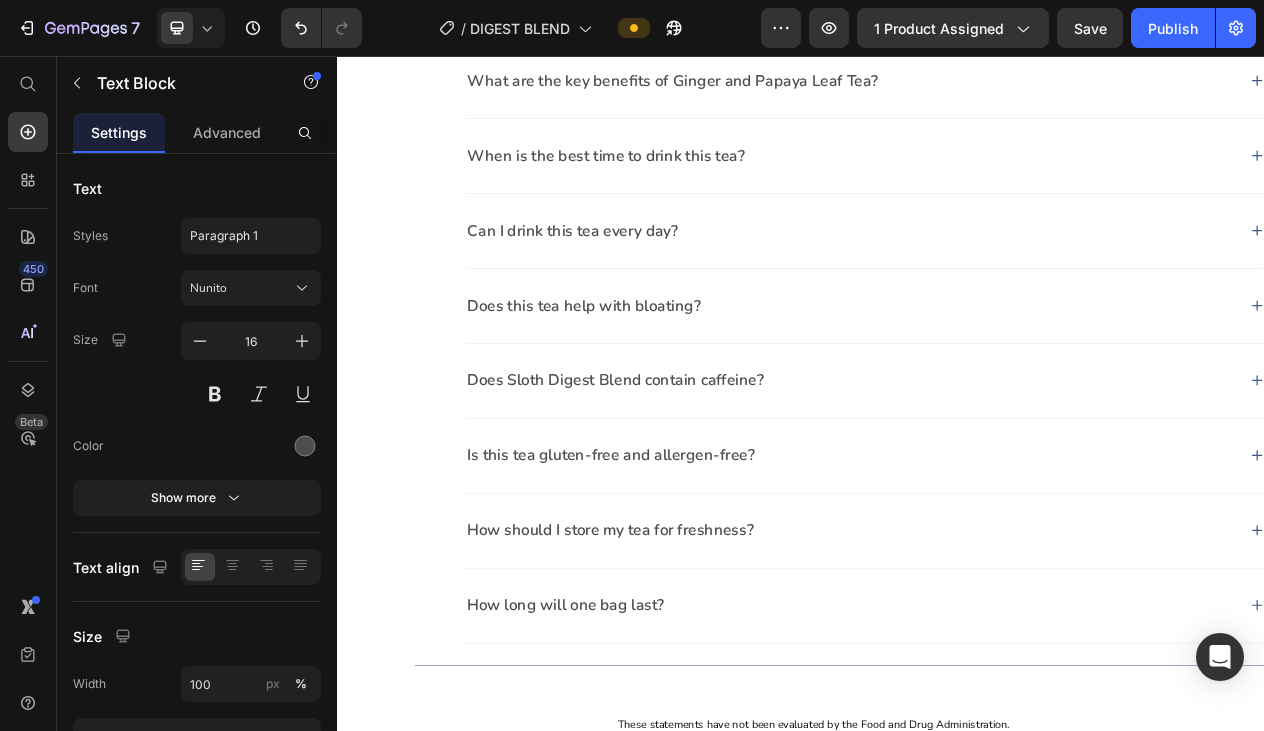 scroll, scrollTop: 4555, scrollLeft: 0, axis: vertical 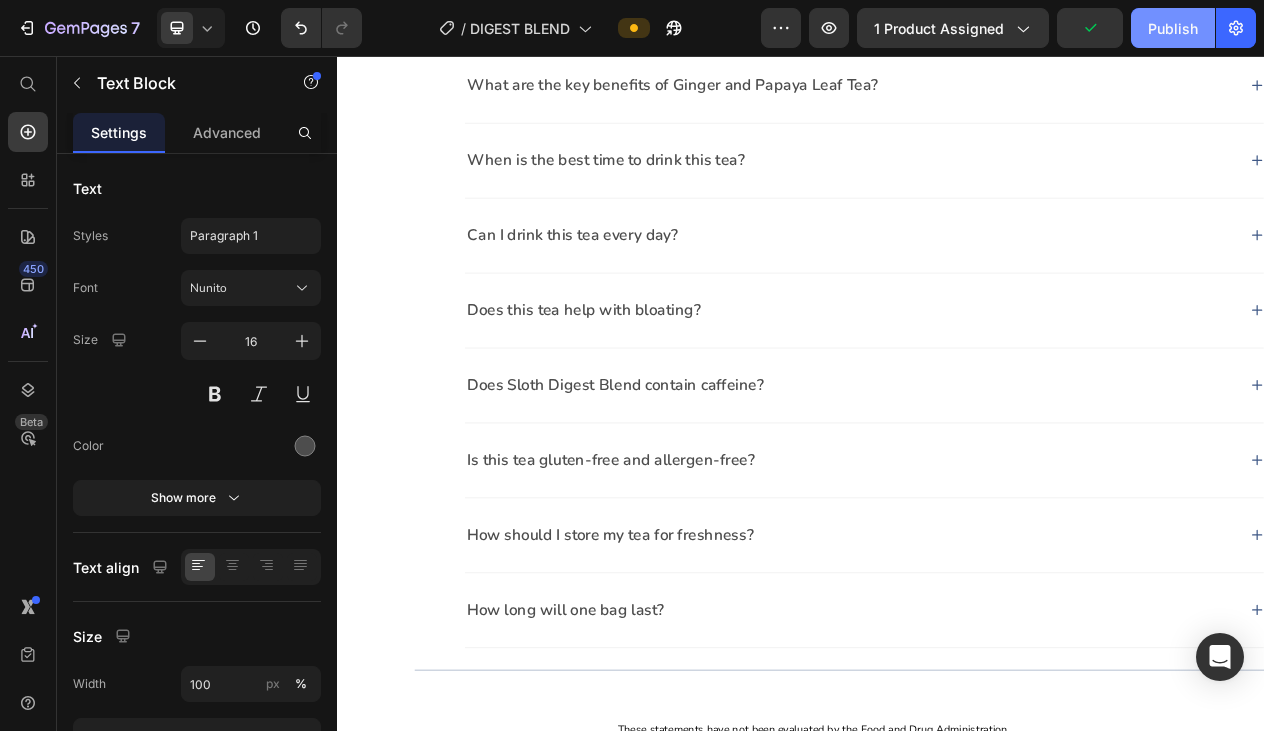 click on "Publish" 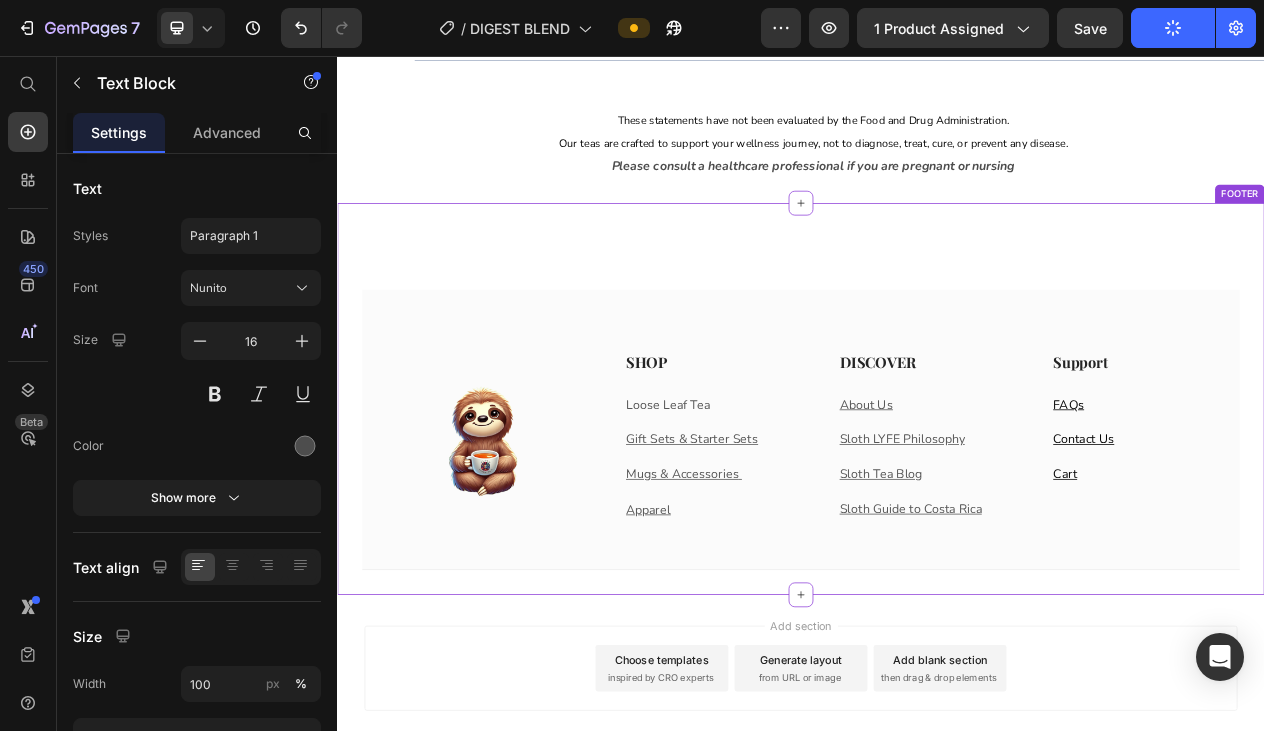 scroll, scrollTop: 5331, scrollLeft: 0, axis: vertical 